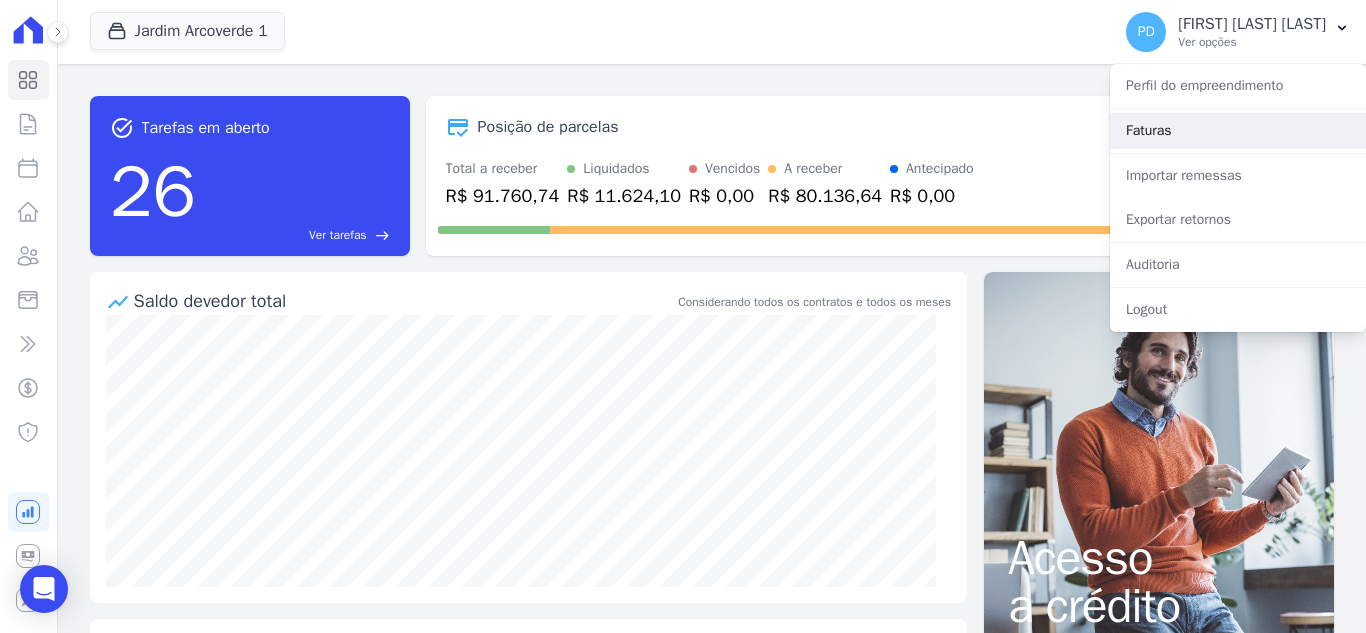 scroll, scrollTop: 0, scrollLeft: 0, axis: both 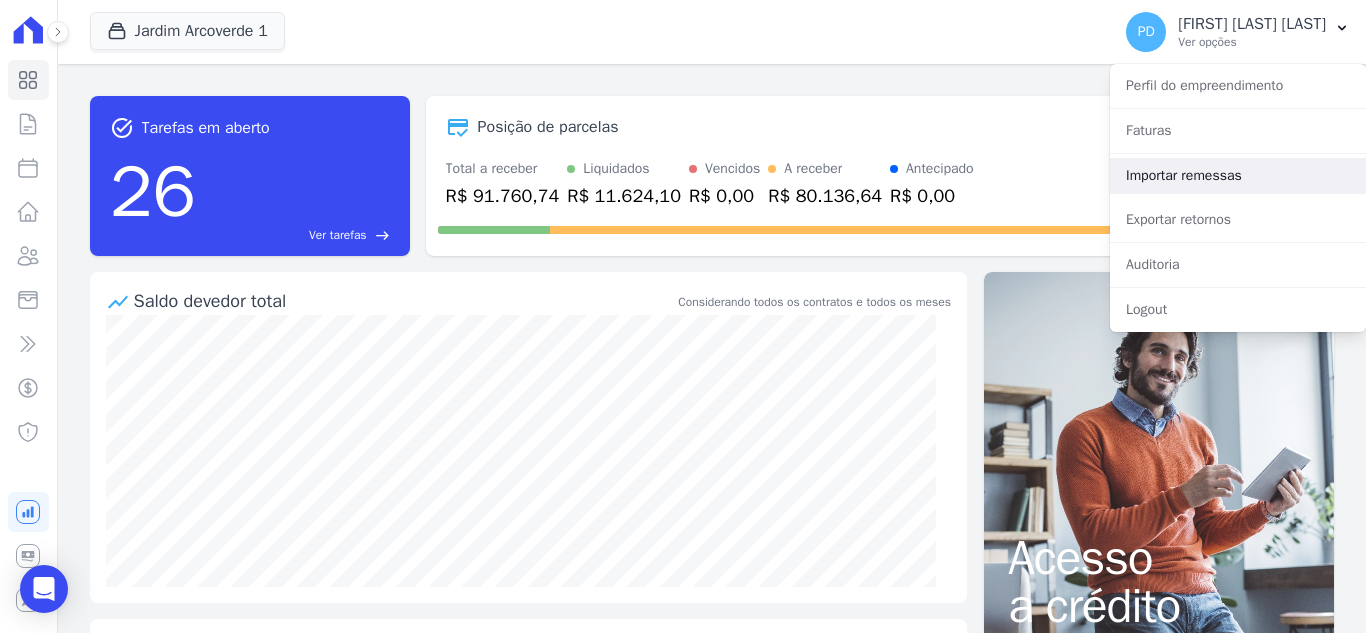 click on "Importar remessas" at bounding box center [1238, 176] 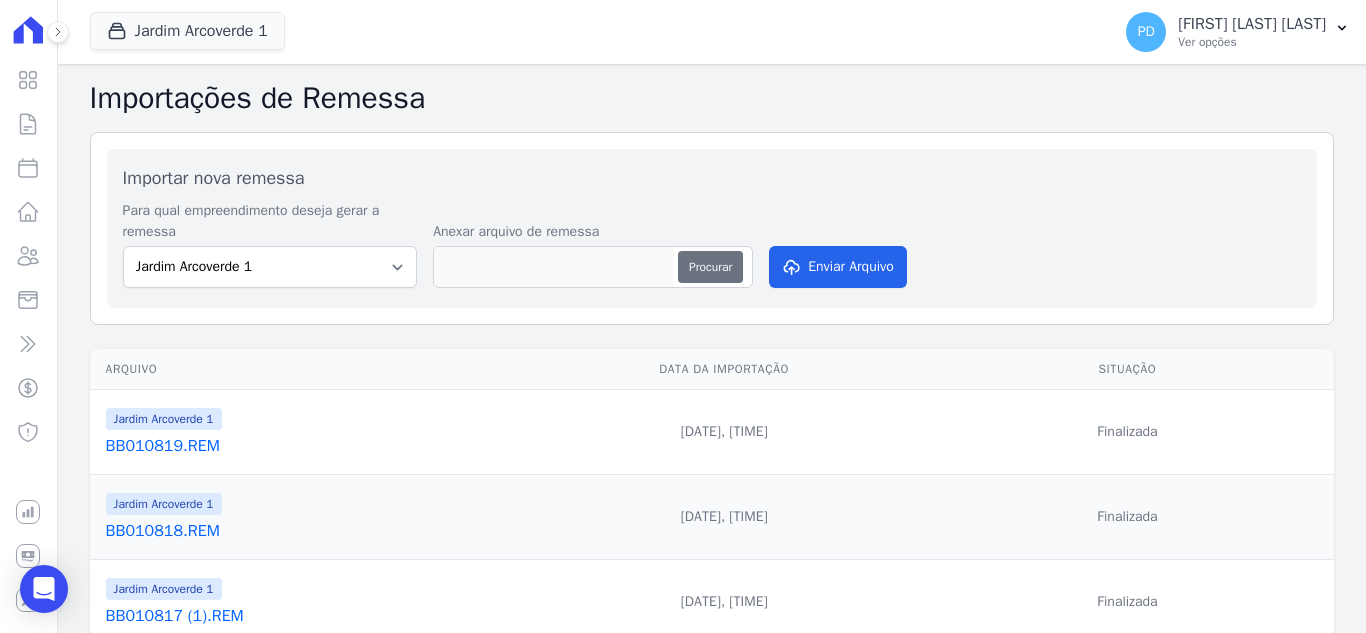 click on "Procurar" at bounding box center [710, 267] 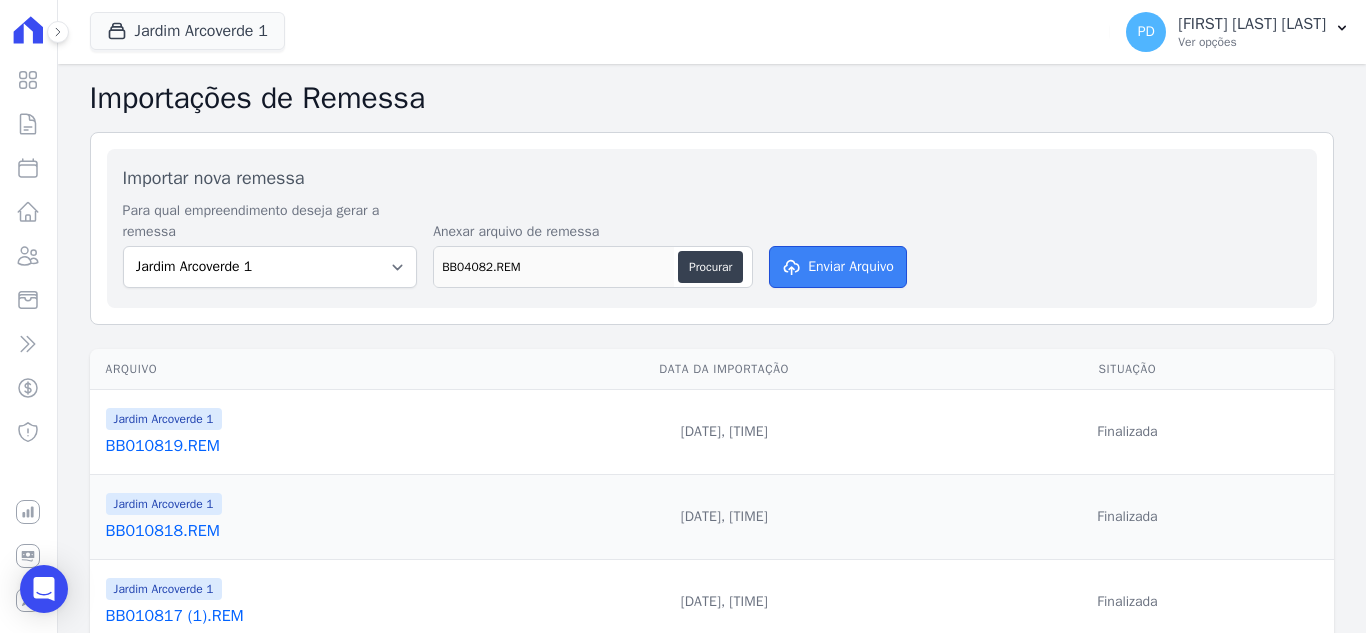 click on "Enviar Arquivo" at bounding box center [838, 267] 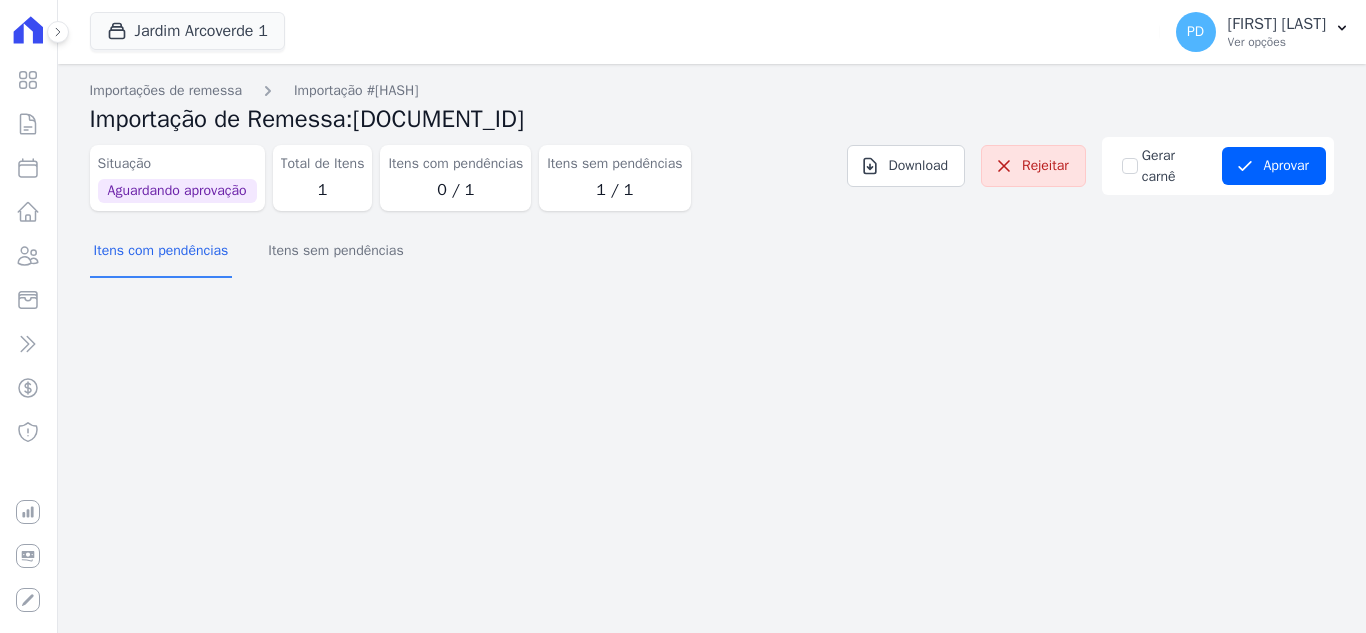 scroll, scrollTop: 0, scrollLeft: 0, axis: both 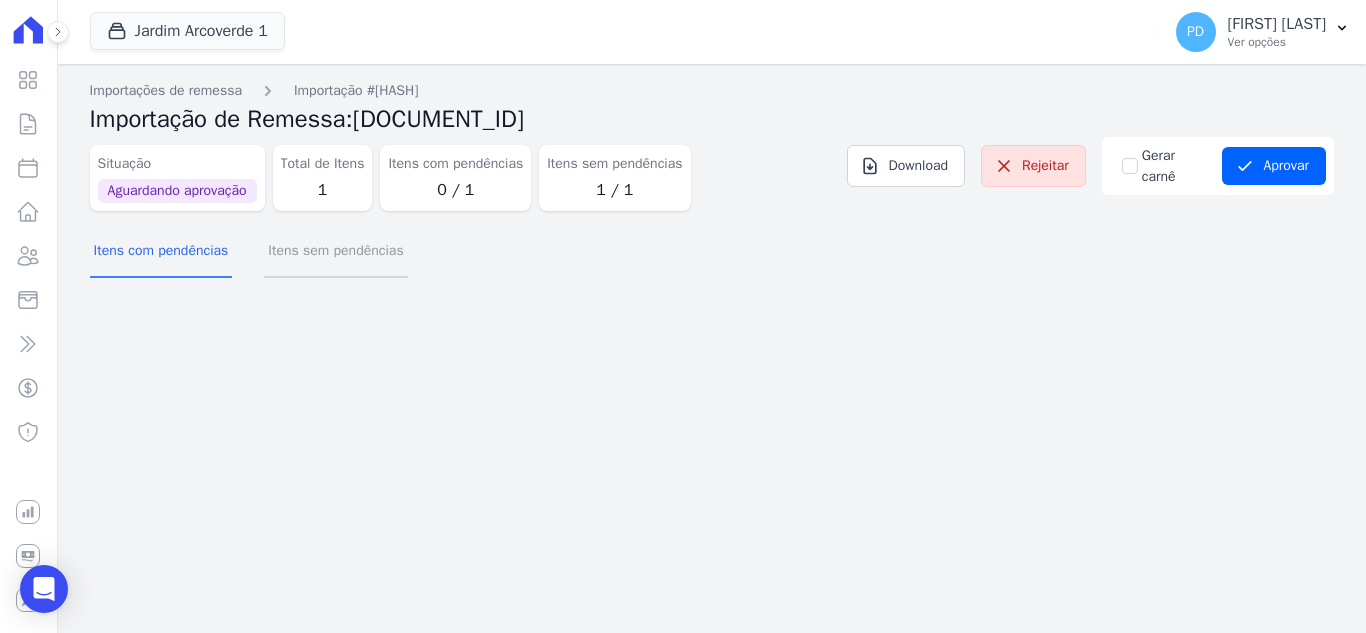 click on "Itens sem pendências" at bounding box center (335, 252) 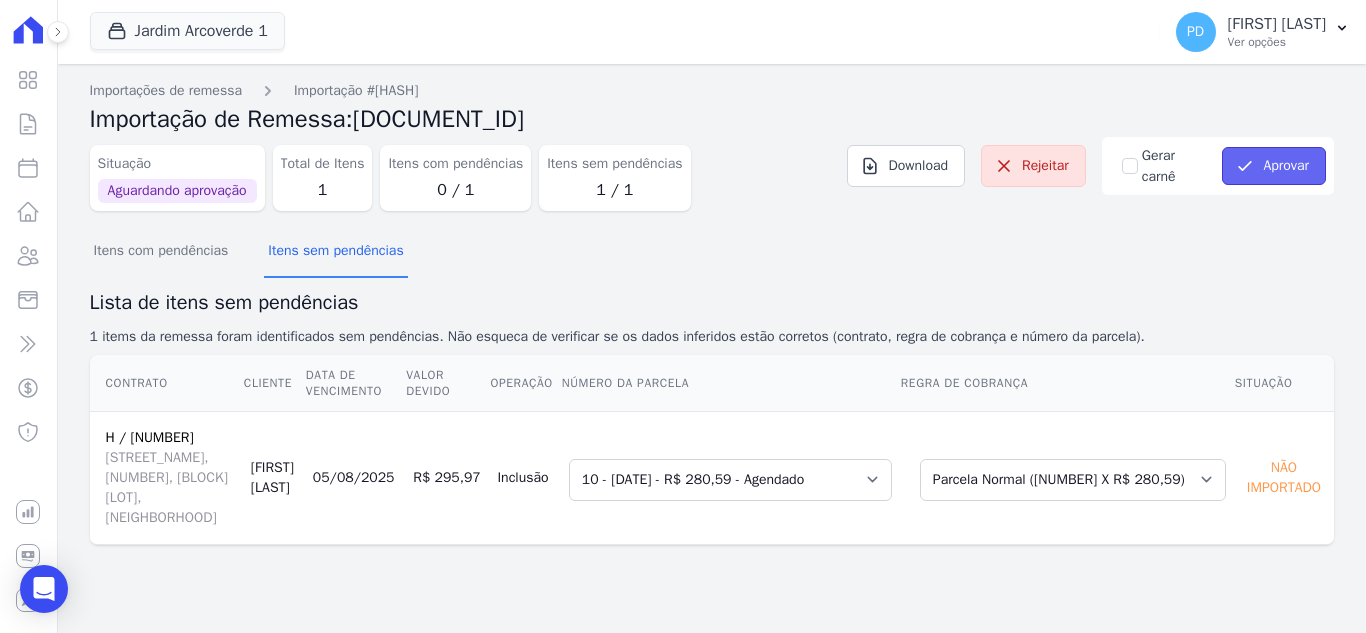 click on "Aprovar" at bounding box center (1274, 166) 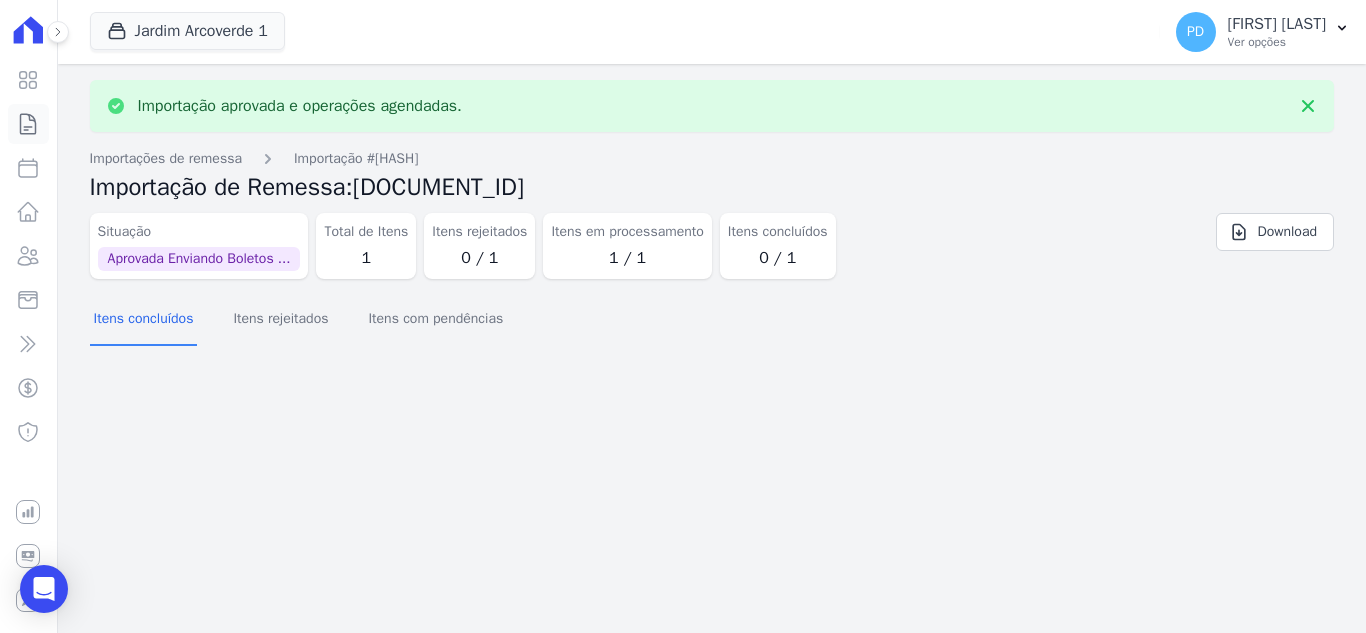 click 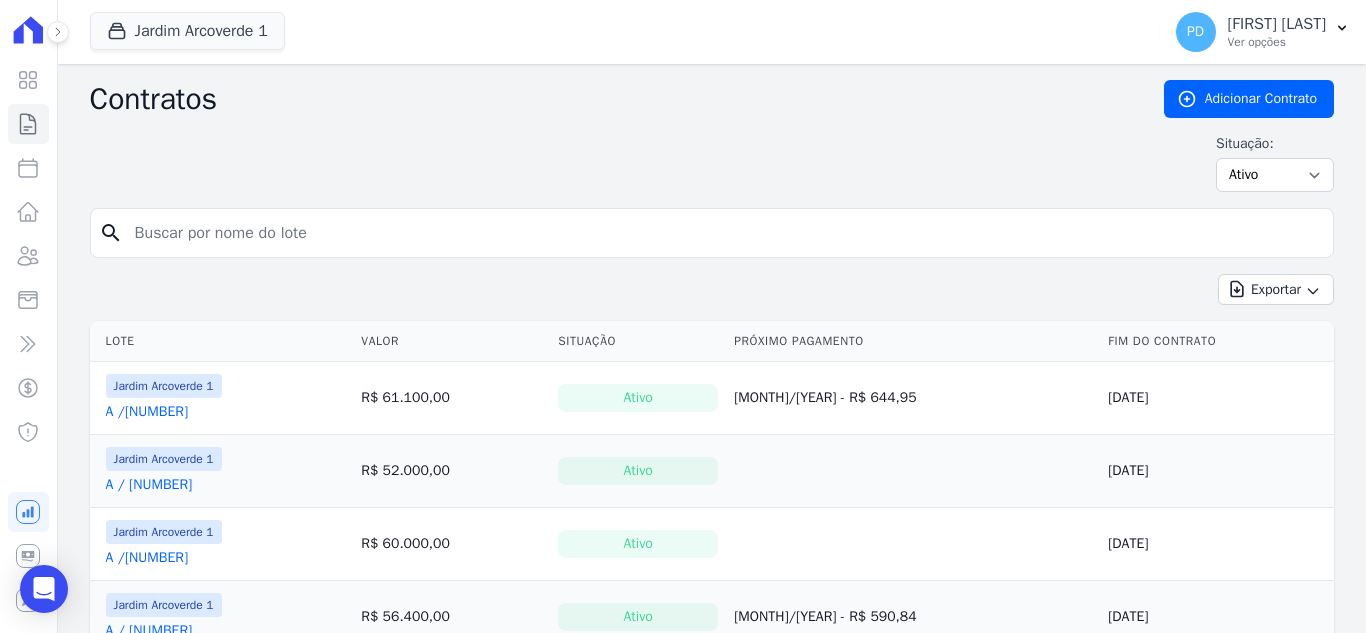 click at bounding box center (724, 233) 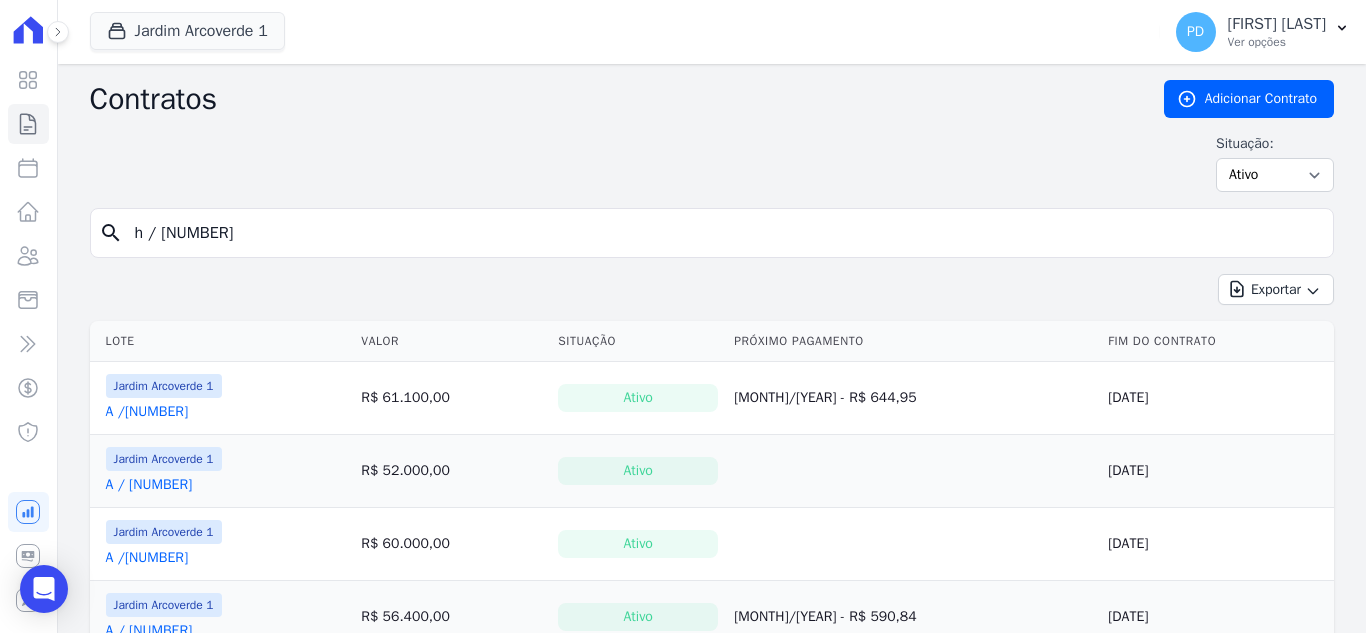 type on "h / 21" 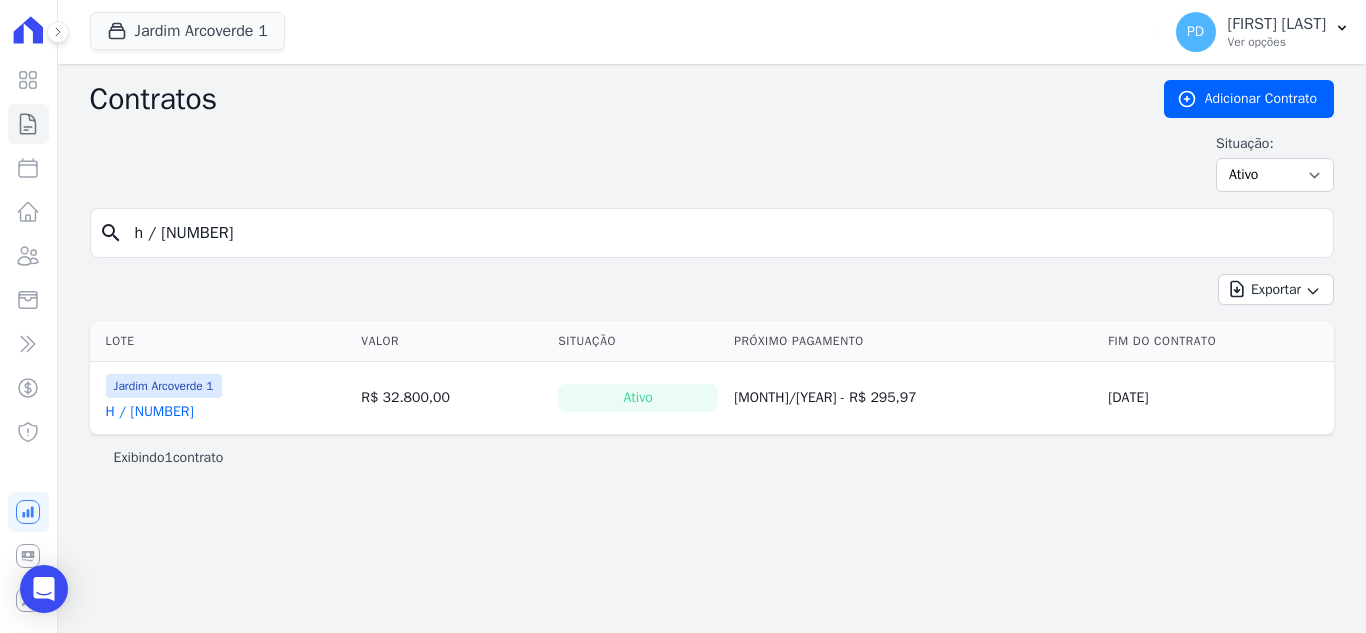 click on "H / 21" at bounding box center [150, 412] 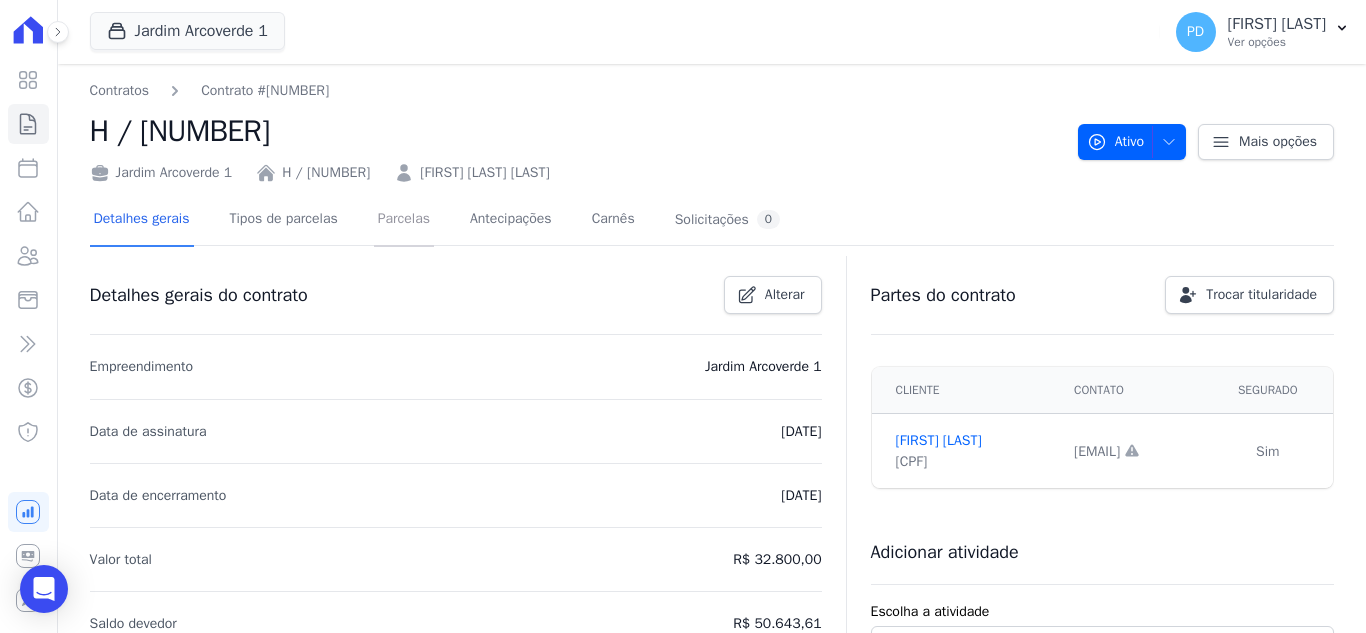 click on "Parcelas" at bounding box center [404, 220] 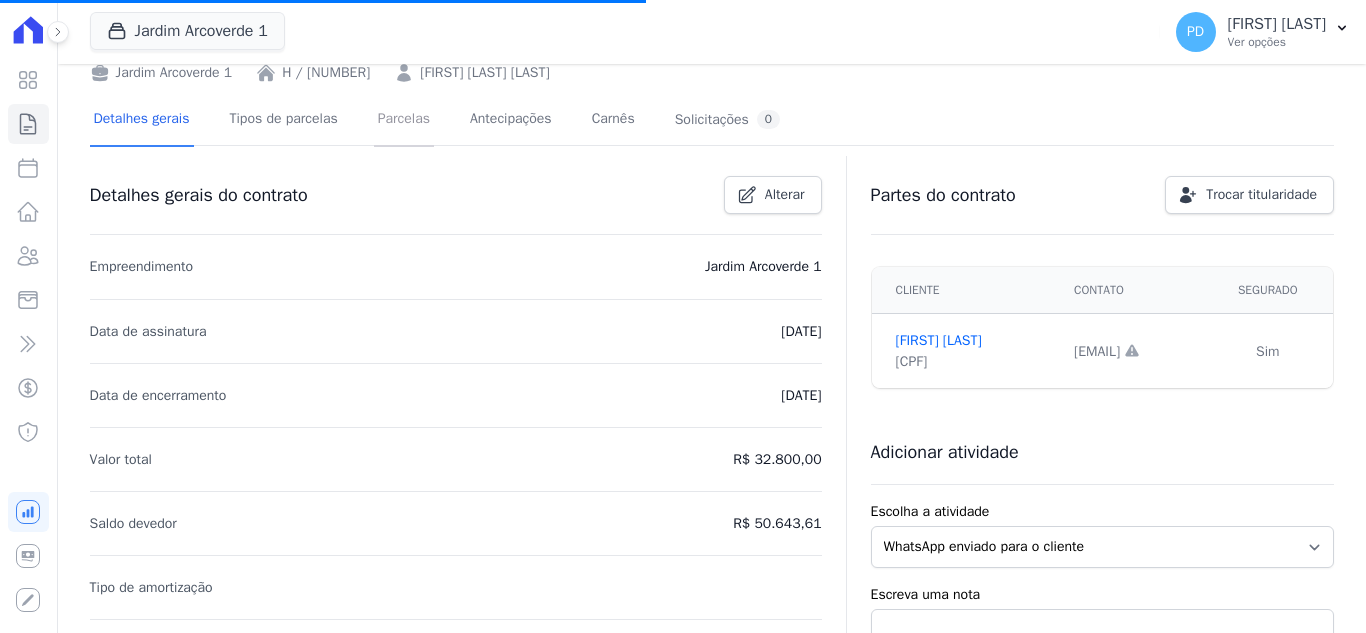scroll, scrollTop: 0, scrollLeft: 0, axis: both 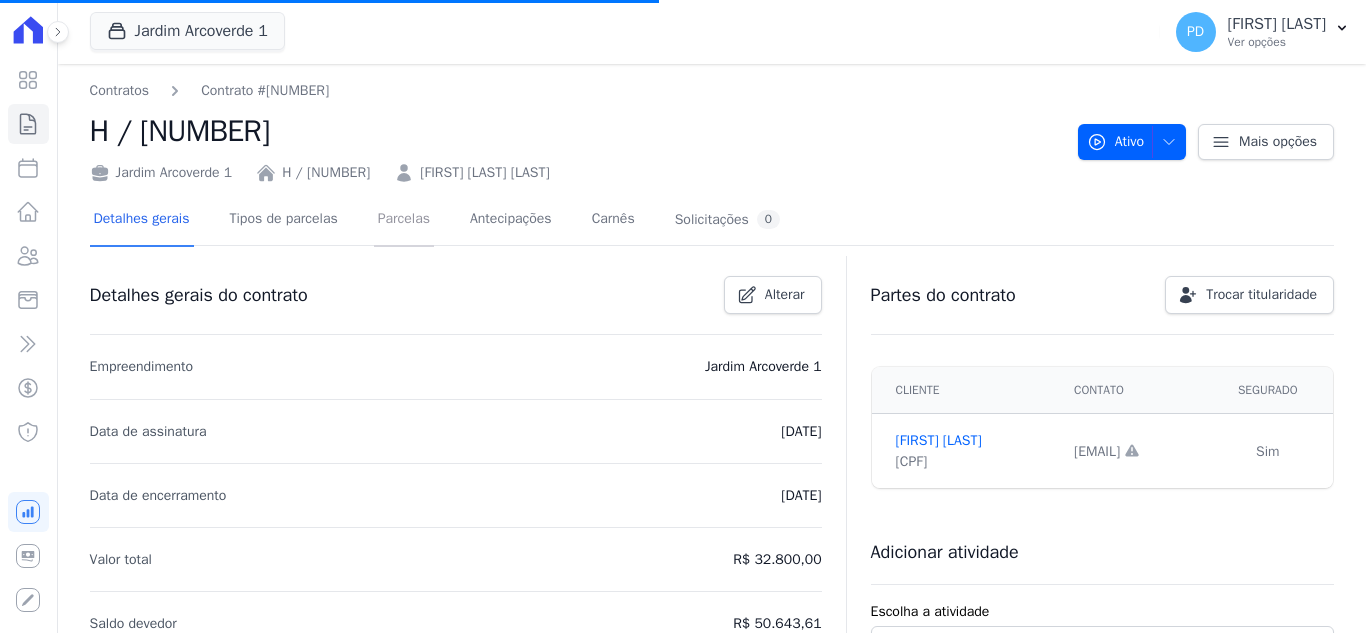 click on "Parcelas" at bounding box center [404, 220] 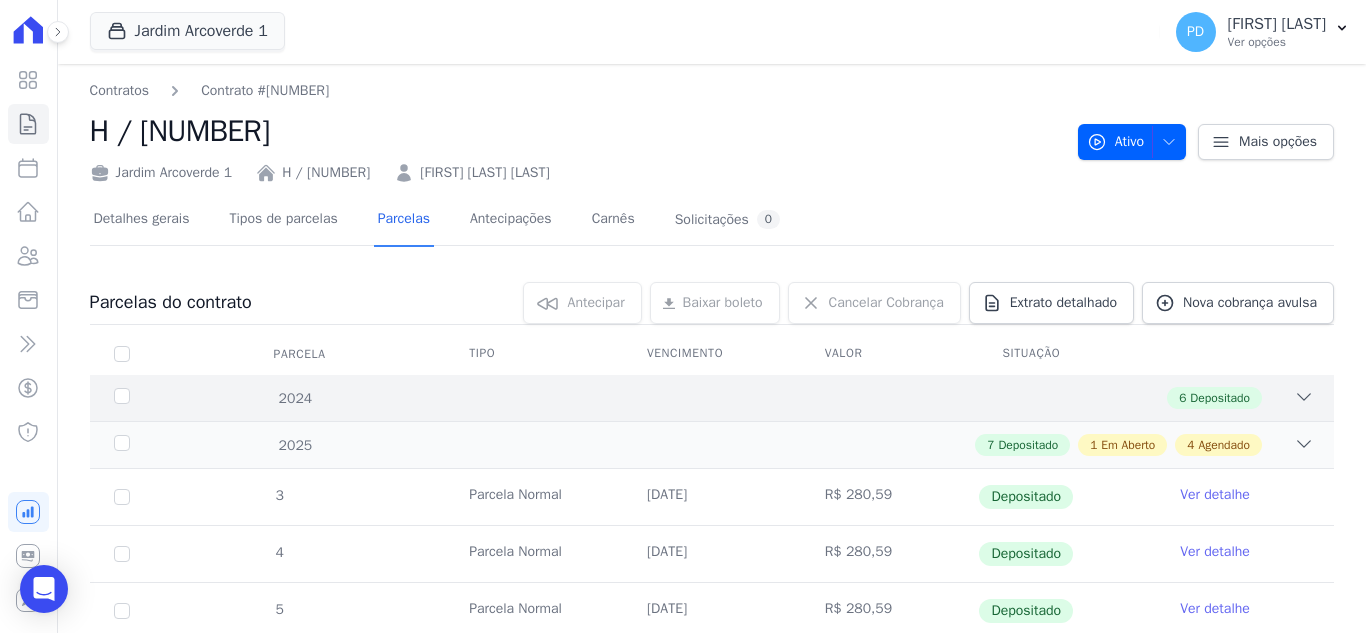 scroll, scrollTop: 500, scrollLeft: 0, axis: vertical 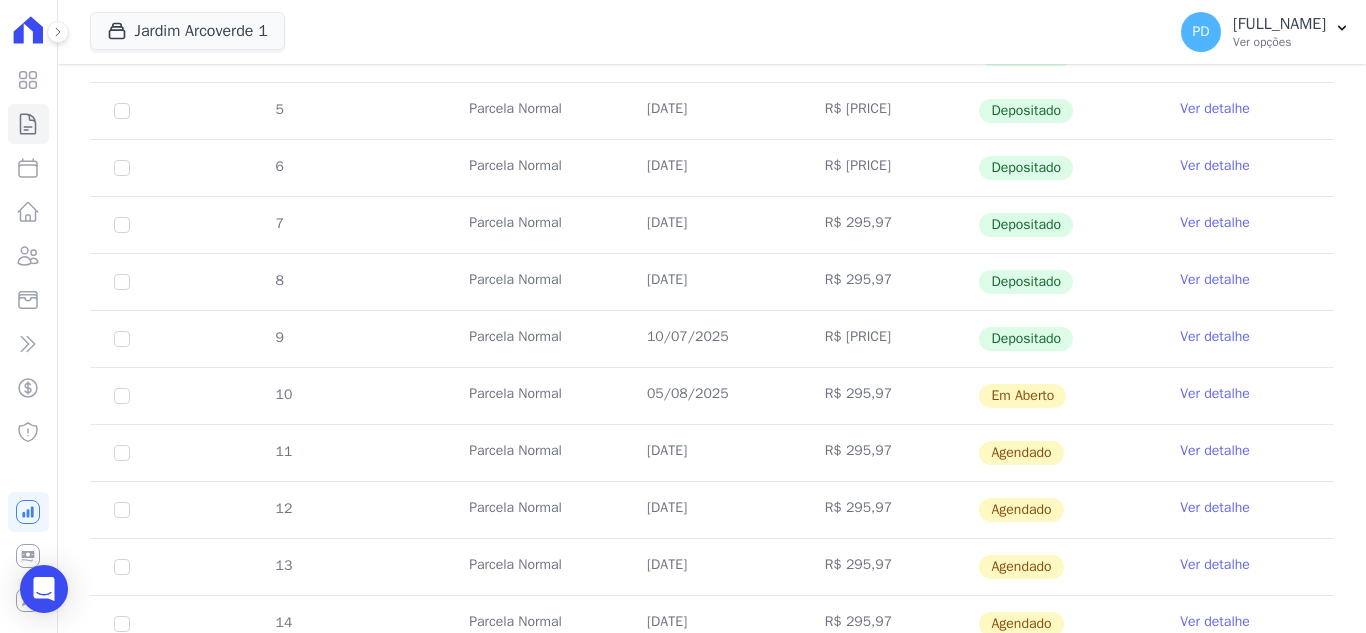 click on "Ver detalhe" at bounding box center [1215, 394] 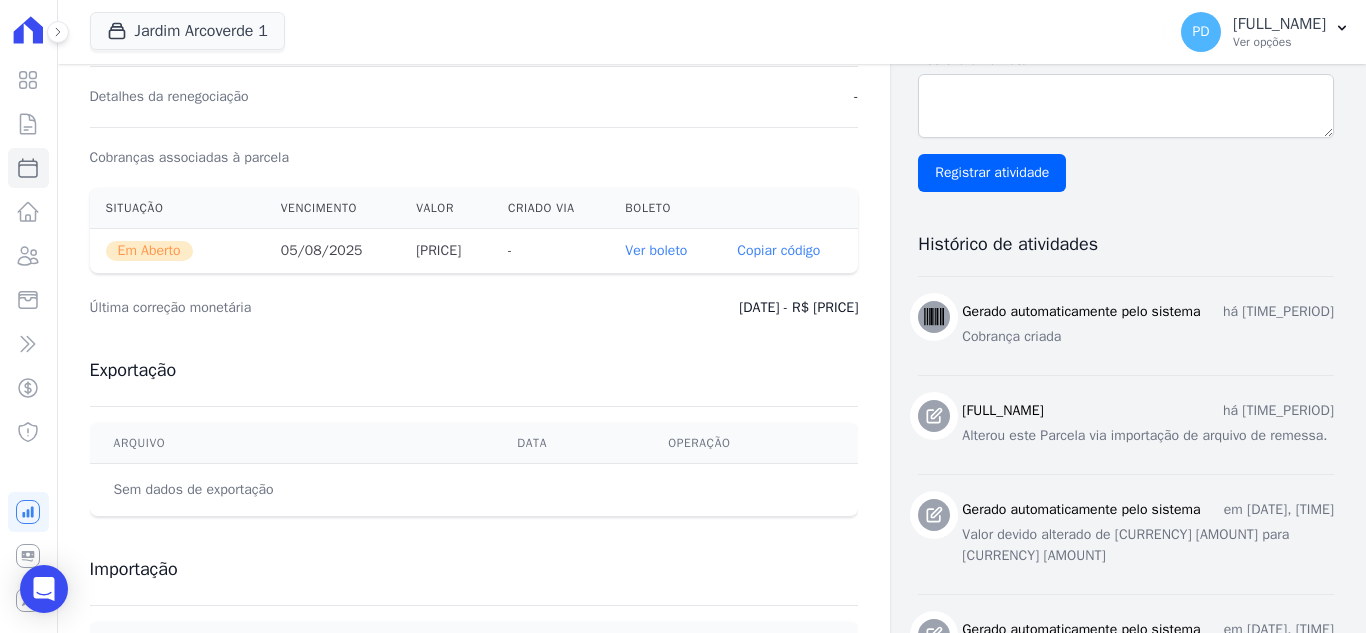 scroll, scrollTop: 500, scrollLeft: 0, axis: vertical 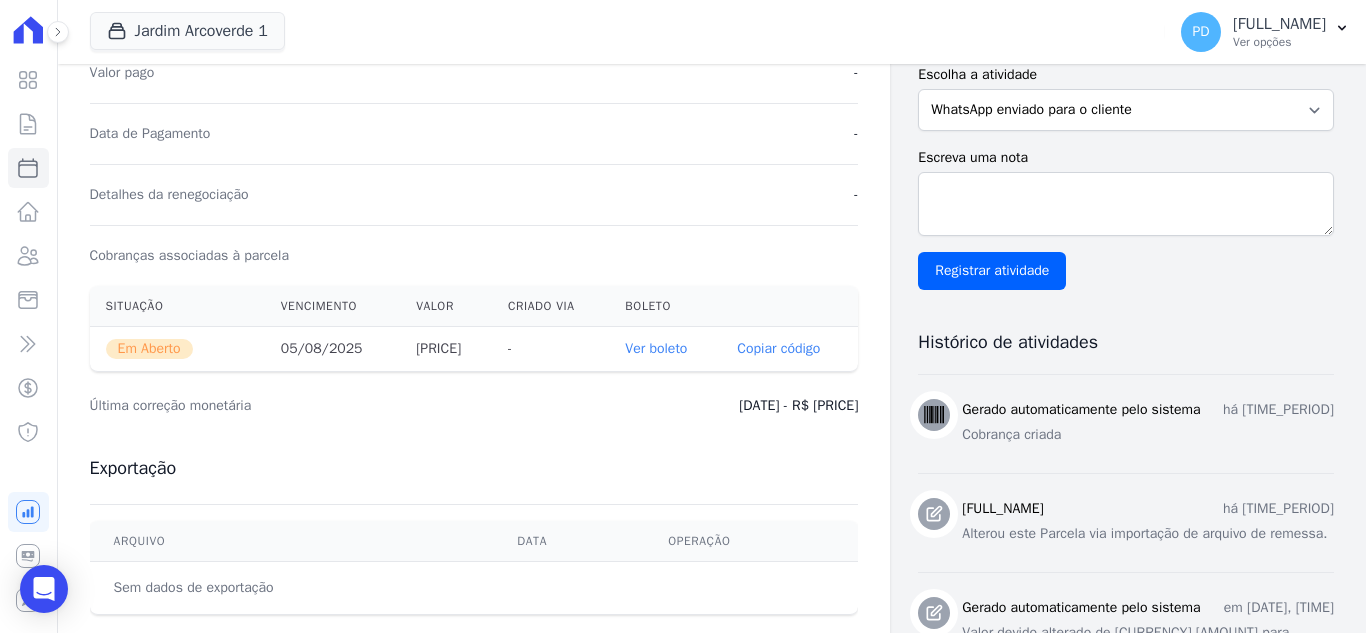 click on "Ver boleto" at bounding box center (656, 348) 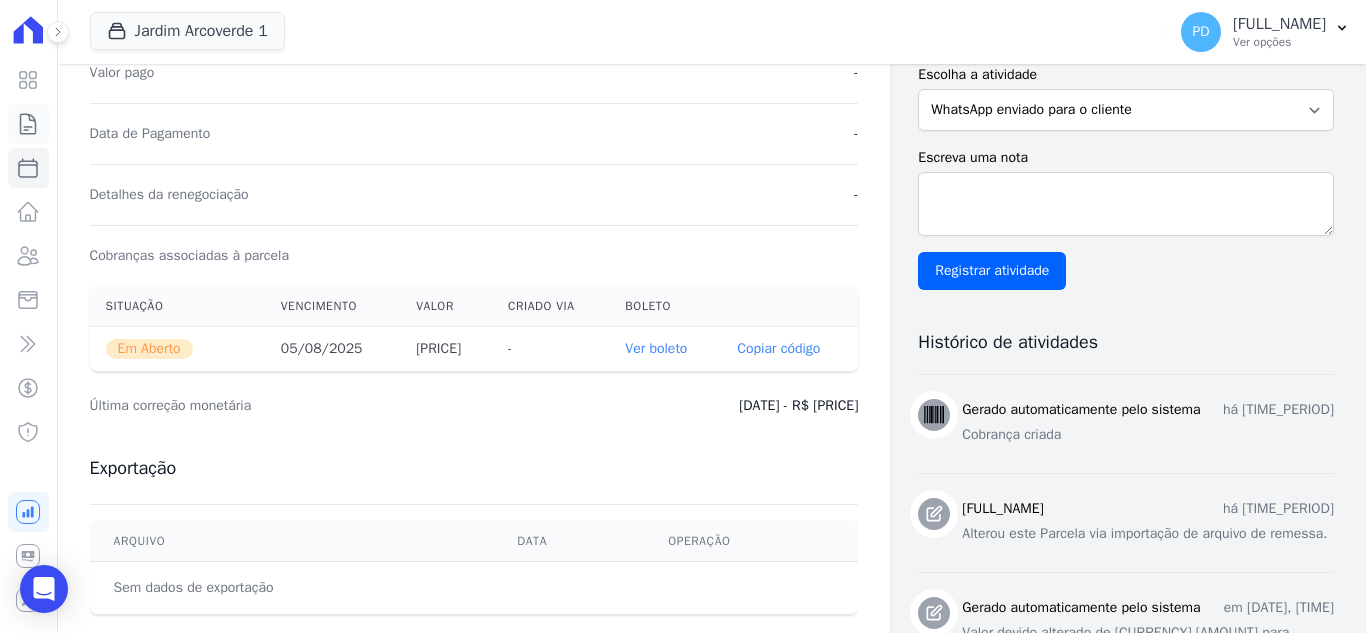 click 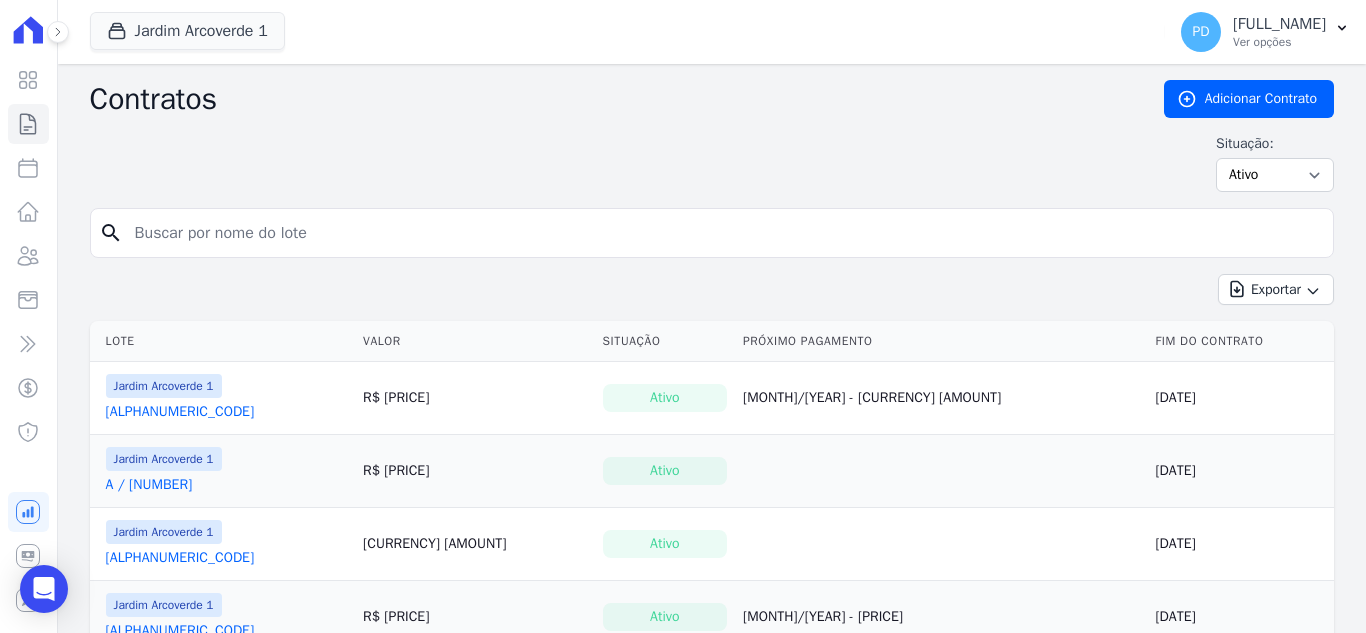 click at bounding box center [724, 233] 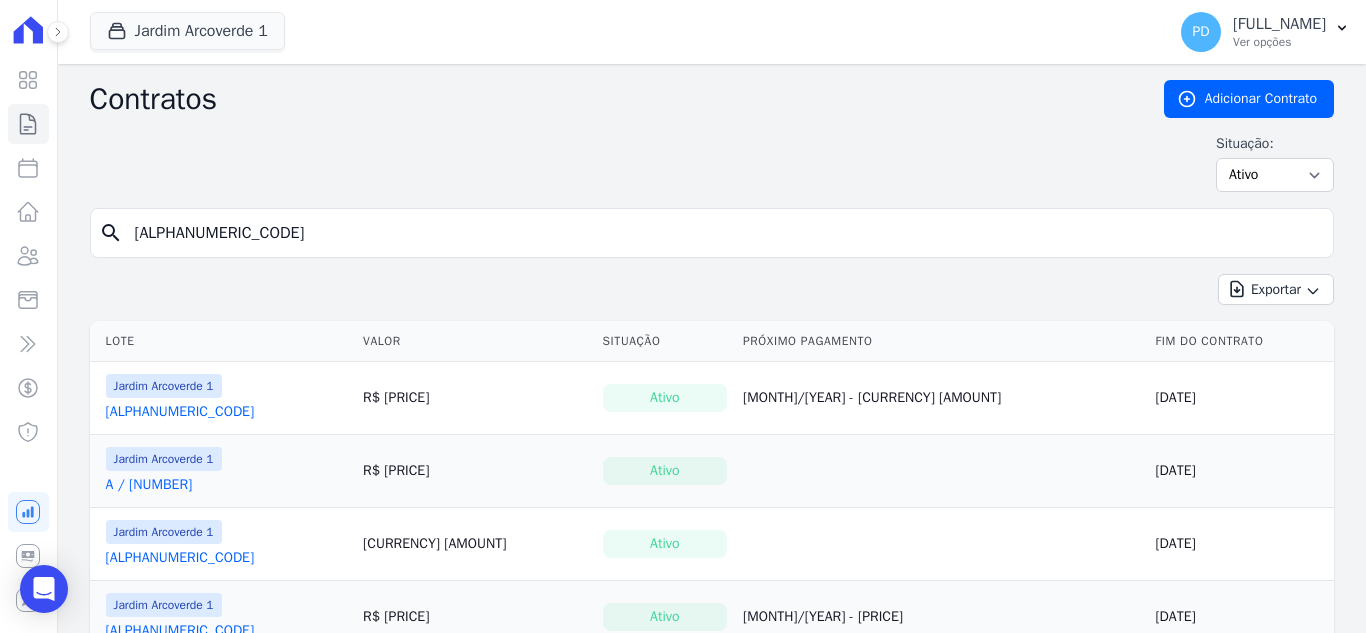 type on "a /0 7" 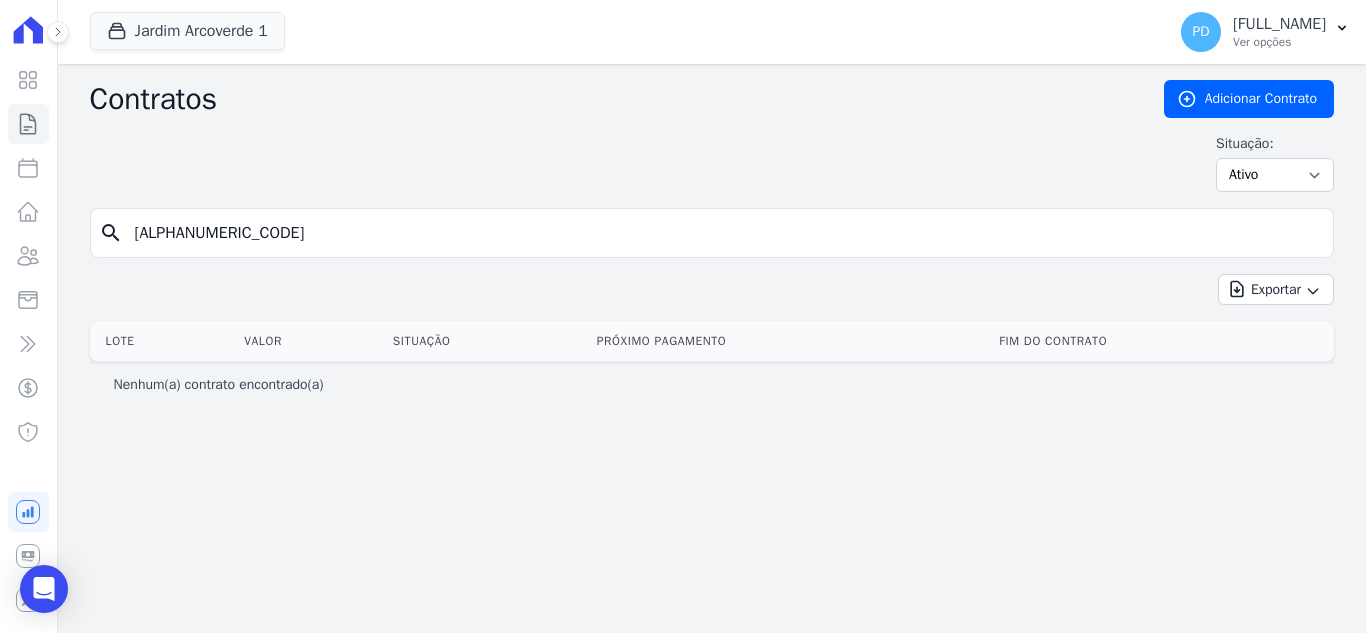 click on "a /0 7" at bounding box center (724, 233) 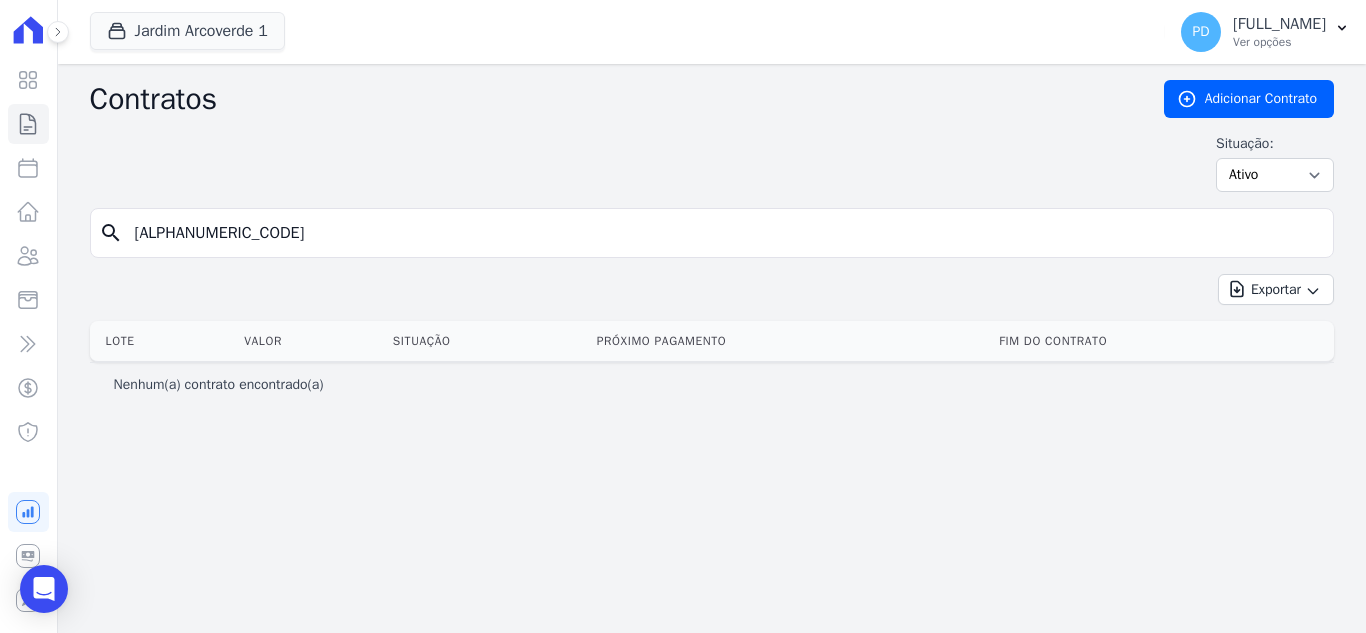 type on "a / 07" 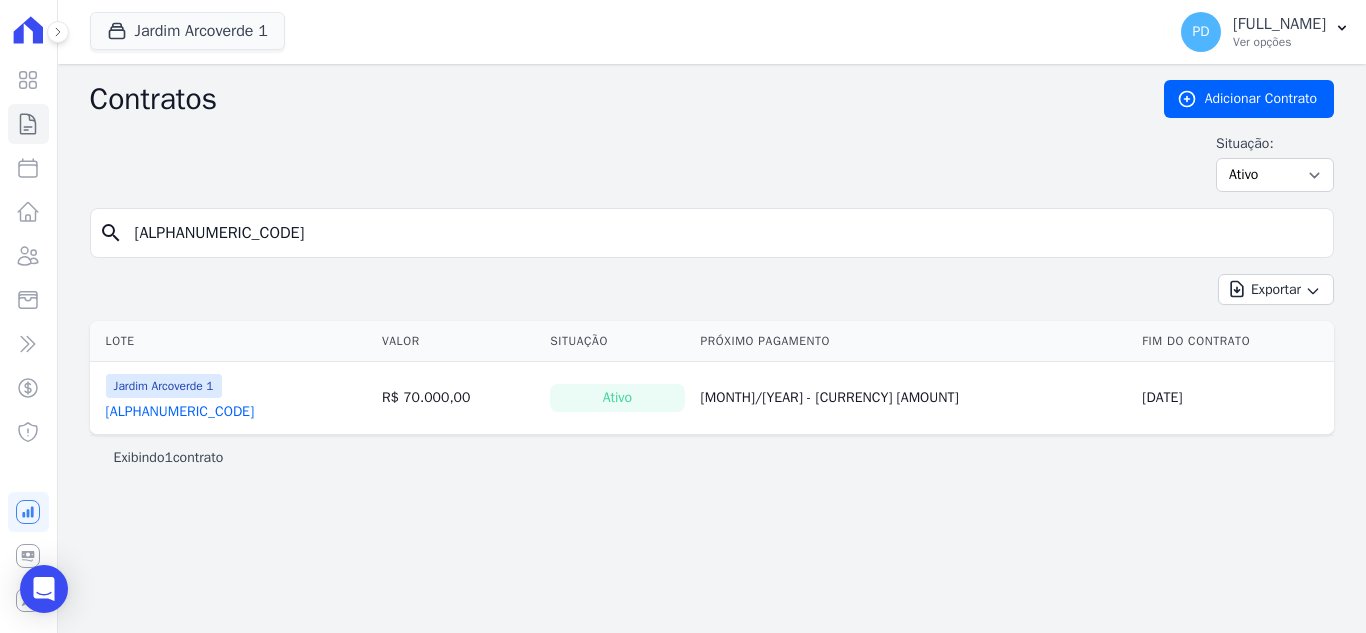 click on "A / 07" at bounding box center [180, 412] 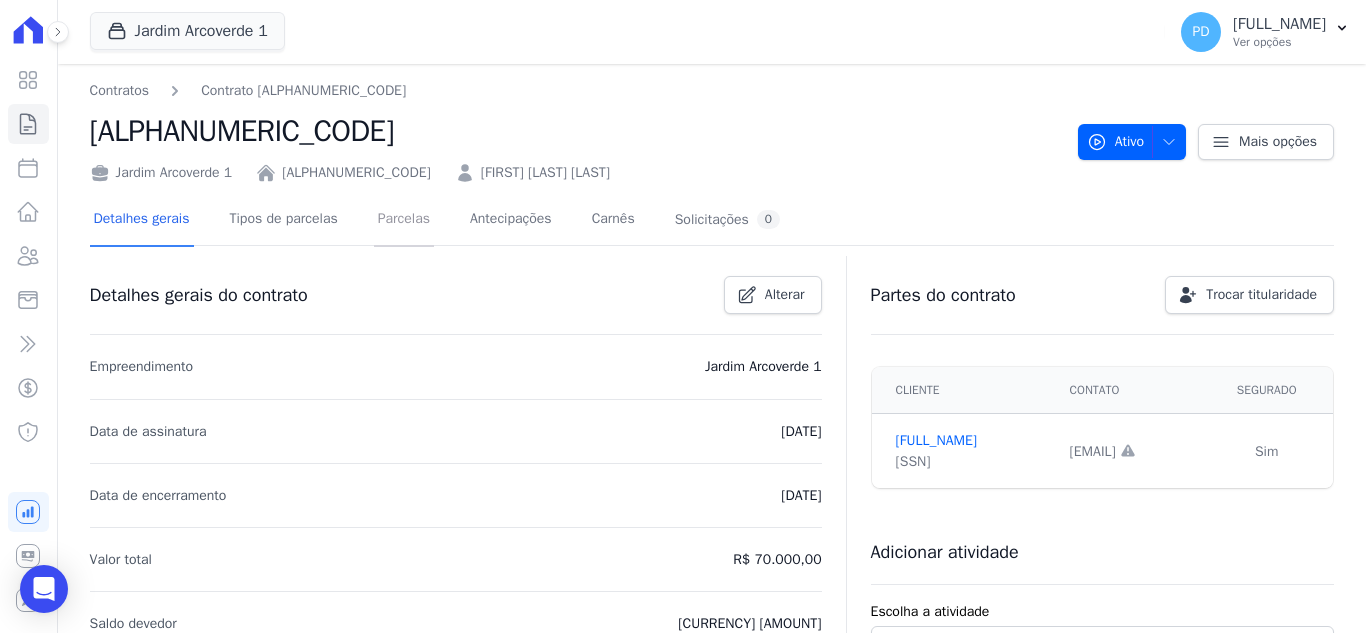 click on "Parcelas" at bounding box center (404, 220) 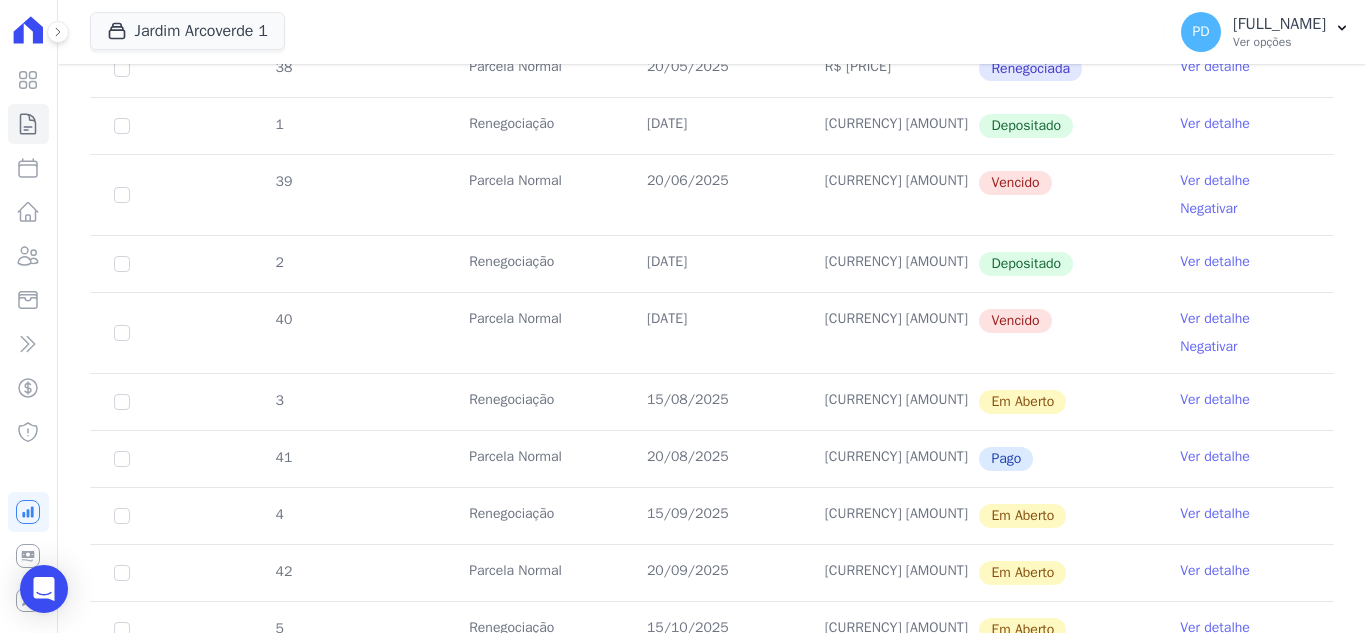 scroll, scrollTop: 800, scrollLeft: 0, axis: vertical 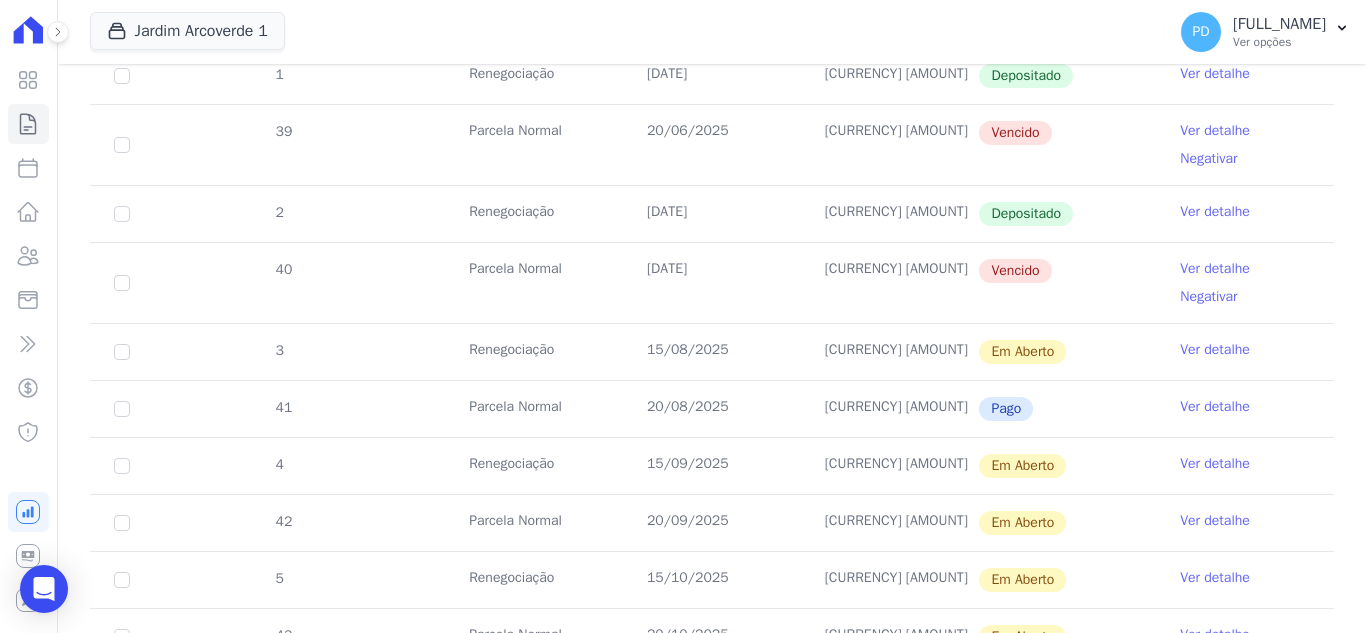 drag, startPoint x: 510, startPoint y: 269, endPoint x: 1023, endPoint y: 269, distance: 513 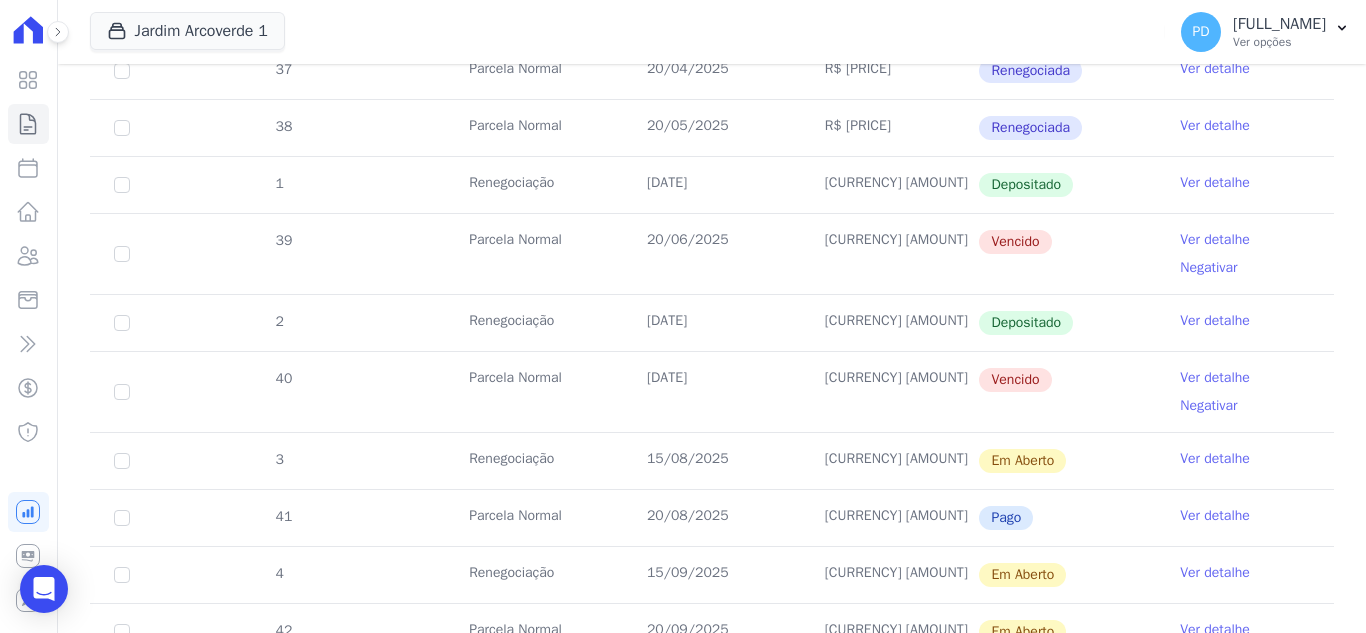 scroll, scrollTop: 800, scrollLeft: 0, axis: vertical 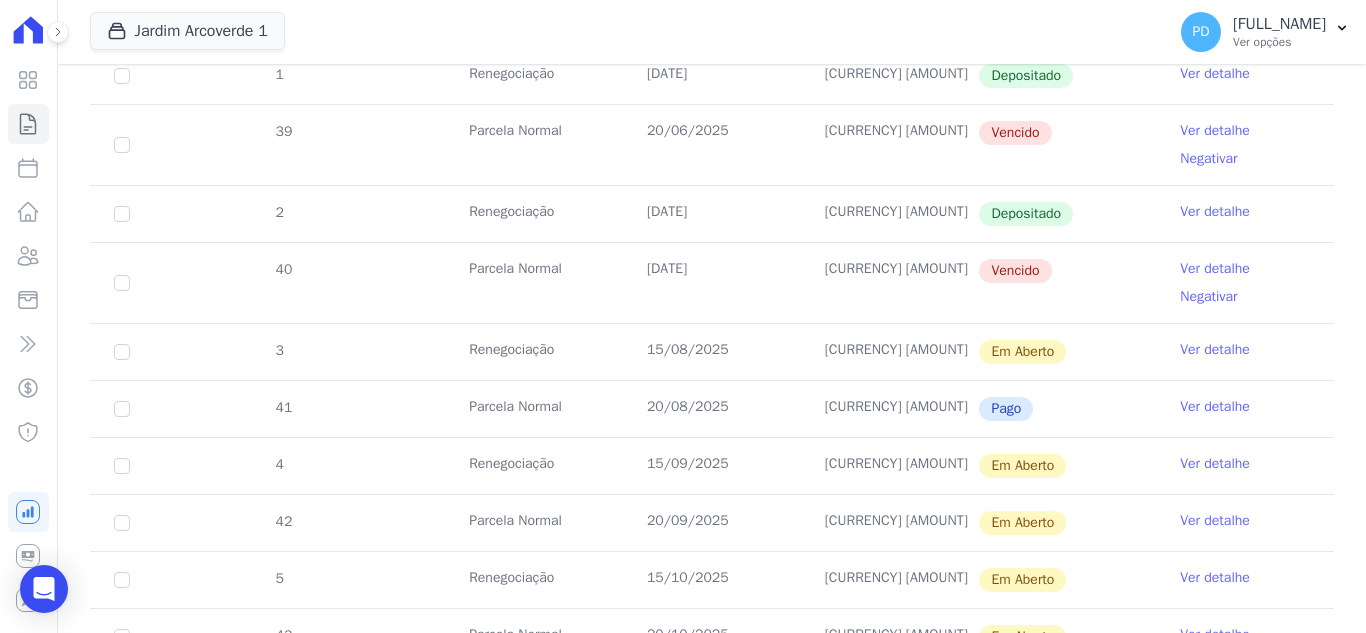 click on "Ver detalhe" at bounding box center [1245, 214] 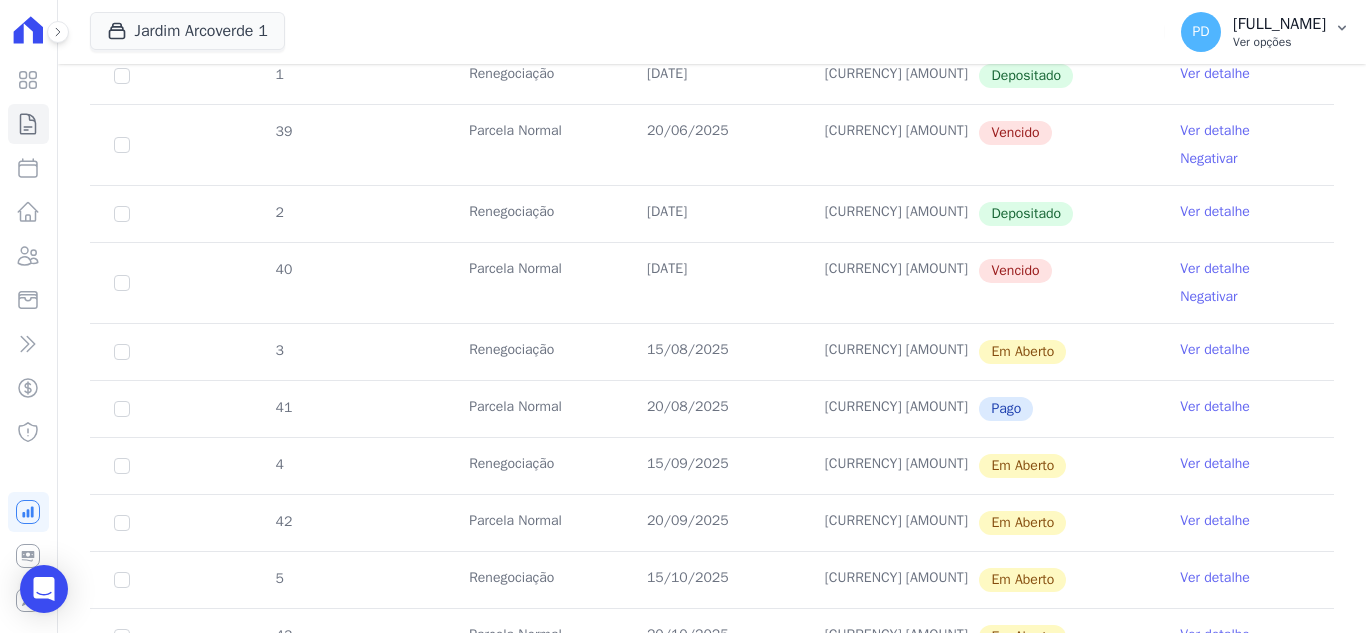 click 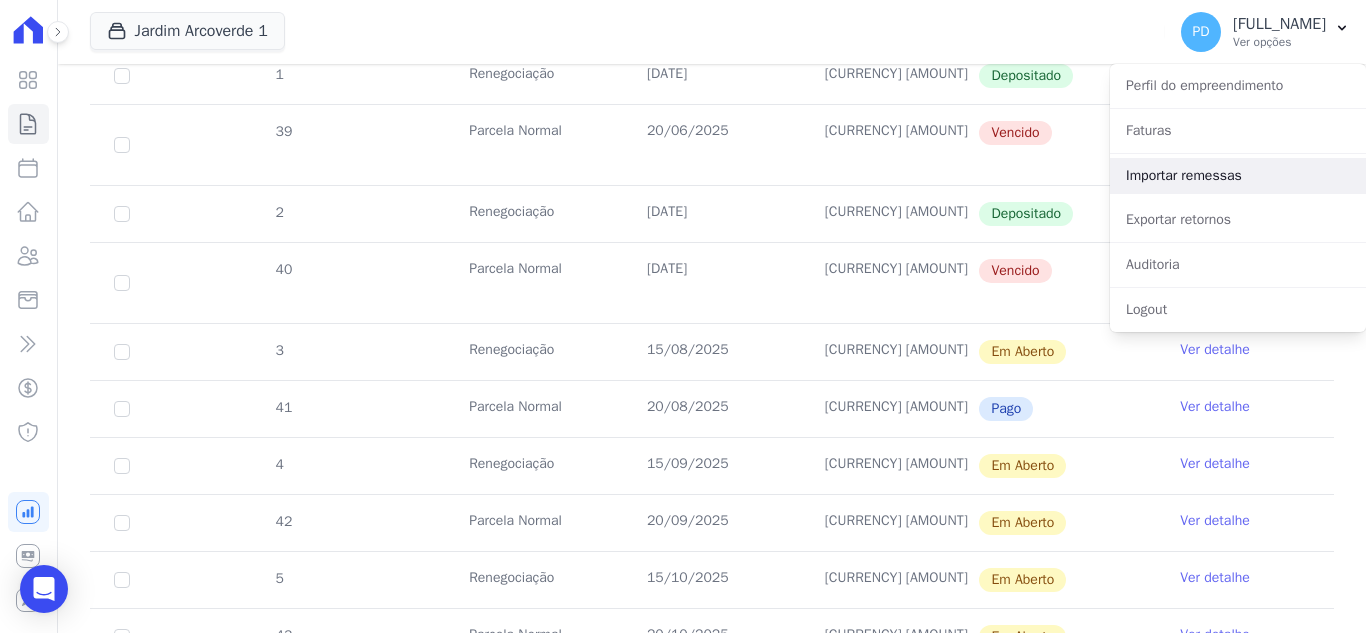 click on "Importar remessas" at bounding box center [1238, 176] 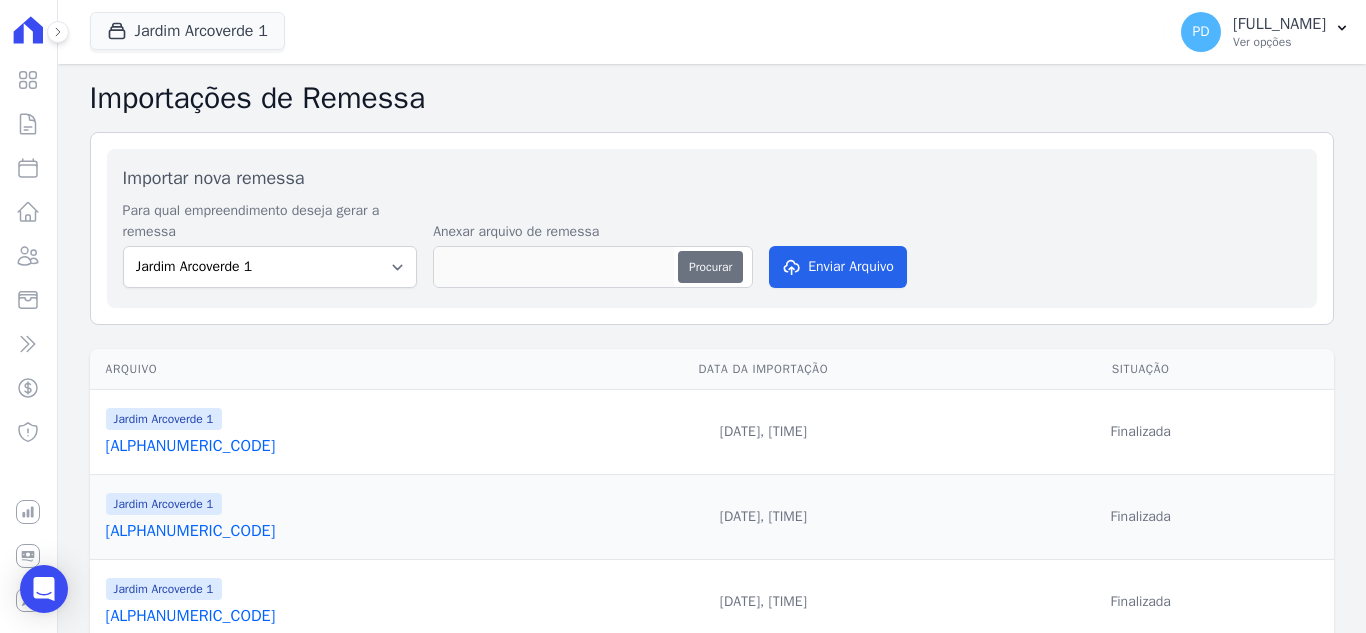 click on "Procurar" at bounding box center (710, 267) 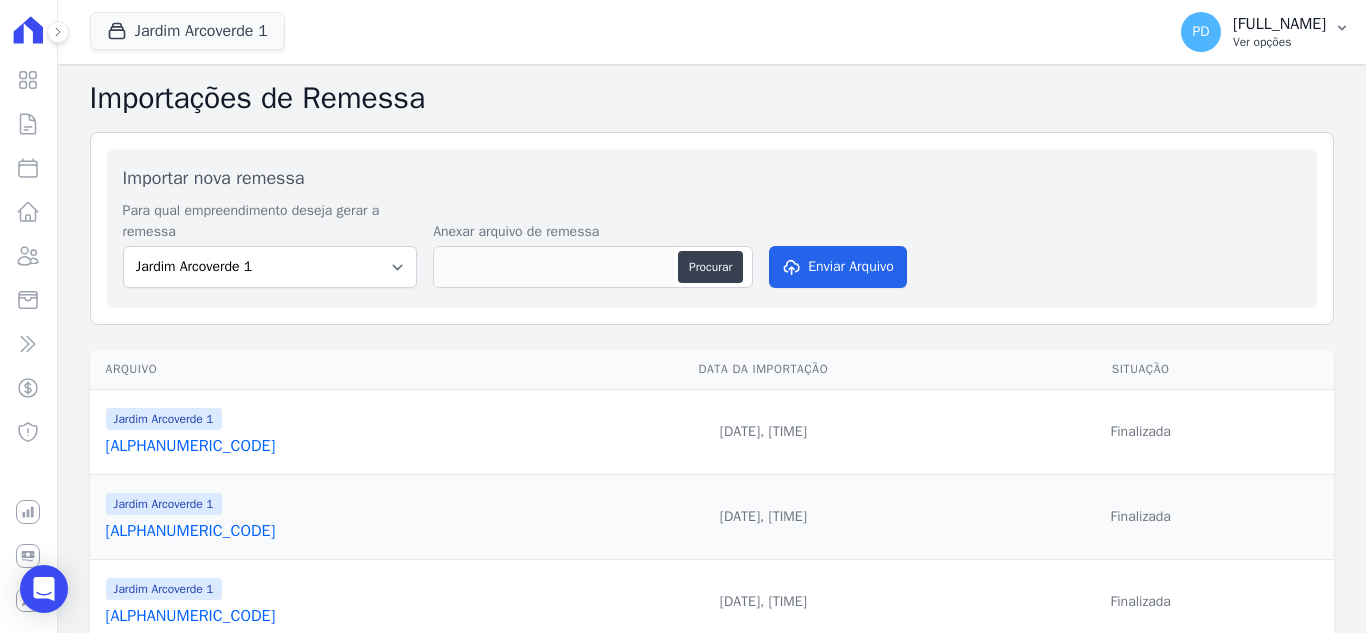 drag, startPoint x: 1341, startPoint y: 24, endPoint x: 1331, endPoint y: 33, distance: 13.453624 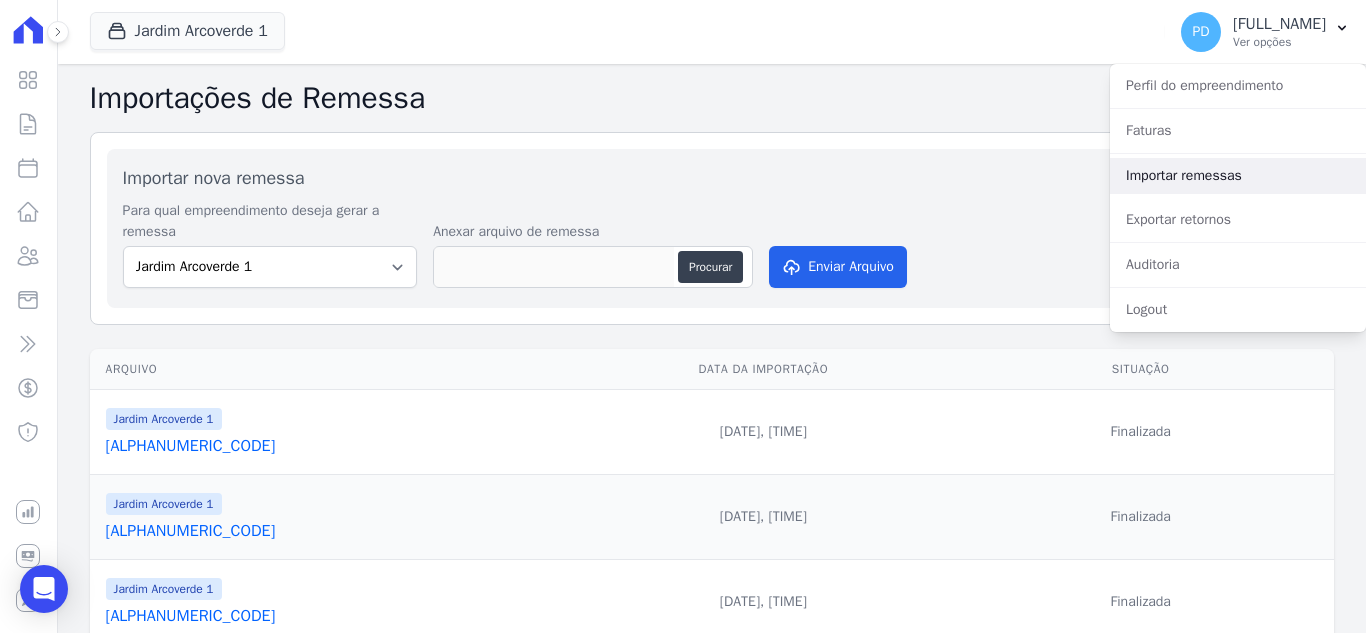 click on "Importar remessas" at bounding box center [1238, 176] 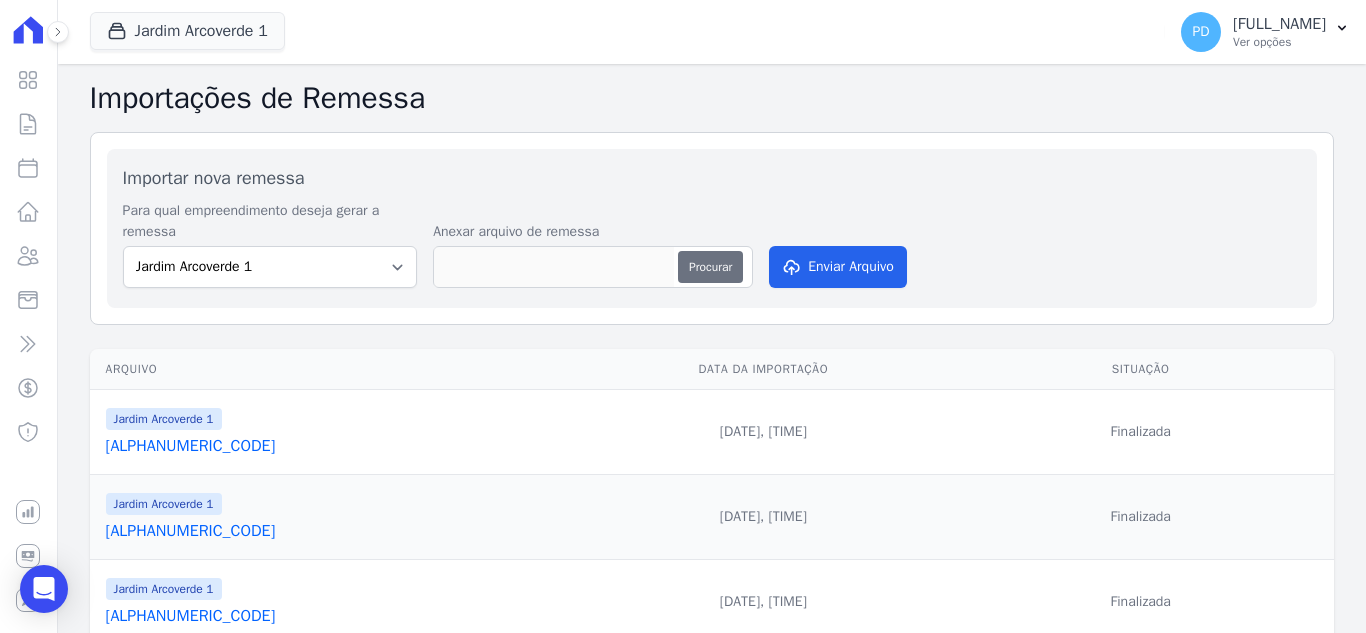 click on "Procurar" at bounding box center [710, 267] 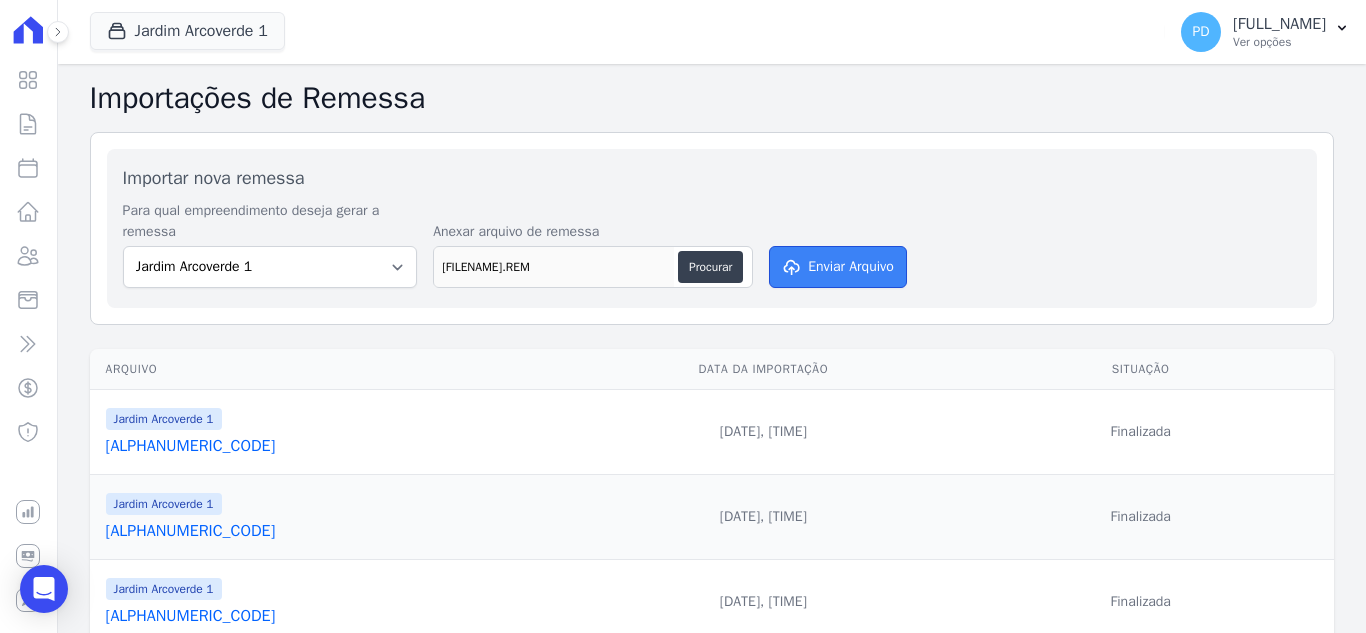 click on "Enviar Arquivo" at bounding box center (838, 267) 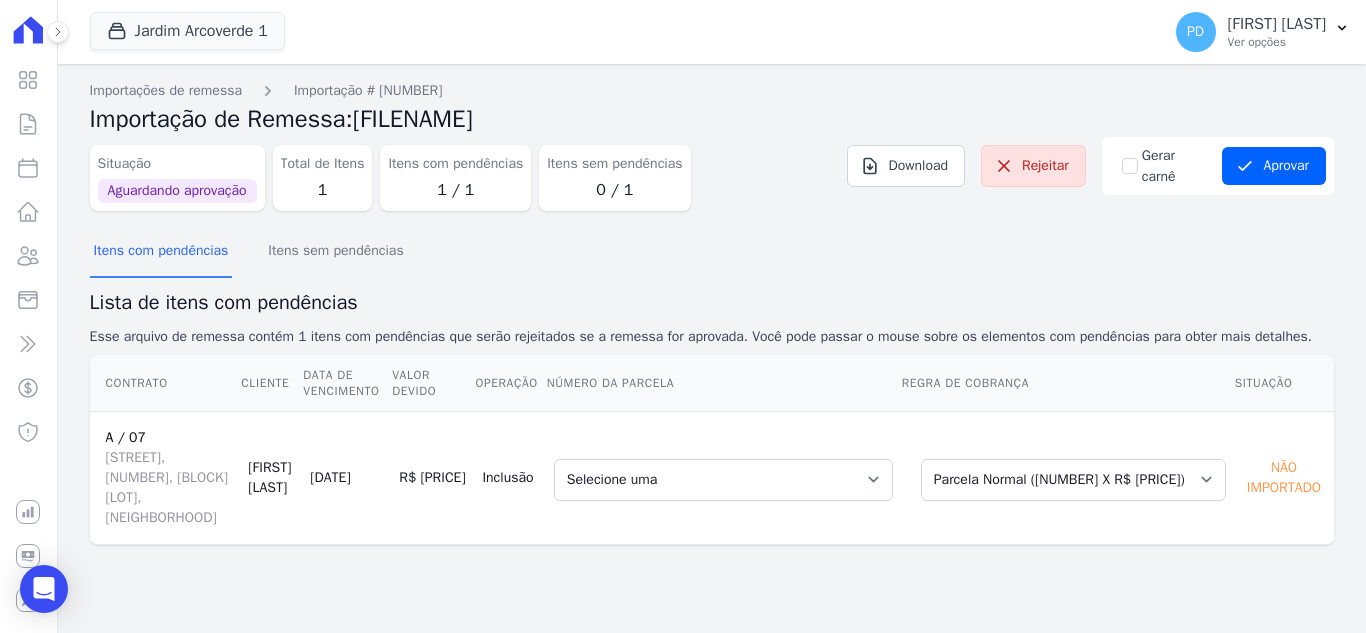 scroll, scrollTop: 0, scrollLeft: 0, axis: both 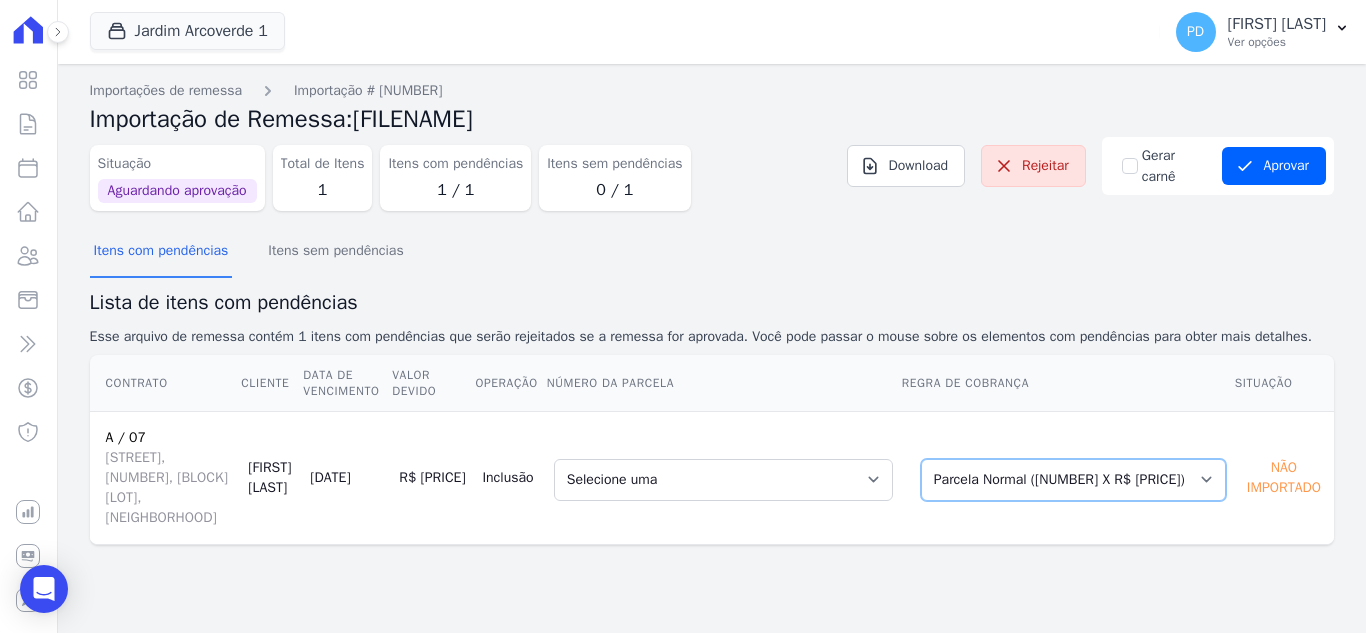 click on "Sinal ([NUMBER] X R$ [PRICE])" at bounding box center (1073, 480) 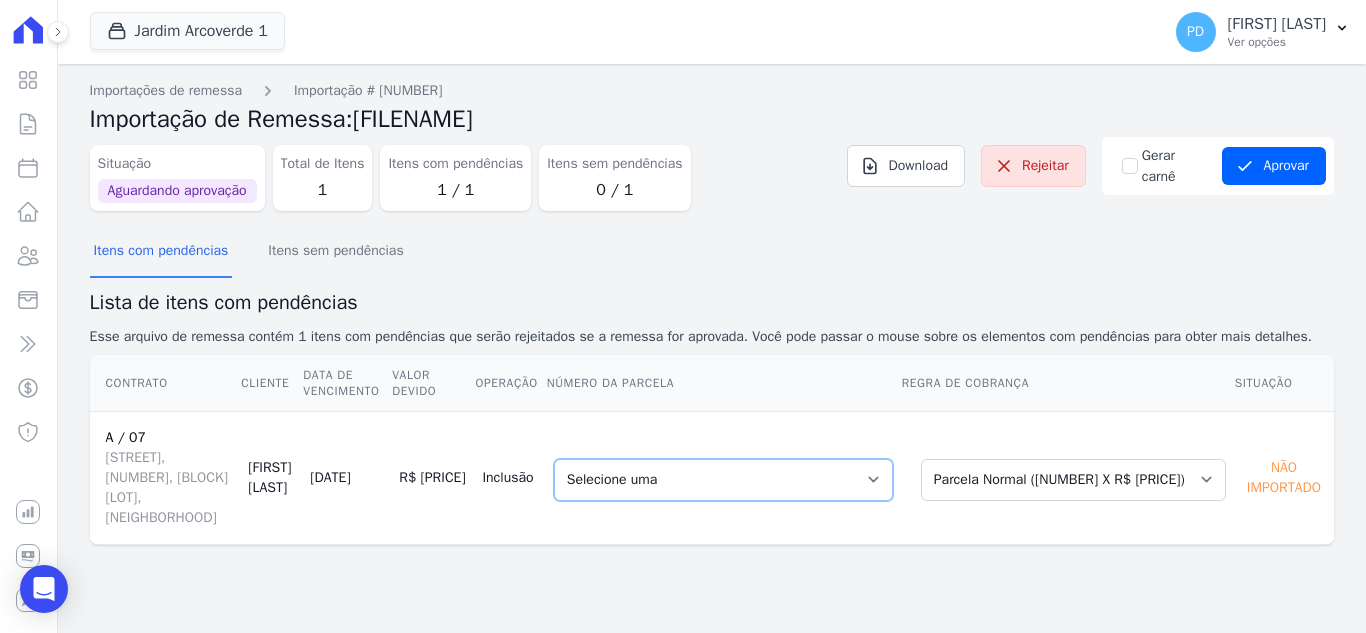 click on "51 - [DATE] - R$ [PRICE] - Agendado
52 - [DATE] - R$ [PRICE] - Agendado
53 - [DATE] - R$ [PRICE] - Agendado
54 - [DATE] - R$ [PRICE] - Agendado
55 - [DATE] - R$ [PRICE] - Agendado
56 - [DATE] - R$ [PRICE] - Agendado
57 - [DATE] - R$ [PRICE] - Agendado
58 - [DATE] - R$ [PRICE] - Agendado
59 - [DATE] - R$ [PRICE] - Agendado
60 - [DATE] - R$ [PRICE] - Agendado
61 - [DATE] - R$ [PRICE] - Agendado
62 - [DATE] - R$ [PRICE] - Agendado
63 - [DATE] - R$ [PRICE] - Agendado
64 - [DATE] - R$ [PRICE] - Agendado
65 - [DATE] - R$ [PRICE] - Agendado
66 - [DATE] - R$ [PRICE] - Agendado
67 - [DATE] - R$ [PRICE] - Agendado
68 - [DATE] - R$ [PRICE] - Agendado
69 - [DATE] - R$ [PRICE] - Agendado
70 - [DATE] - R$ [PRICE] - Agendado
71 - [DATE] - R$ [PRICE] - Agendado
72 - [DATE] - R$ [PRICE] - Agendado
73 - [DATE] - R$ [PRICE] - Agendado
74 - [DATE] - R$ [PRICE] - Agendado" at bounding box center [723, 480] 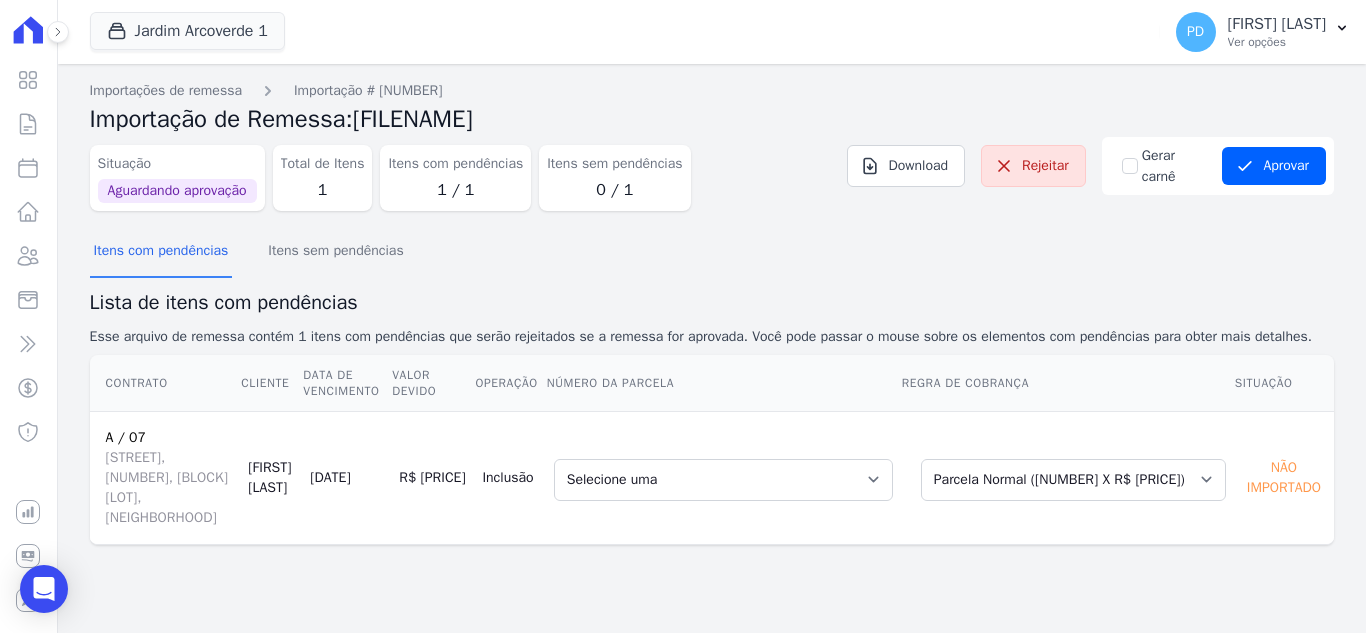click on "Importações de remessa
Importação
# [NUMBER]
Importação de Remessa:  [FILENAME]
Situação
Aguardando aprovação
Total de Itens
[NUMBER]
Itens com pendências
[NUMBER] / [NUMBER]
Itens sem pendências
[NUMBER] / [NUMBER]
Download
Rejeitar
Gerar carnê" at bounding box center (712, 348) 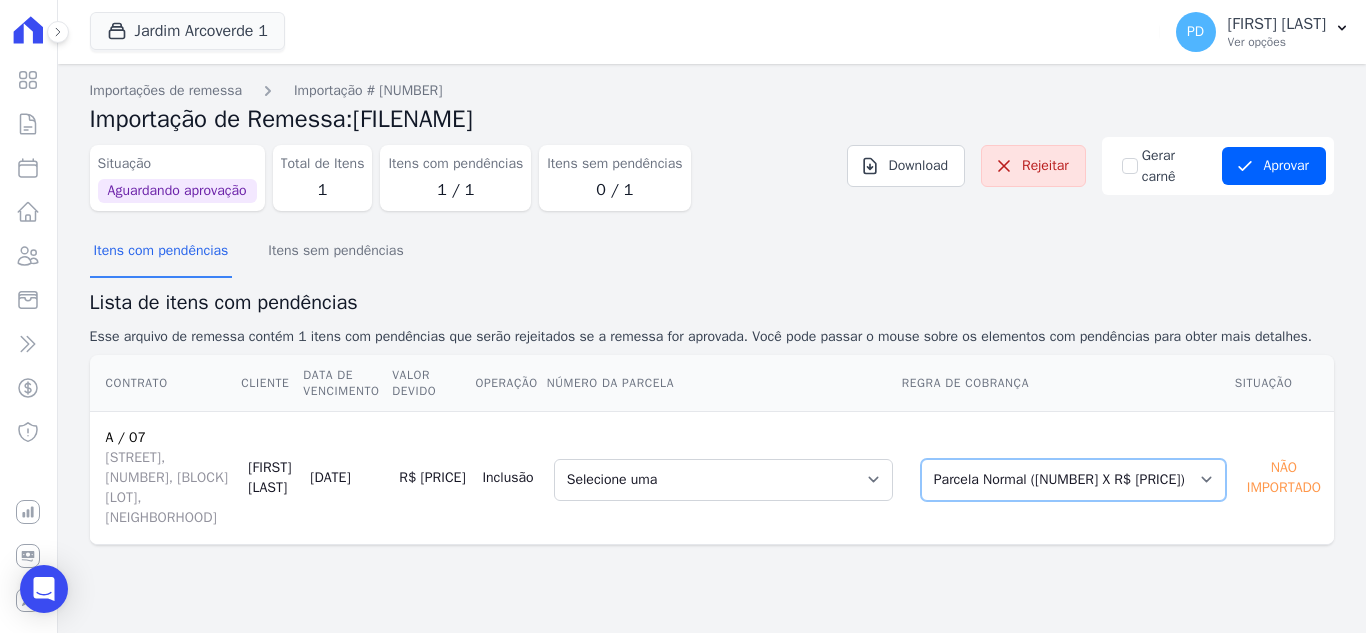 click on "Sinal ([NUMBER] X R$ [PRICE])" at bounding box center [1073, 480] 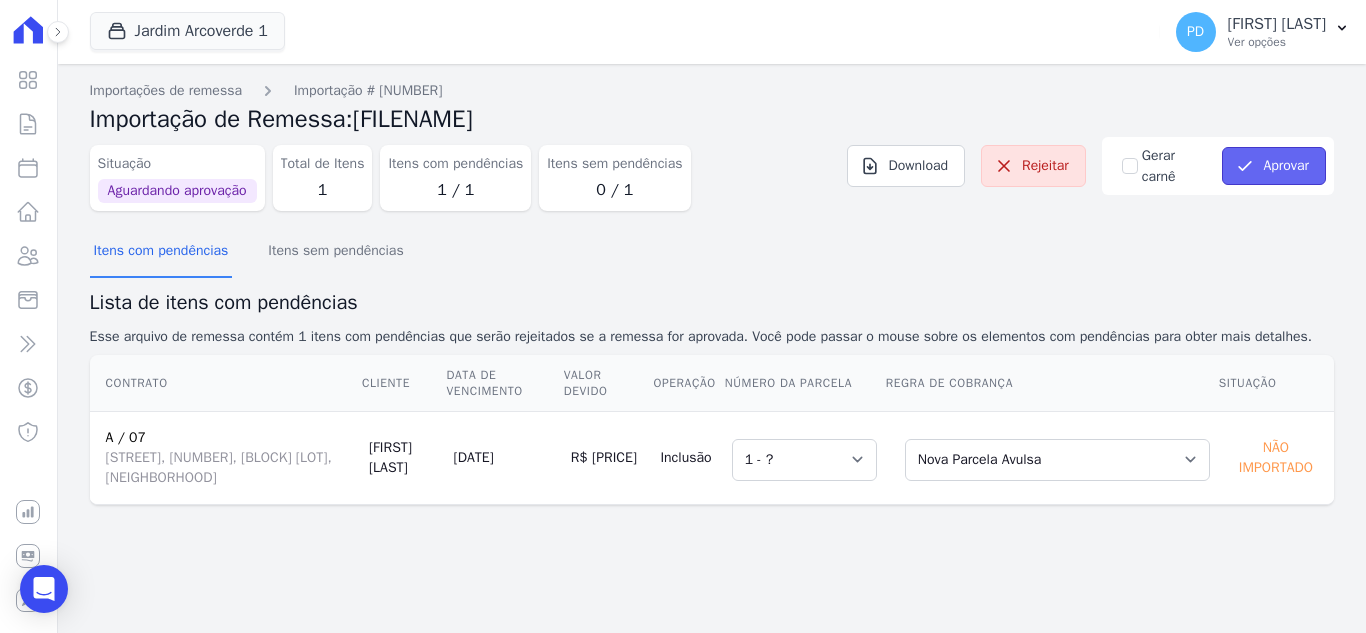 click on "Aprovar" at bounding box center (1274, 166) 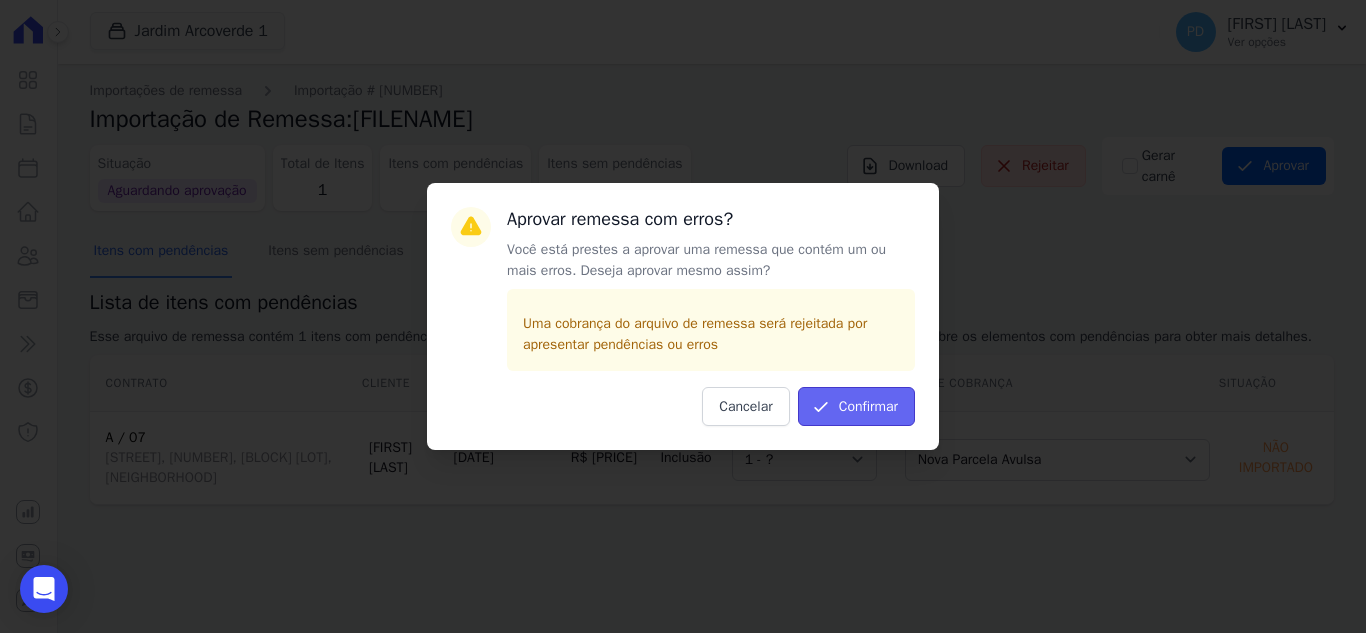 click on "Confirmar" at bounding box center (856, 406) 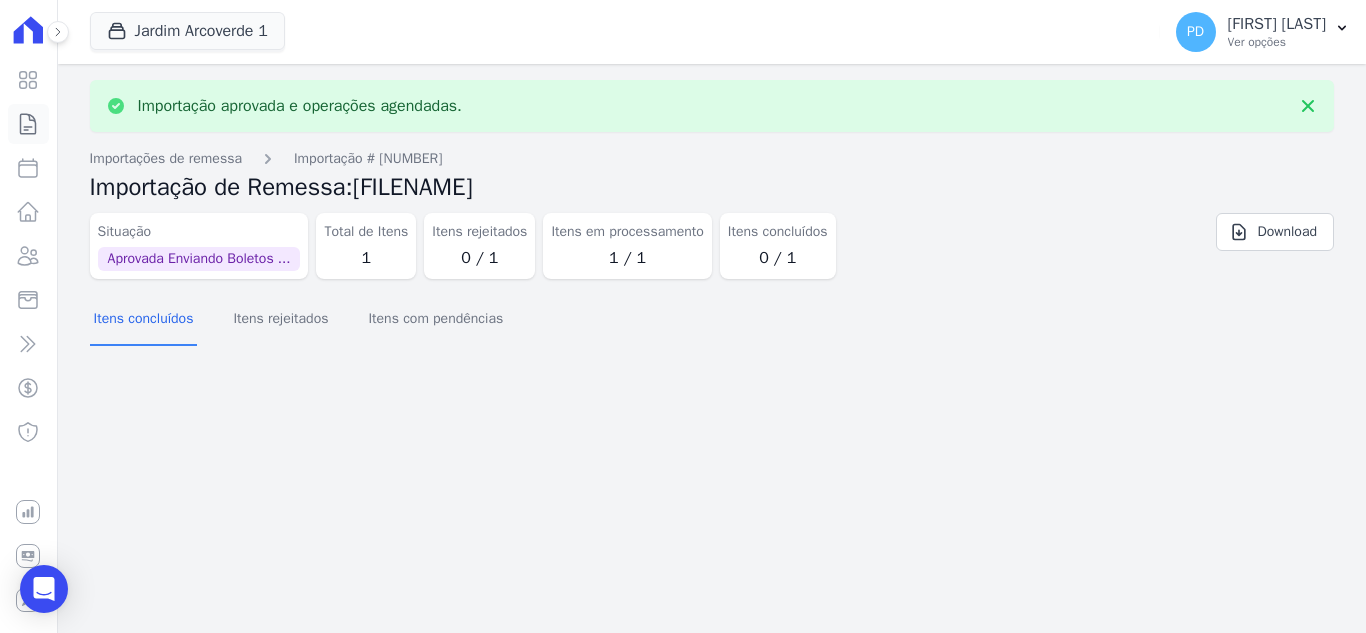 click 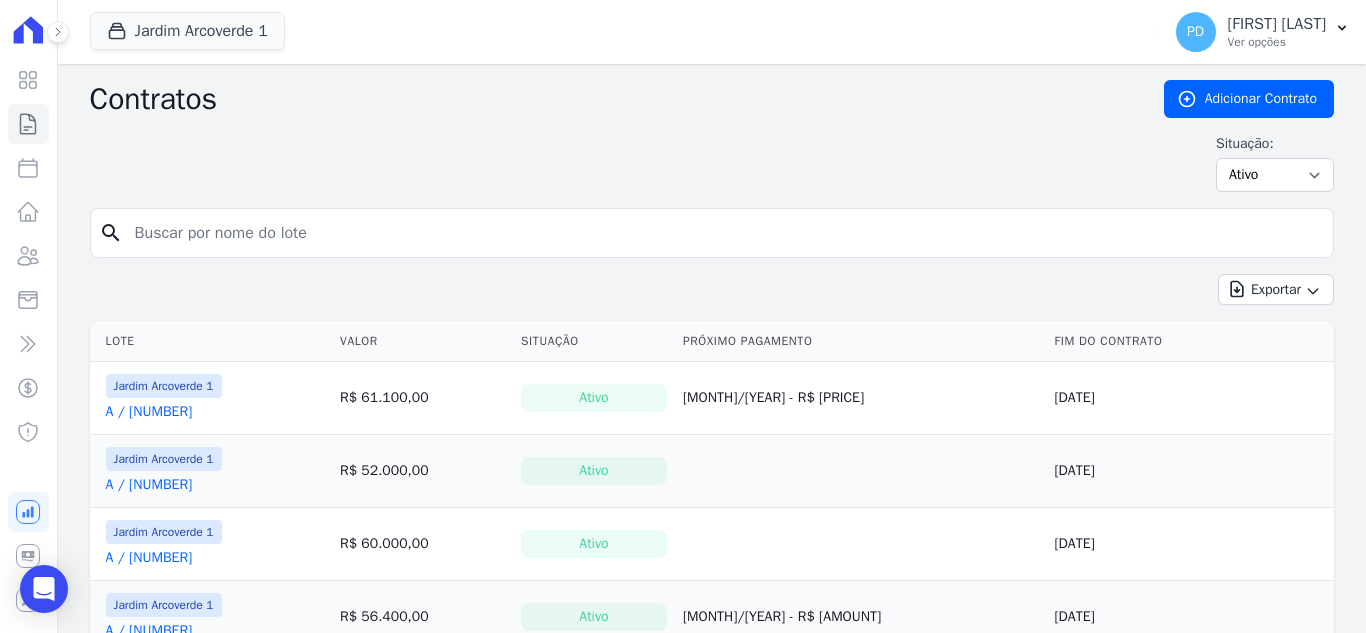 click at bounding box center (724, 233) 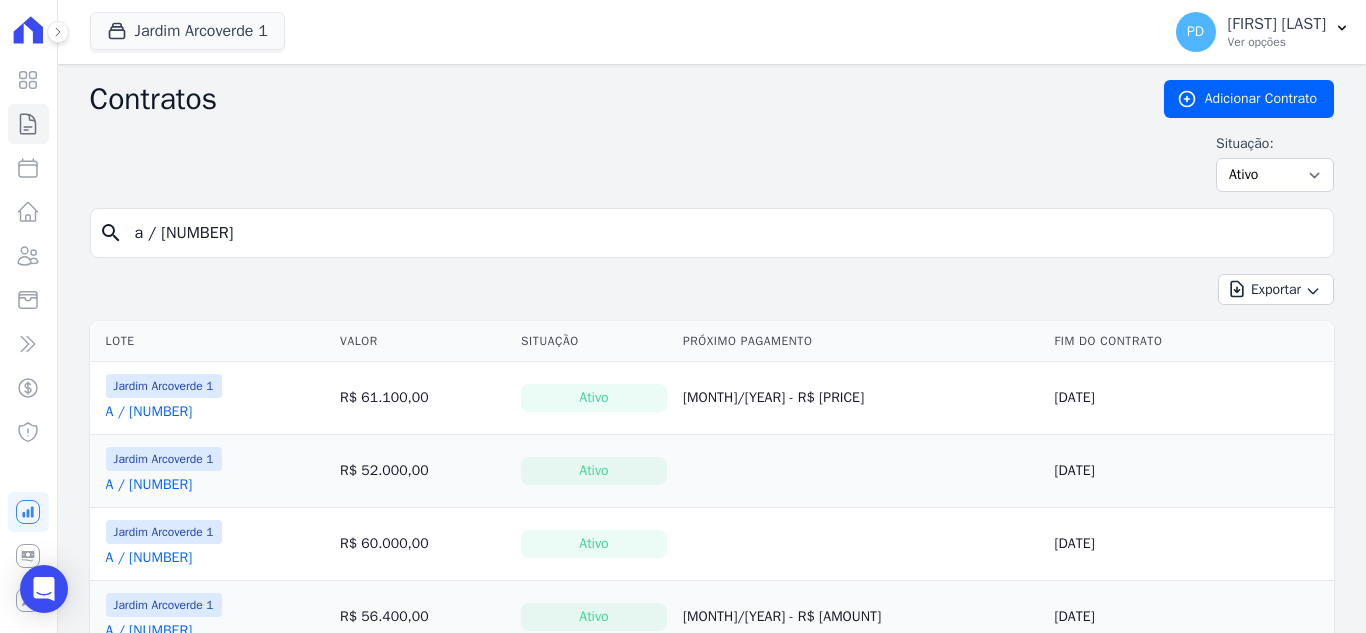 type on "a / [NUMBER]" 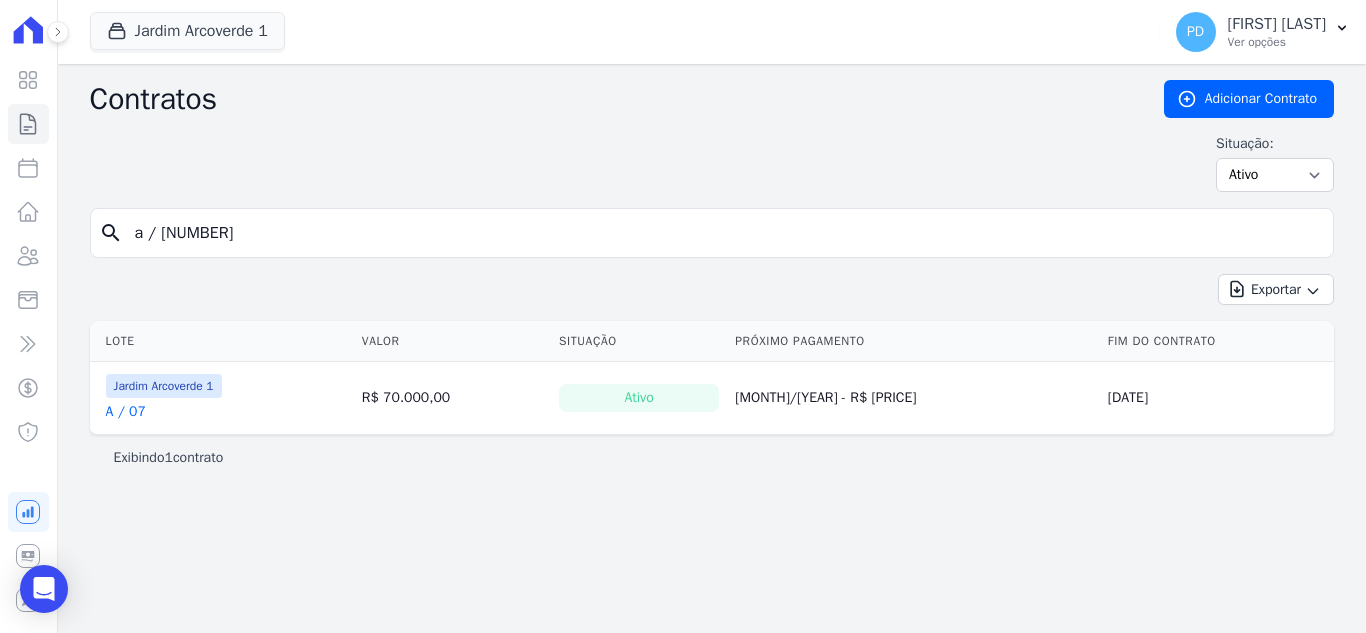 click on "A / 07" at bounding box center [126, 412] 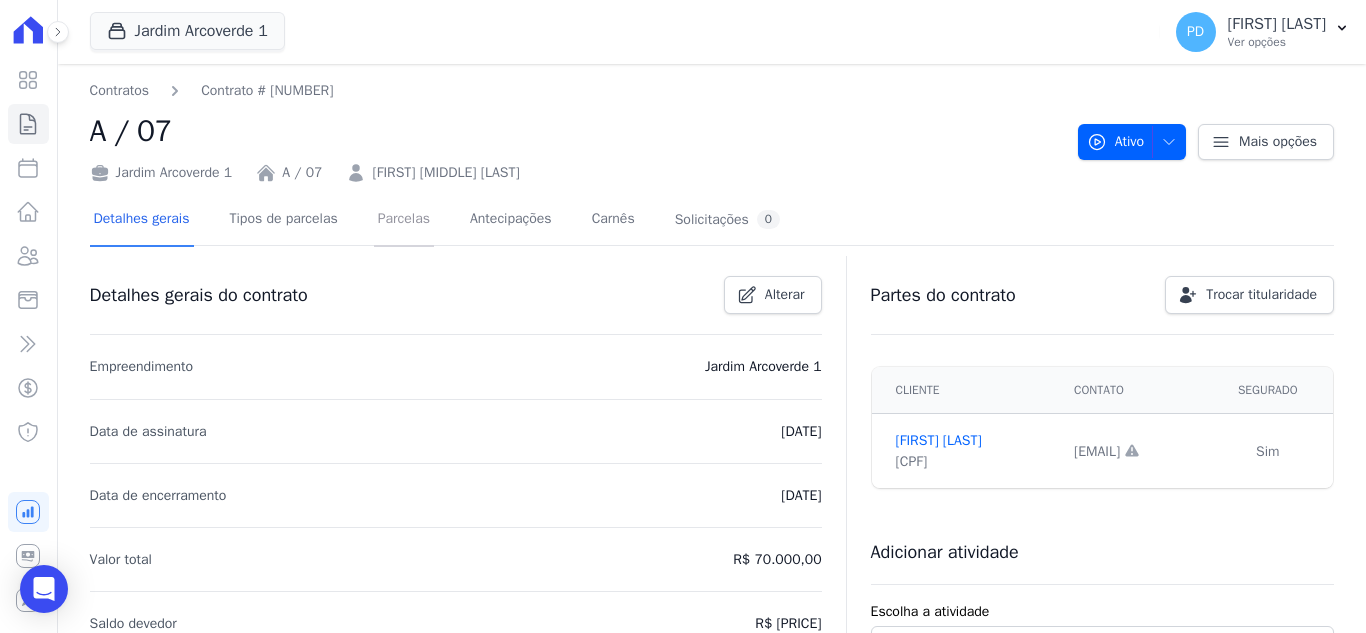 click on "Parcelas" at bounding box center [404, 220] 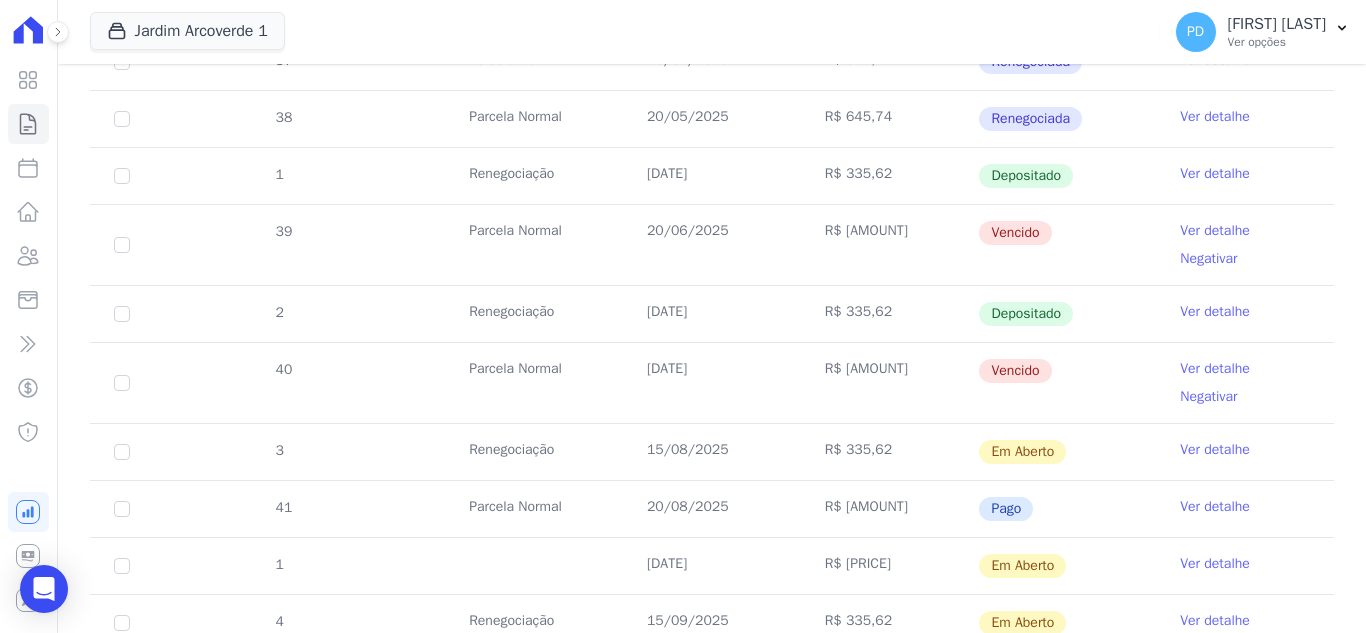 scroll, scrollTop: 800, scrollLeft: 0, axis: vertical 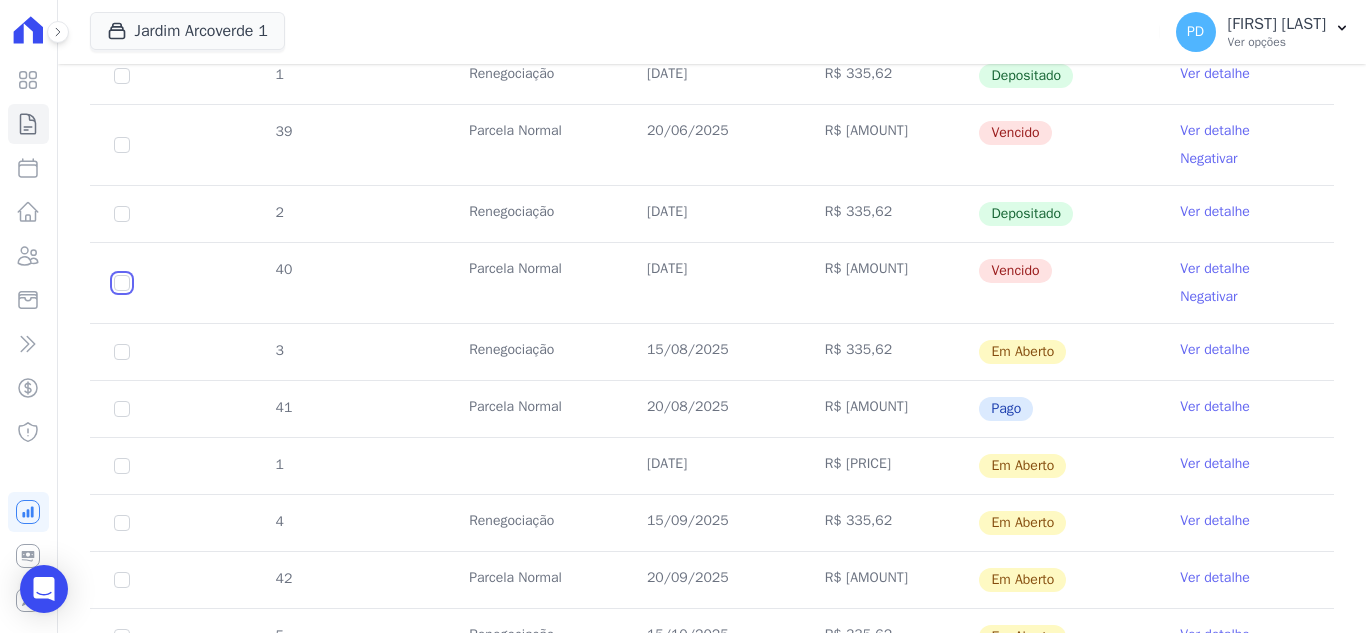 click at bounding box center (122, 145) 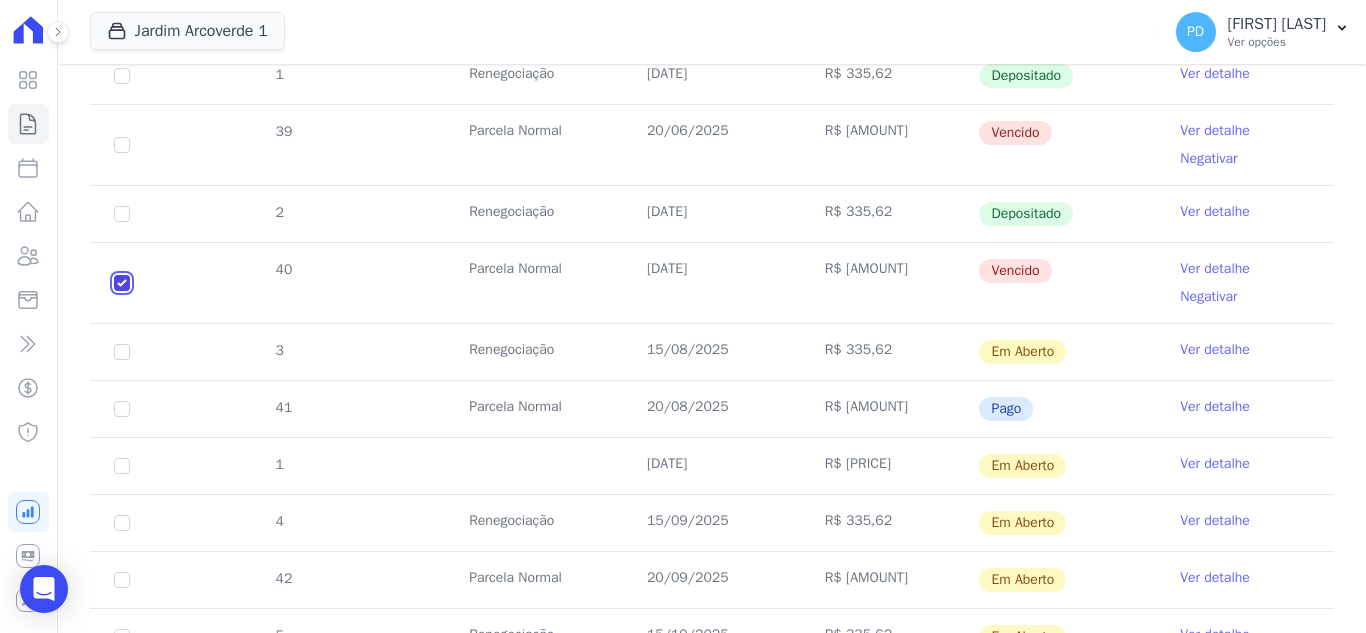 checkbox on "true" 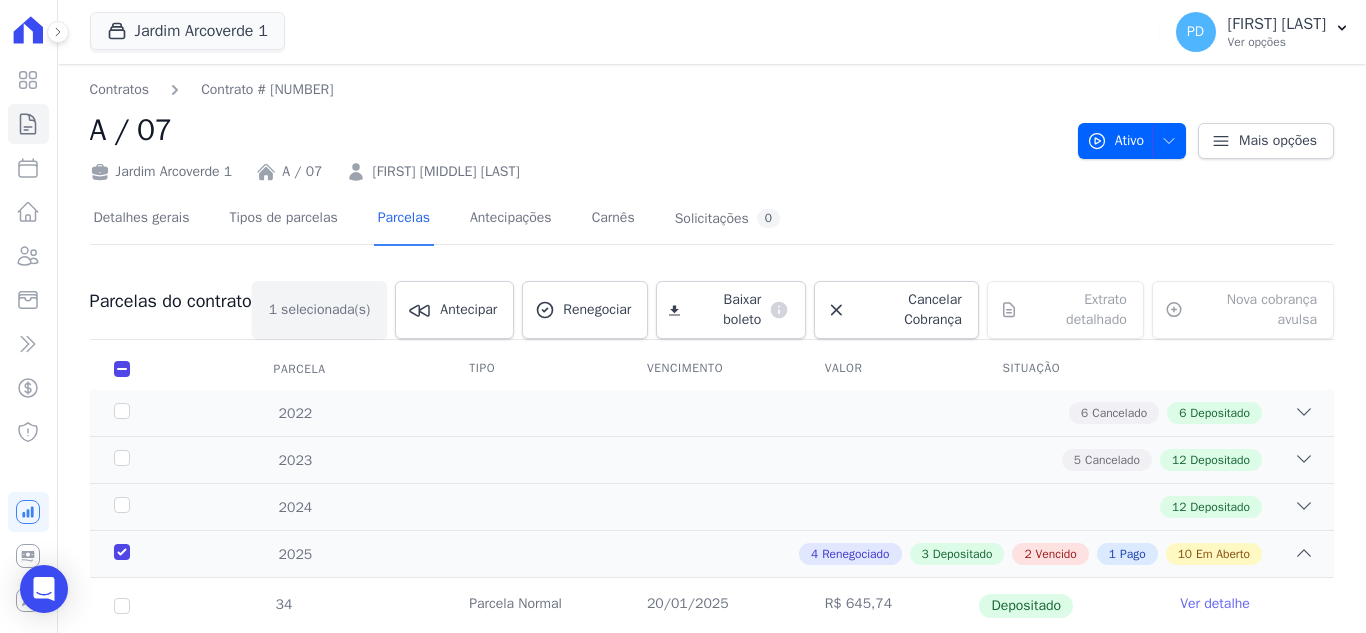 scroll, scrollTop: 0, scrollLeft: 0, axis: both 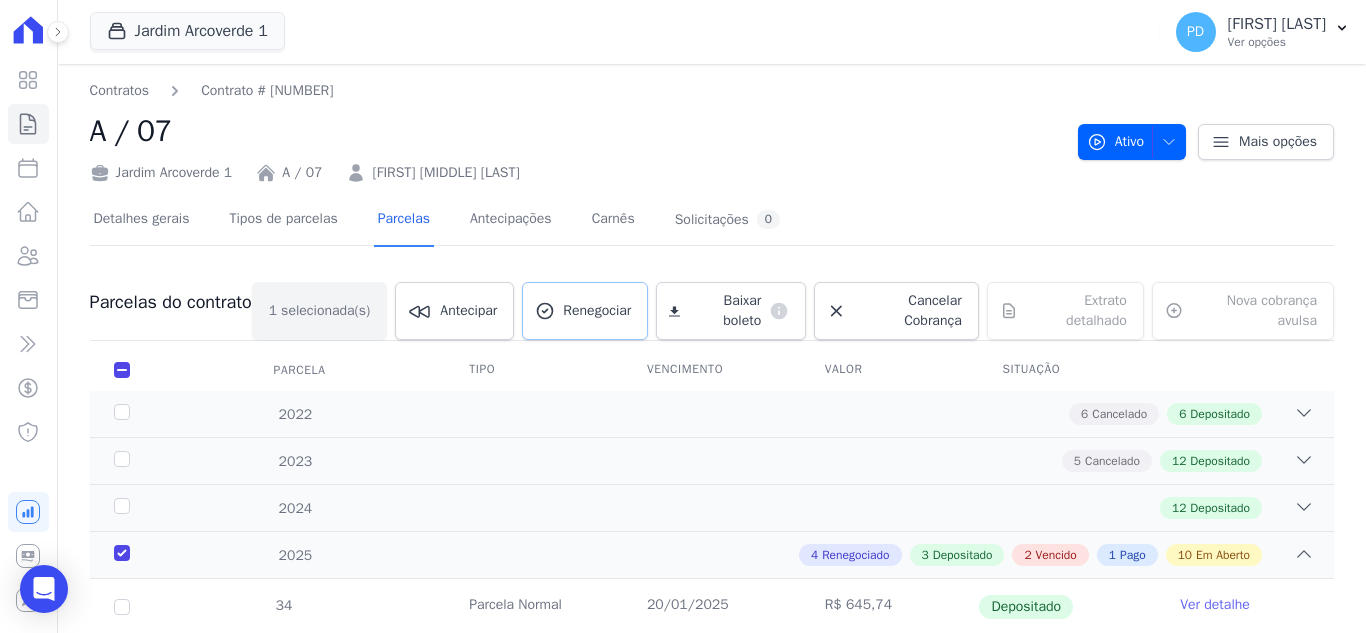 click on "Renegociar" at bounding box center [597, 311] 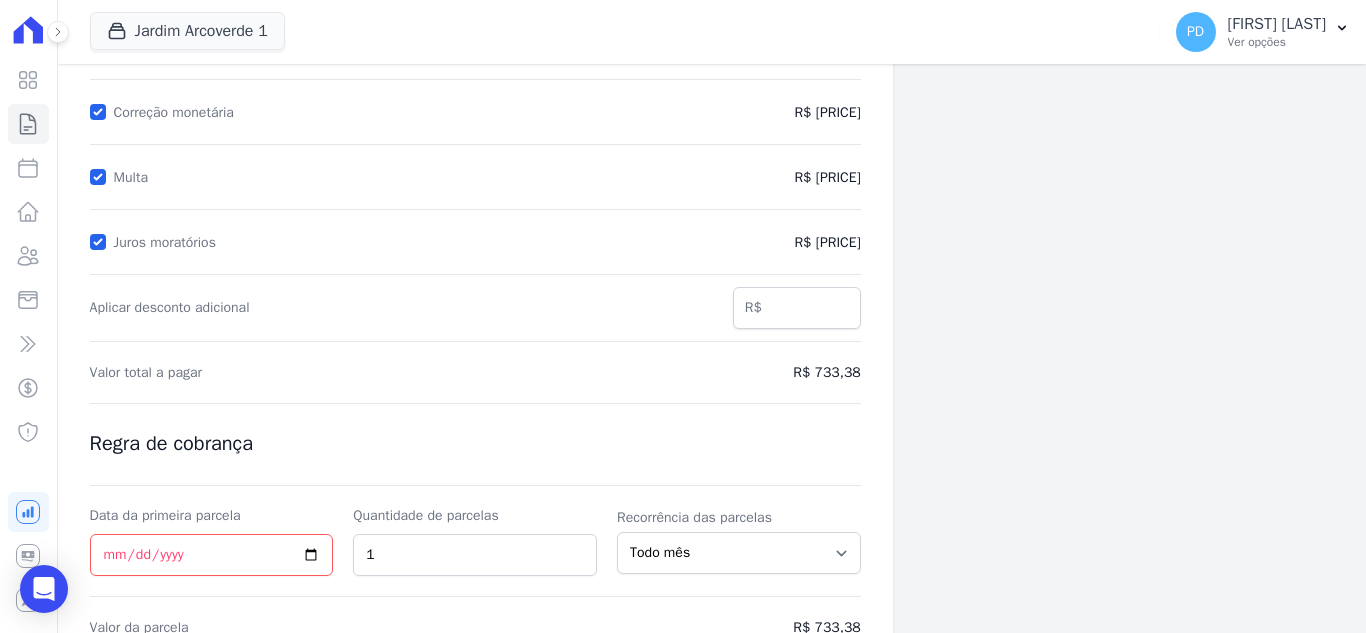 scroll, scrollTop: 300, scrollLeft: 0, axis: vertical 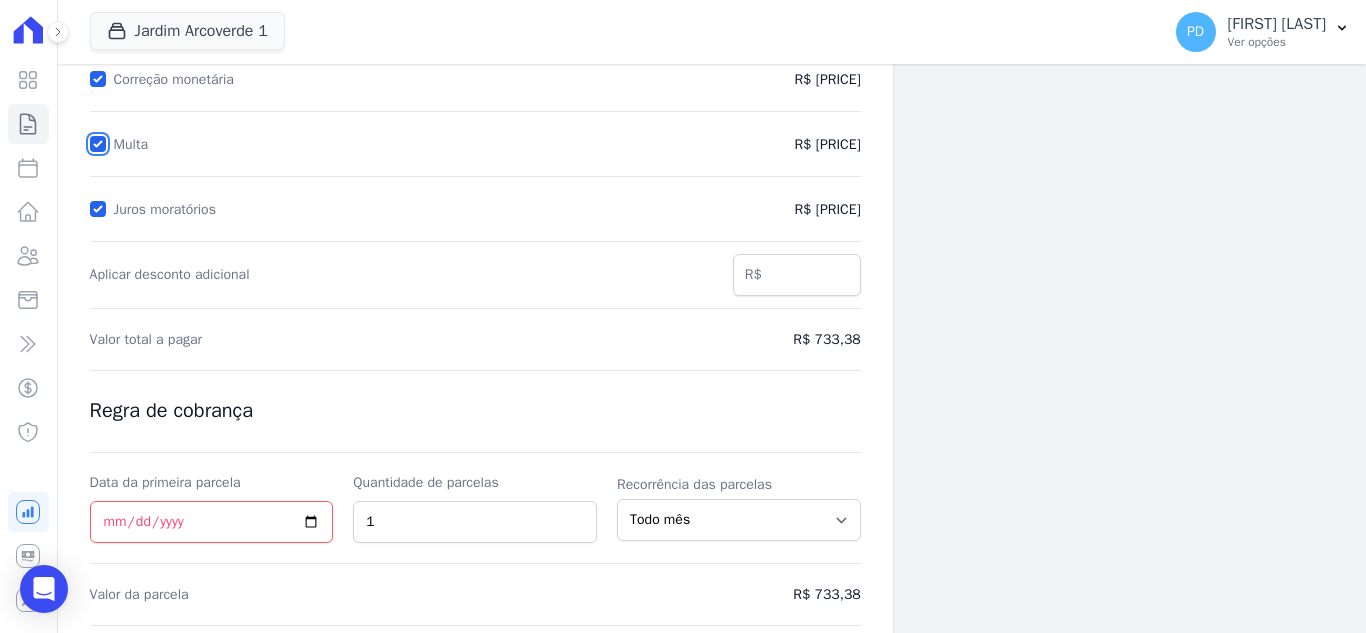click on "Multa" at bounding box center [98, 144] 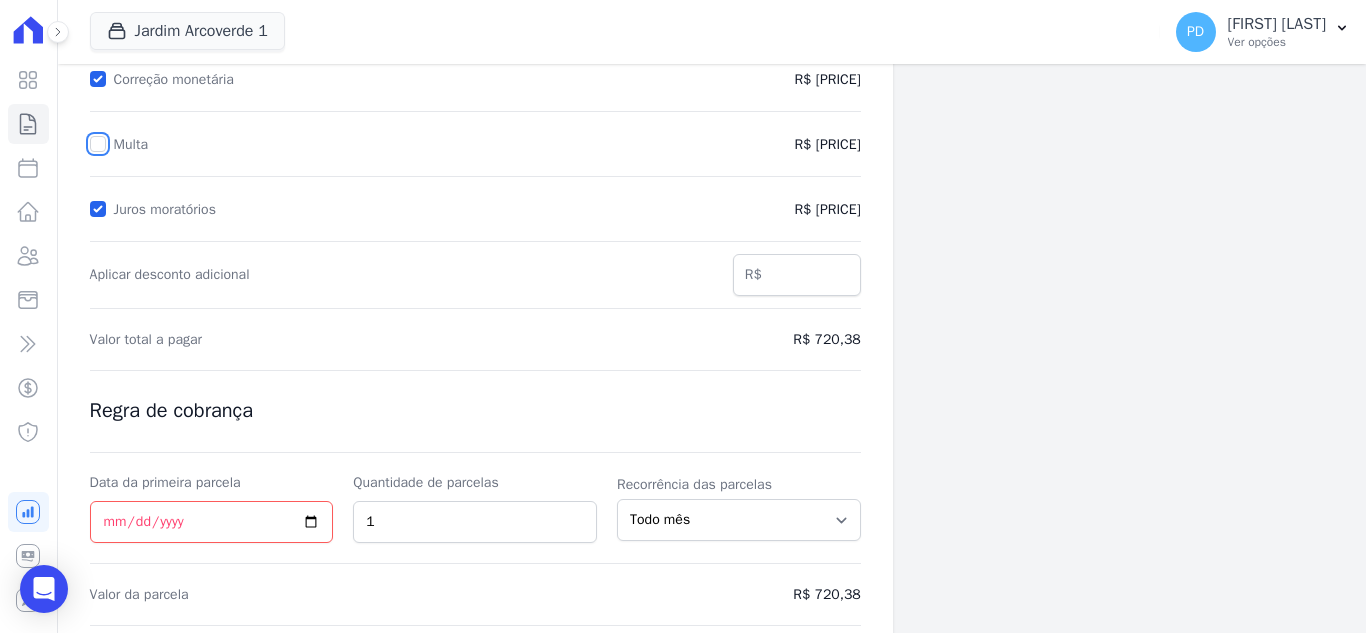 click on "Multa" at bounding box center (98, 144) 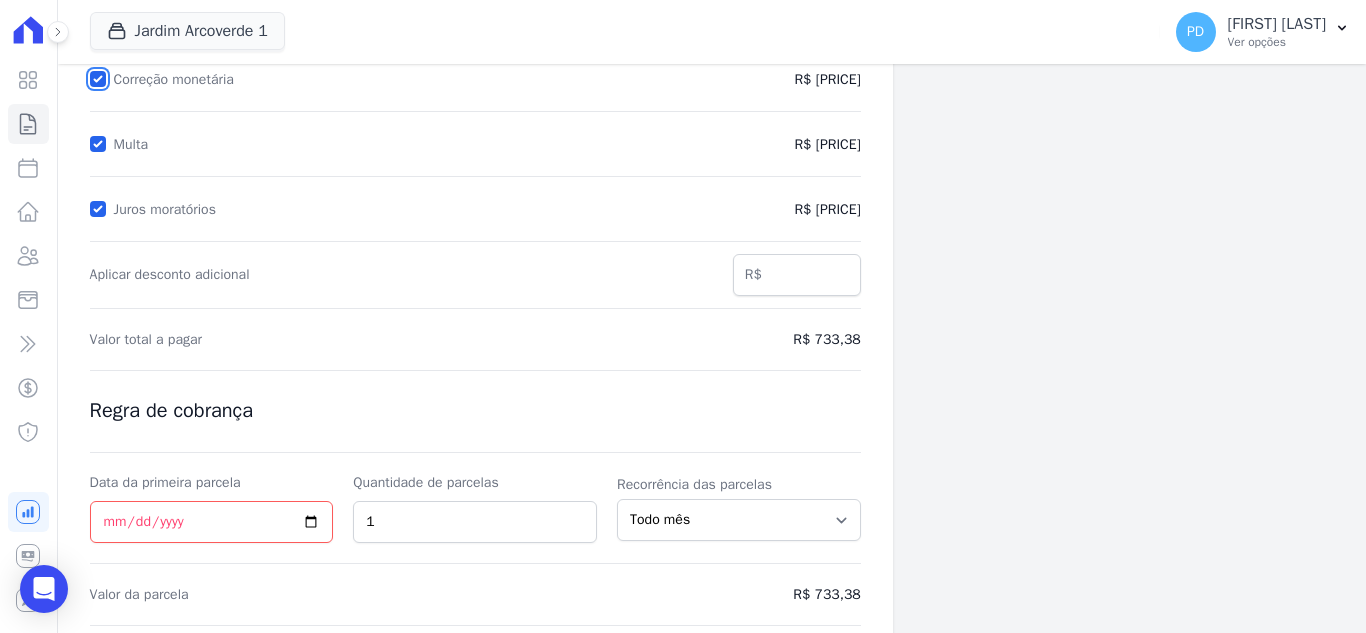 click on "Correção monetária" at bounding box center [98, 79] 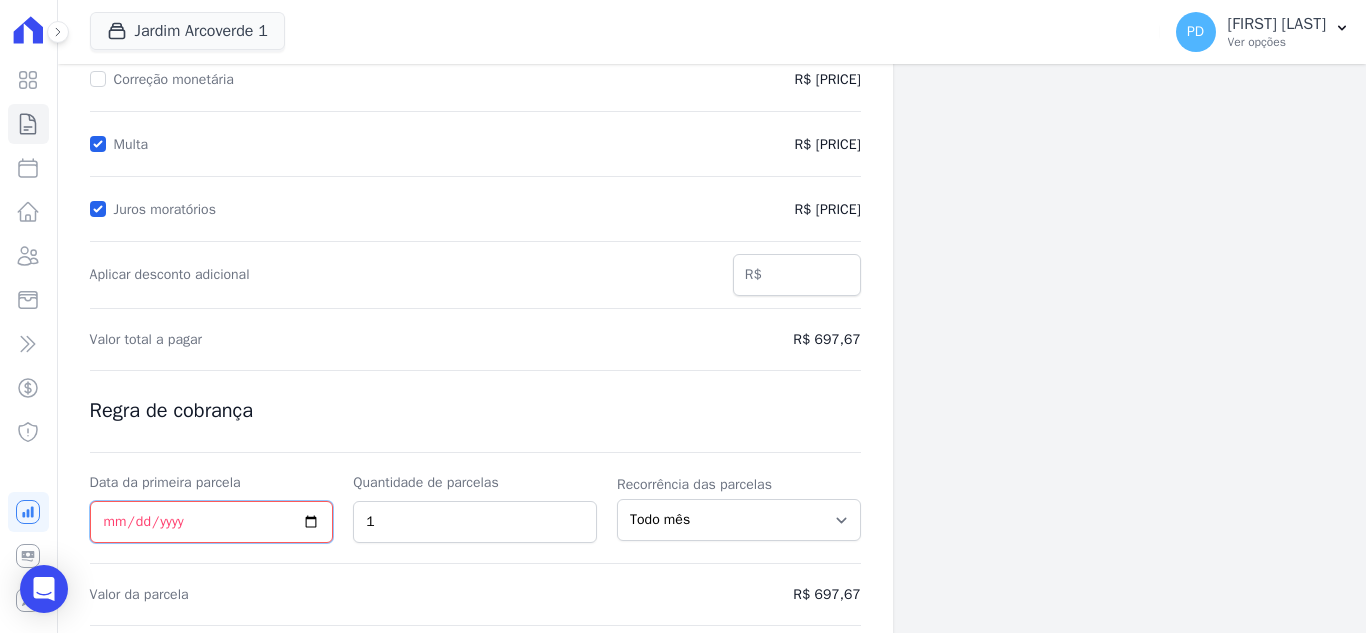 click on "Data da primeira parcela" at bounding box center [212, 522] 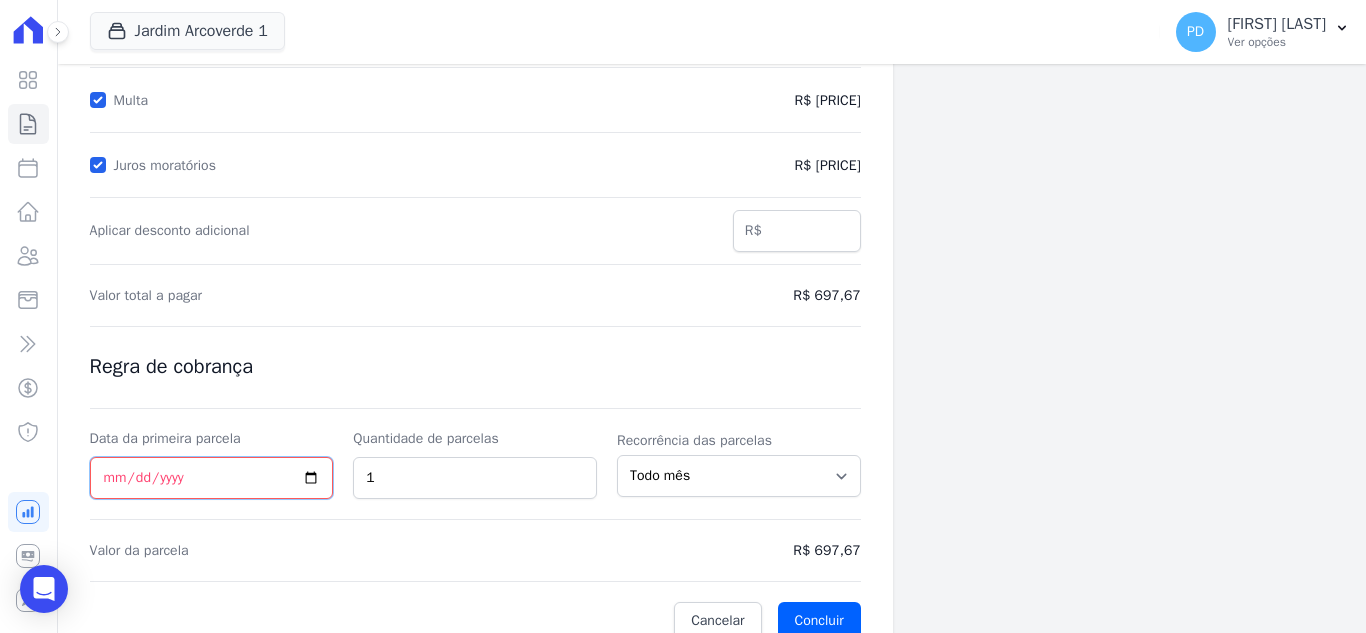 scroll, scrollTop: 369, scrollLeft: 0, axis: vertical 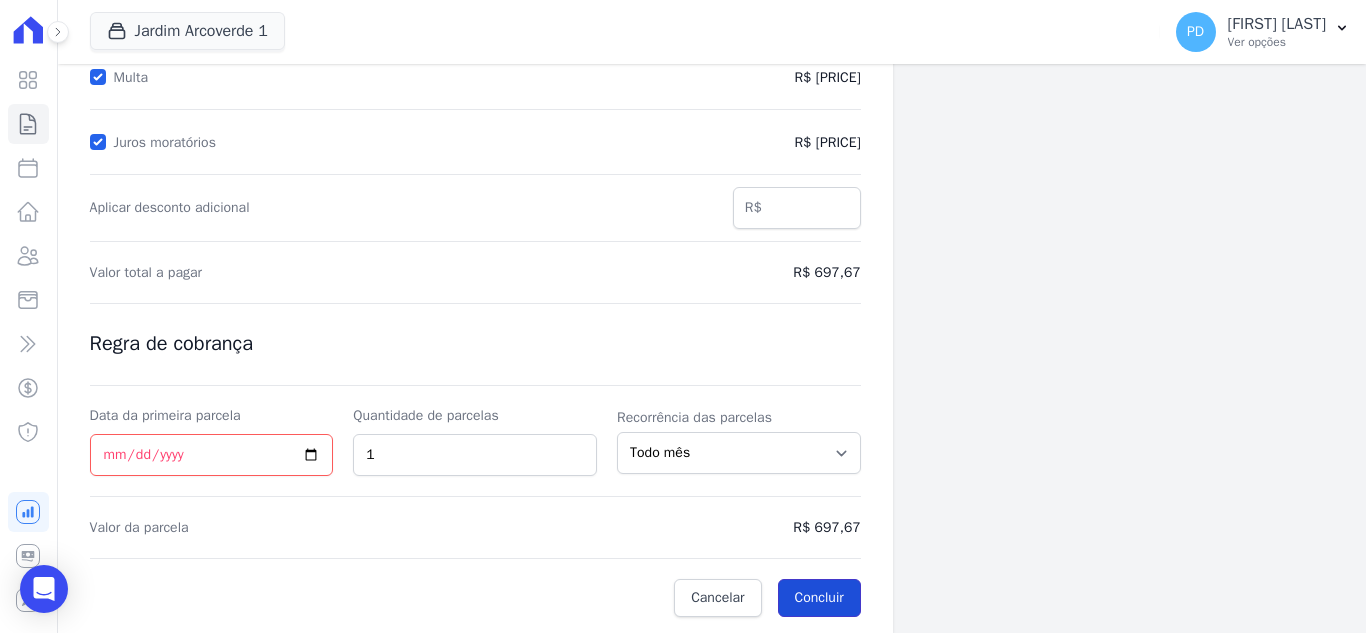 click on "Concluir" at bounding box center [819, 598] 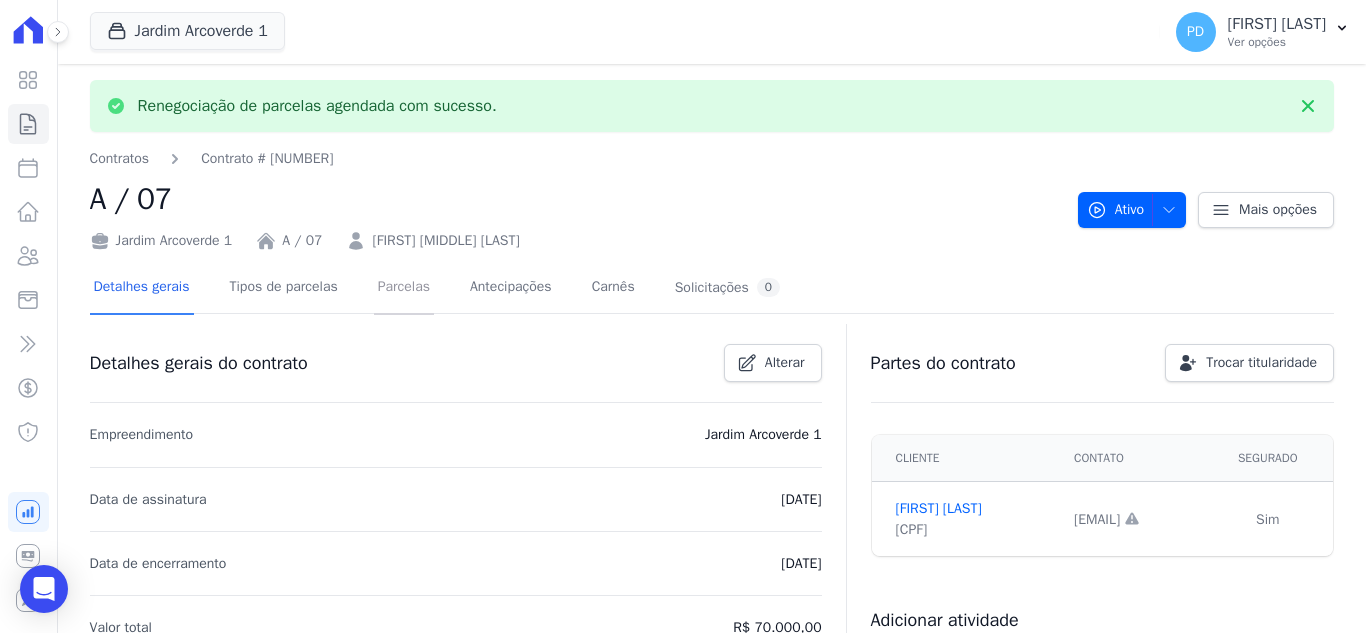 click on "Parcelas" at bounding box center (404, 288) 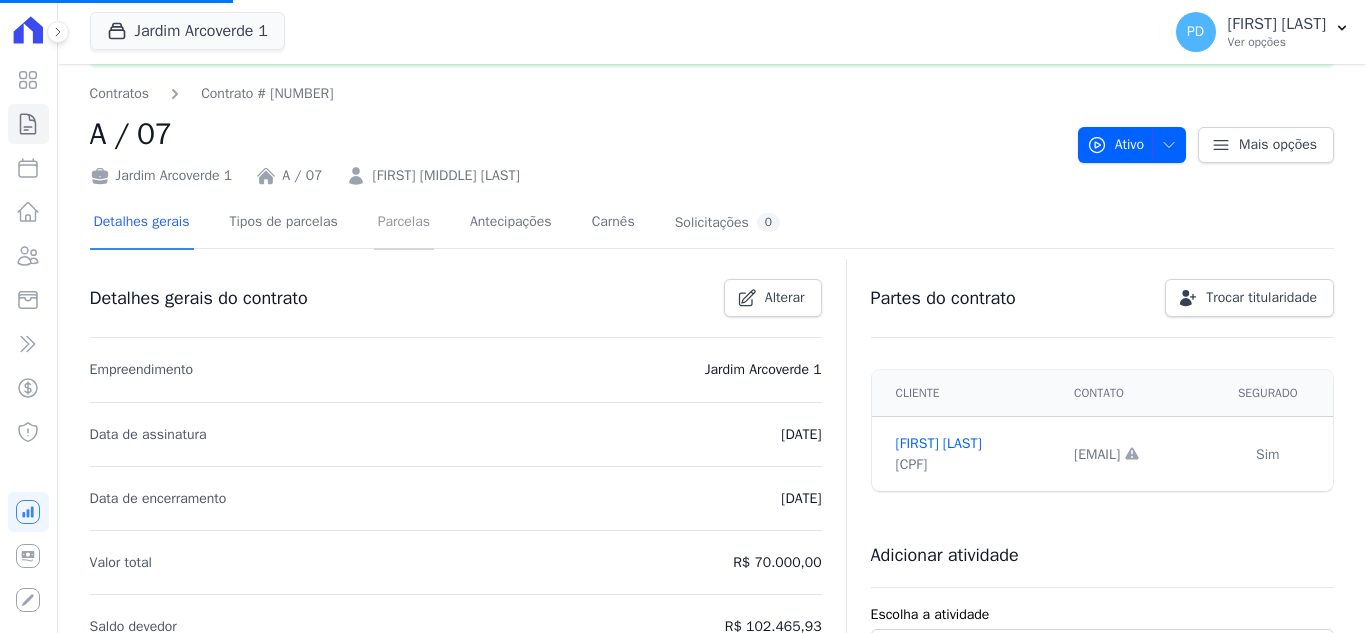 scroll, scrollTop: 100, scrollLeft: 0, axis: vertical 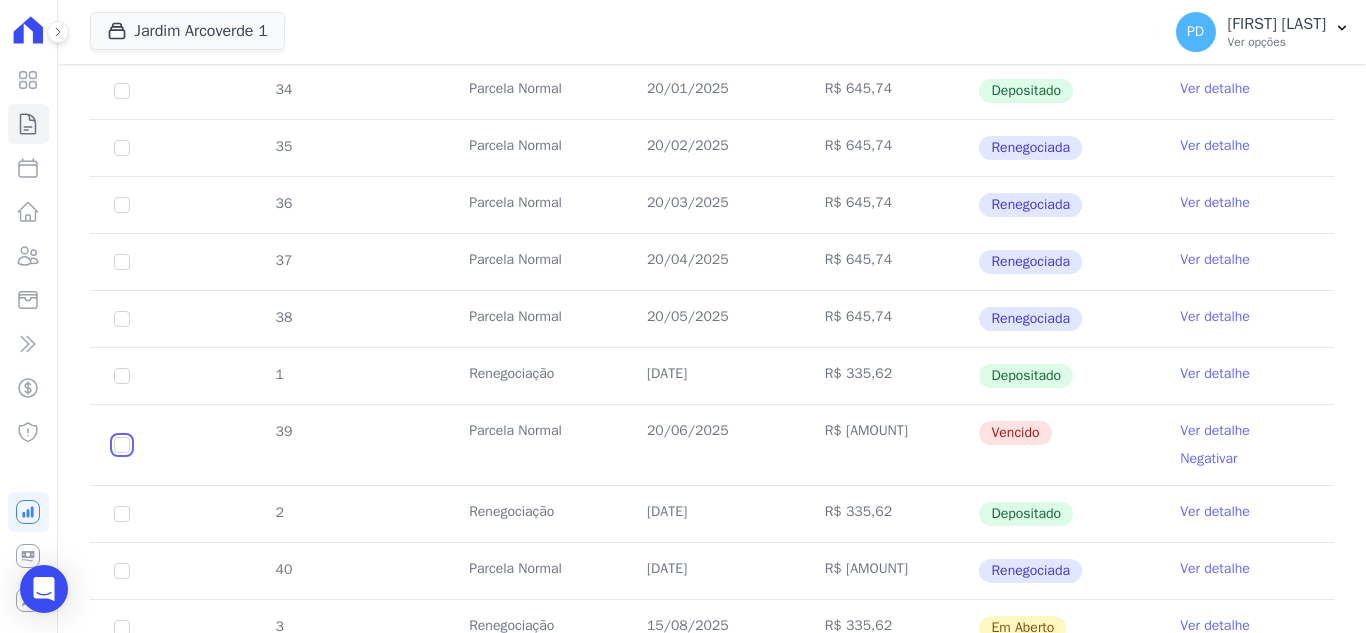drag, startPoint x: 118, startPoint y: 444, endPoint x: 129, endPoint y: 440, distance: 11.7046995 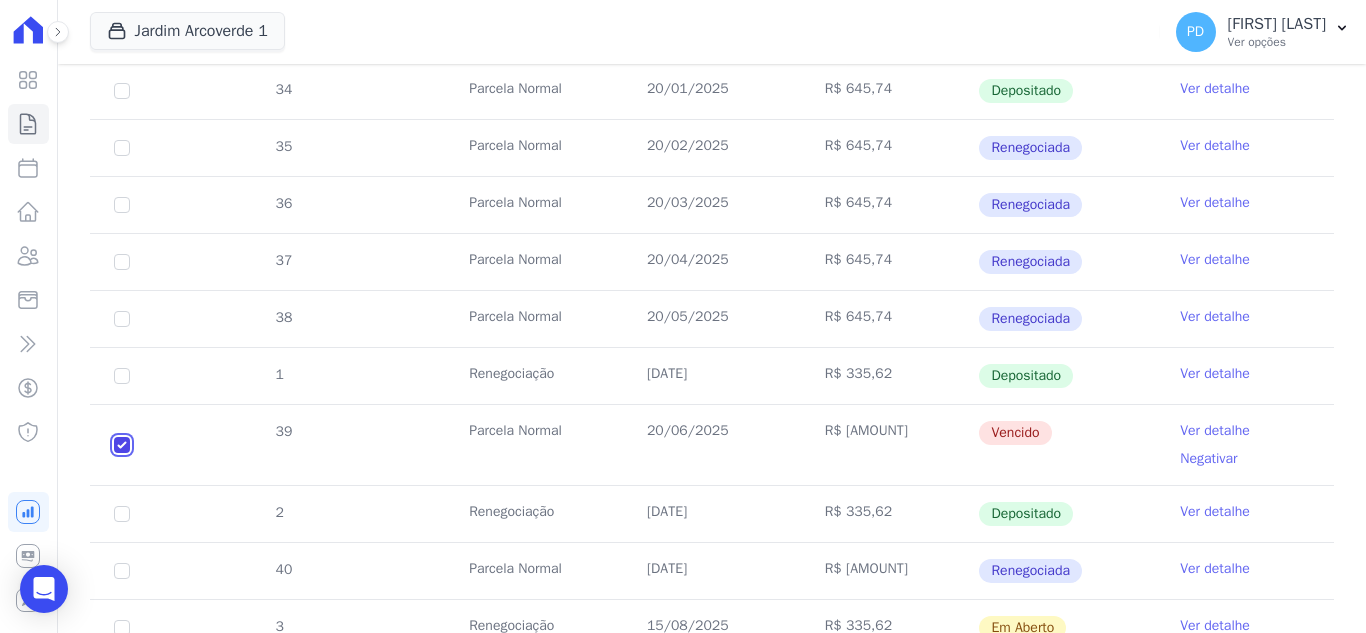 checkbox on "true" 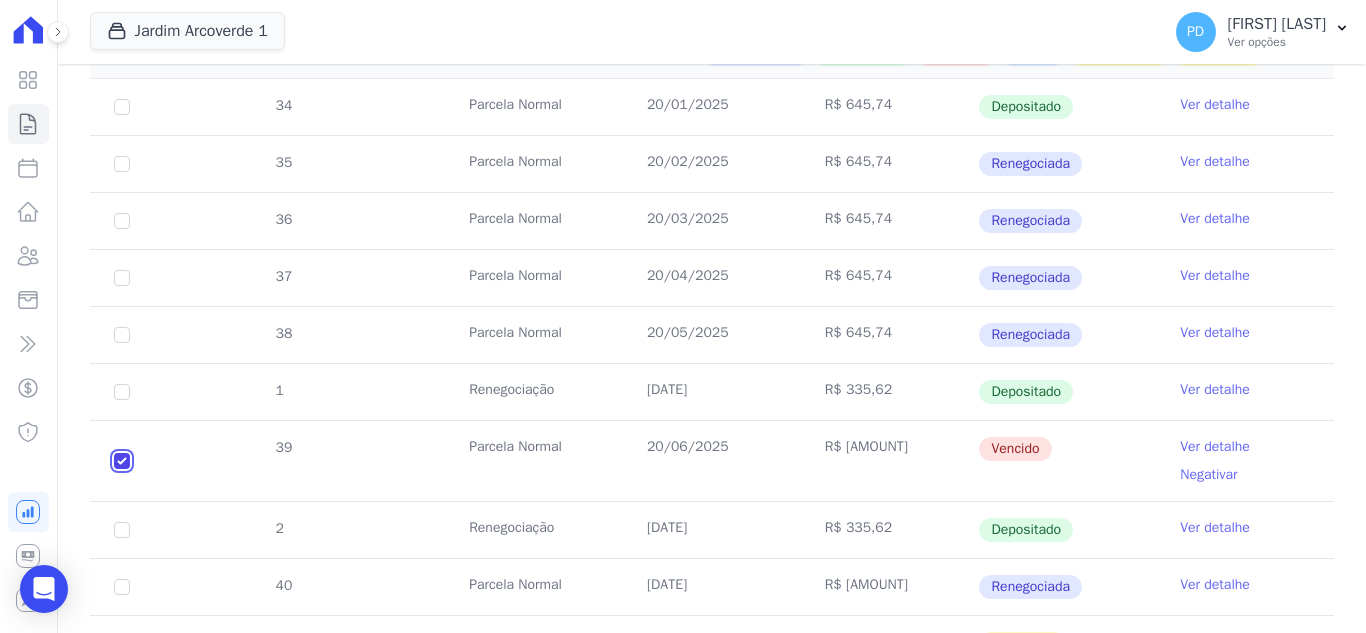 scroll, scrollTop: 516, scrollLeft: 0, axis: vertical 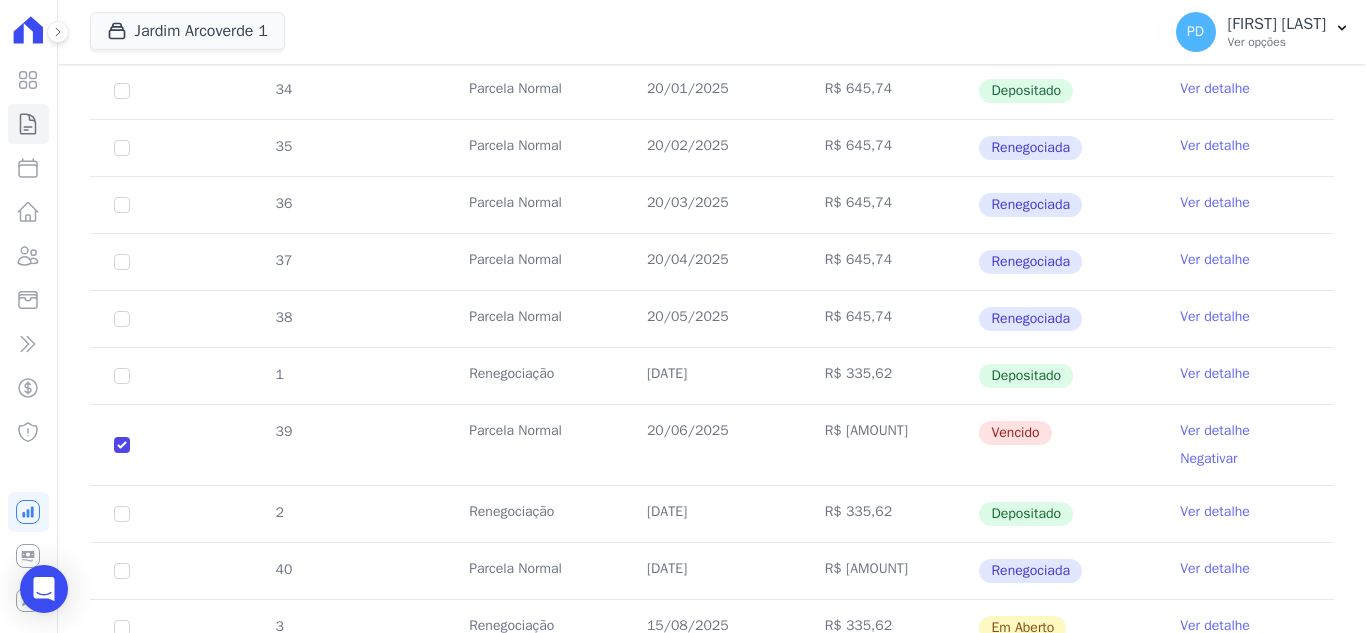click on "Ver detalhe" at bounding box center [1215, 431] 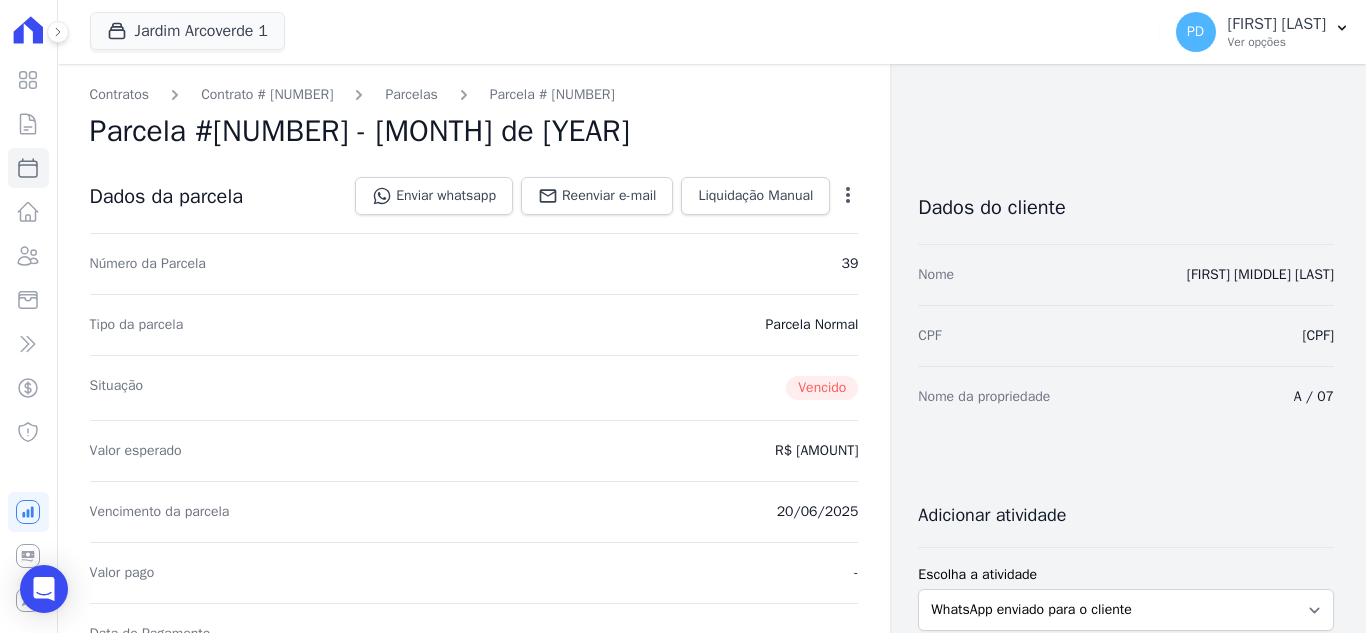click 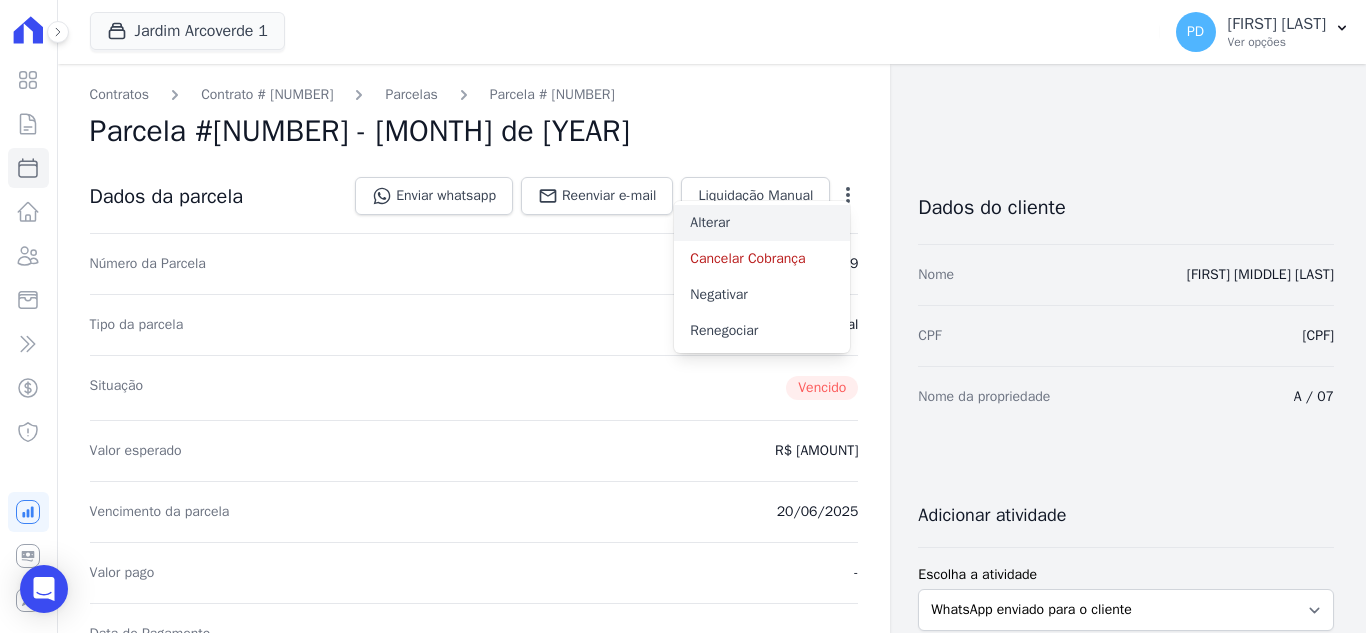 click on "Alterar" at bounding box center [762, 223] 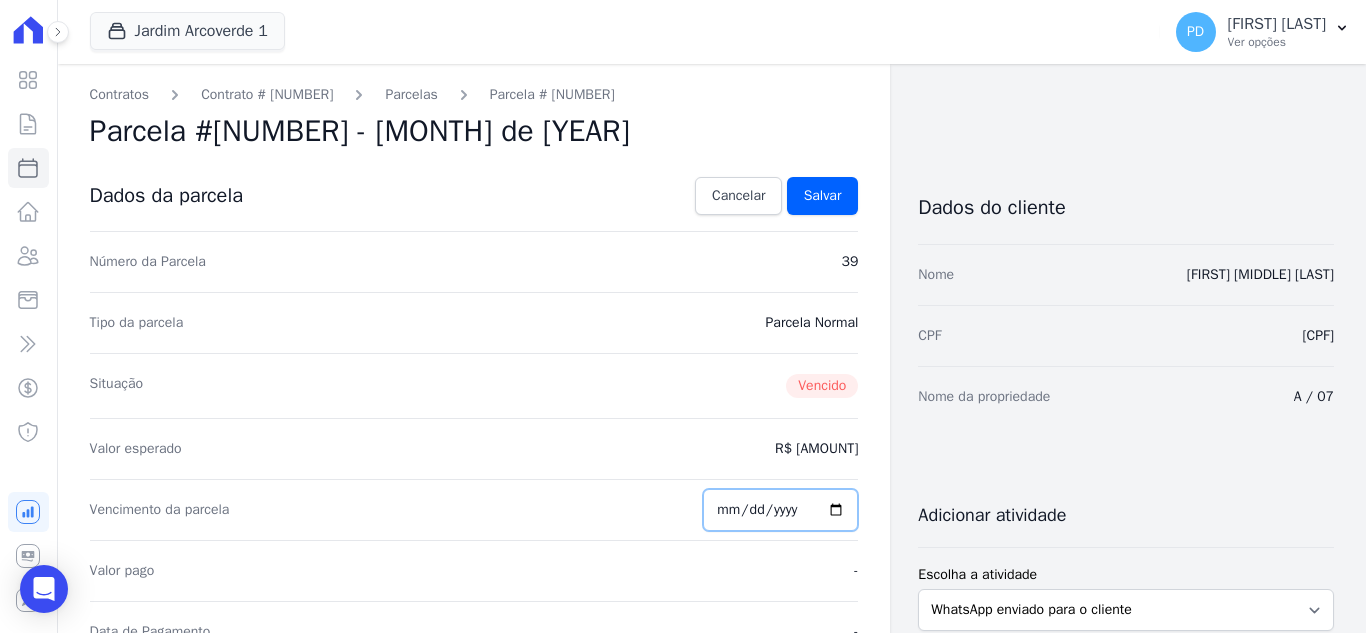 click on "2025-06-20" at bounding box center (780, 510) 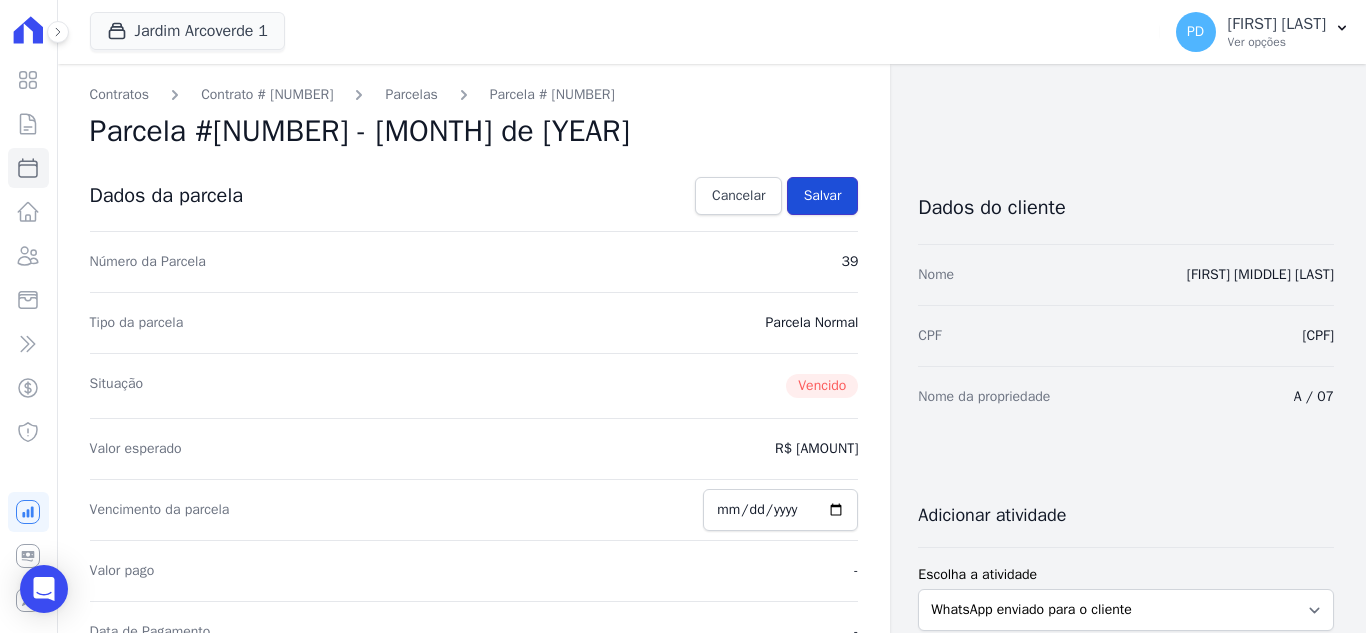 click on "Salvar" at bounding box center (823, 196) 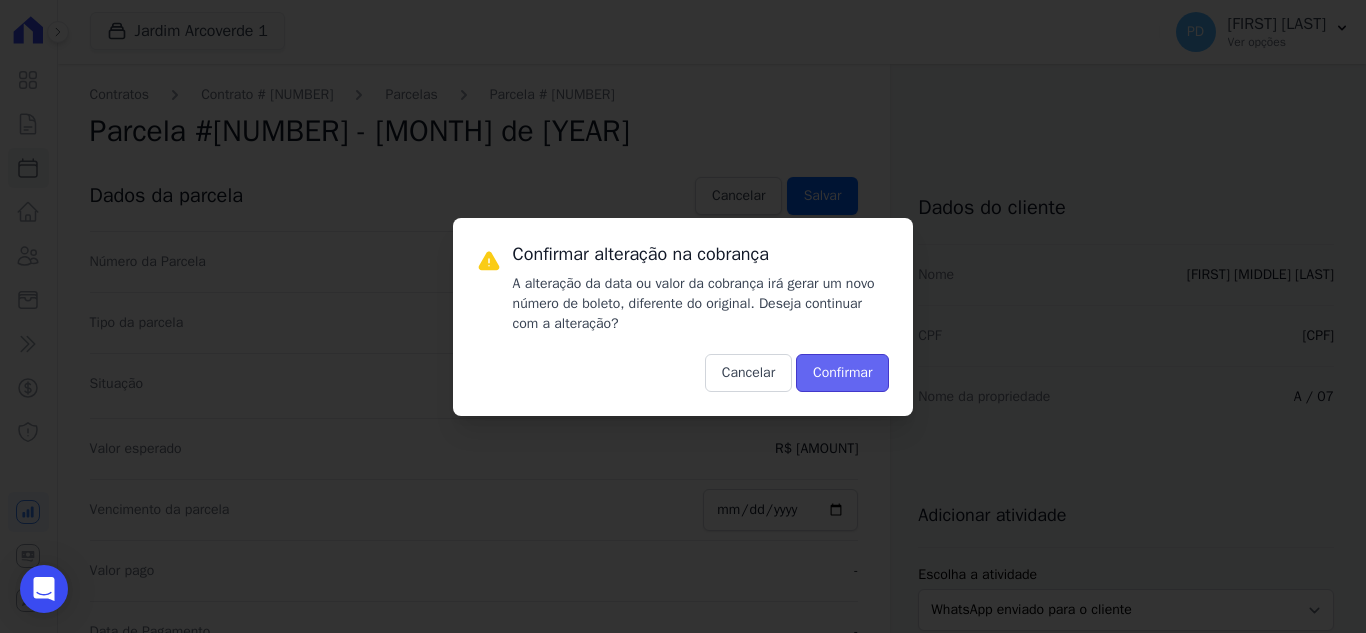 click on "Confirmar" at bounding box center (842, 373) 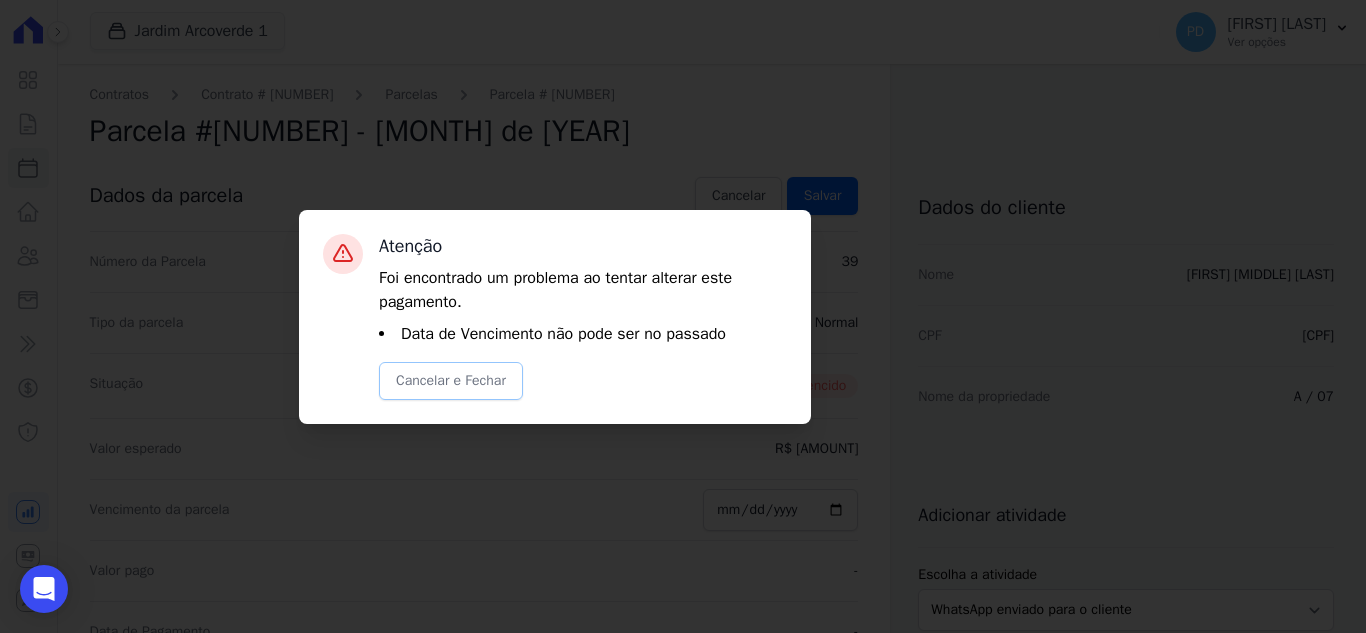 click on "Cancelar e Fechar" at bounding box center (451, 381) 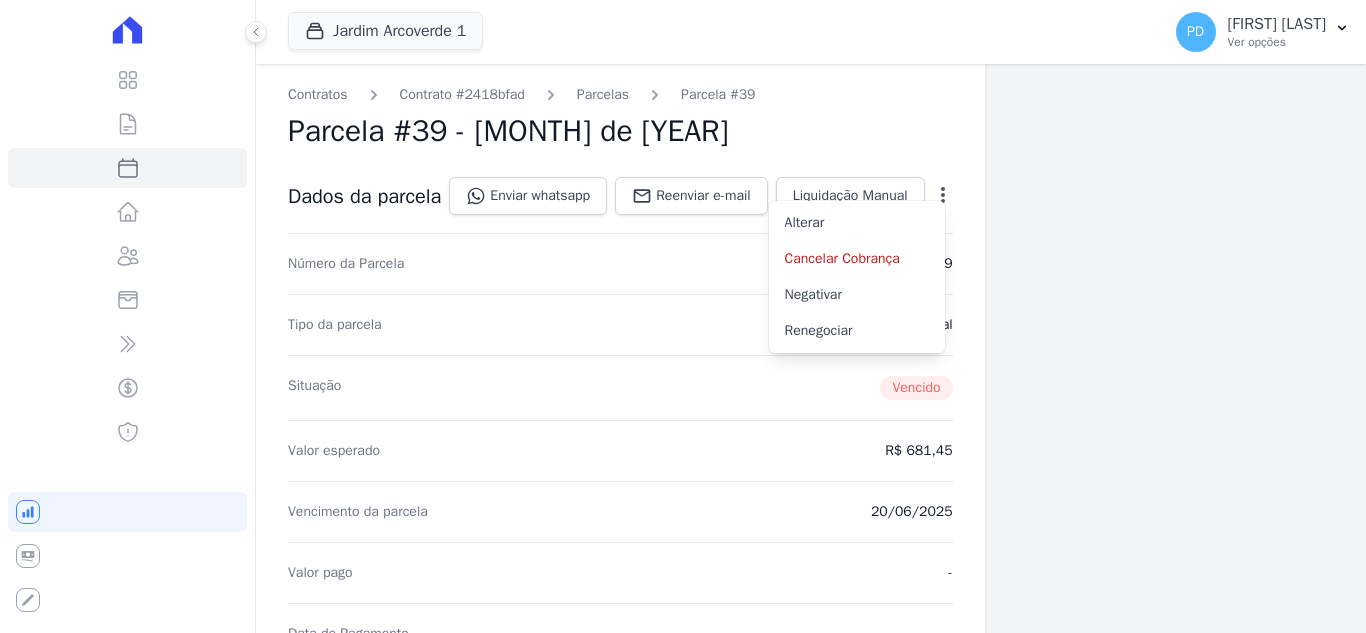 scroll, scrollTop: 0, scrollLeft: 0, axis: both 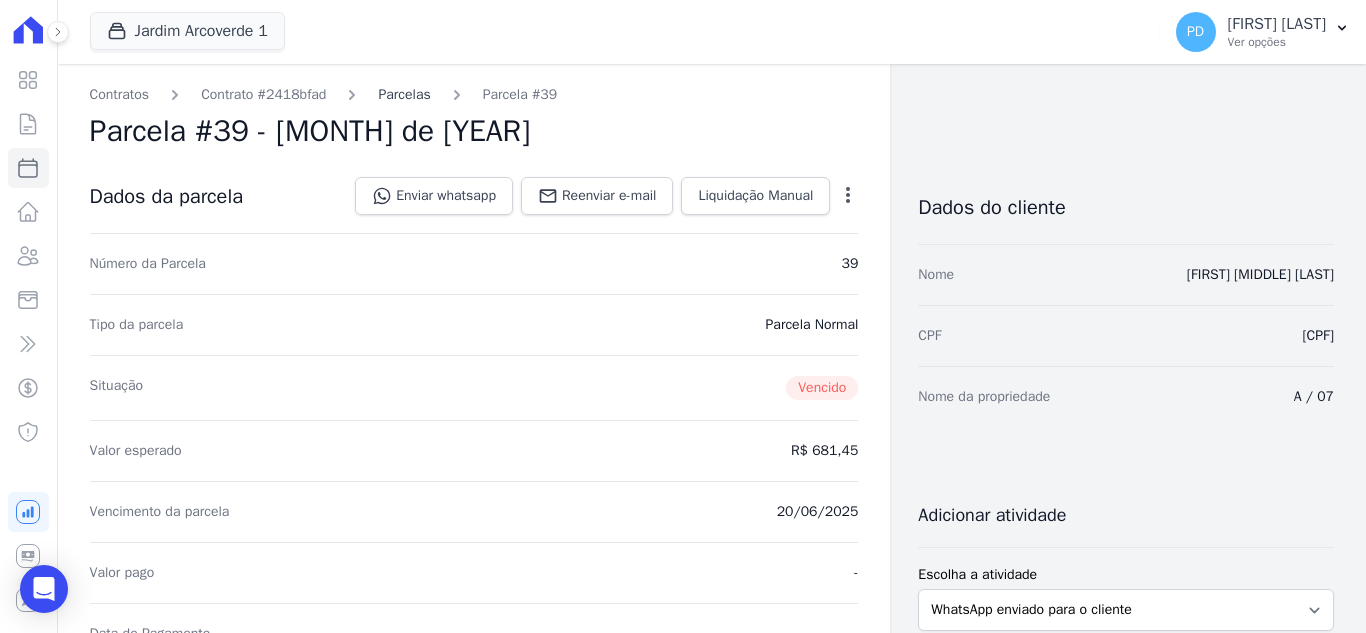 click on "Parcelas" at bounding box center [404, 94] 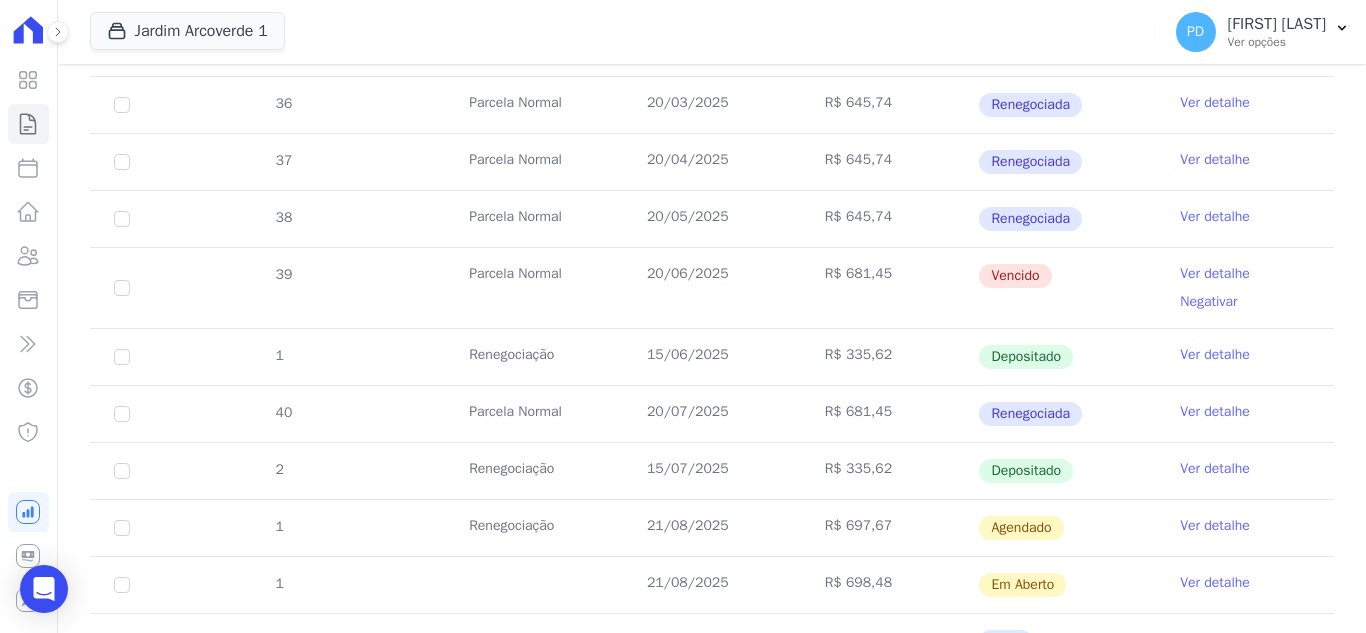 scroll, scrollTop: 700, scrollLeft: 0, axis: vertical 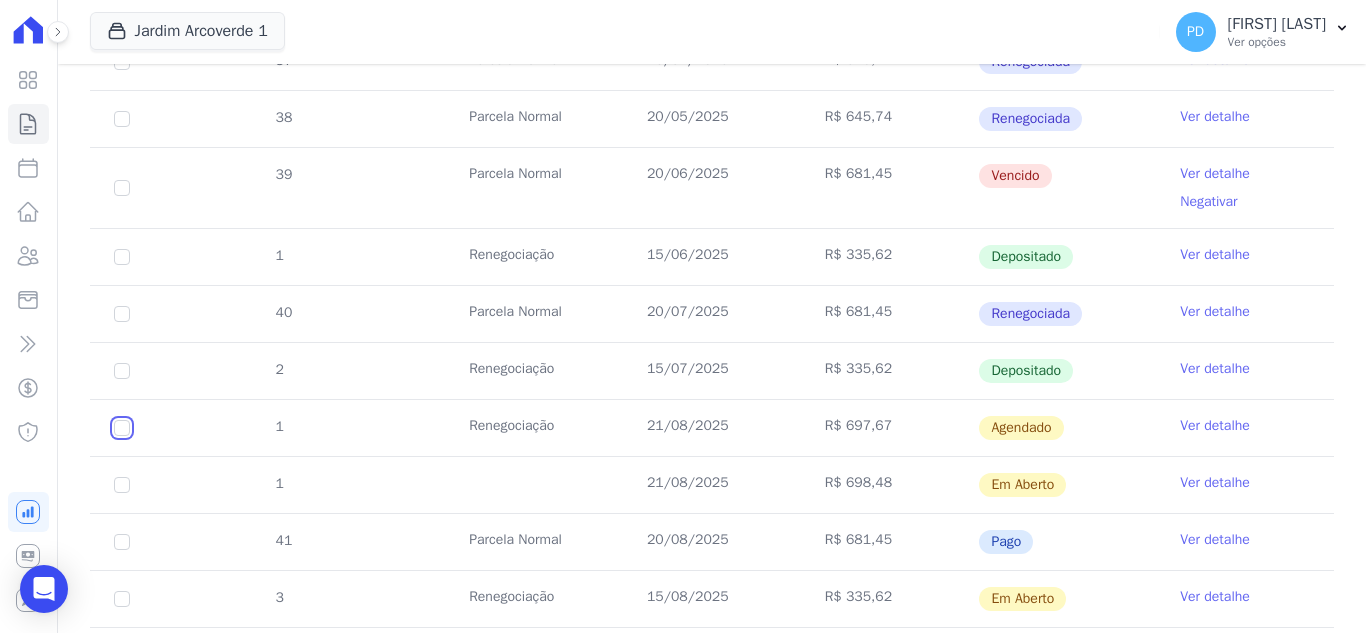 click at bounding box center [122, 428] 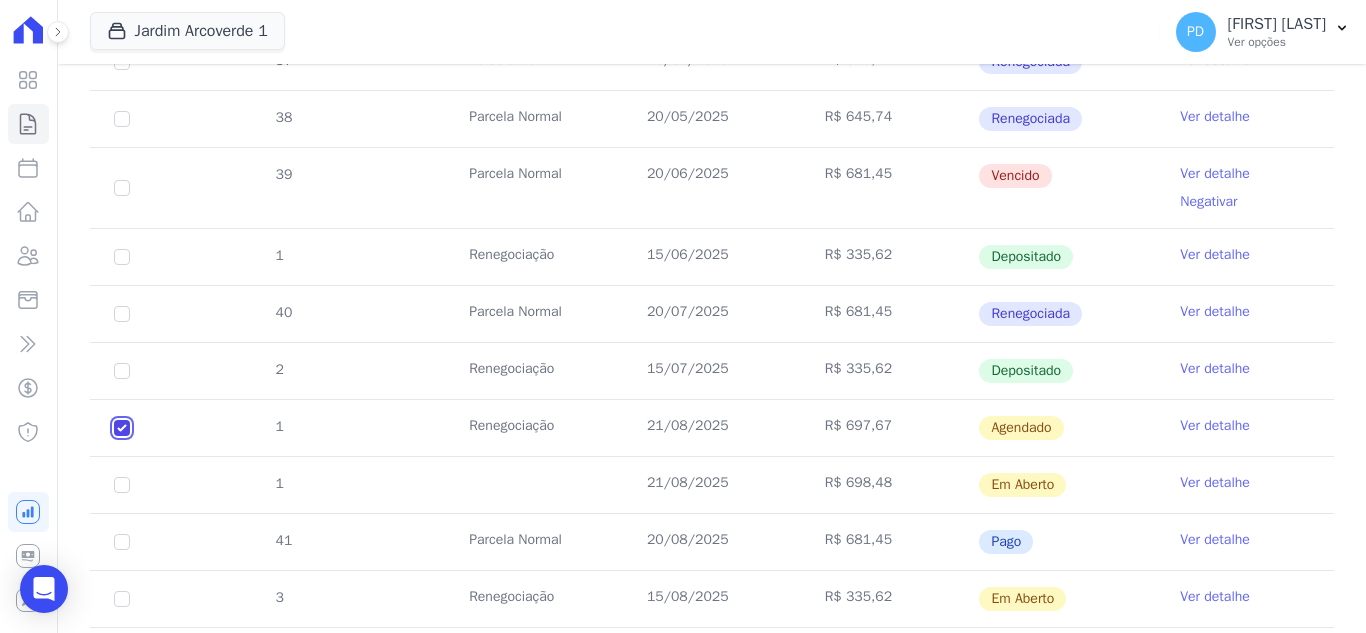checkbox on "true" 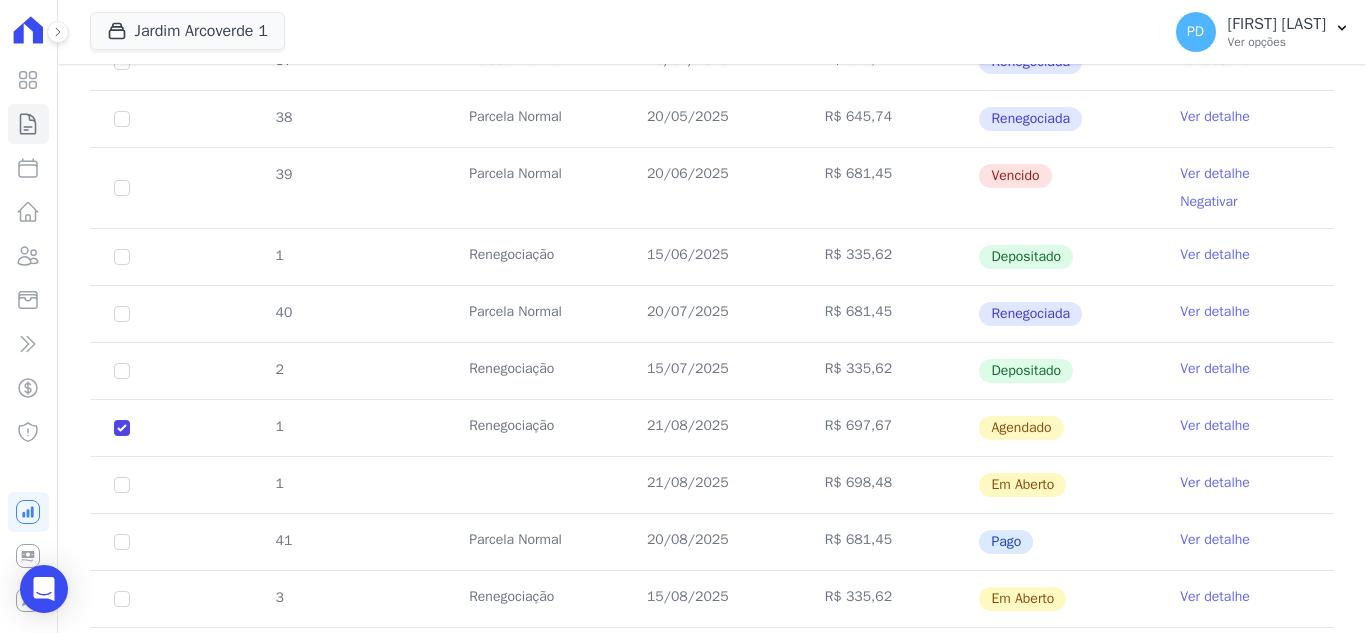 click on "Ver detalhe" at bounding box center (1215, 426) 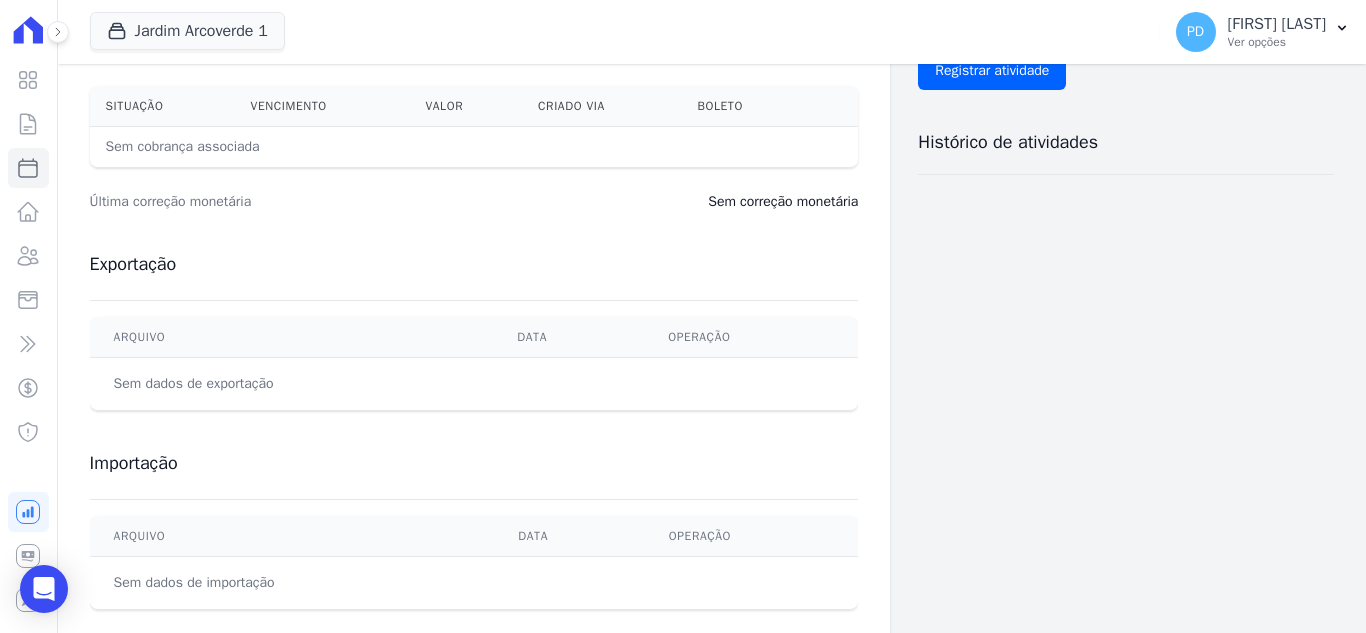 scroll, scrollTop: 0, scrollLeft: 0, axis: both 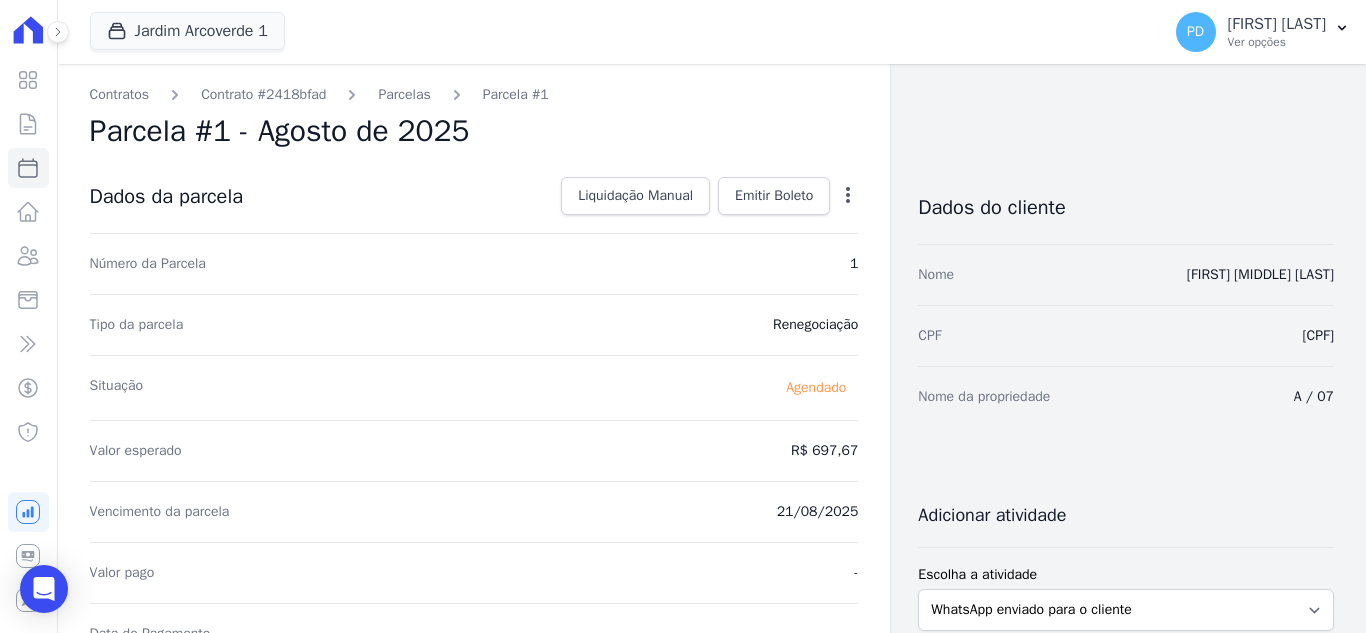 click 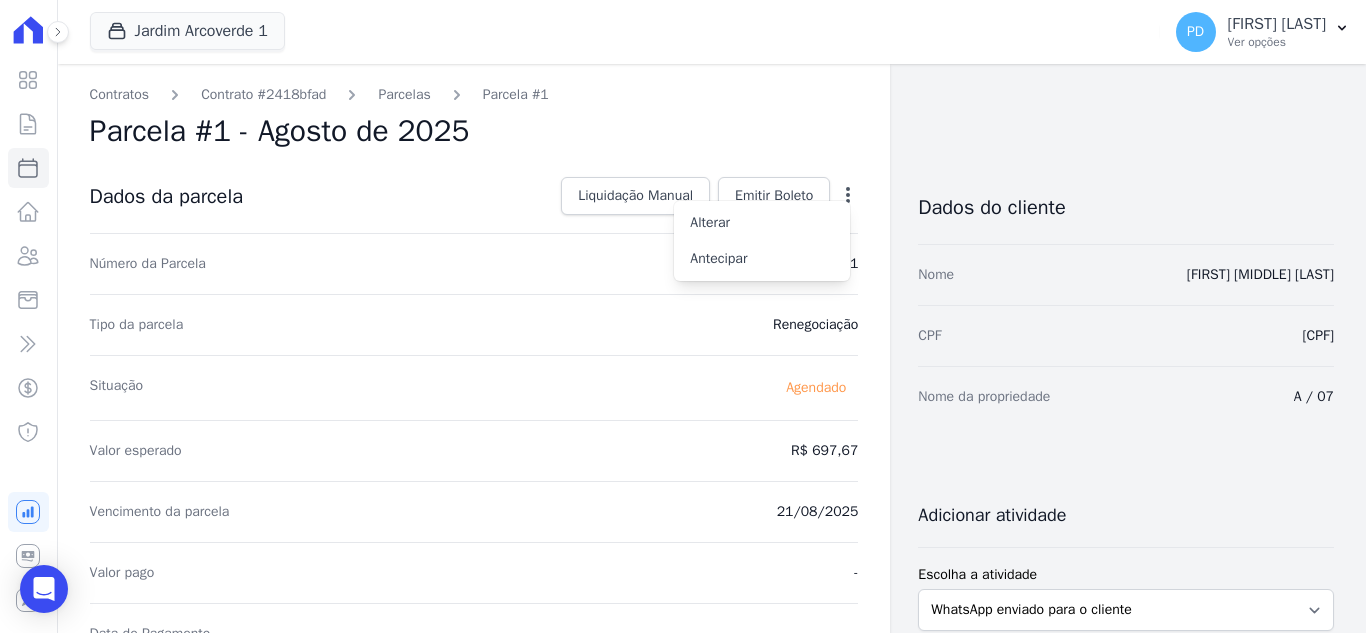 click on "Parcela #1 - Agosto de 2025" at bounding box center (474, 131) 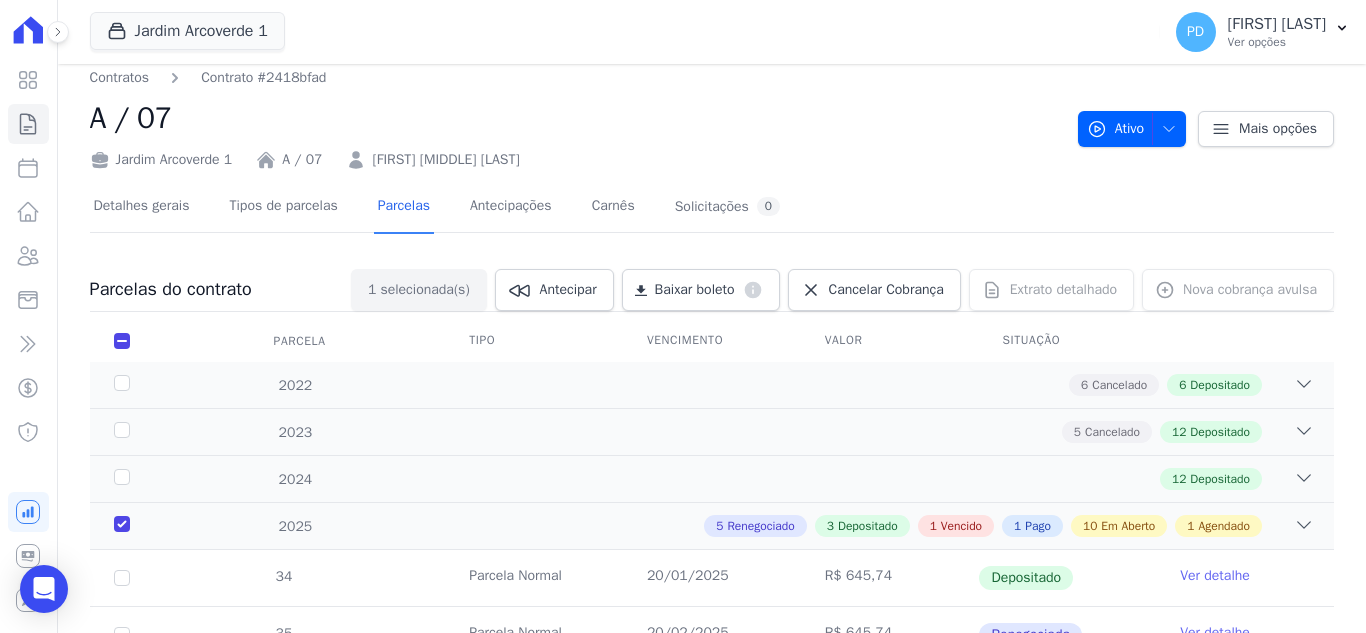 scroll, scrollTop: 0, scrollLeft: 0, axis: both 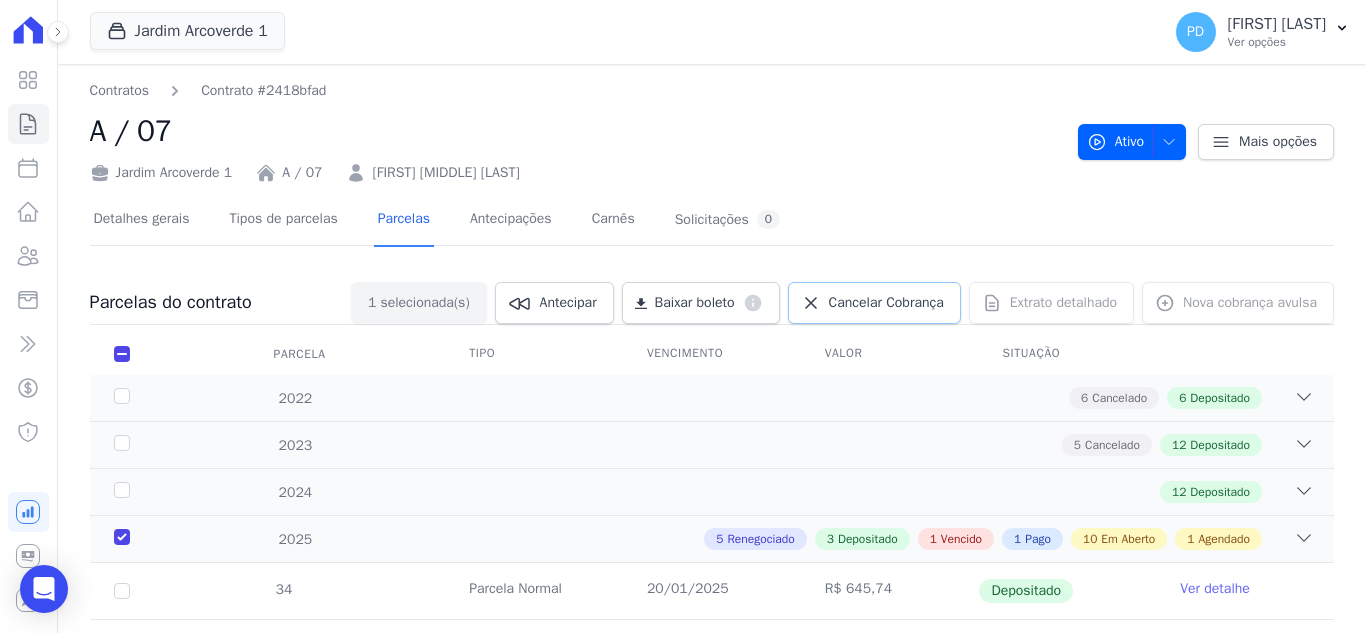 click on "Cancelar Cobrança" at bounding box center (886, 303) 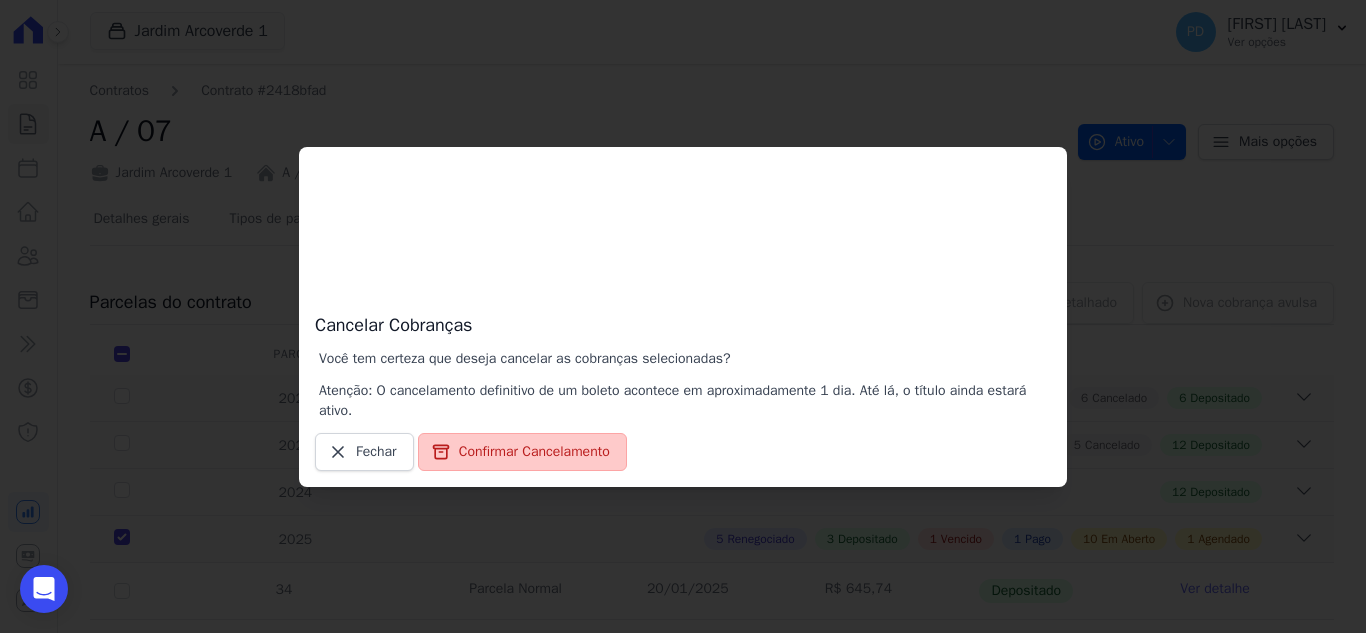 click on "Confirmar Cancelamento" at bounding box center [522, 452] 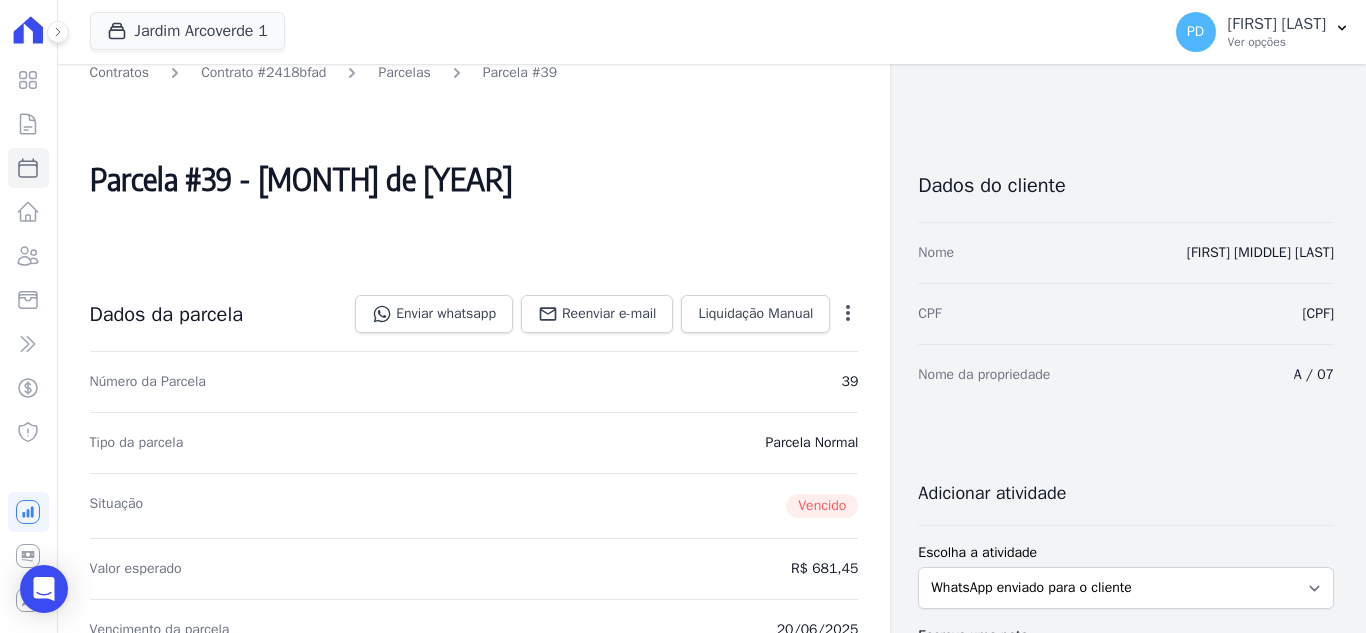 scroll, scrollTop: 0, scrollLeft: 0, axis: both 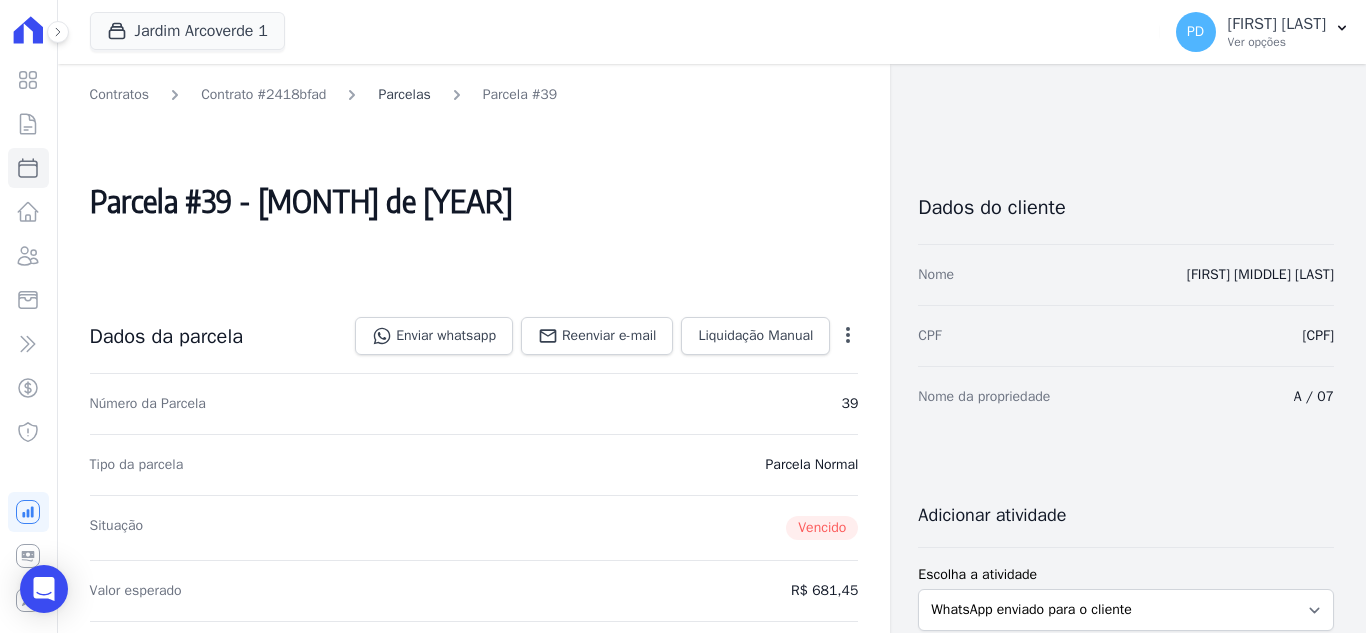click on "Parcelas" at bounding box center [404, 94] 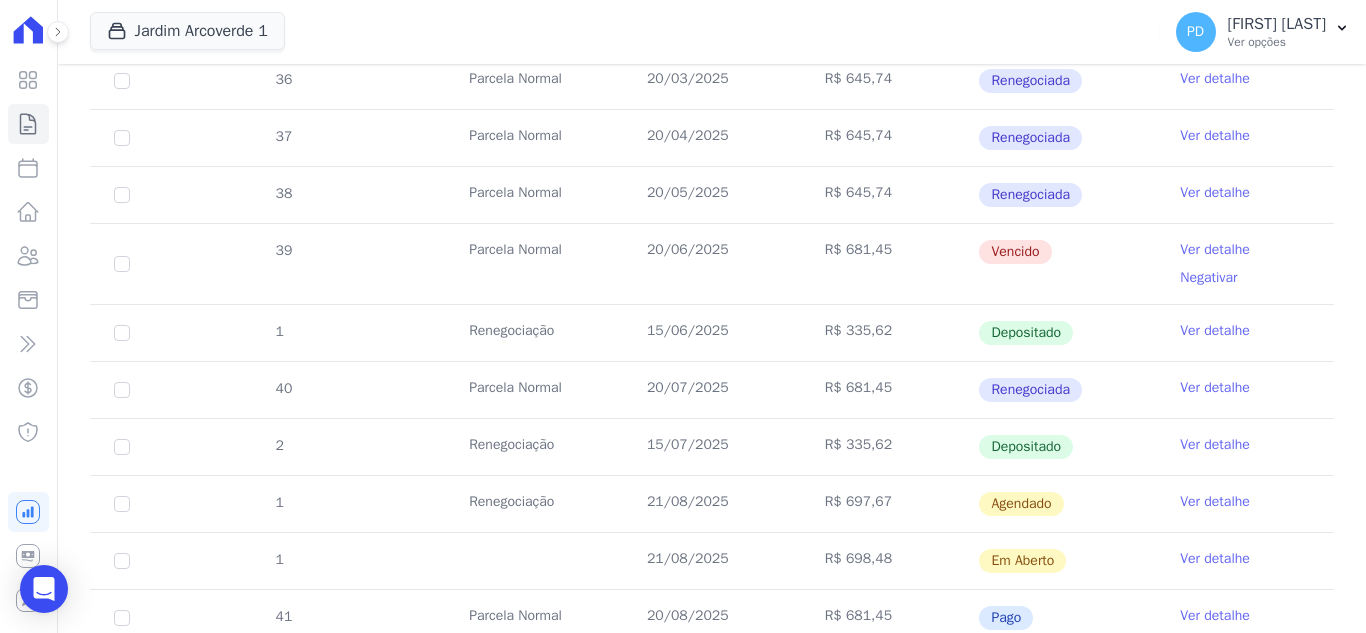 scroll, scrollTop: 800, scrollLeft: 0, axis: vertical 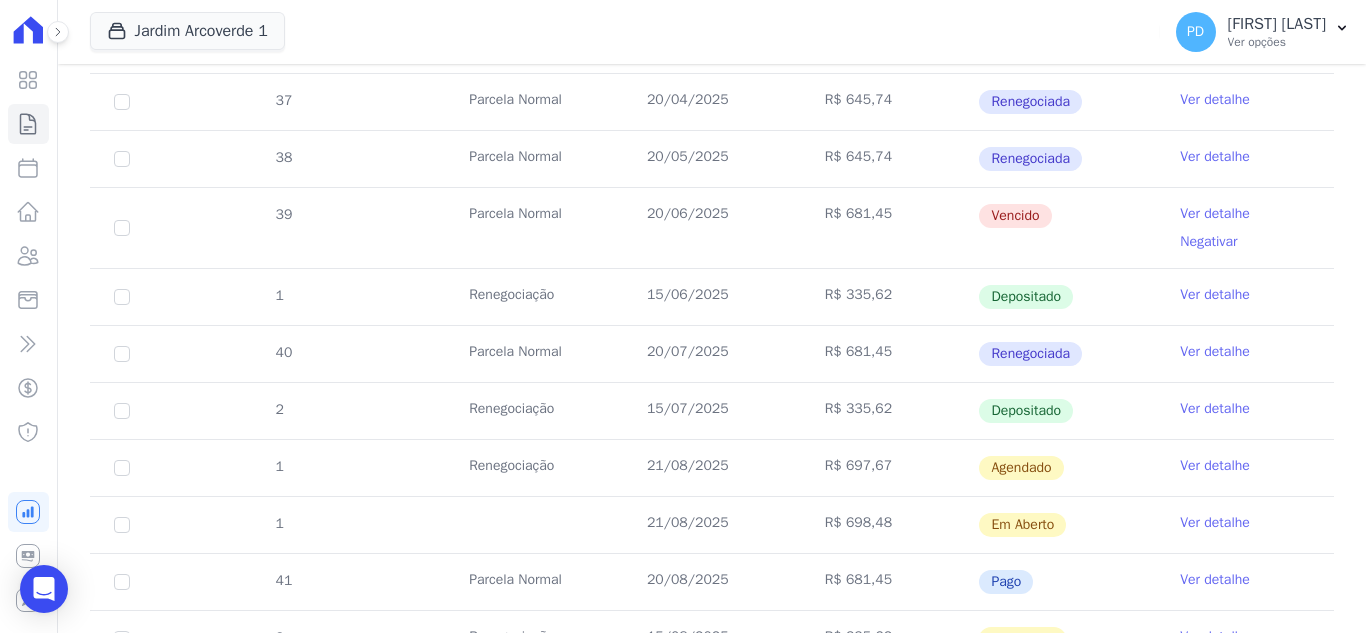 click on "Ver detalhe" at bounding box center (1215, 523) 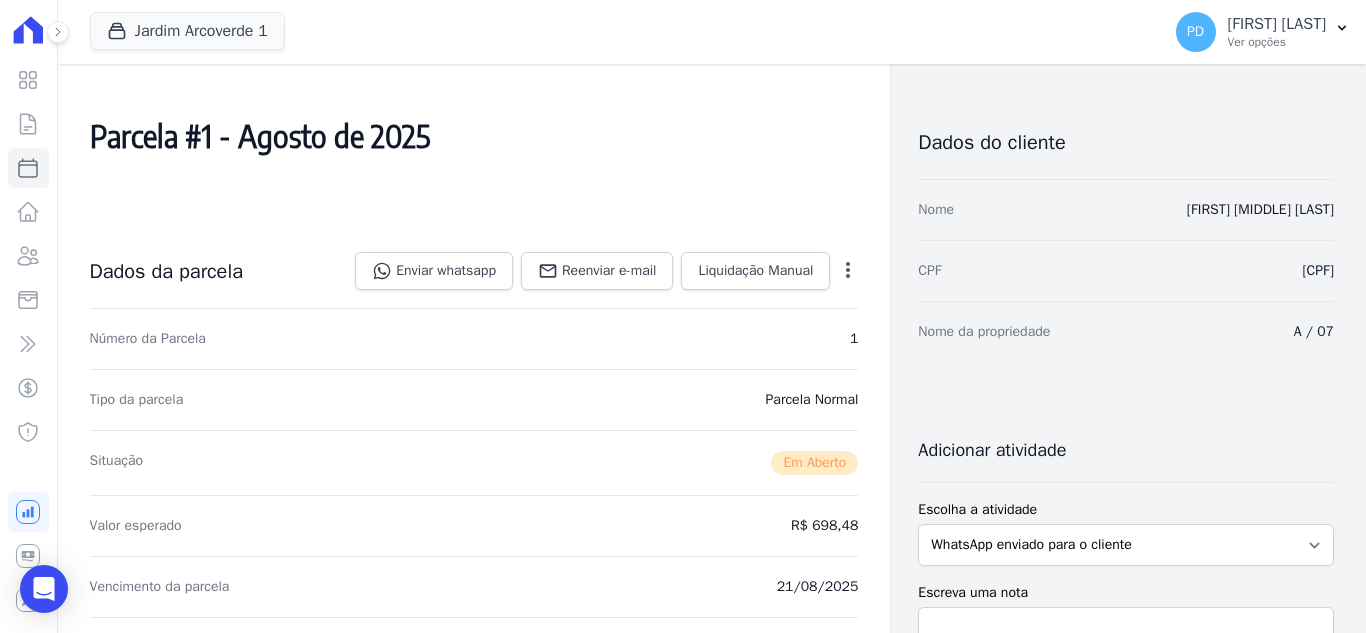 scroll, scrollTop: 400, scrollLeft: 0, axis: vertical 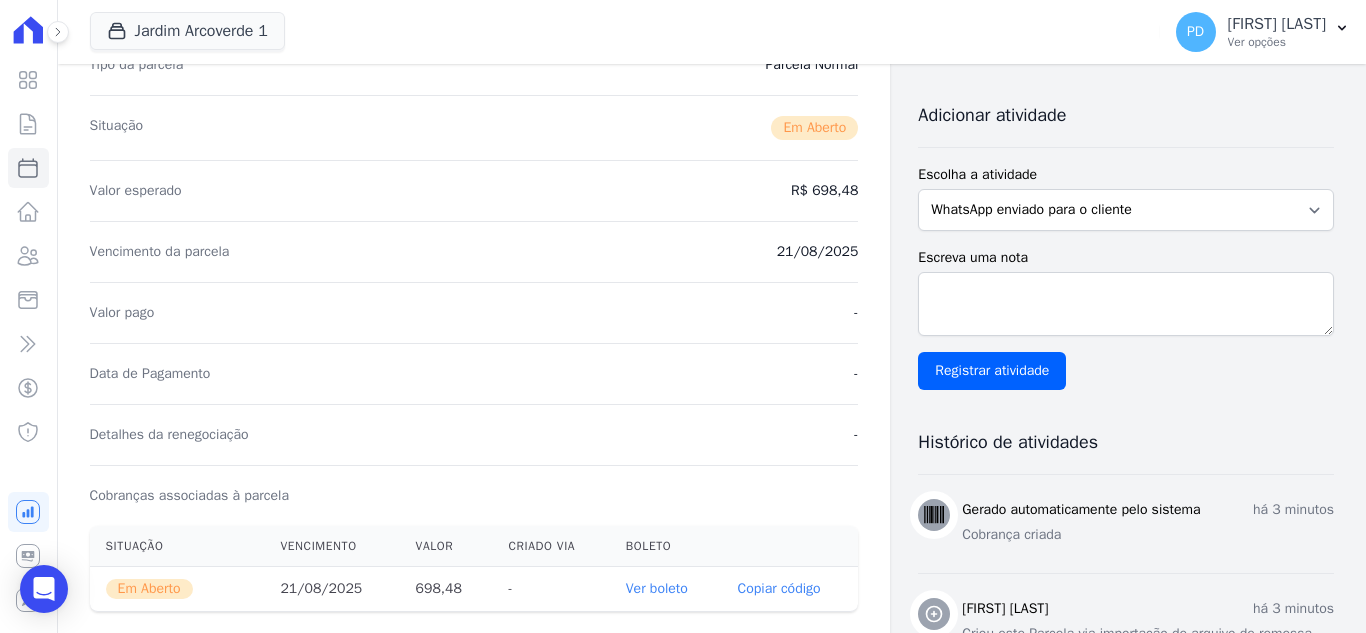click on "Ver boleto" at bounding box center [657, 588] 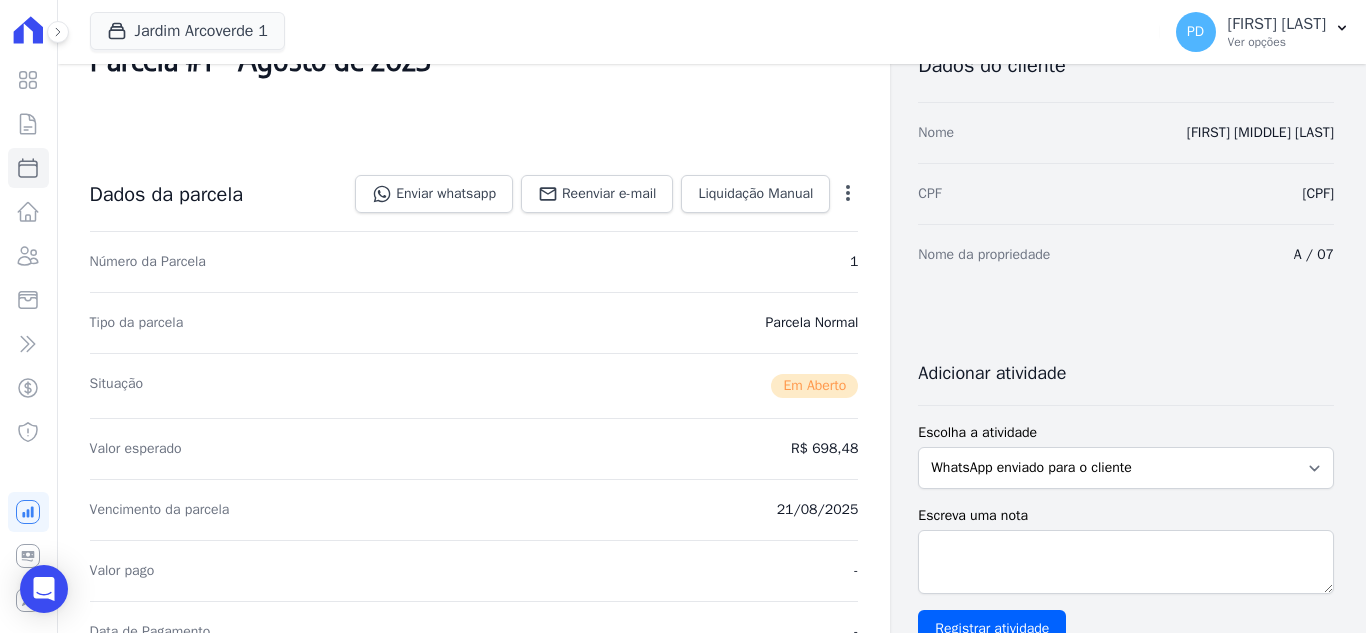 scroll, scrollTop: 0, scrollLeft: 0, axis: both 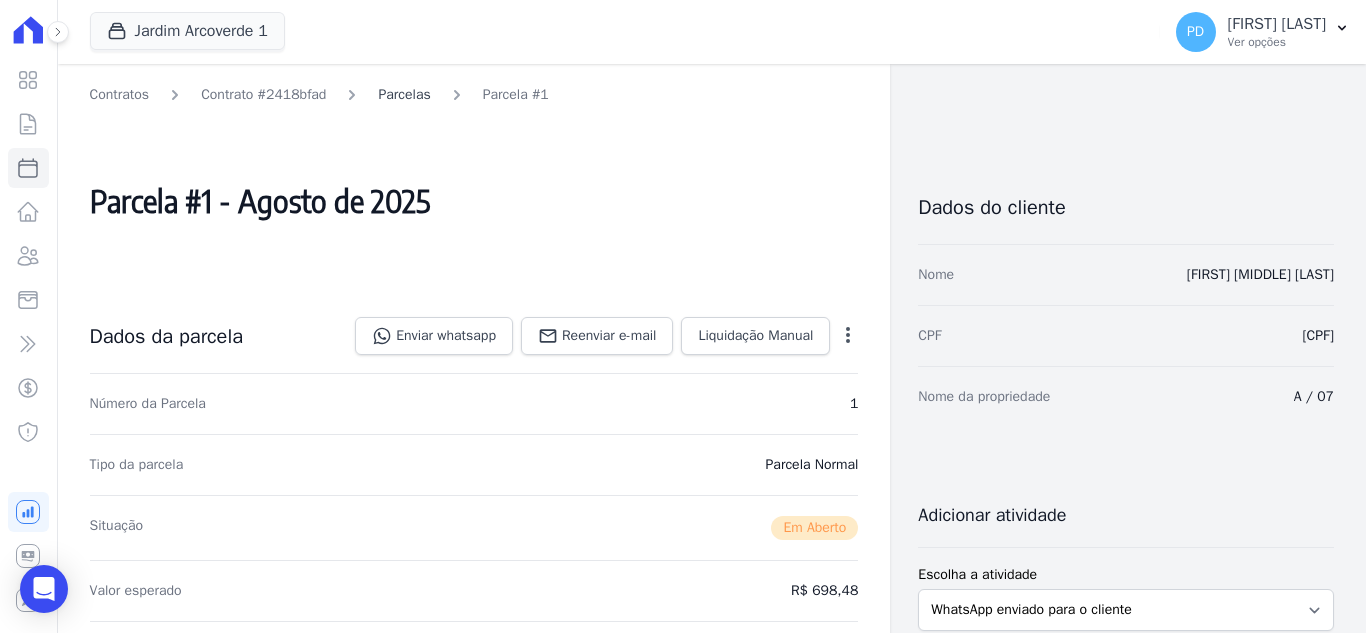 click on "Parcelas" at bounding box center (404, 94) 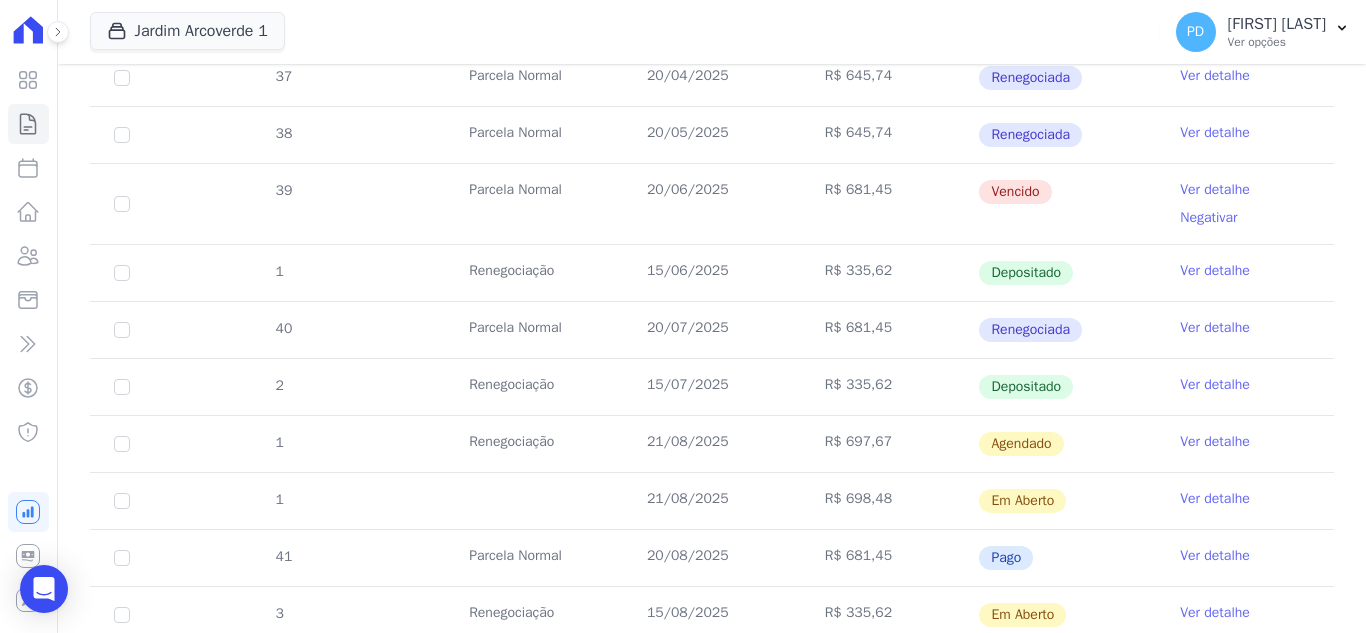 scroll, scrollTop: 900, scrollLeft: 0, axis: vertical 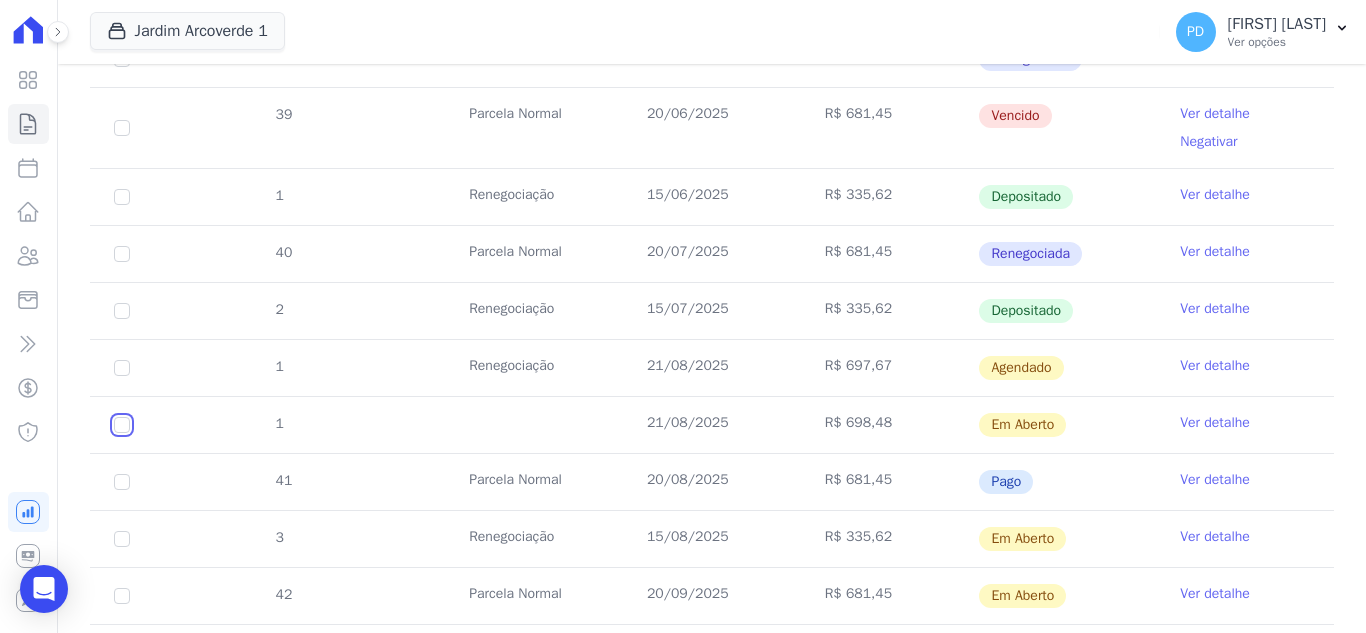 click at bounding box center (122, 425) 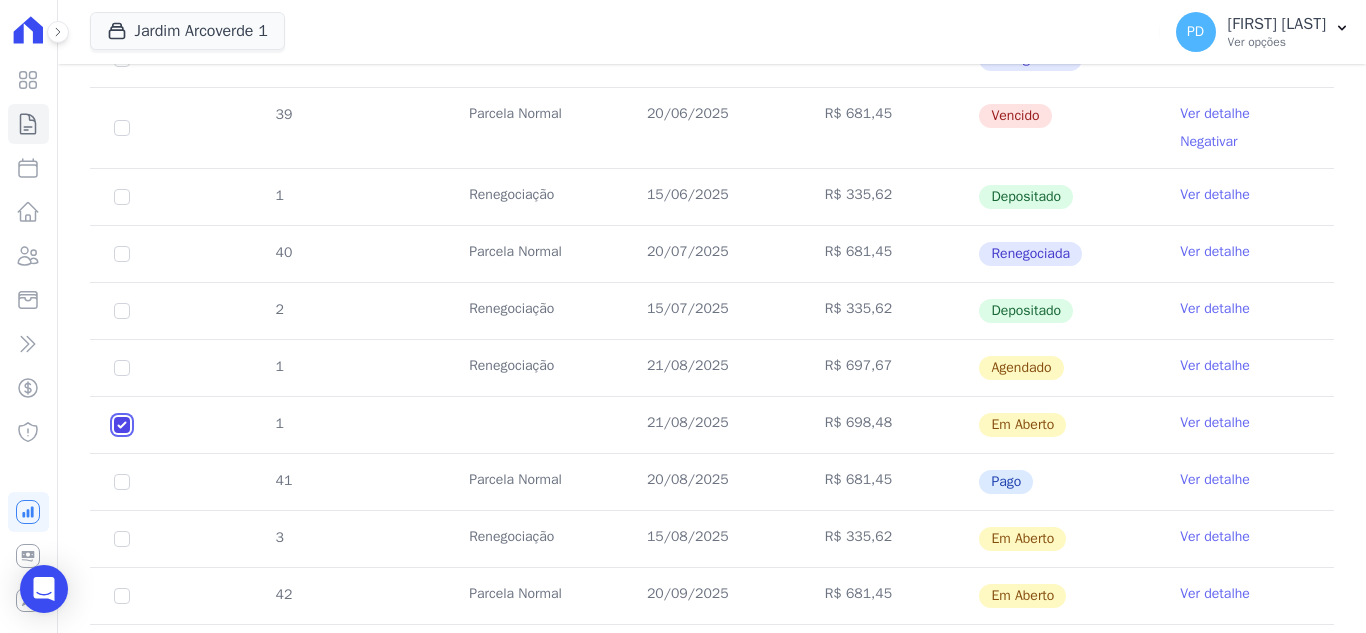 checkbox on "true" 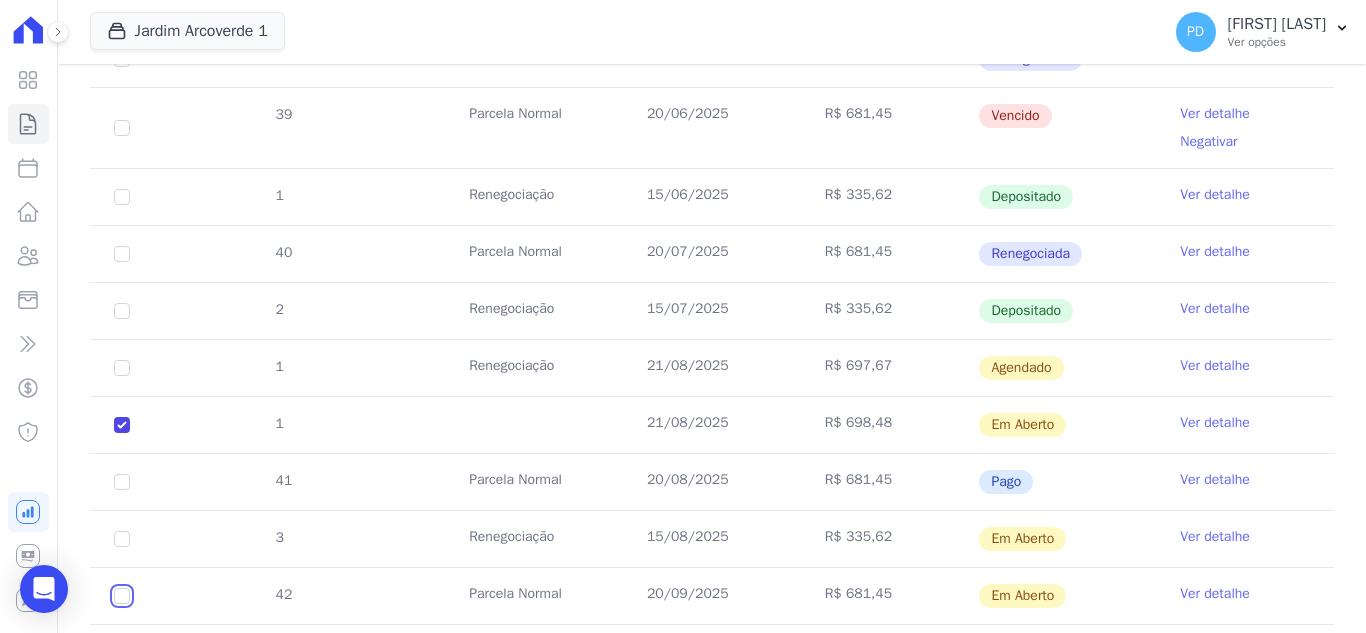 click at bounding box center [122, 425] 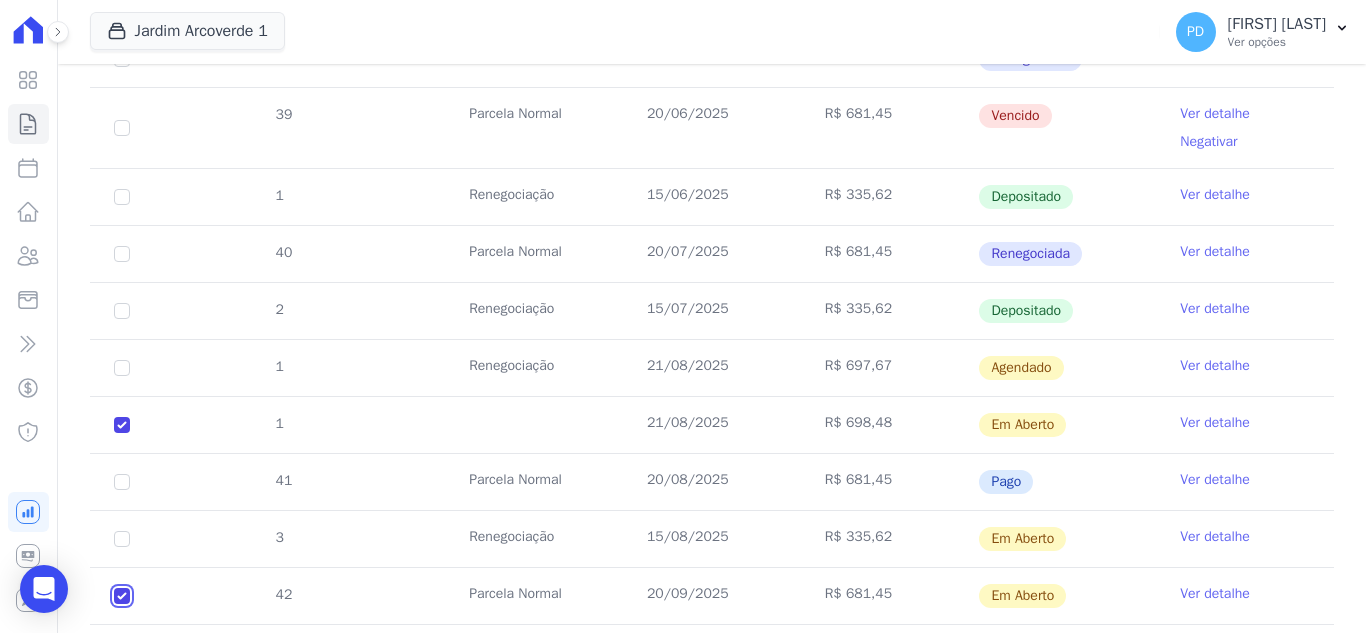 checkbox on "true" 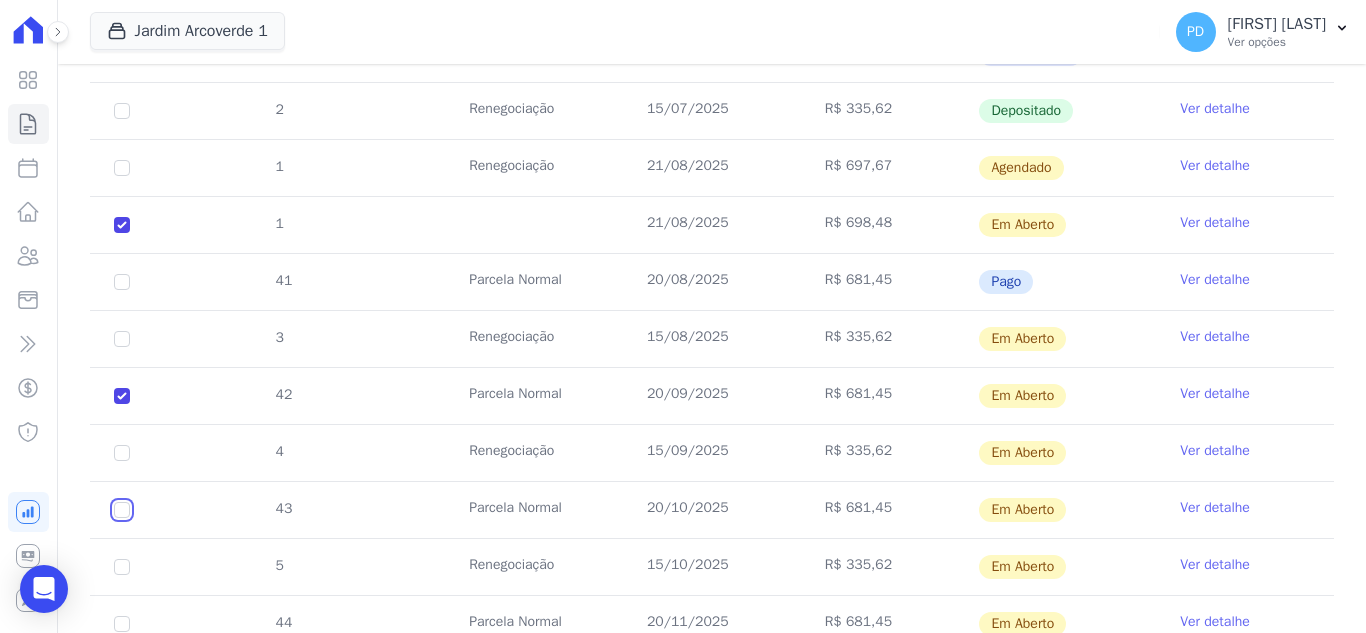 click at bounding box center (122, 225) 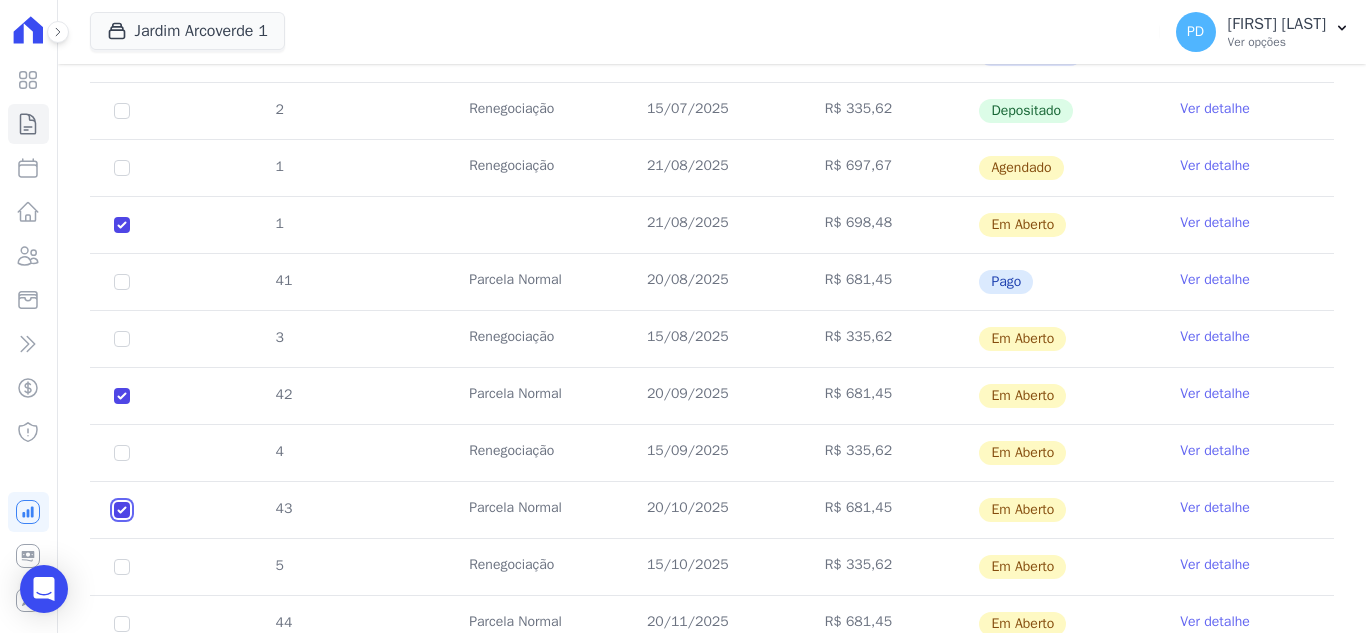 checkbox on "true" 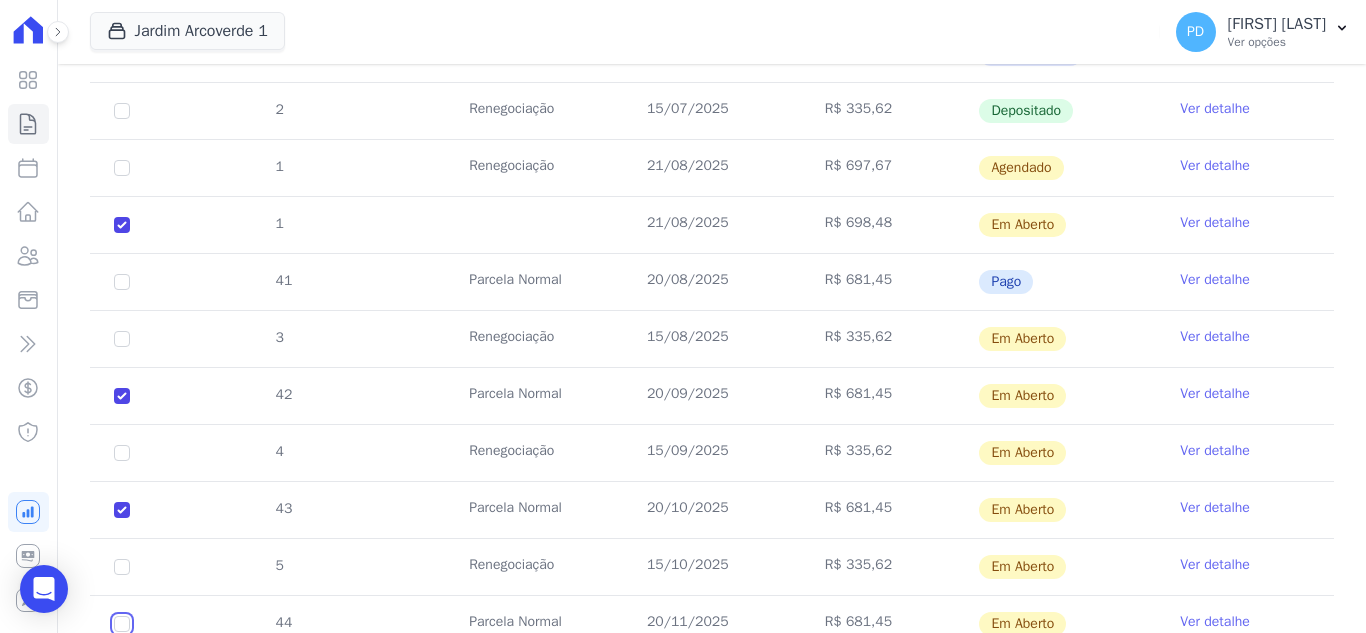 click at bounding box center [122, 225] 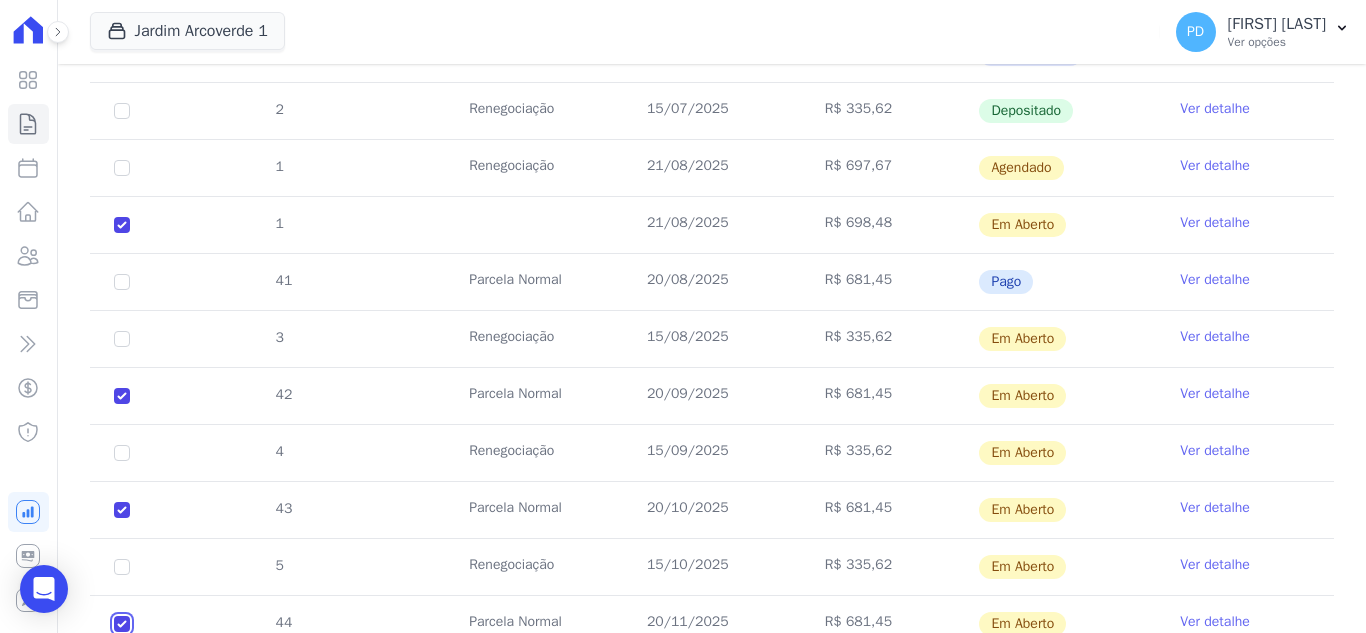 checkbox on "true" 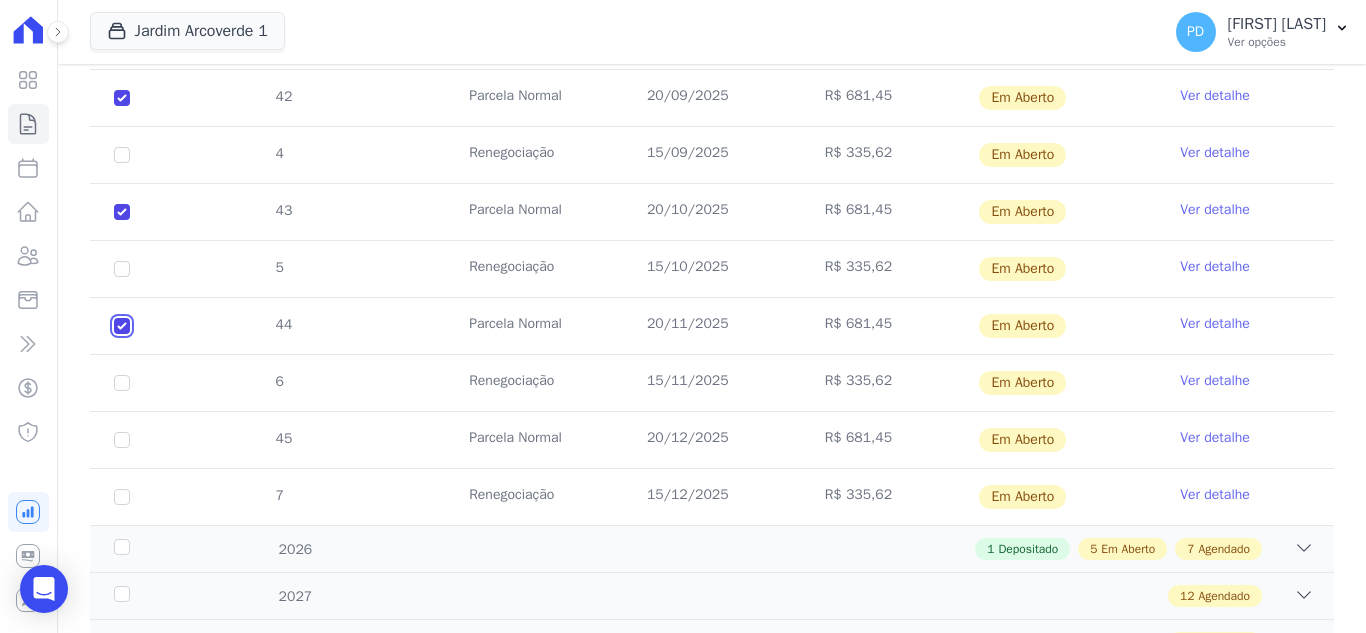 scroll, scrollTop: 1400, scrollLeft: 0, axis: vertical 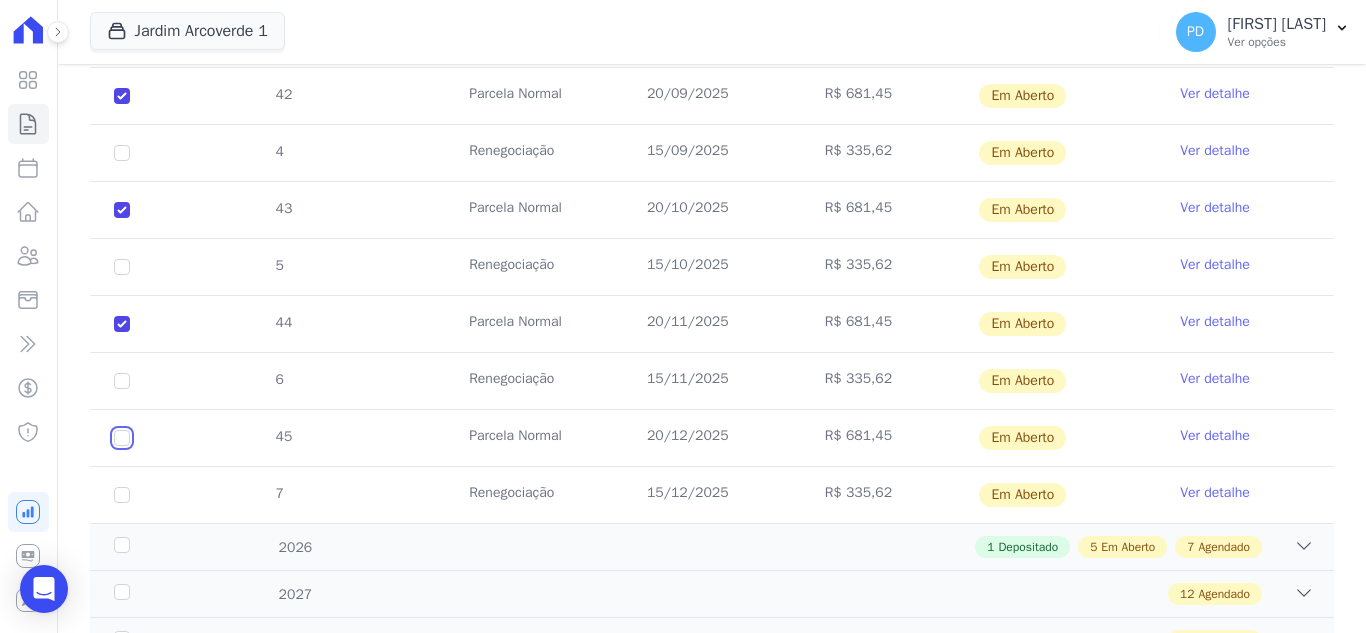 click at bounding box center (122, -75) 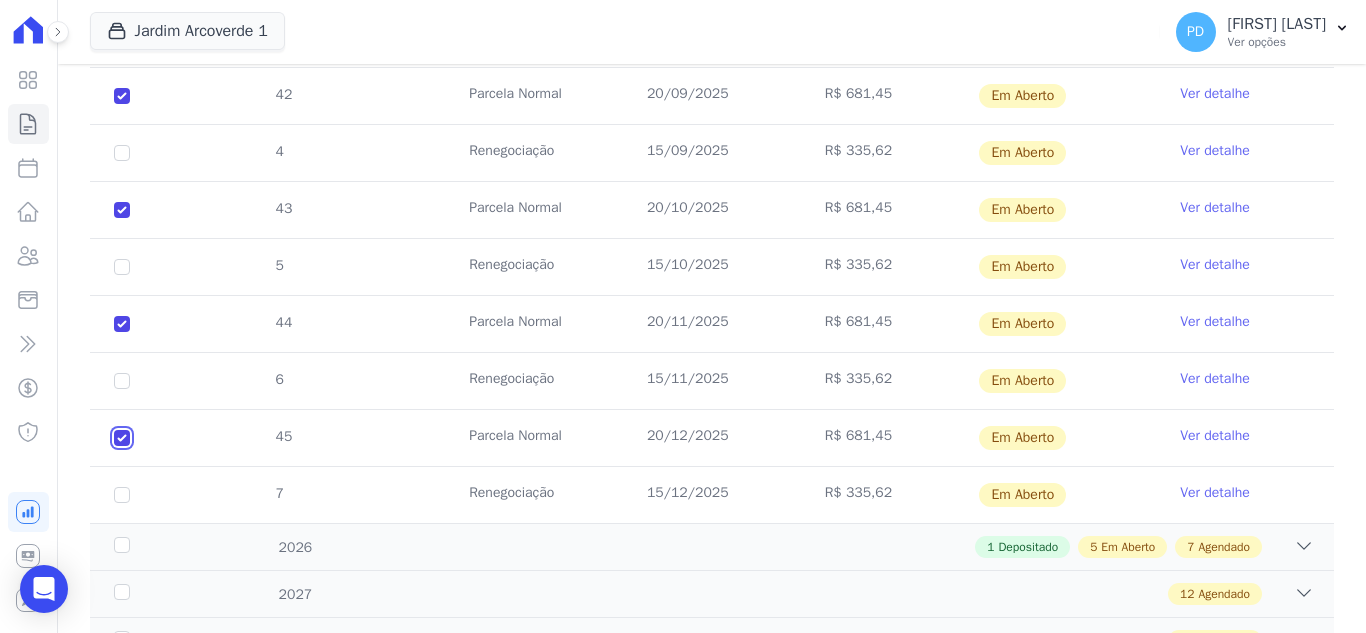checkbox on "true" 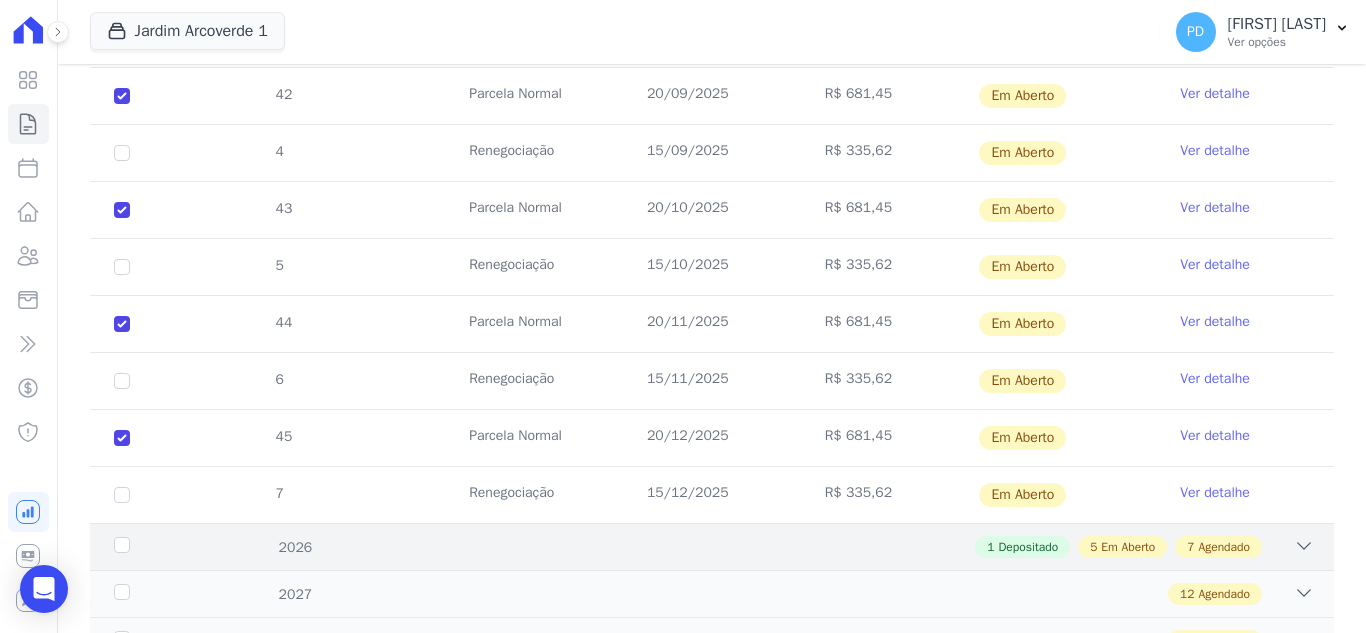 click on "2026" at bounding box center (165, 547) 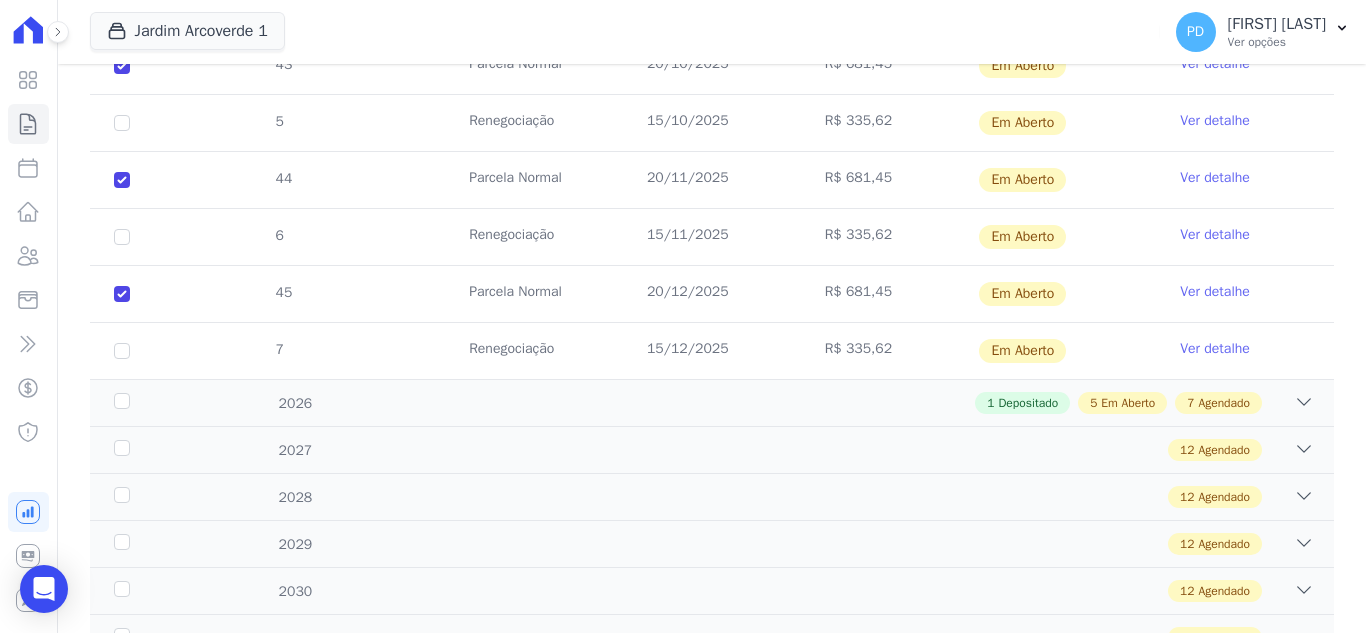 scroll, scrollTop: 1600, scrollLeft: 0, axis: vertical 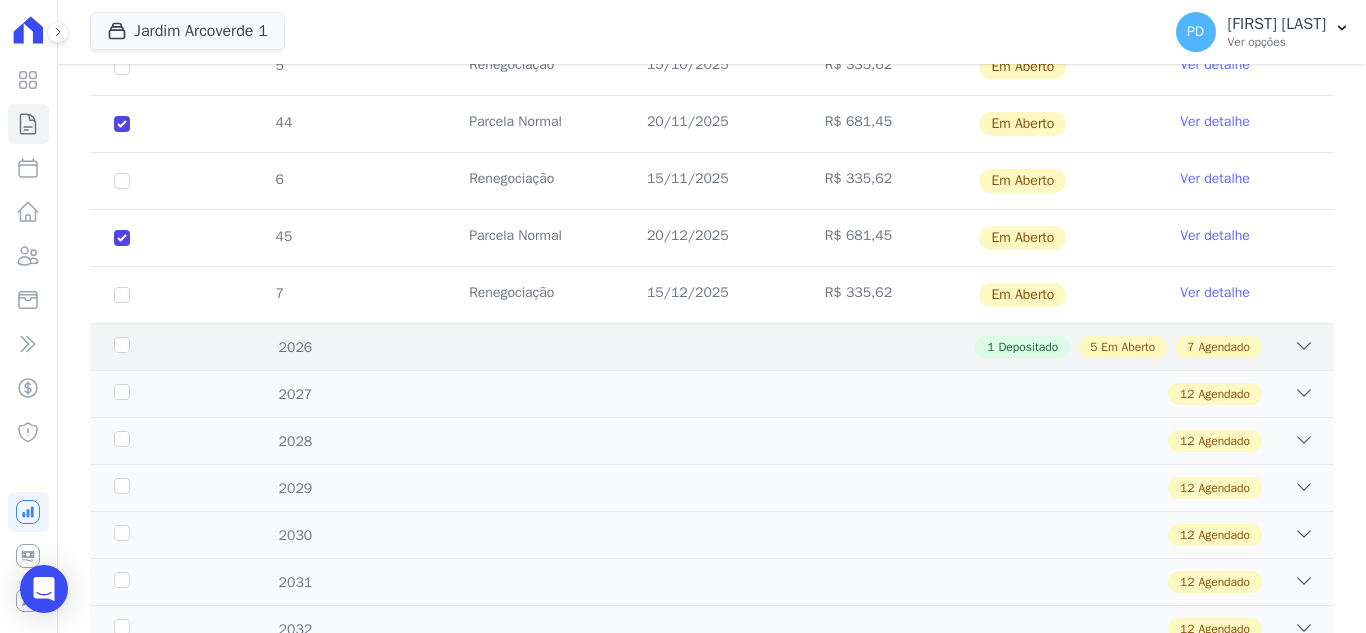 click on "Em Aberto" at bounding box center (1128, 347) 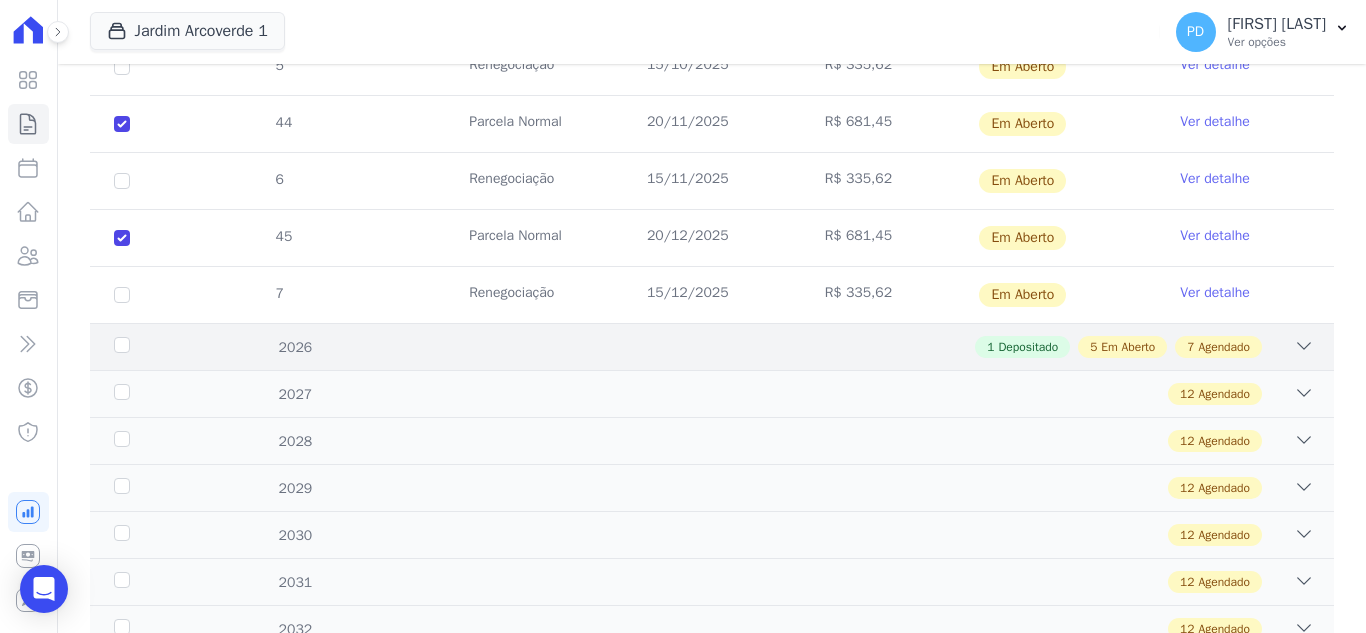 click on "2026" at bounding box center [165, 347] 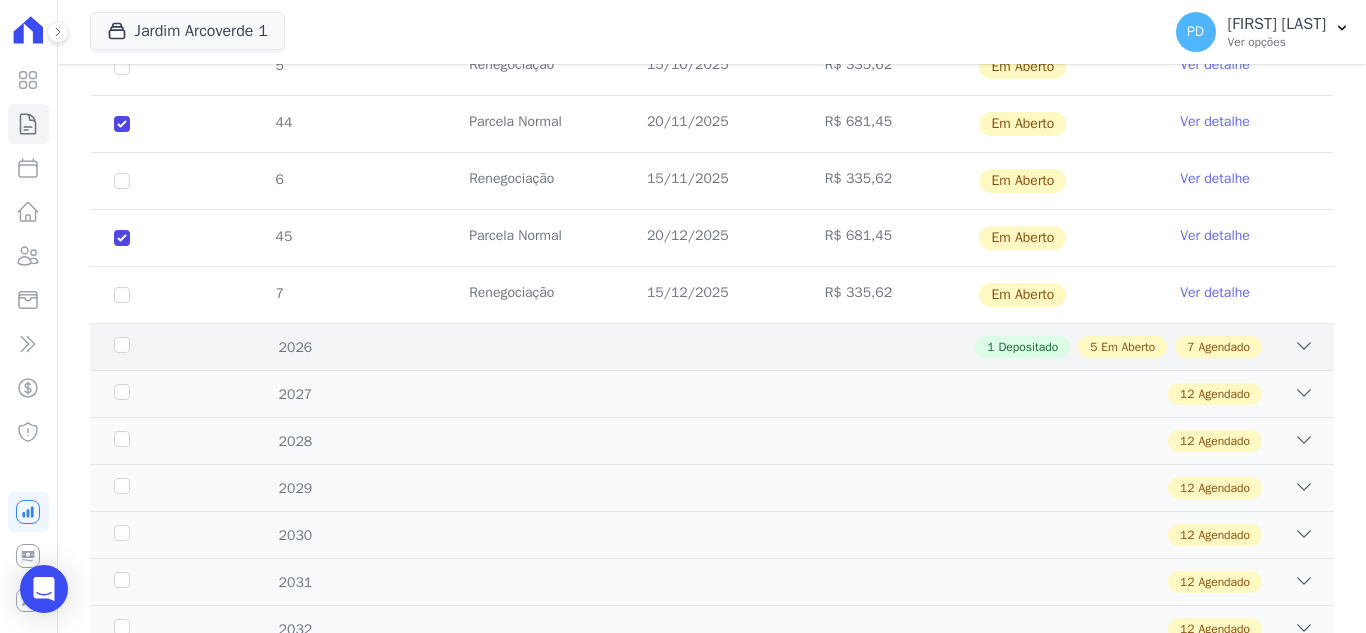 click 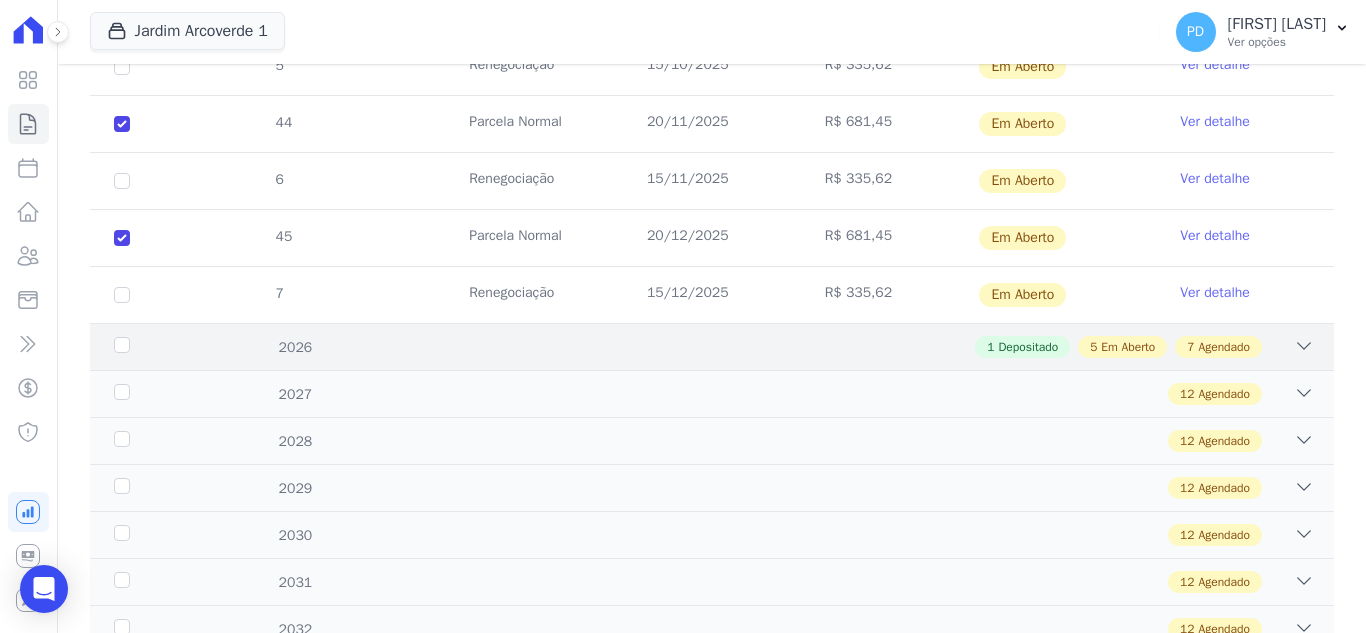 click 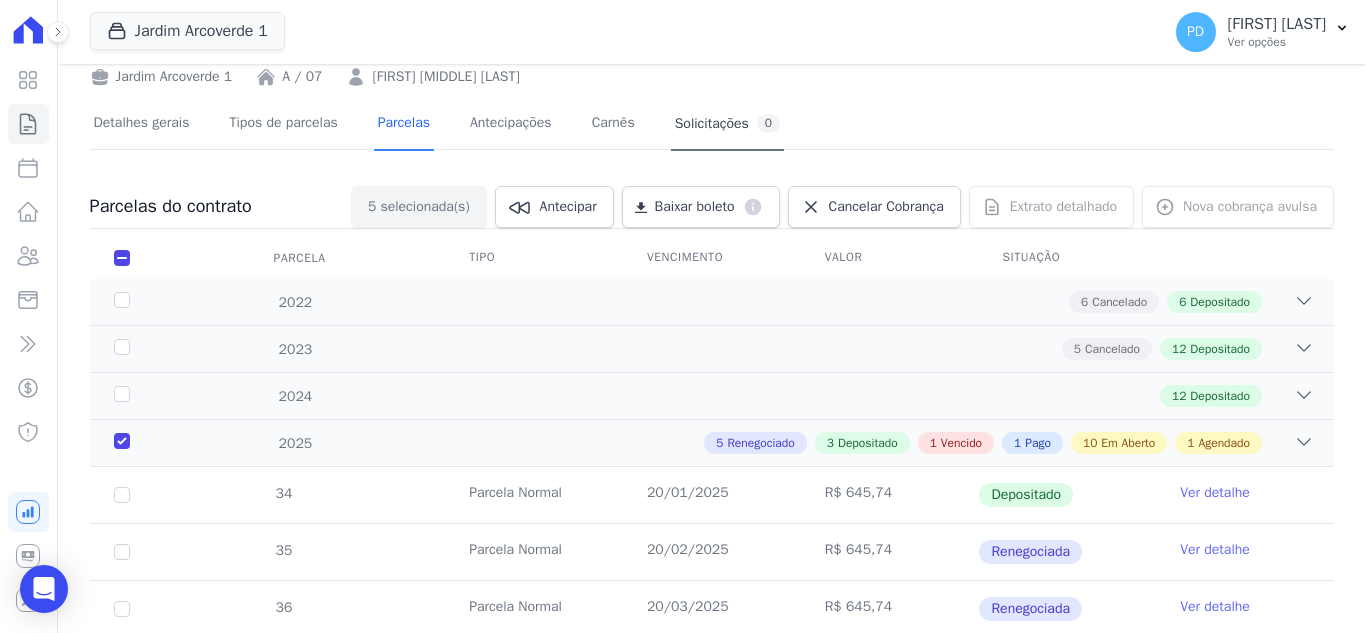 scroll, scrollTop: 200, scrollLeft: 0, axis: vertical 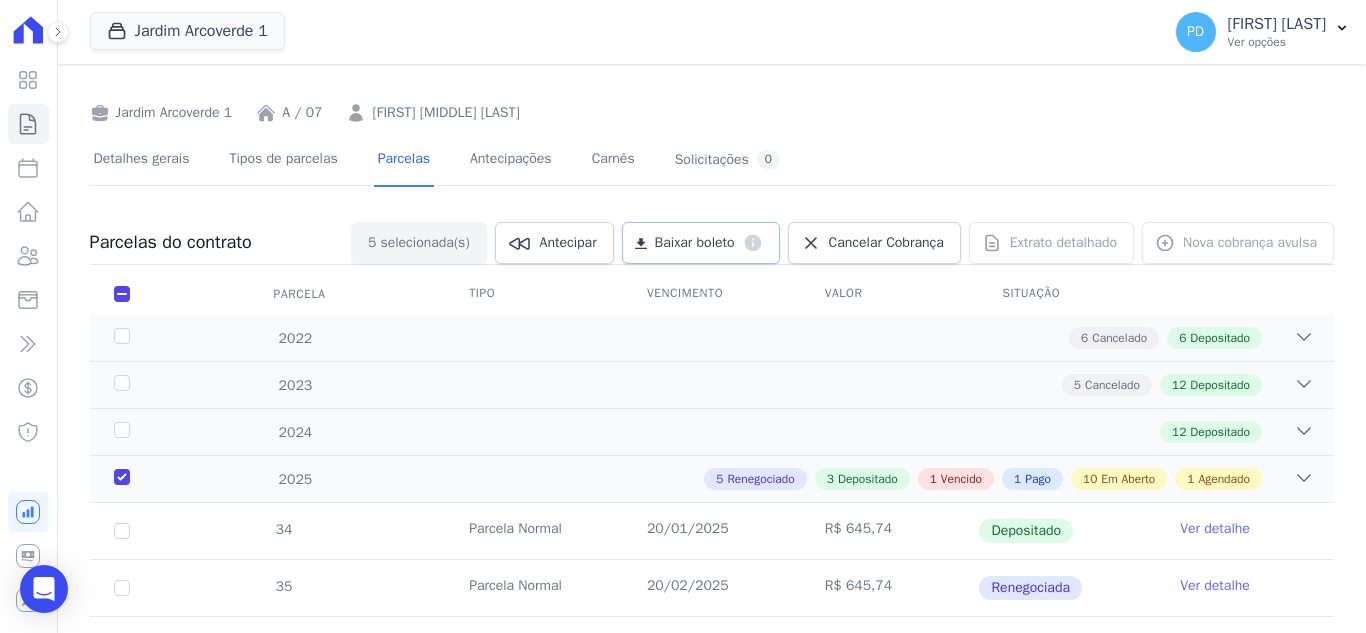 click on "Baixar boleto" at bounding box center [695, 243] 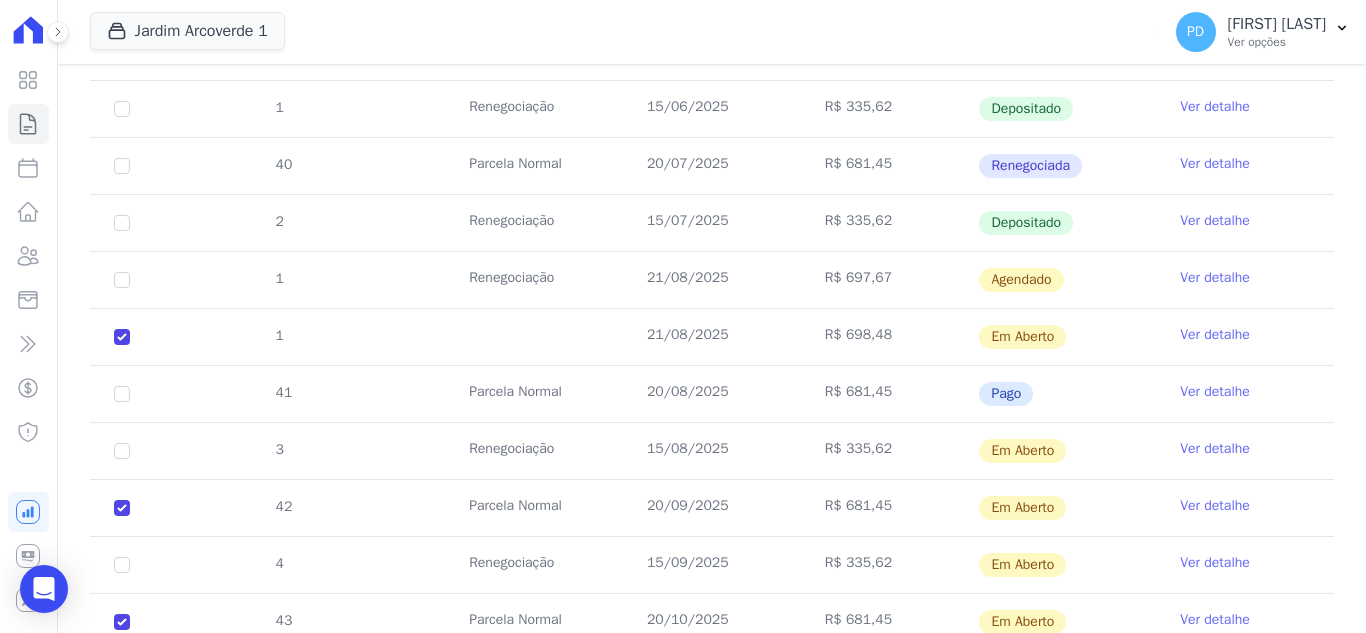 scroll, scrollTop: 1000, scrollLeft: 0, axis: vertical 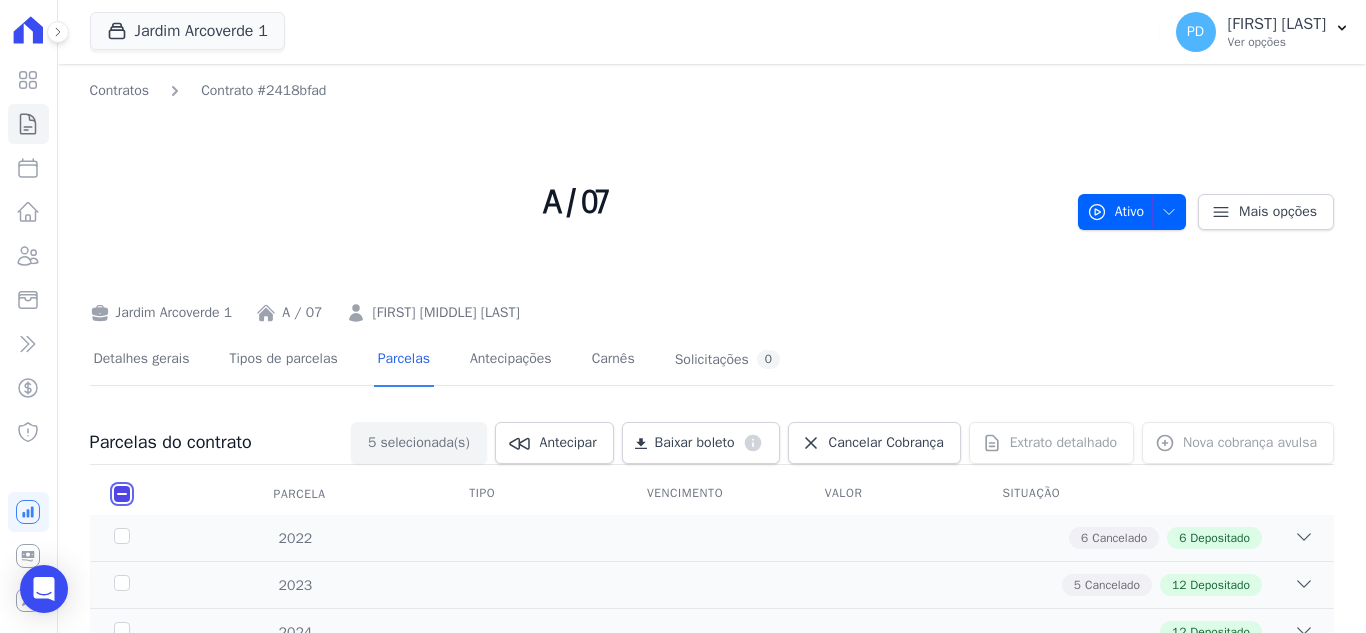 click at bounding box center [122, 494] 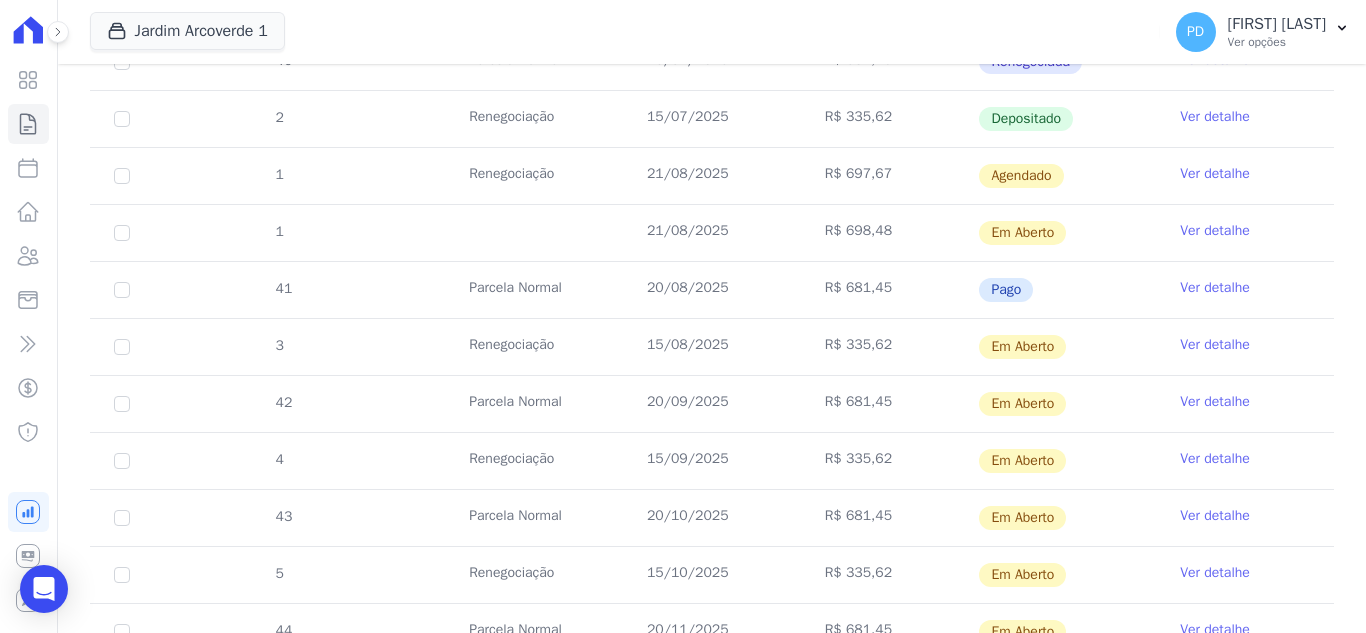 scroll, scrollTop: 1100, scrollLeft: 0, axis: vertical 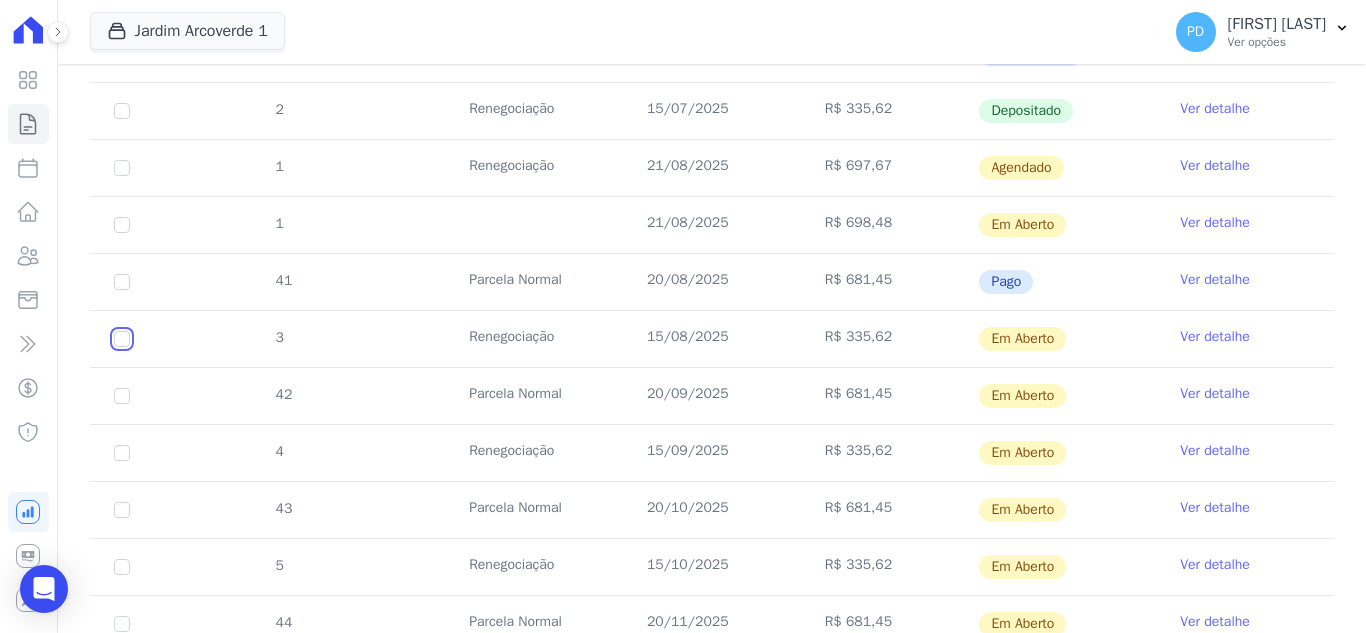 click at bounding box center (122, 225) 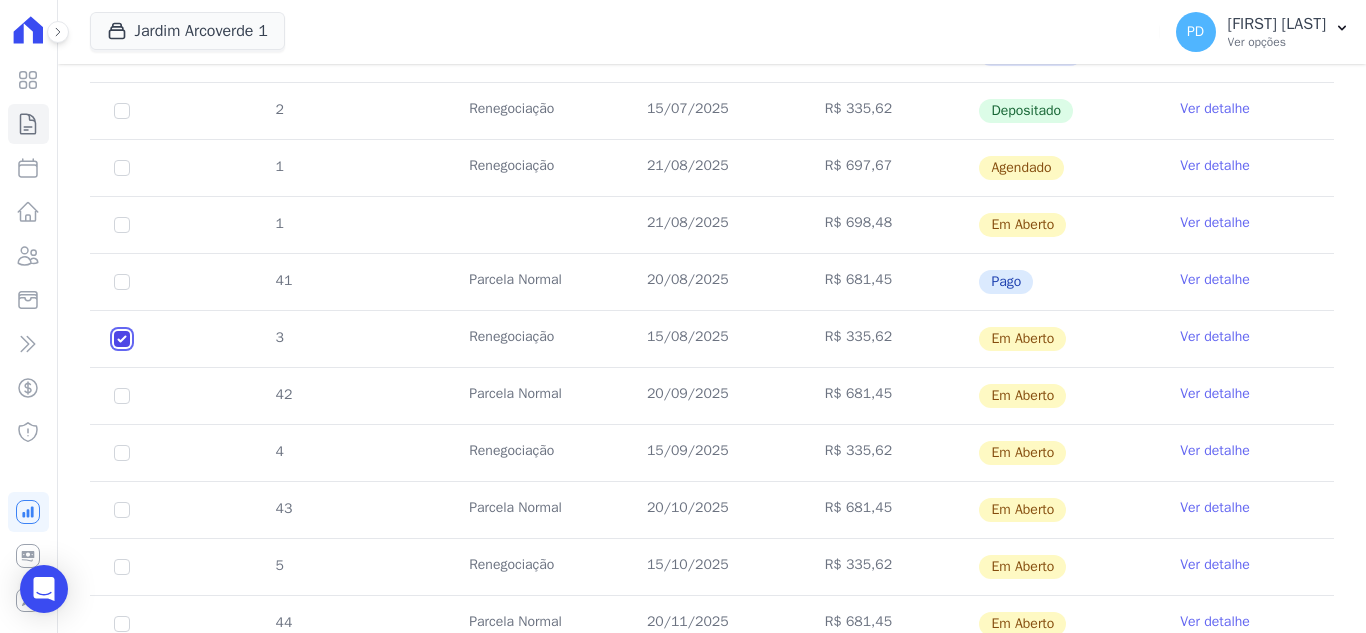 checkbox on "true" 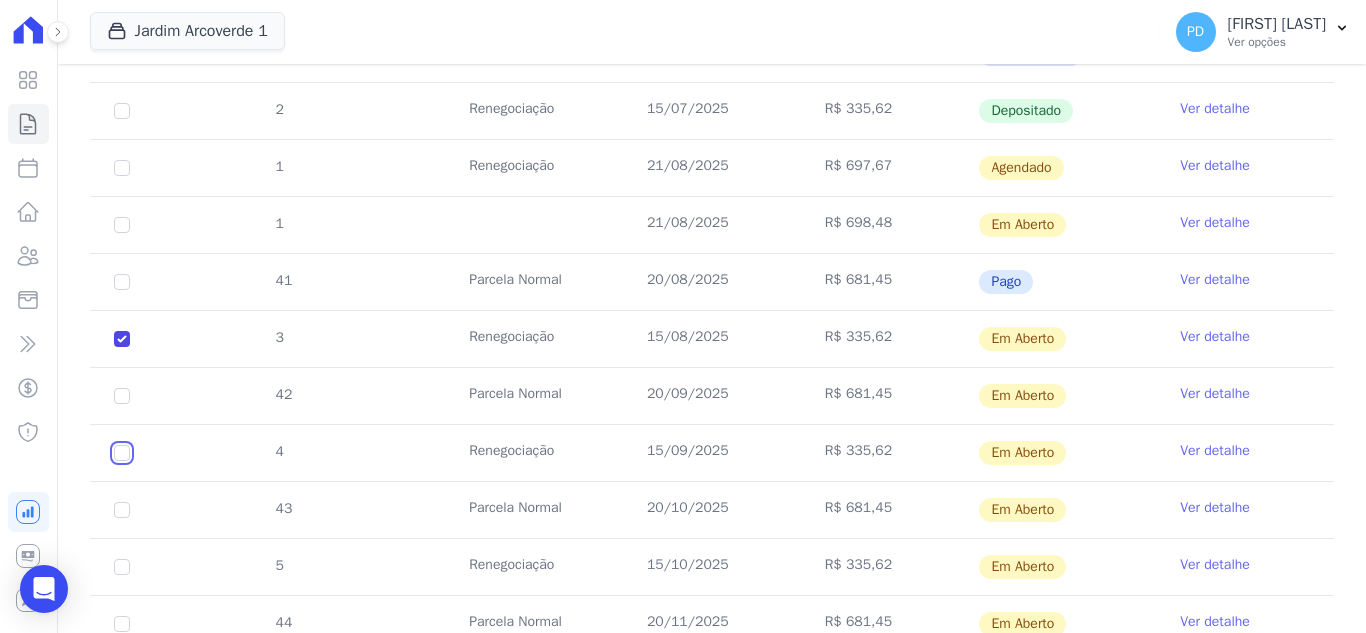 click at bounding box center [122, 225] 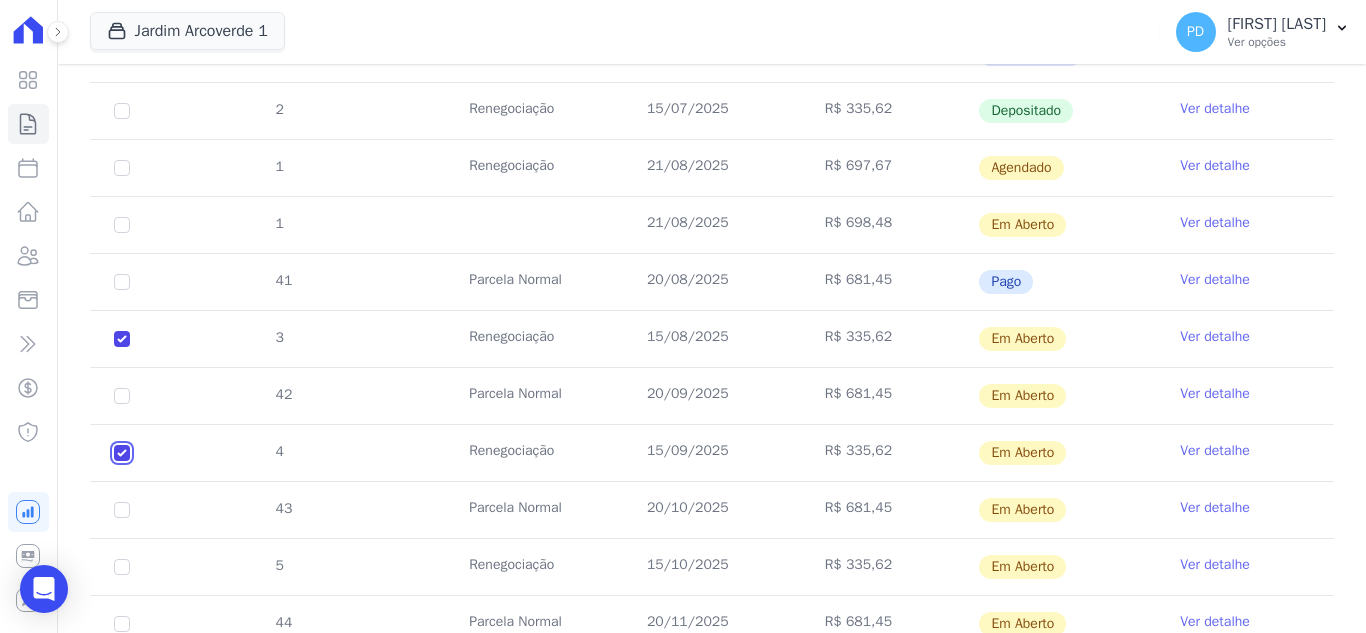 checkbox on "true" 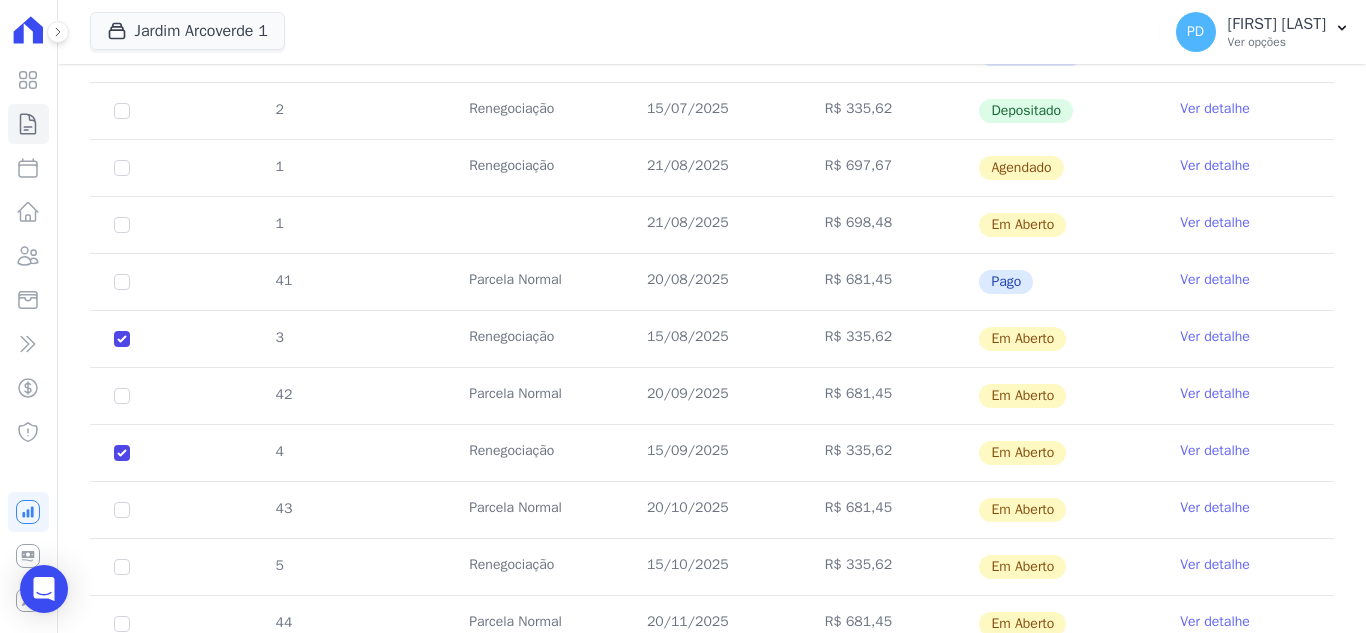 click on "5" at bounding box center [122, 567] 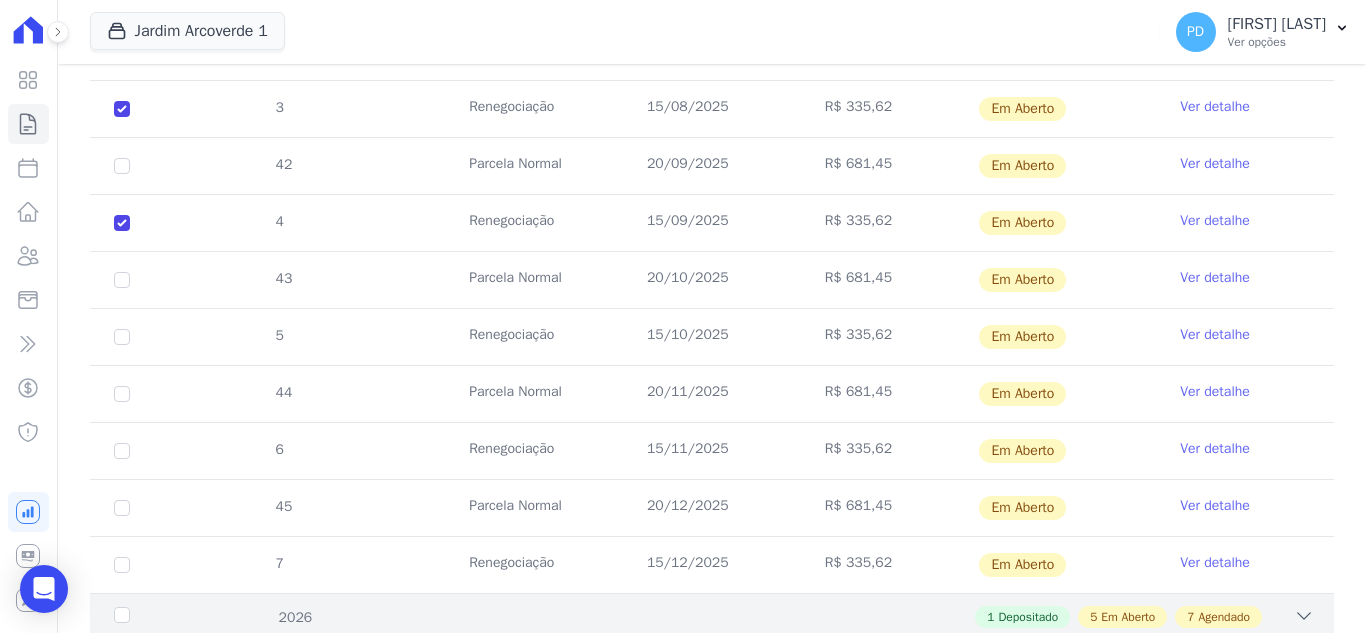 scroll, scrollTop: 1400, scrollLeft: 0, axis: vertical 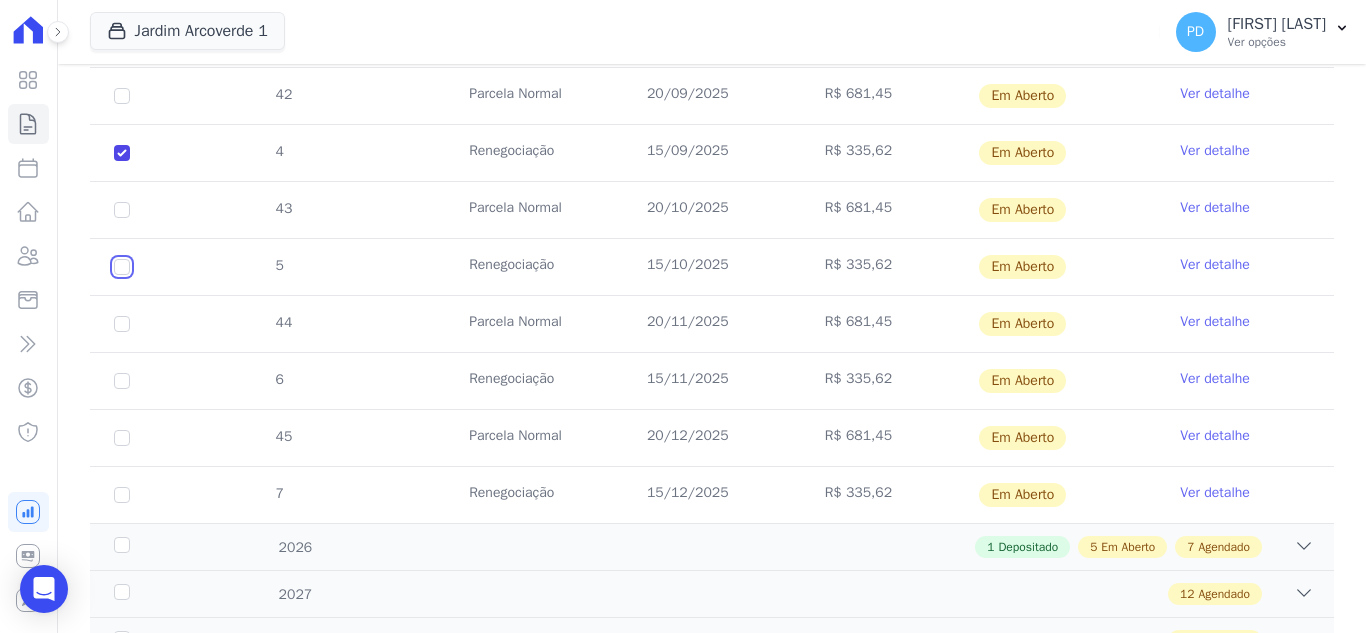 click at bounding box center (122, -75) 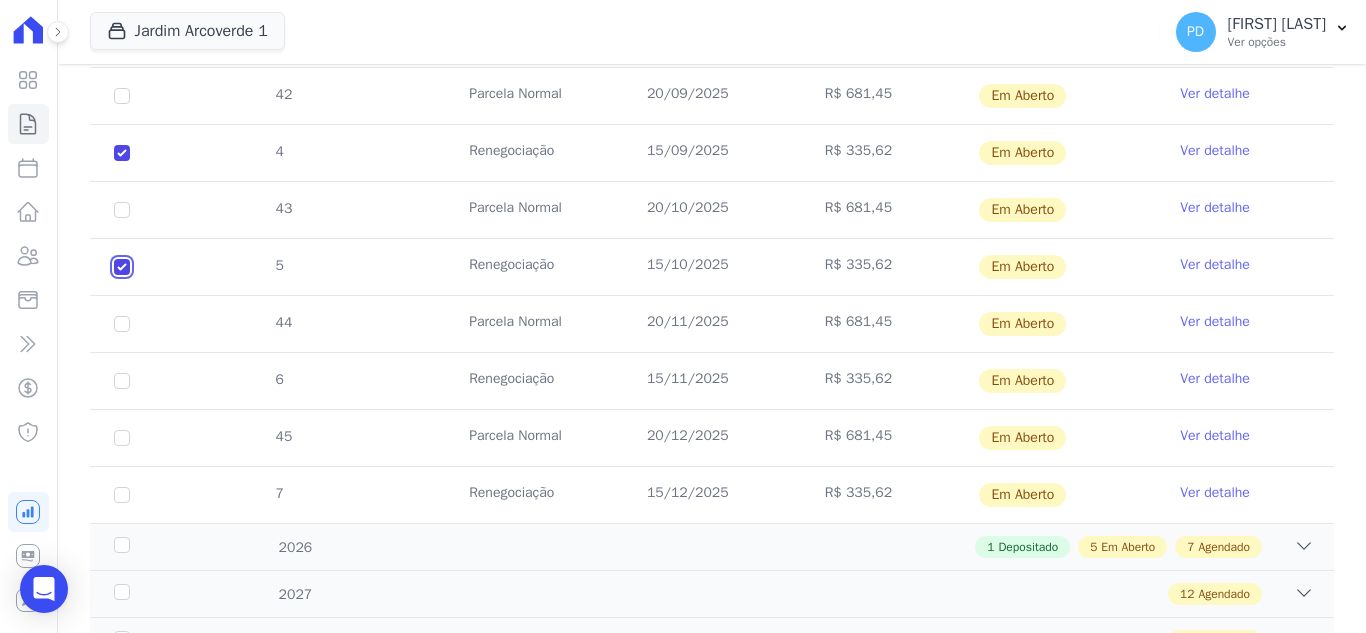 checkbox on "true" 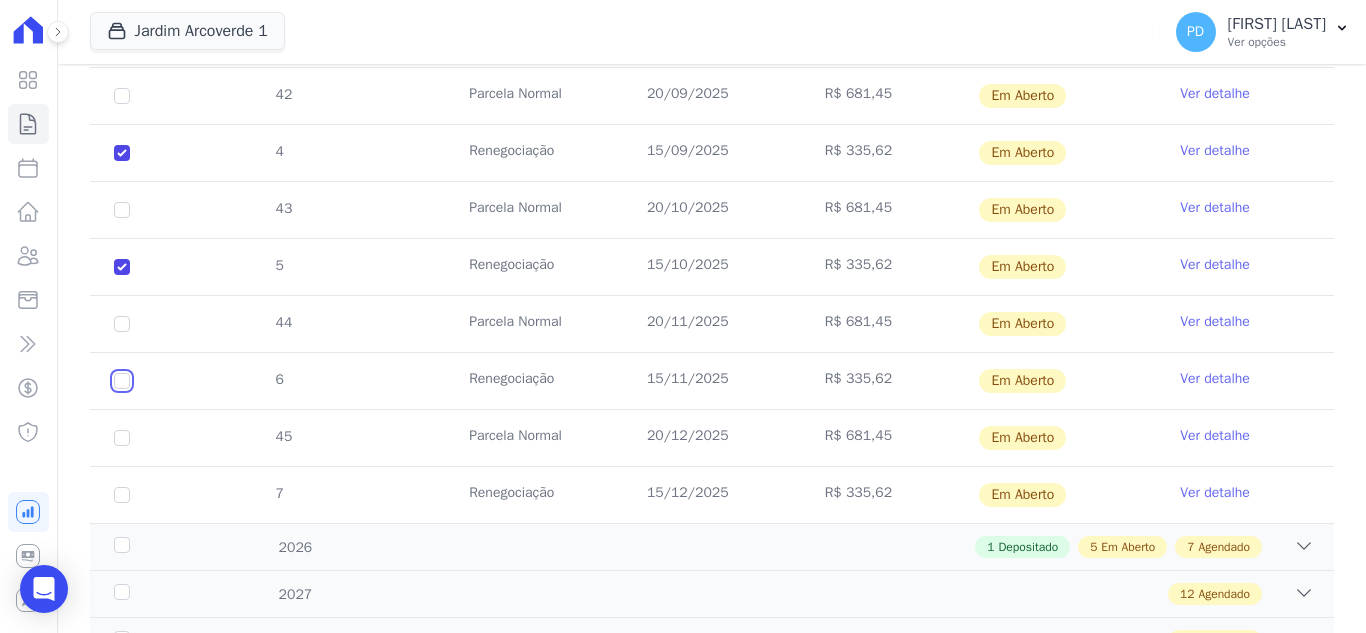 drag, startPoint x: 118, startPoint y: 380, endPoint x: 155, endPoint y: 391, distance: 38.600517 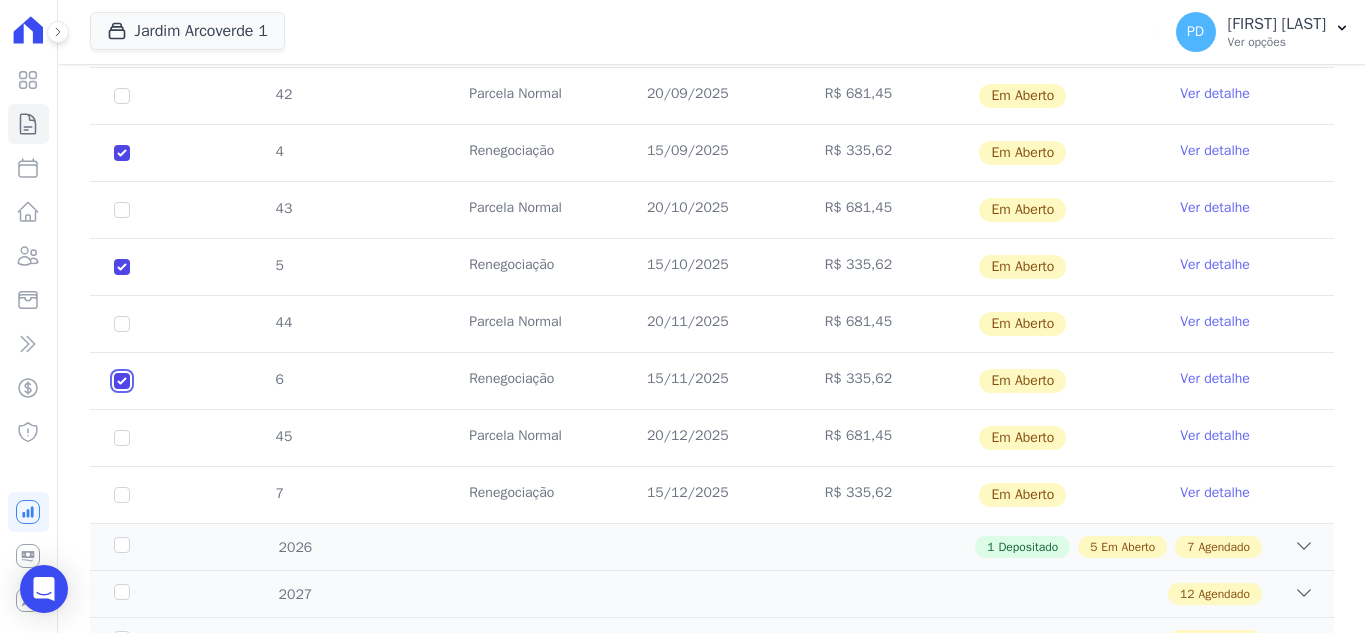 checkbox on "true" 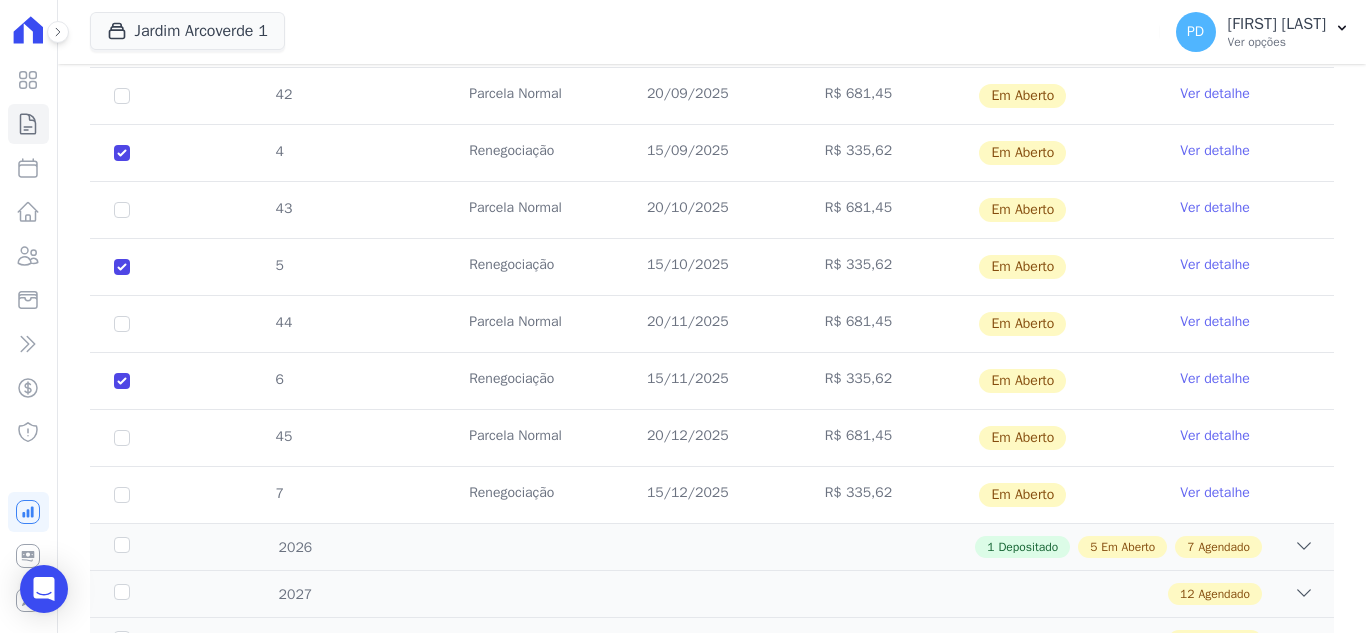 click on "7" at bounding box center [122, 495] 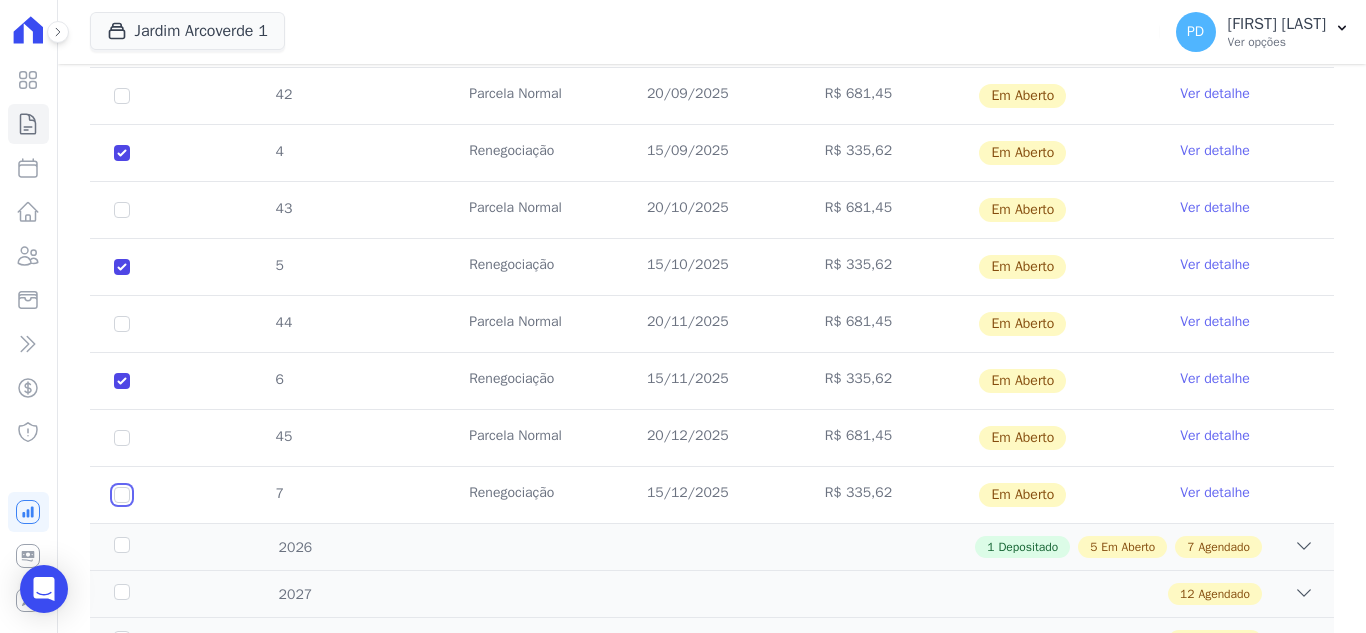 drag, startPoint x: 120, startPoint y: 494, endPoint x: 123, endPoint y: 509, distance: 15.297058 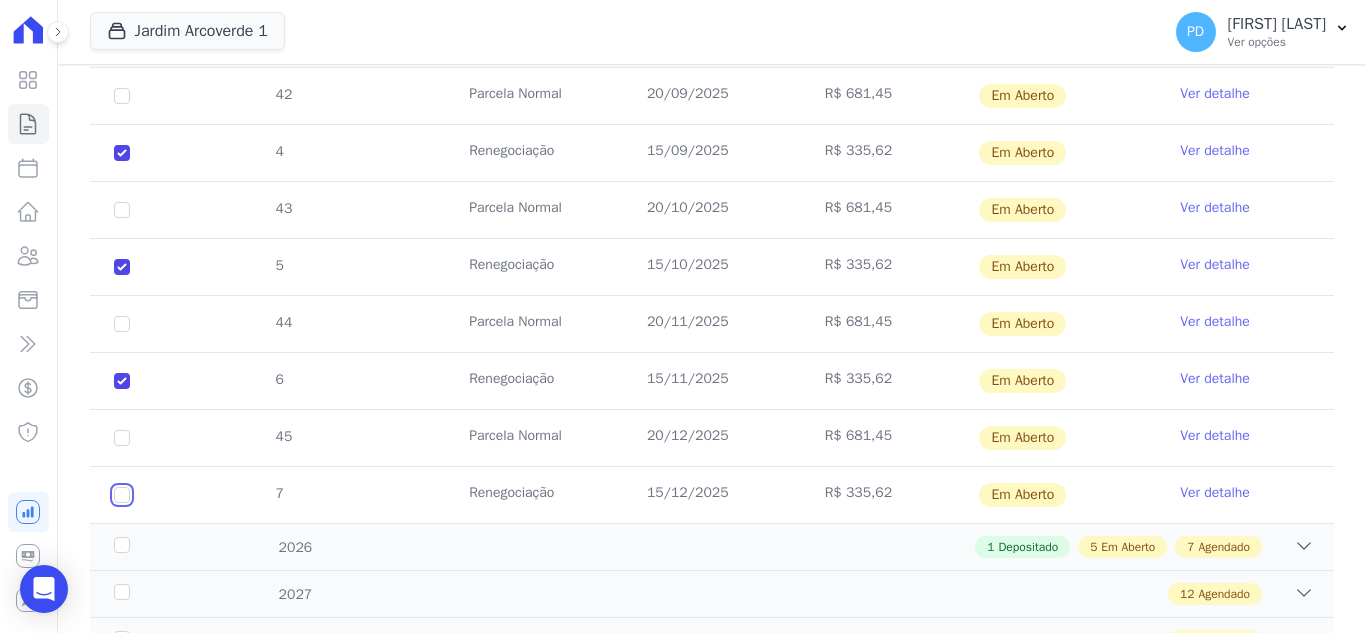 click at bounding box center (122, -75) 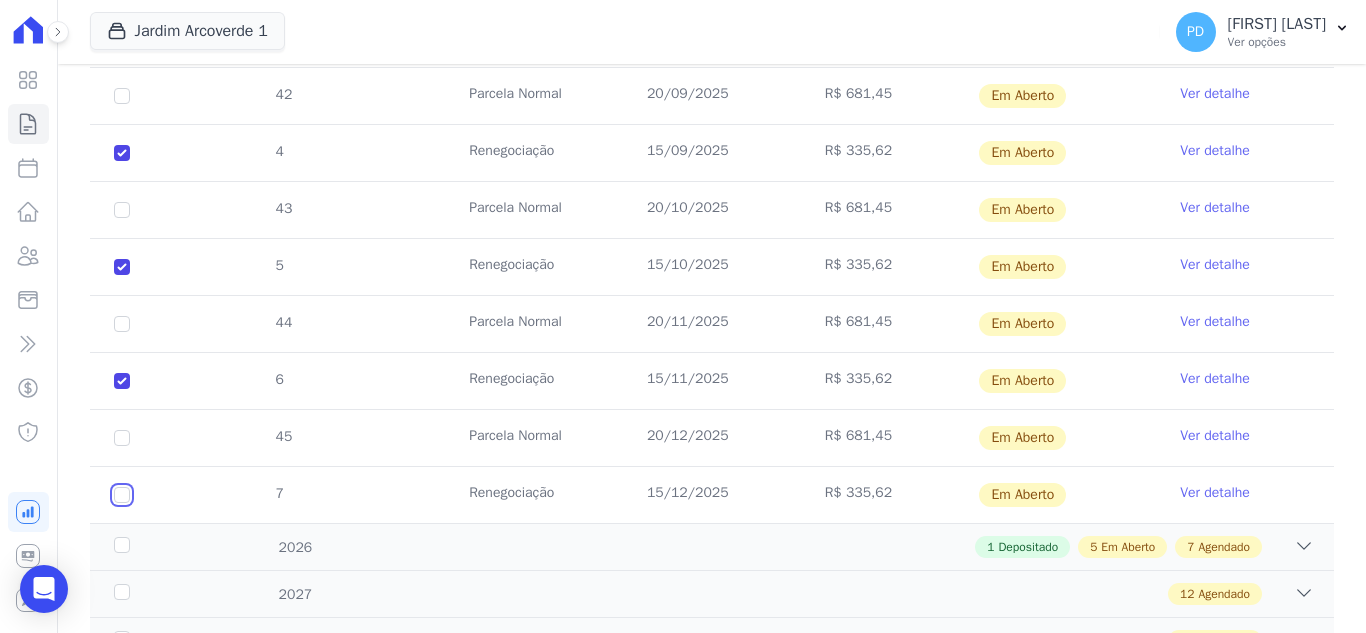 checkbox on "true" 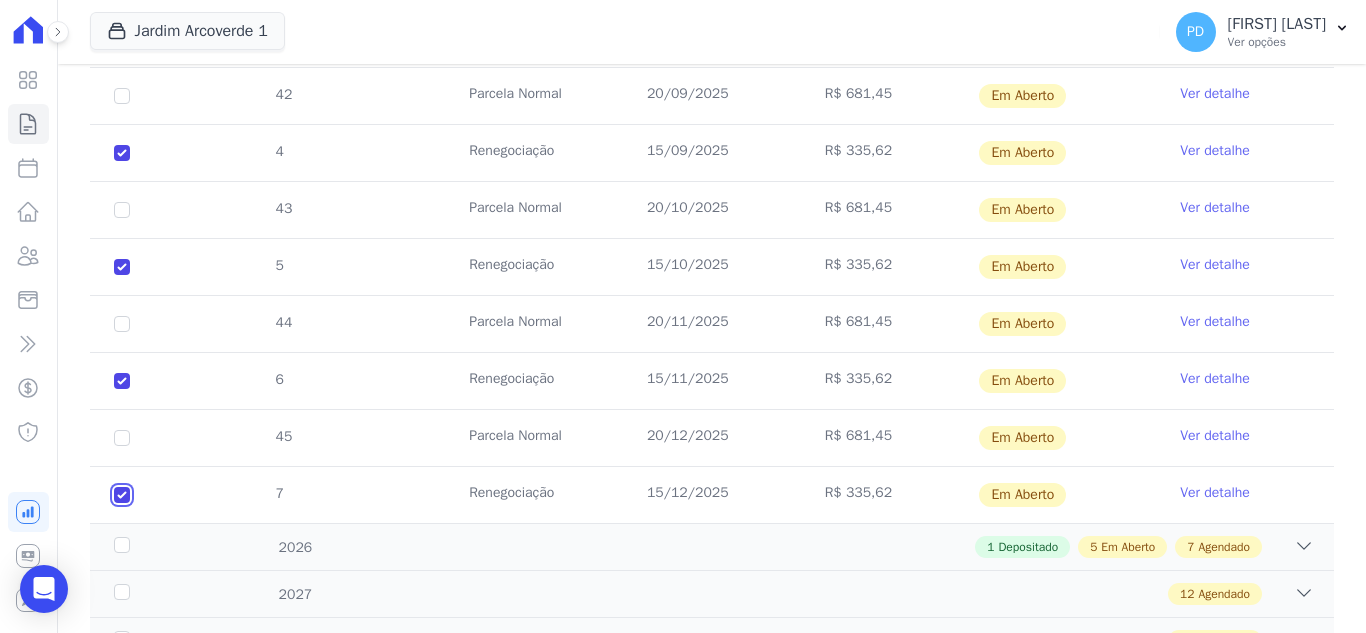 checkbox on "true" 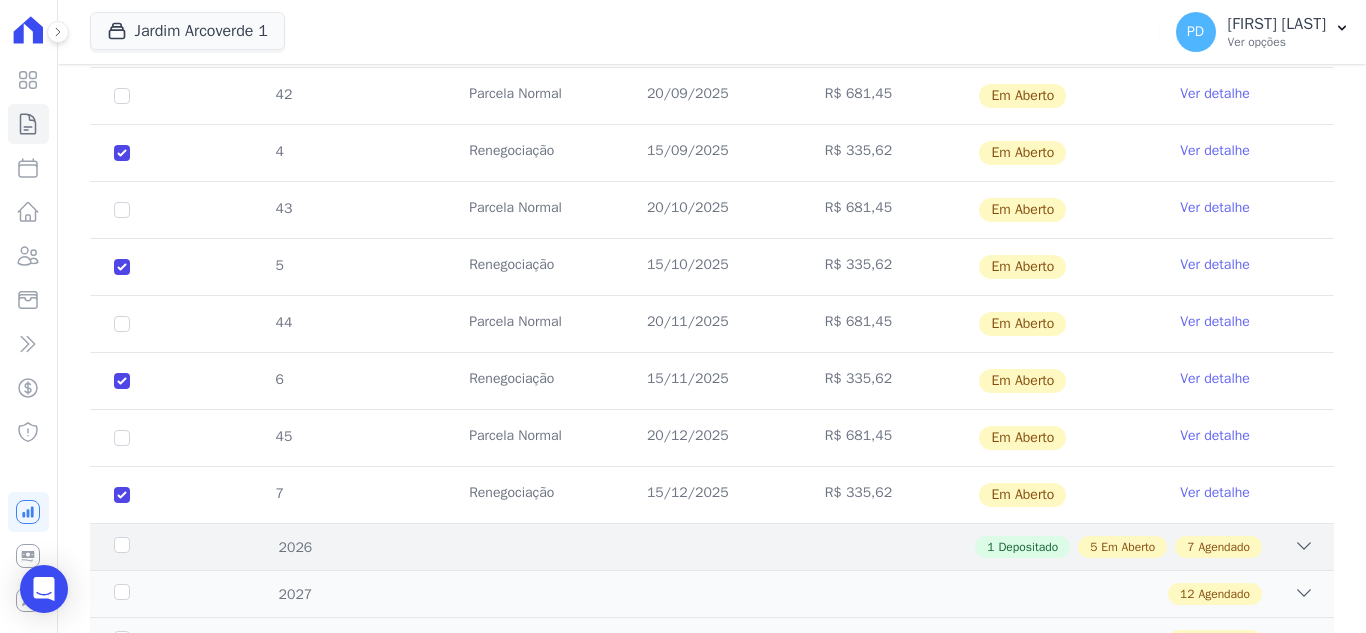 click on "2026" at bounding box center (165, 547) 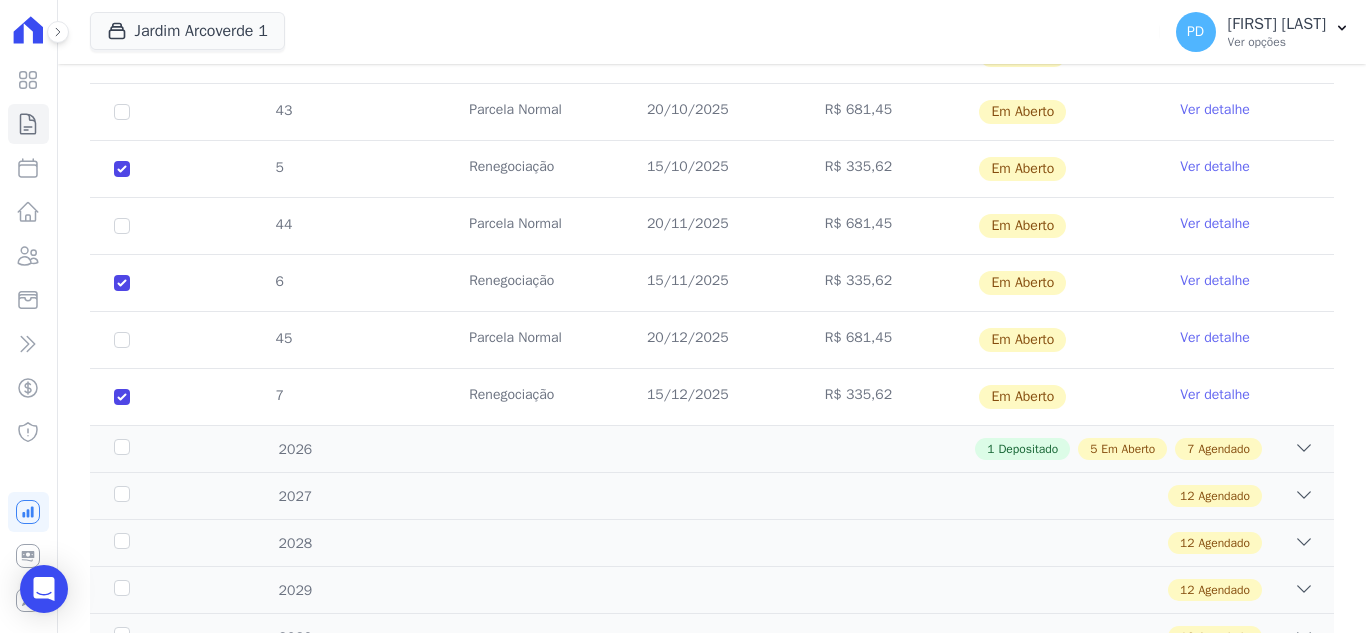 scroll, scrollTop: 1700, scrollLeft: 0, axis: vertical 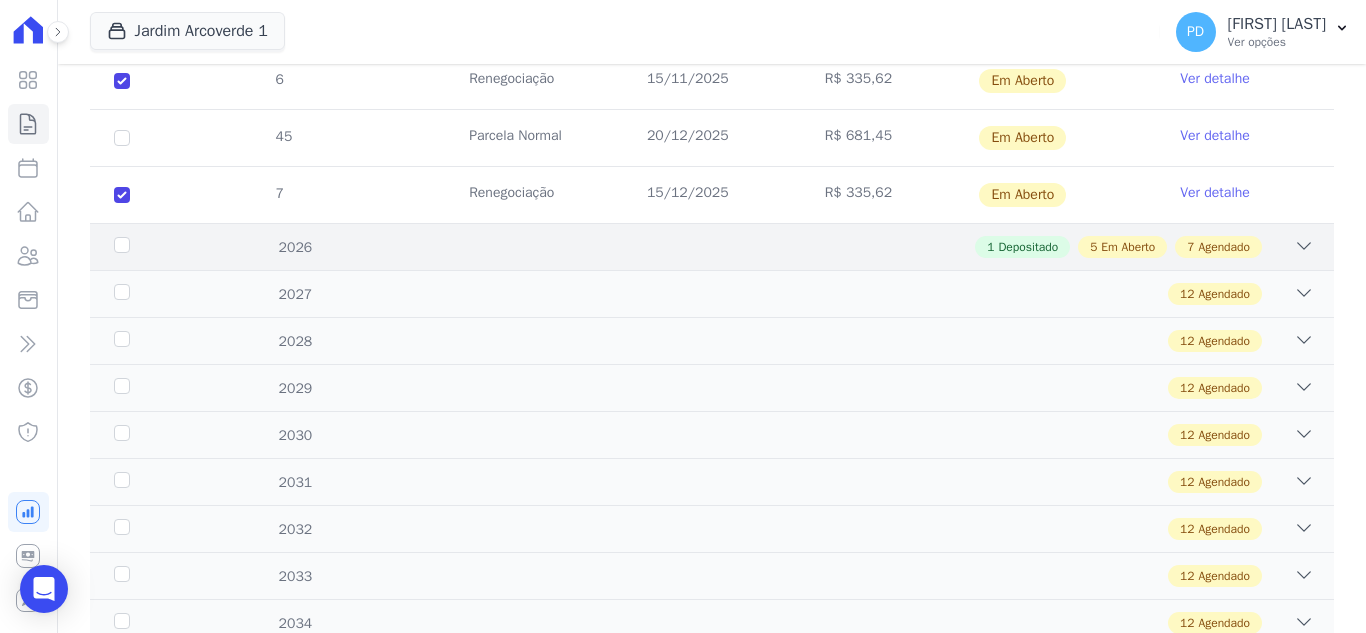 click 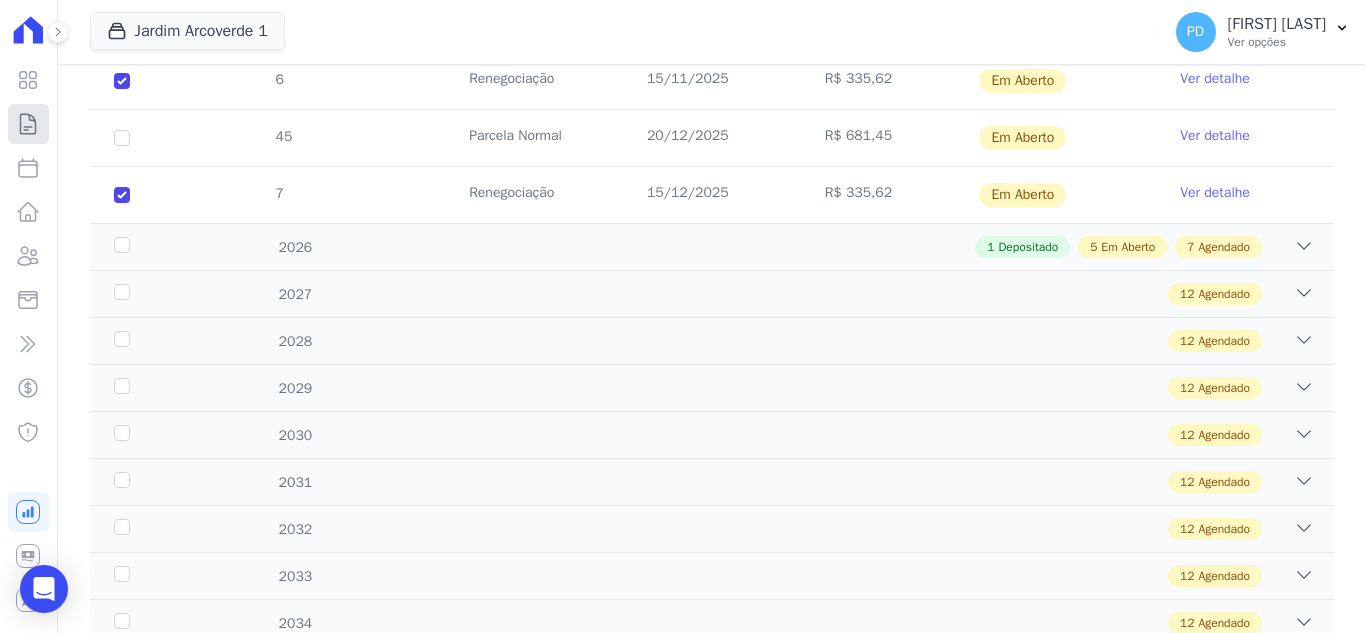 click 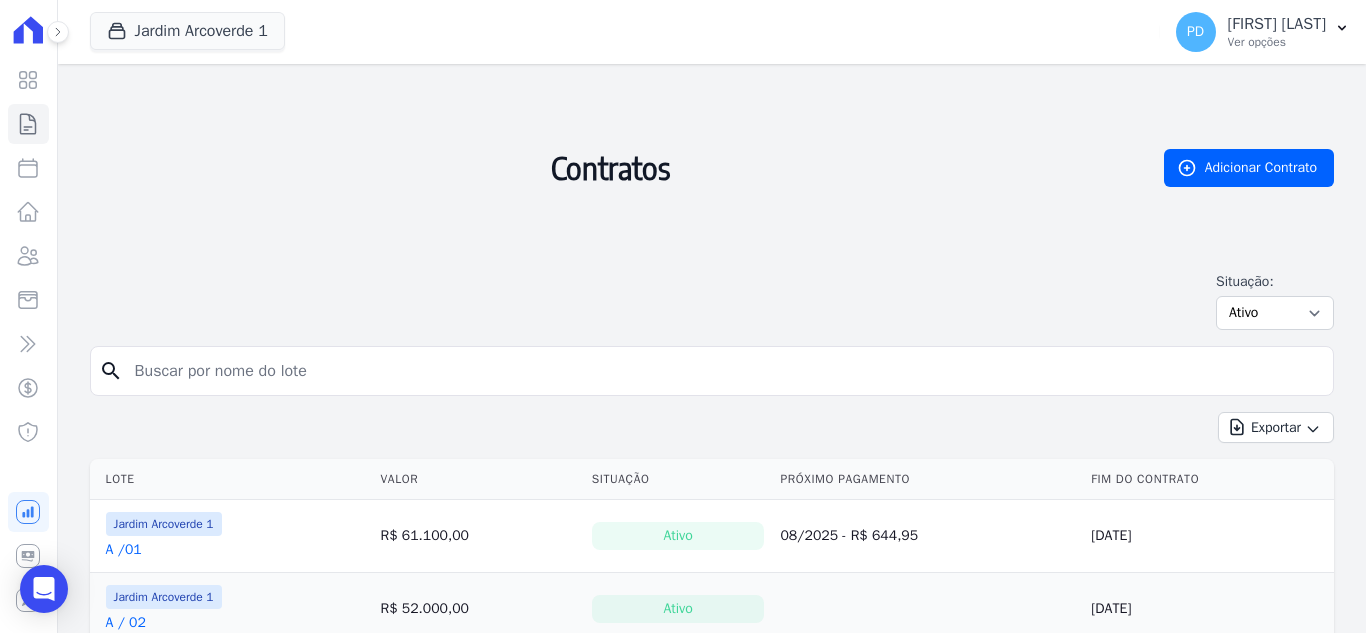 drag, startPoint x: 348, startPoint y: 371, endPoint x: 357, endPoint y: 353, distance: 20.12461 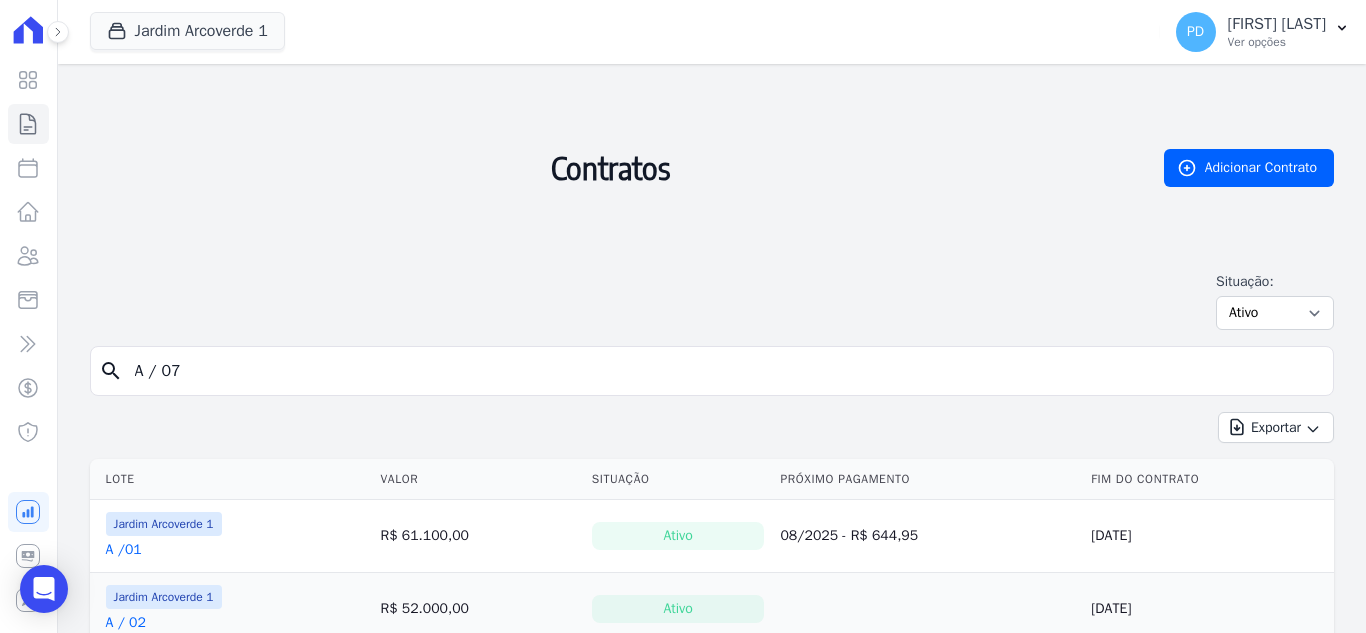 type on "A / 07" 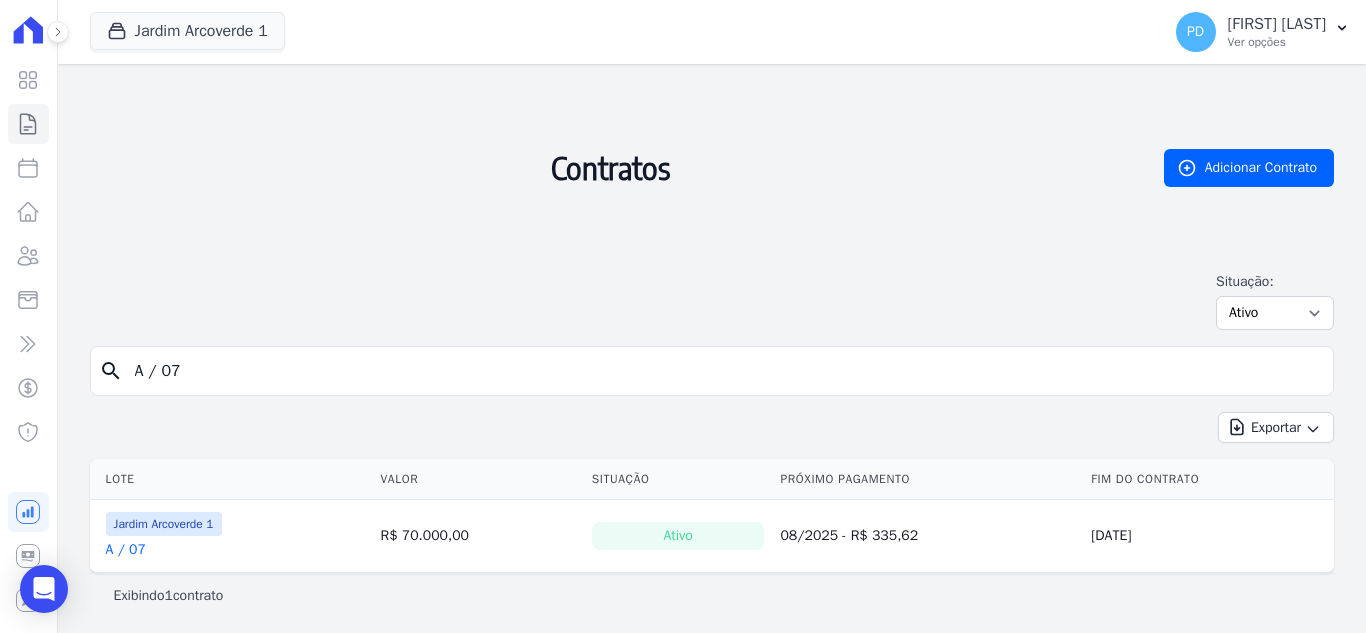 scroll, scrollTop: 1, scrollLeft: 0, axis: vertical 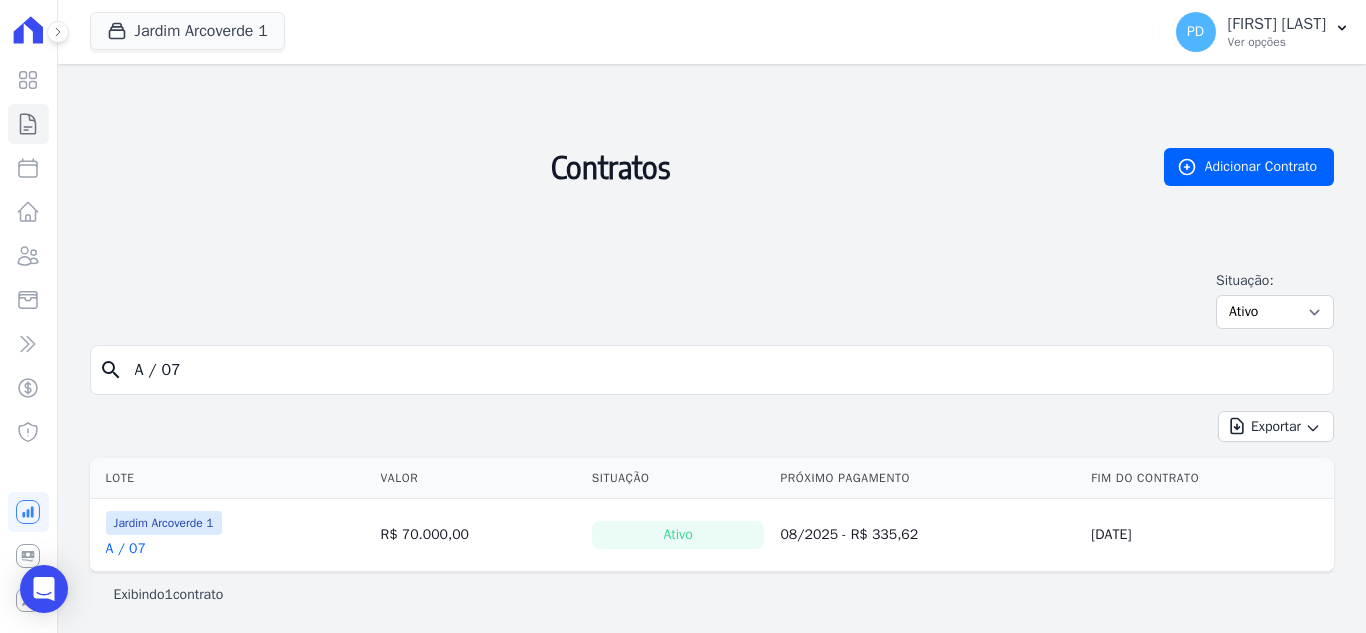 click on "A / 07" at bounding box center [126, 549] 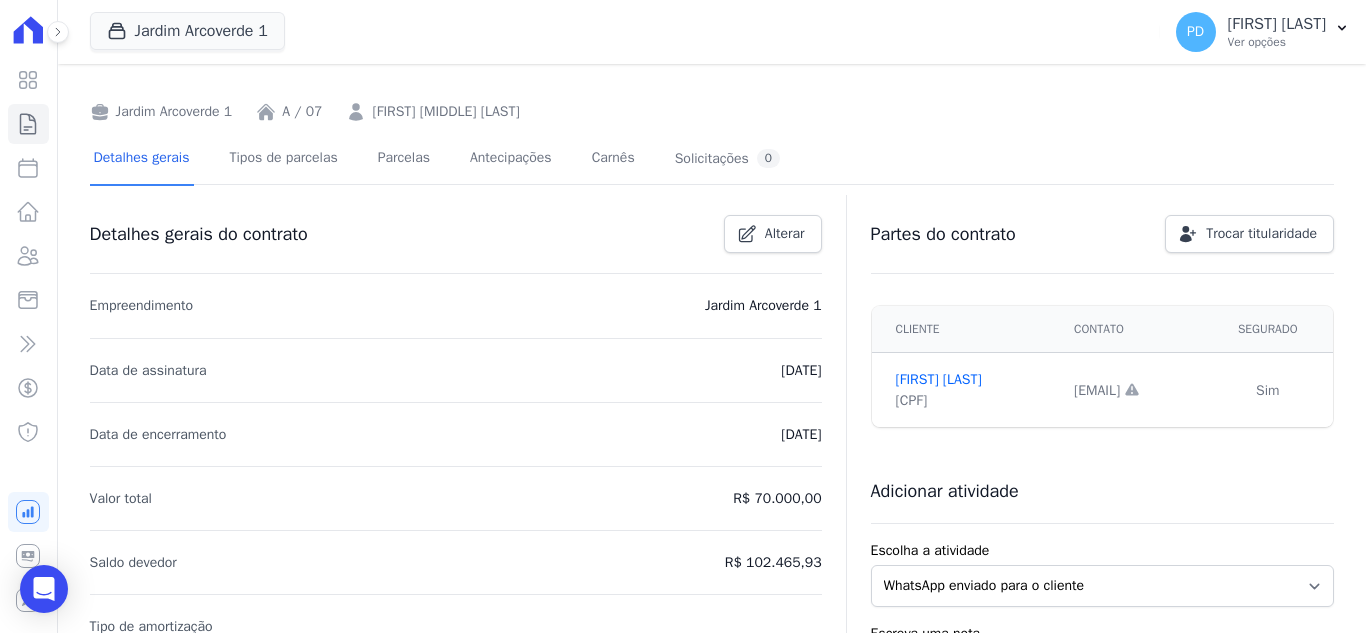 scroll, scrollTop: 200, scrollLeft: 0, axis: vertical 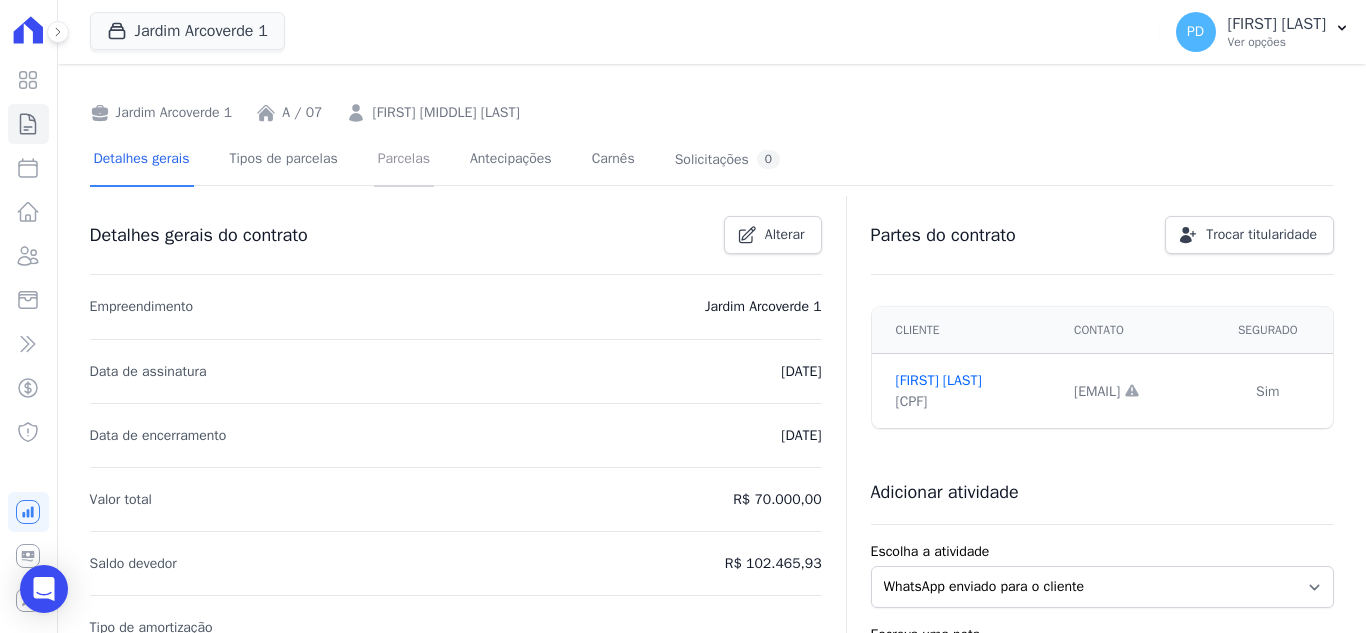 click on "Parcelas" at bounding box center [404, 160] 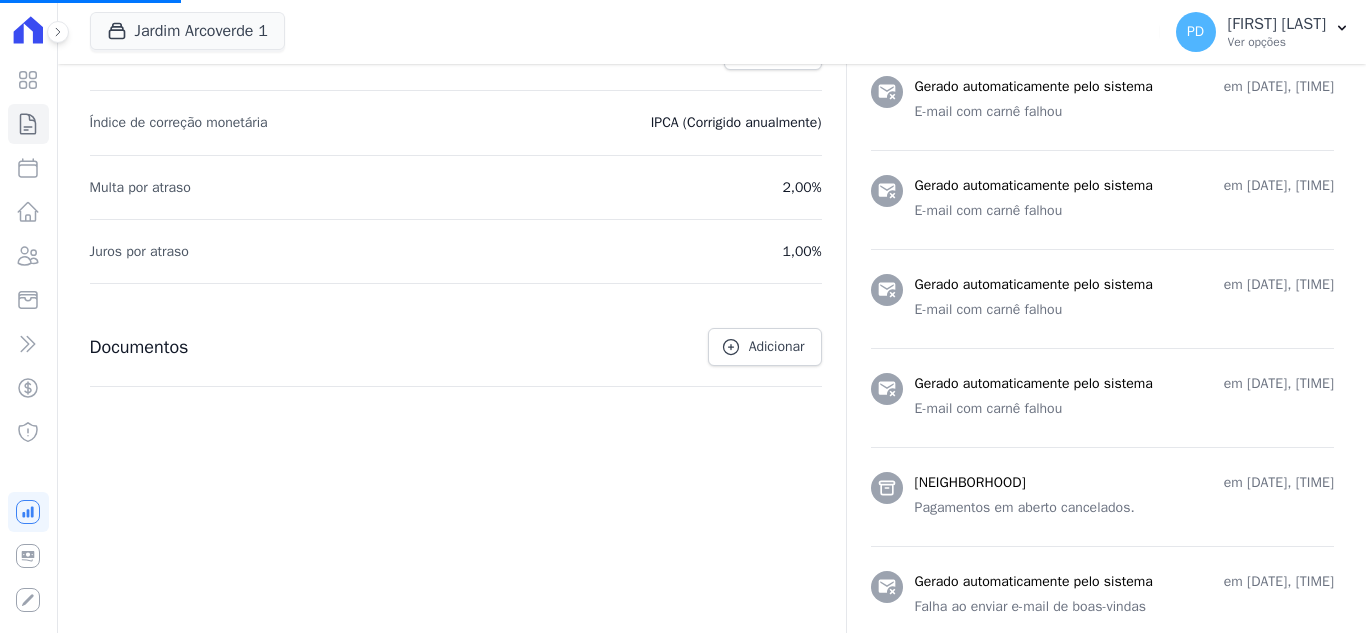 scroll, scrollTop: 1130, scrollLeft: 0, axis: vertical 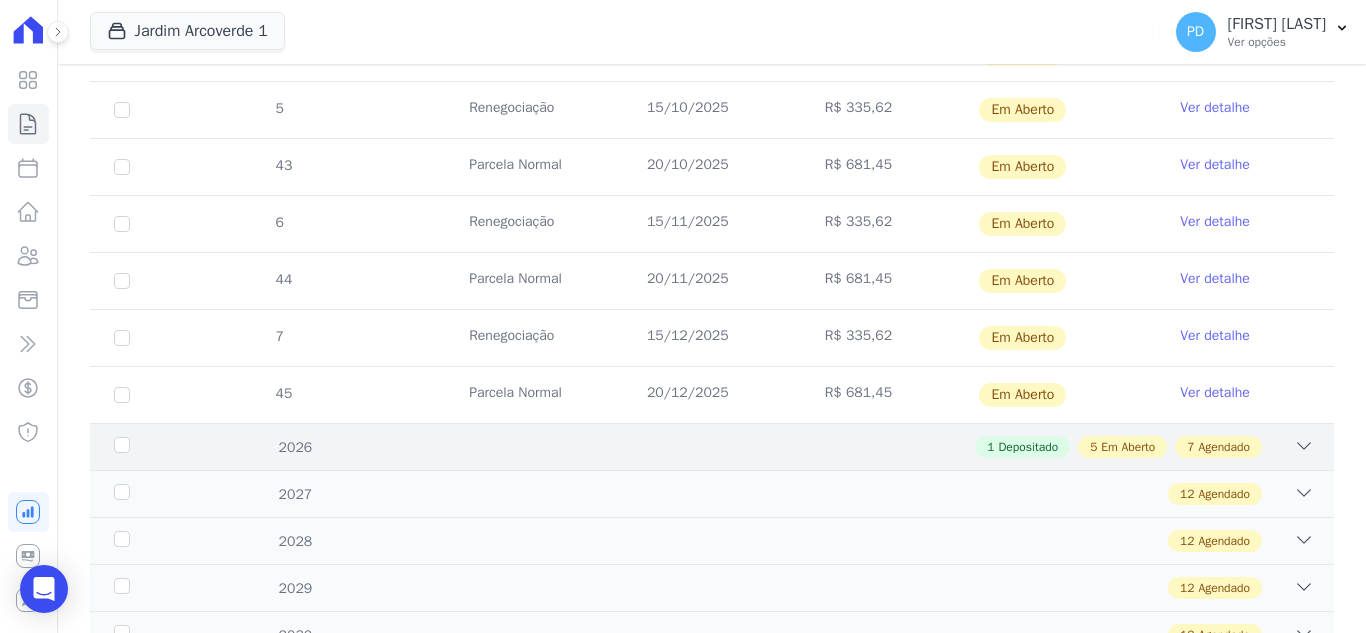 click on "2026" at bounding box center [165, 447] 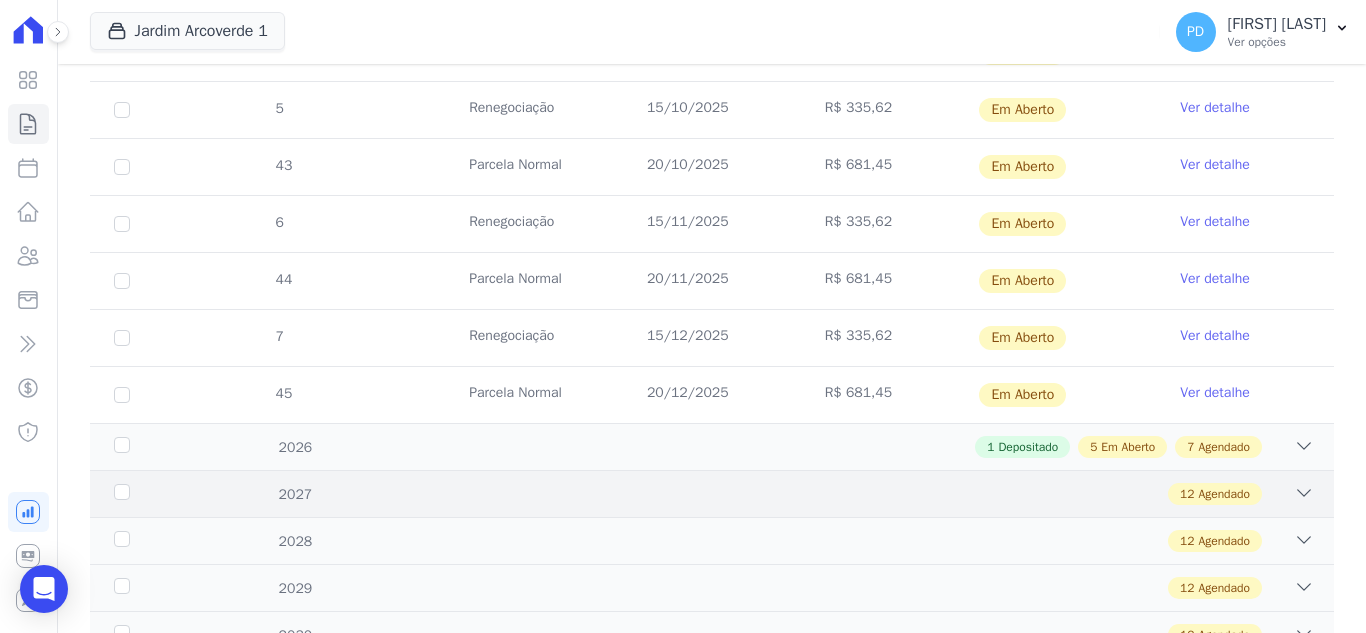 click on "2027
12
Agendado" at bounding box center (712, 493) 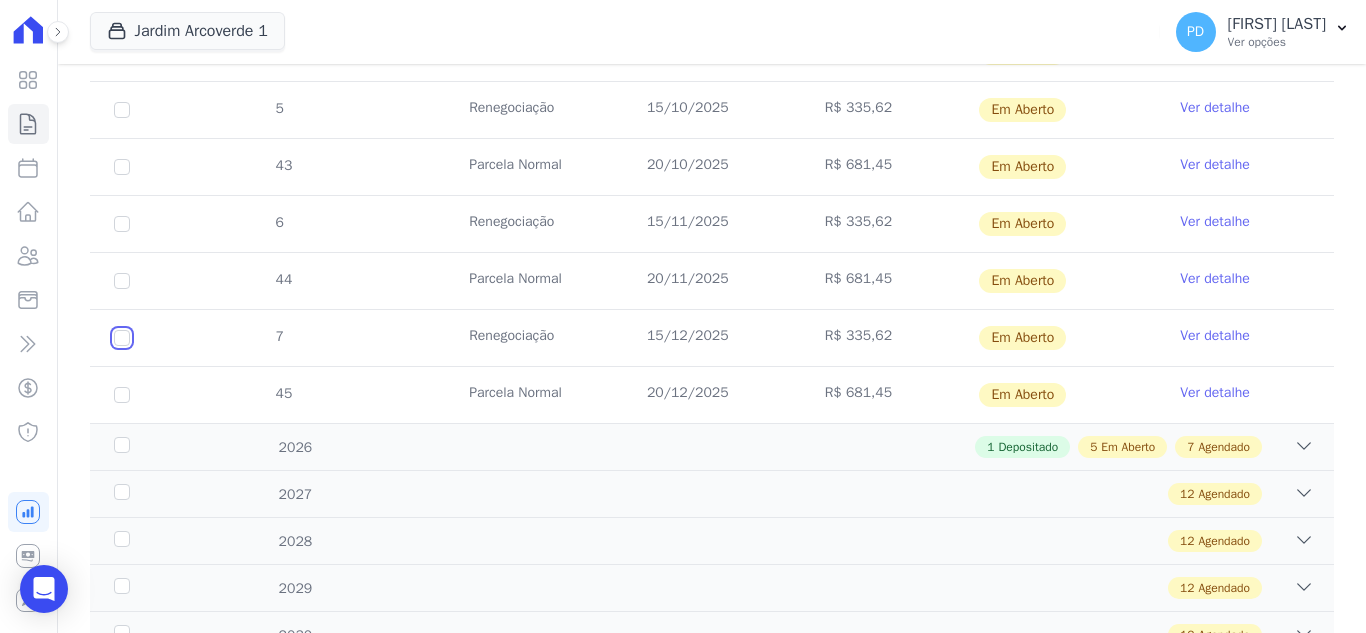 click at bounding box center [122, -232] 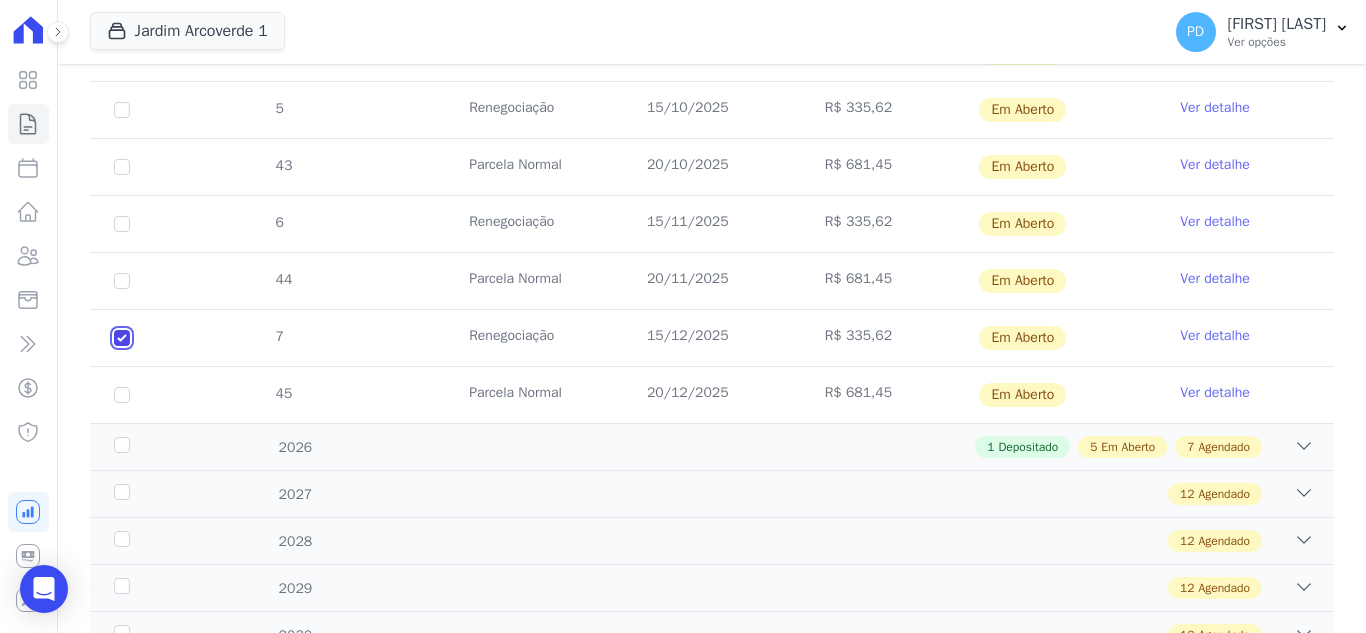 checkbox on "true" 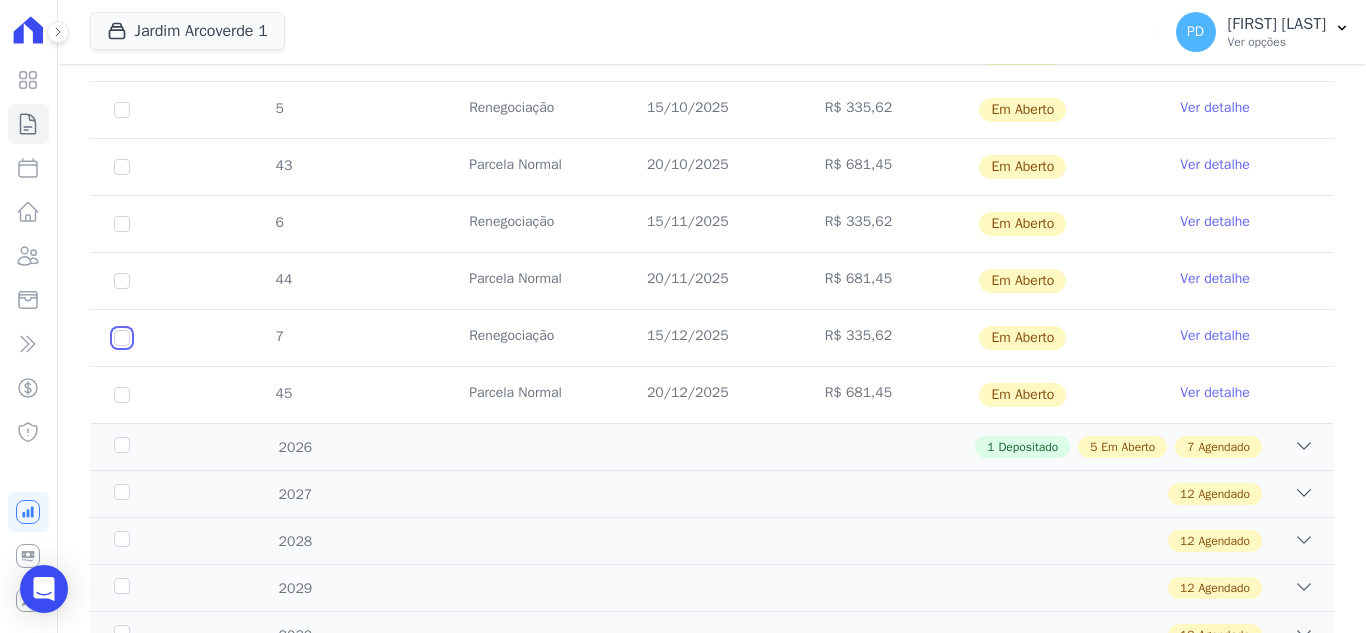 checkbox on "false" 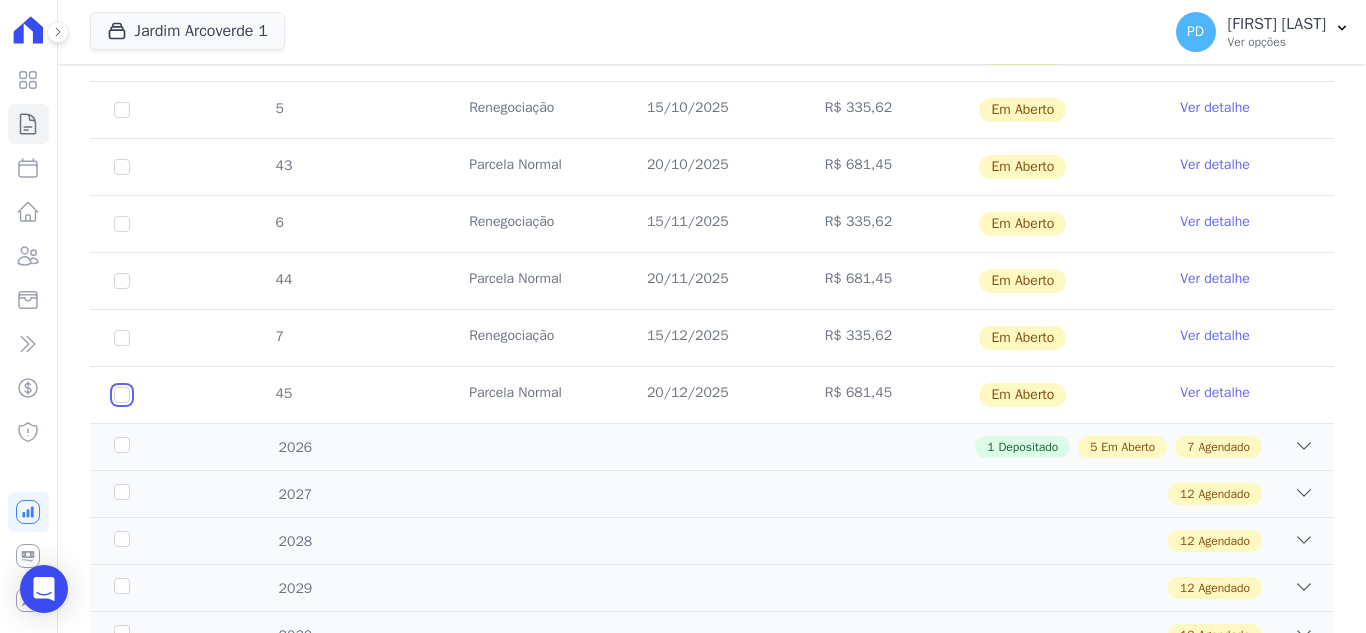 click at bounding box center [122, -232] 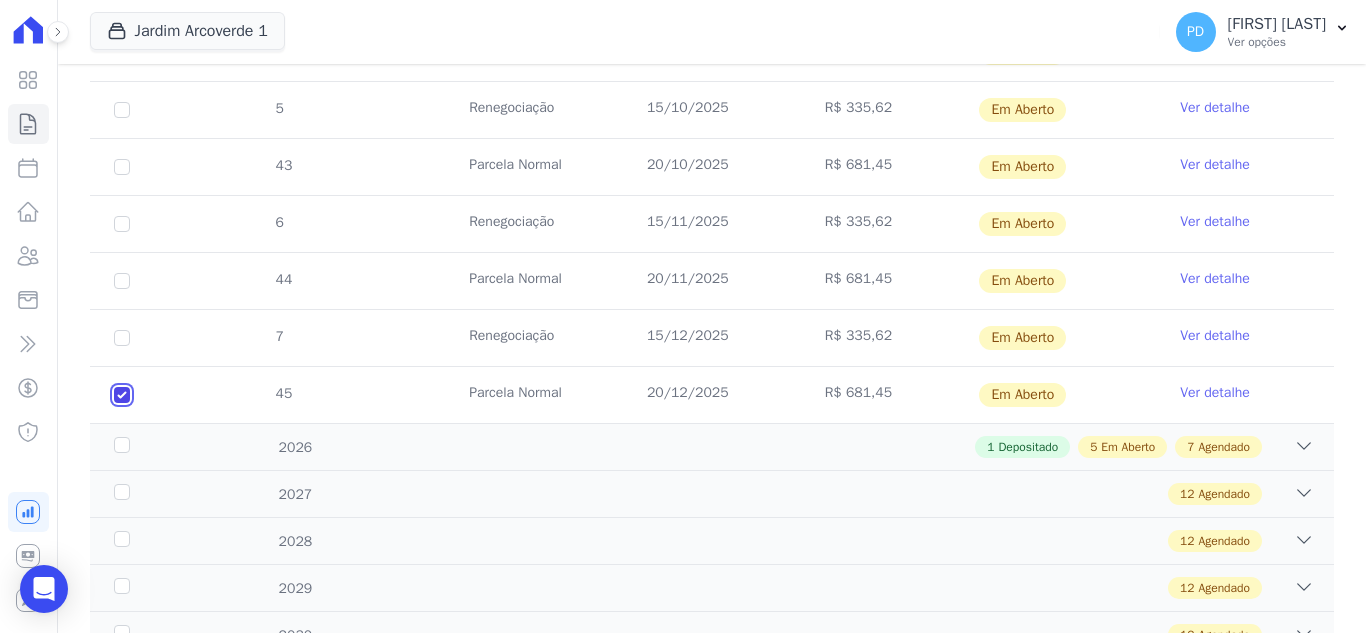 checkbox on "true" 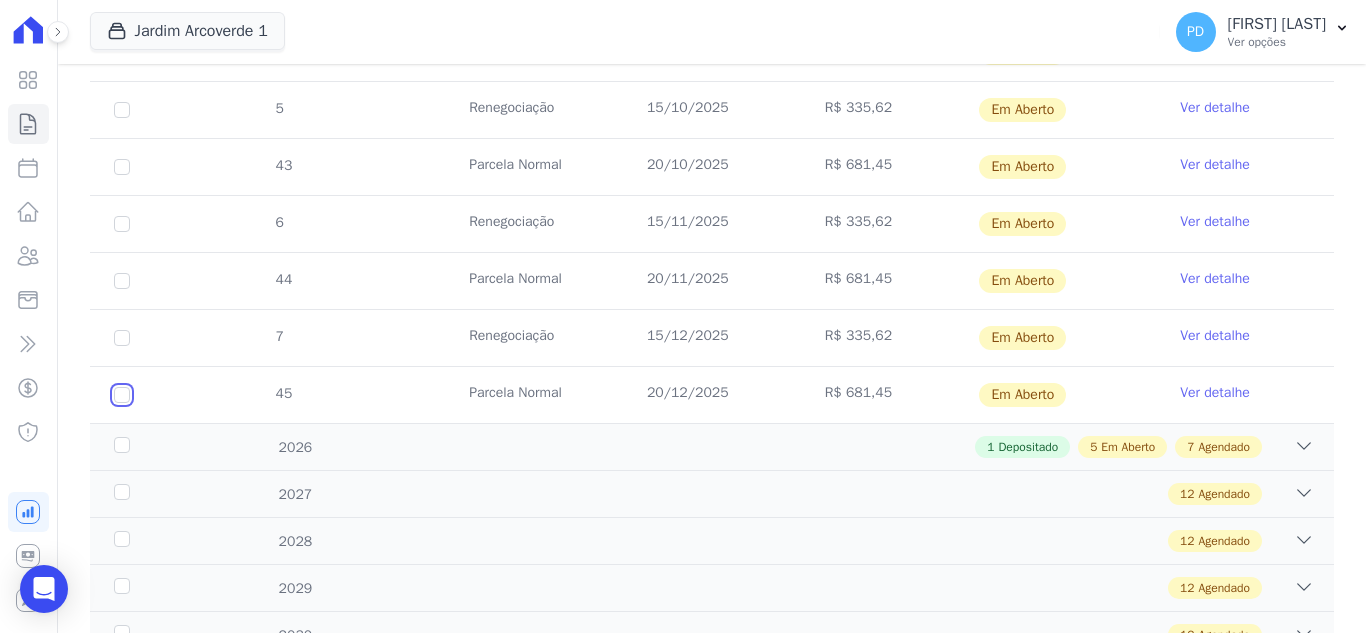 checkbox on "false" 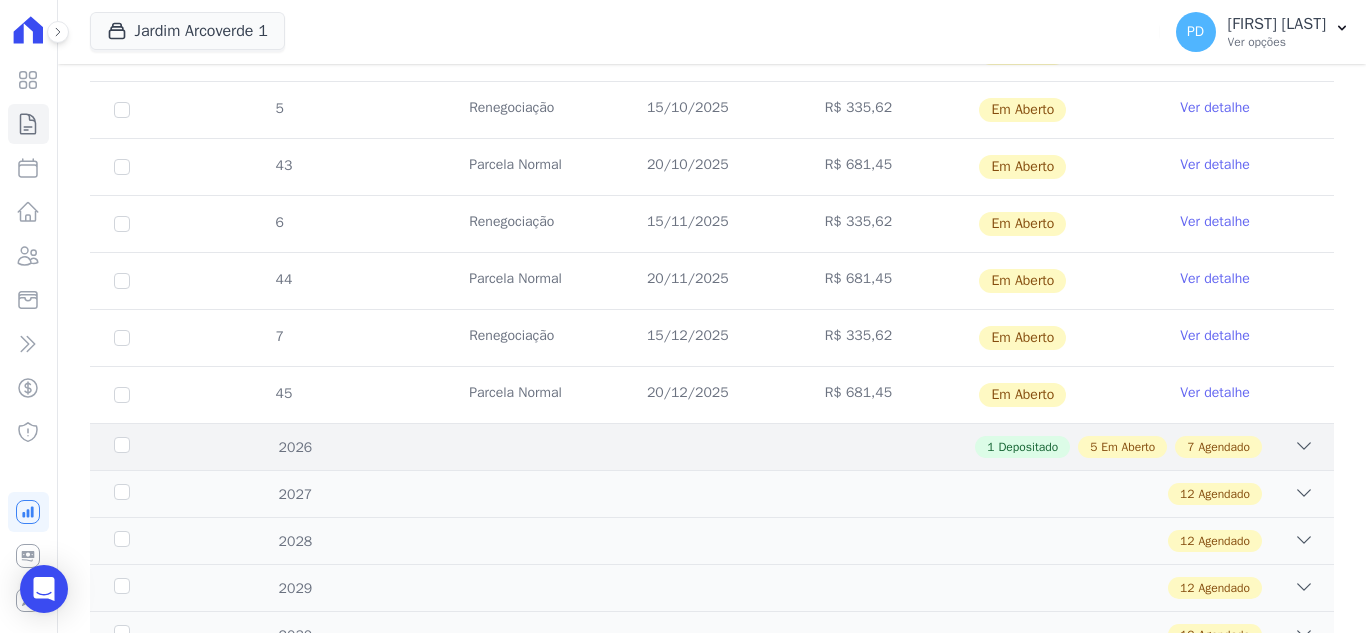 click on "2026" at bounding box center (165, 447) 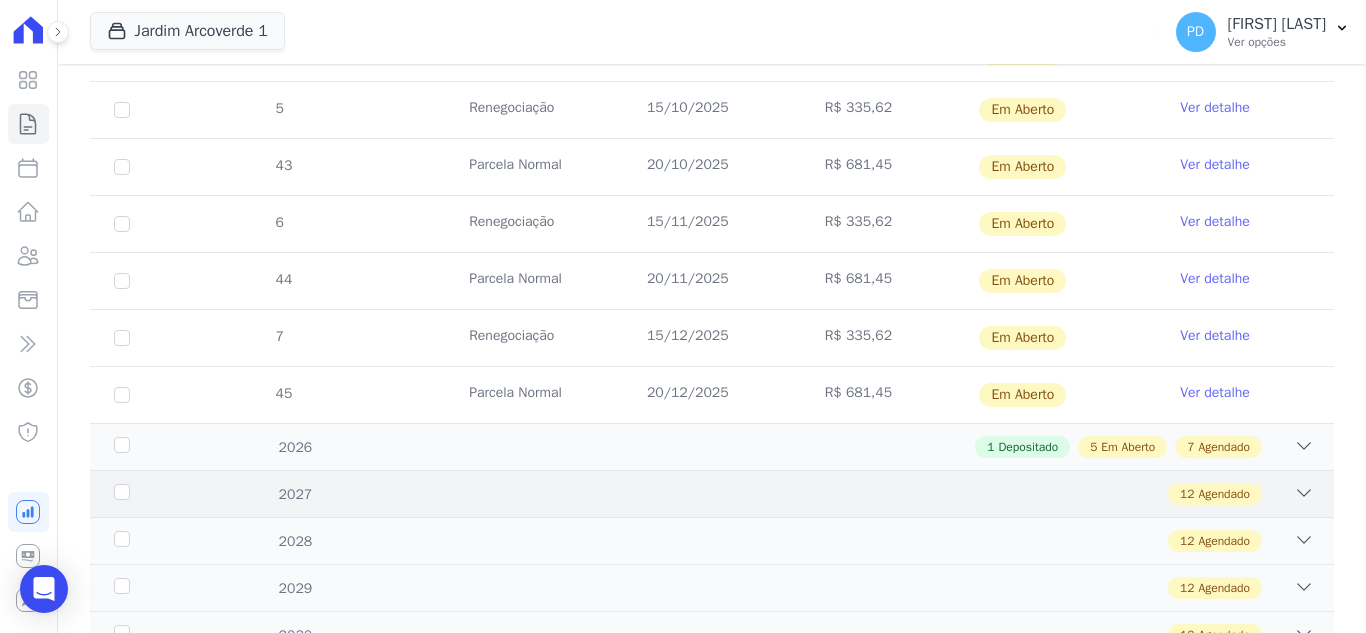 click on "2027" at bounding box center [165, 494] 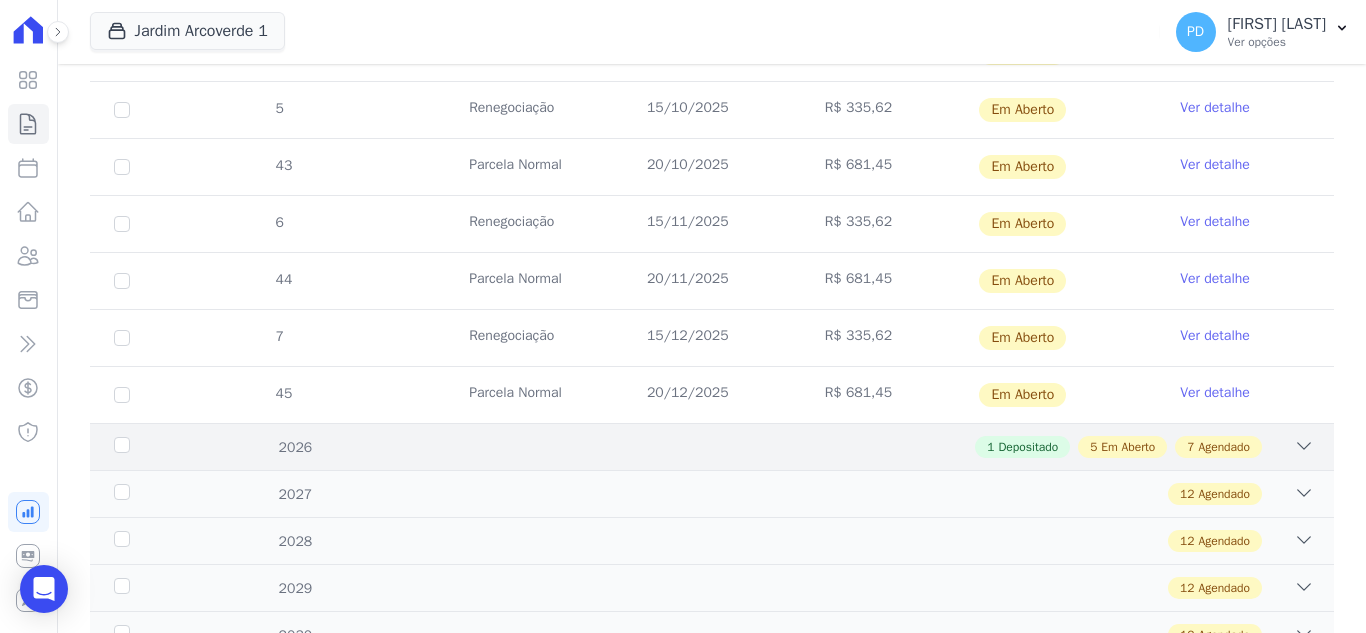 click on "2026" at bounding box center (165, 447) 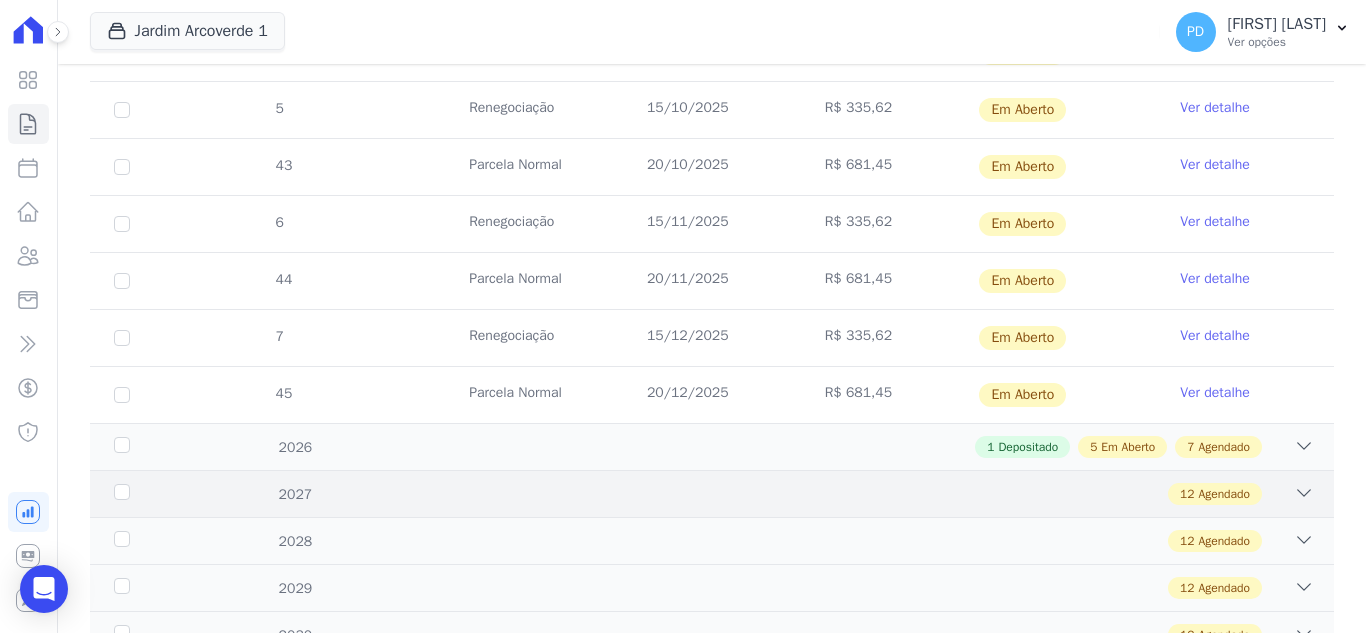 click on "2027" at bounding box center [165, 494] 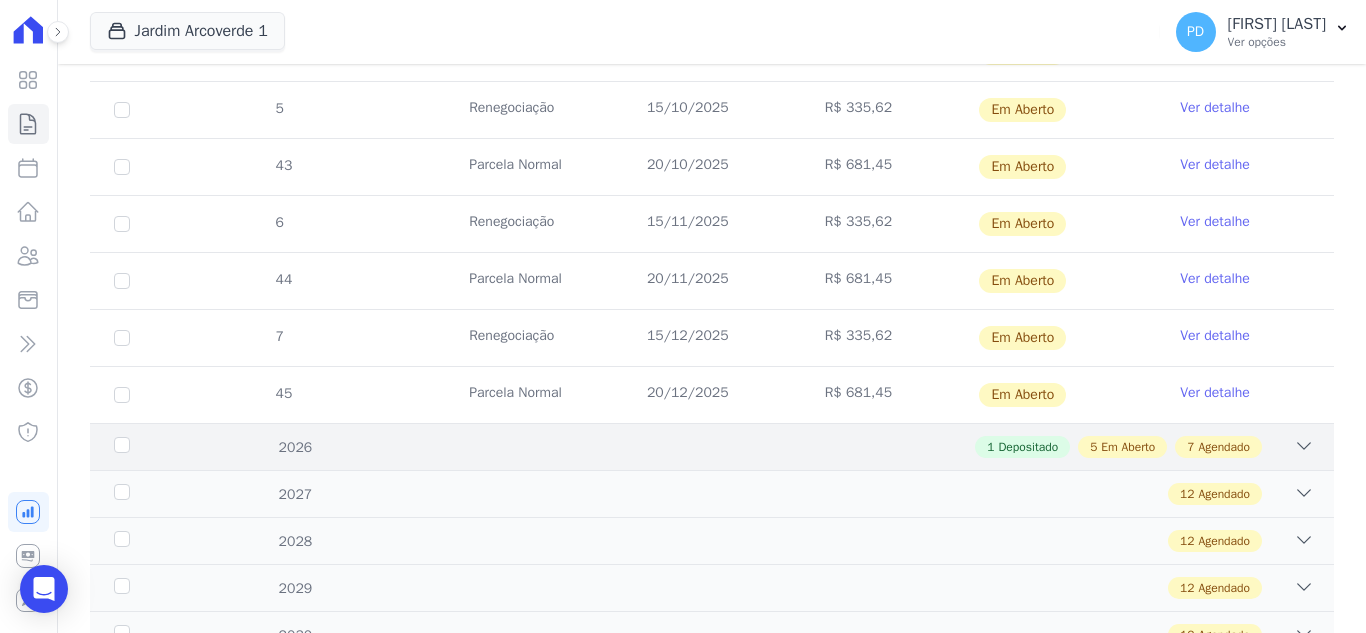 drag, startPoint x: 115, startPoint y: 440, endPoint x: 136, endPoint y: 477, distance: 42.544094 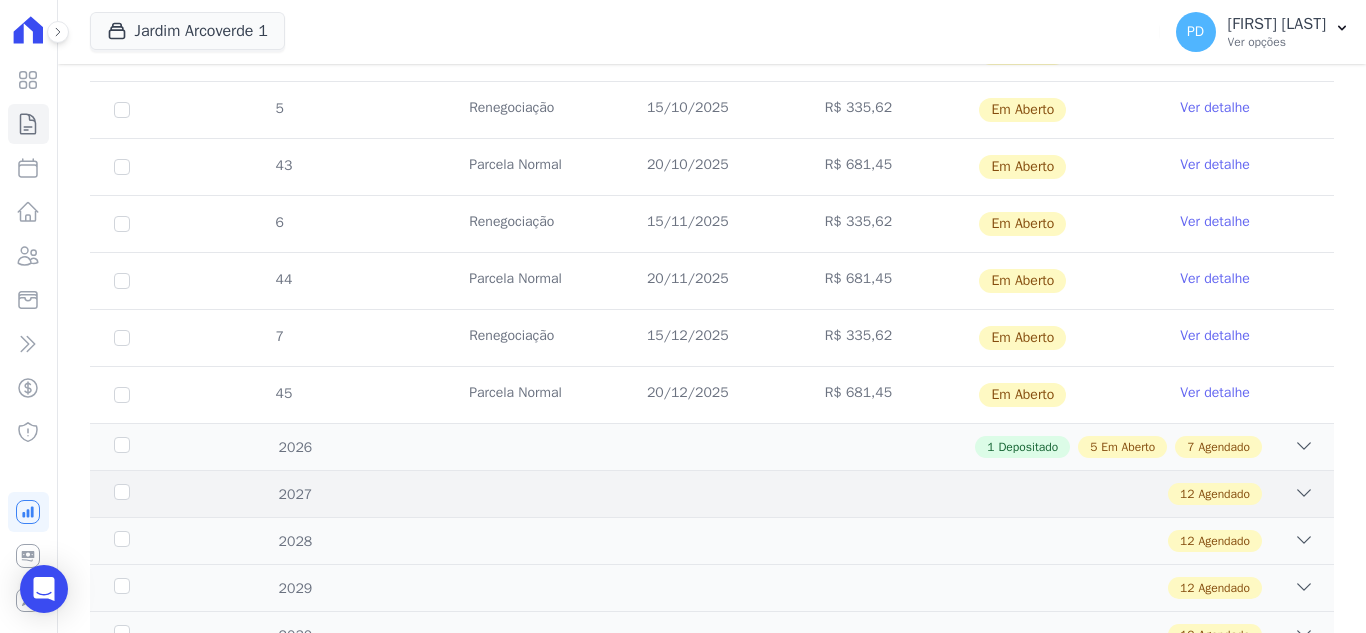 click on "2027" at bounding box center (165, 494) 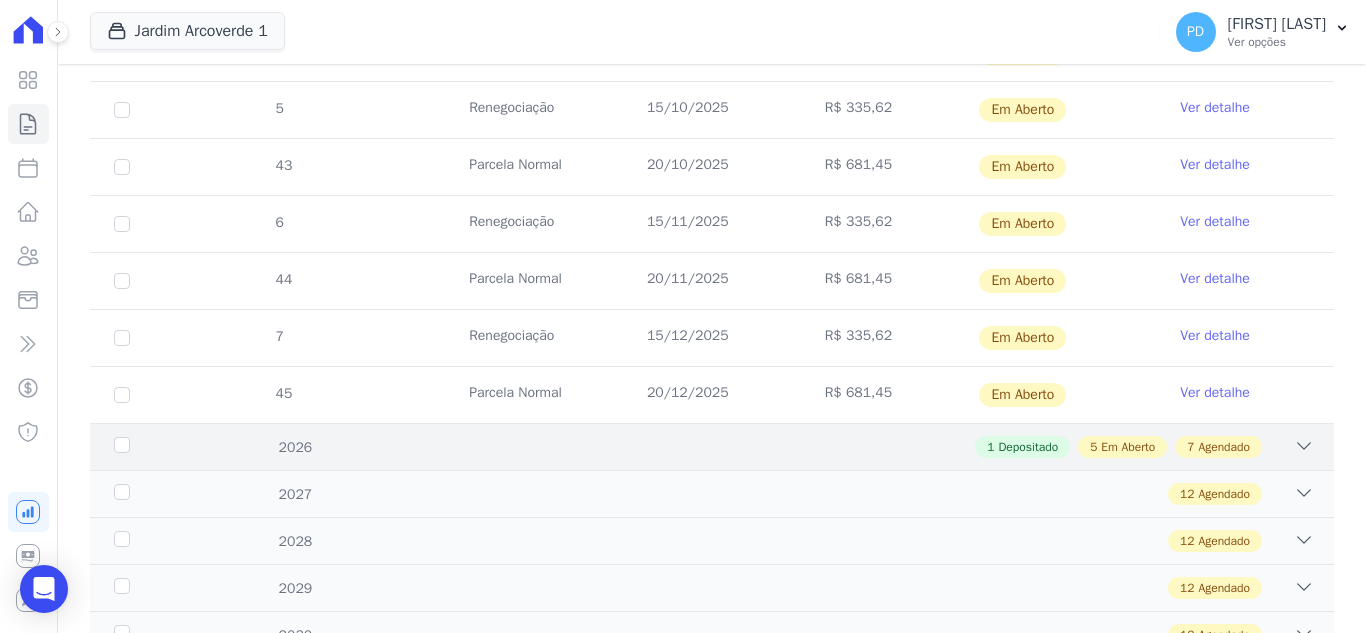 click on "2026" at bounding box center [165, 447] 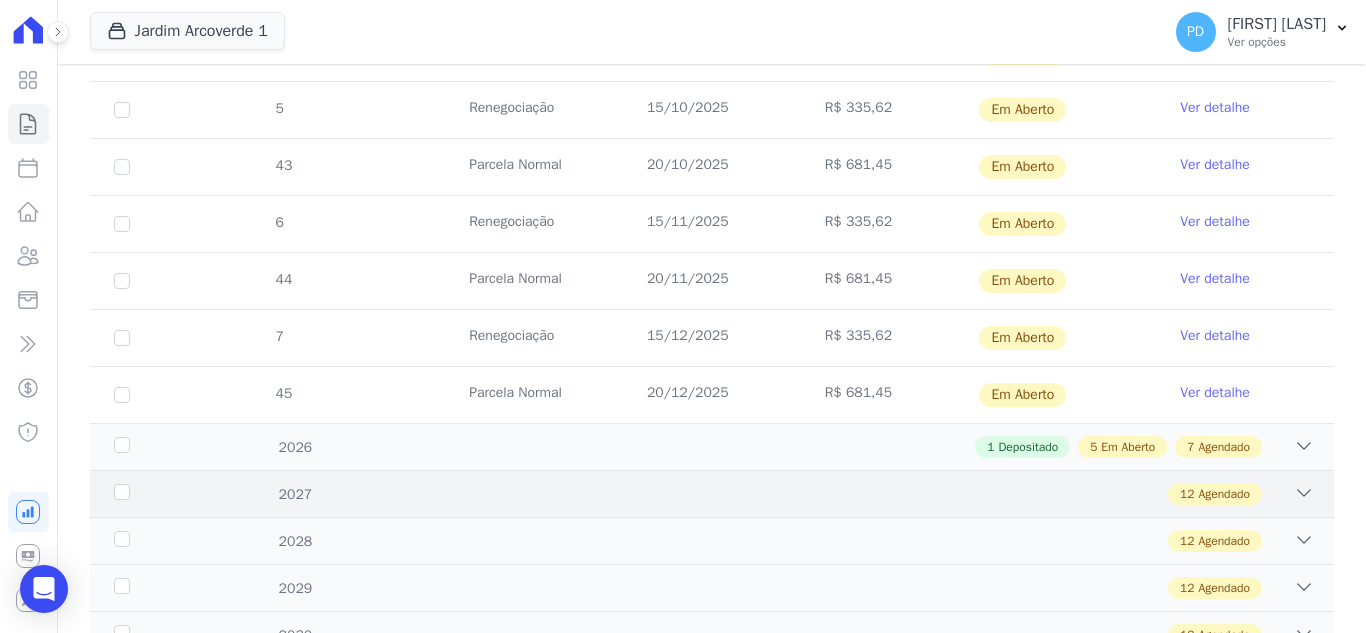 click on "2027" at bounding box center (165, 494) 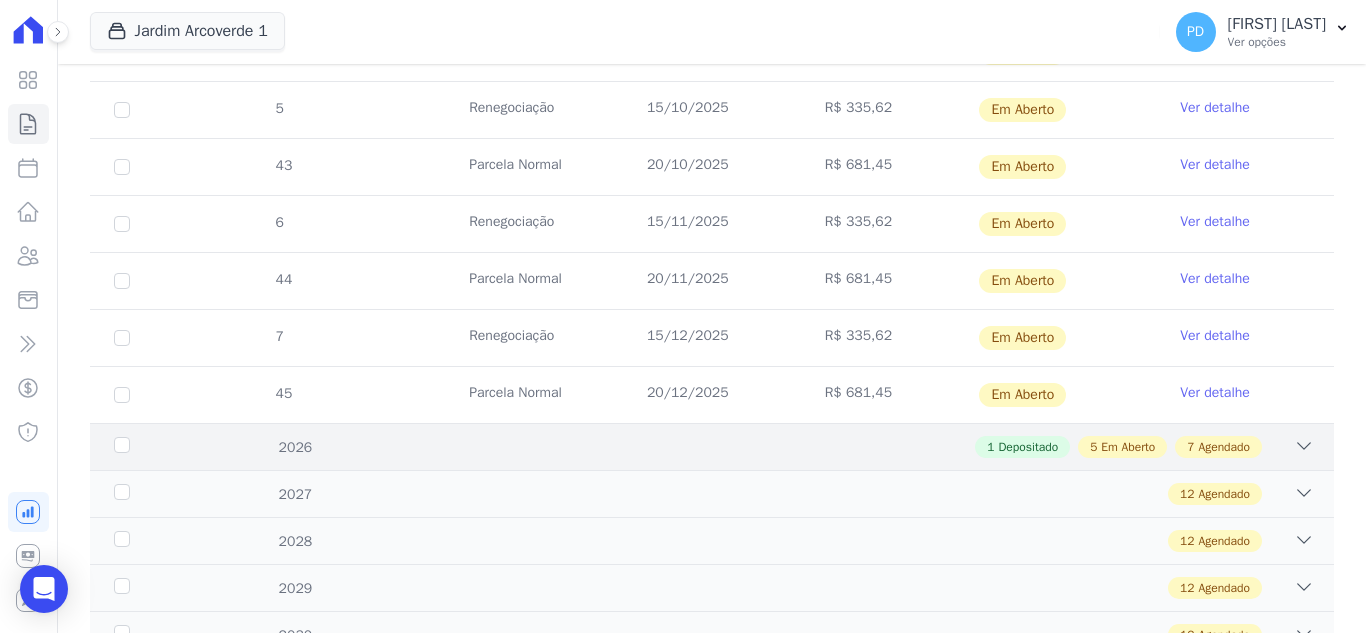 drag, startPoint x: 116, startPoint y: 455, endPoint x: 116, endPoint y: 442, distance: 13 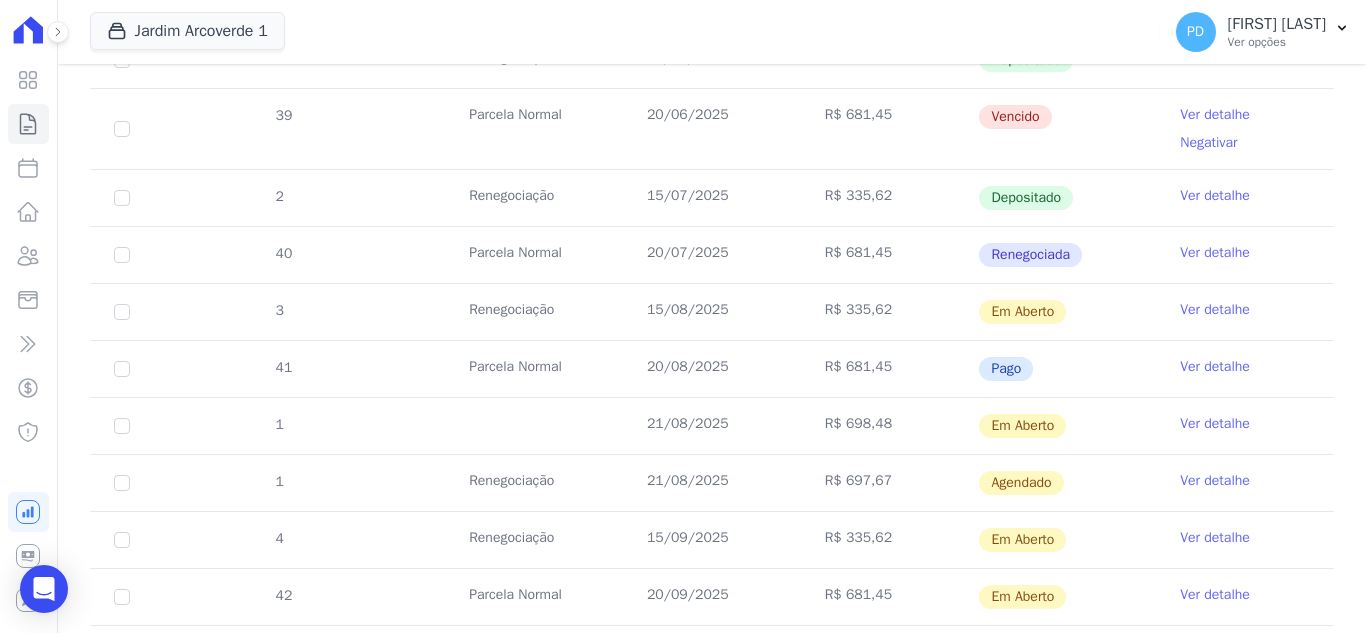 scroll, scrollTop: 1000, scrollLeft: 0, axis: vertical 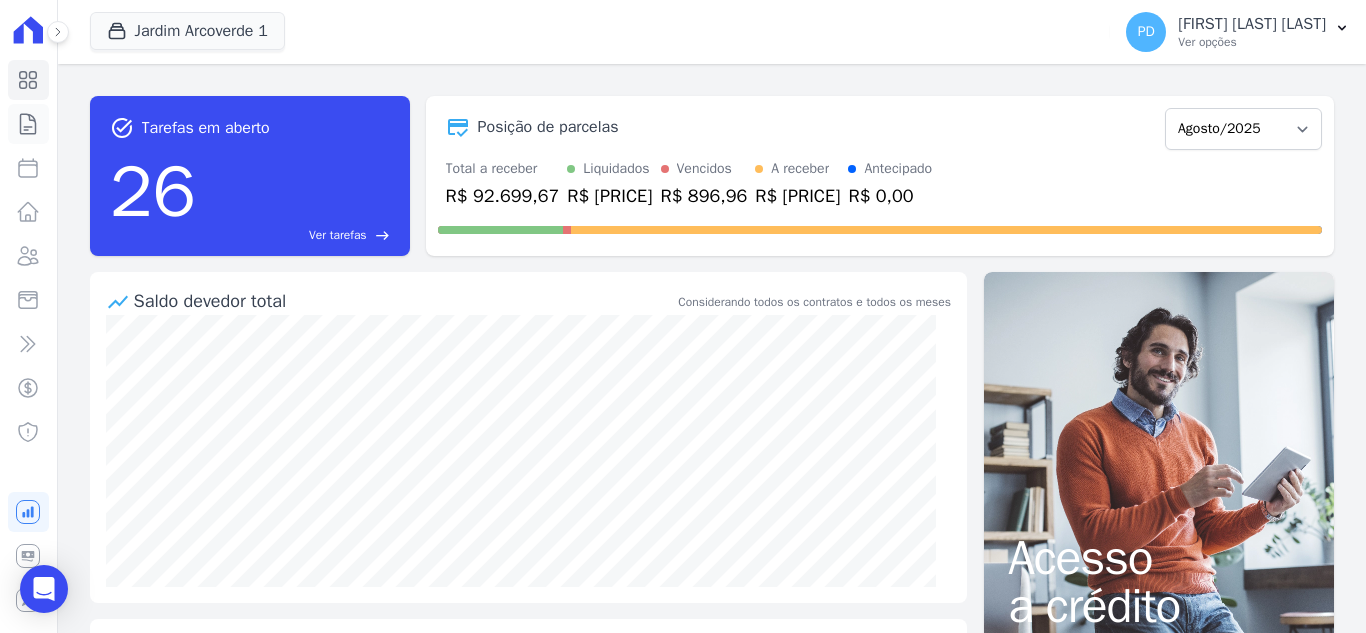 click 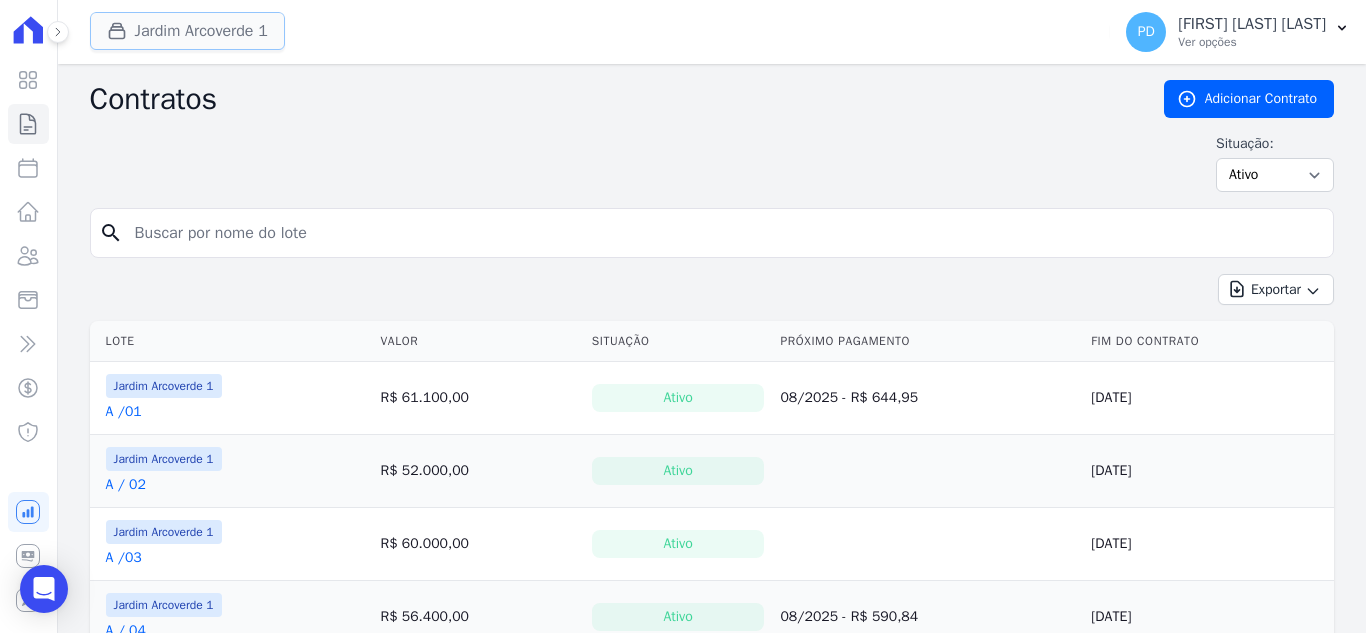 click on "Jardim Arcoverde 1" at bounding box center [187, 31] 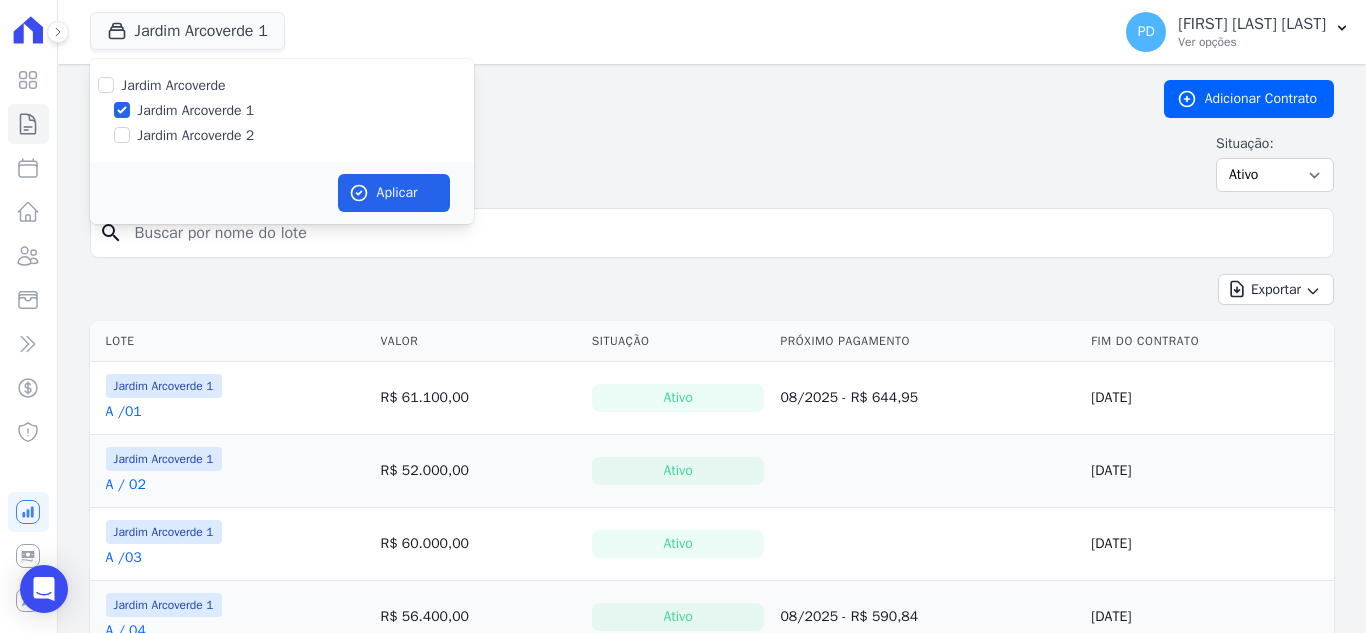 drag, startPoint x: 192, startPoint y: 137, endPoint x: 202, endPoint y: 130, distance: 12.206555 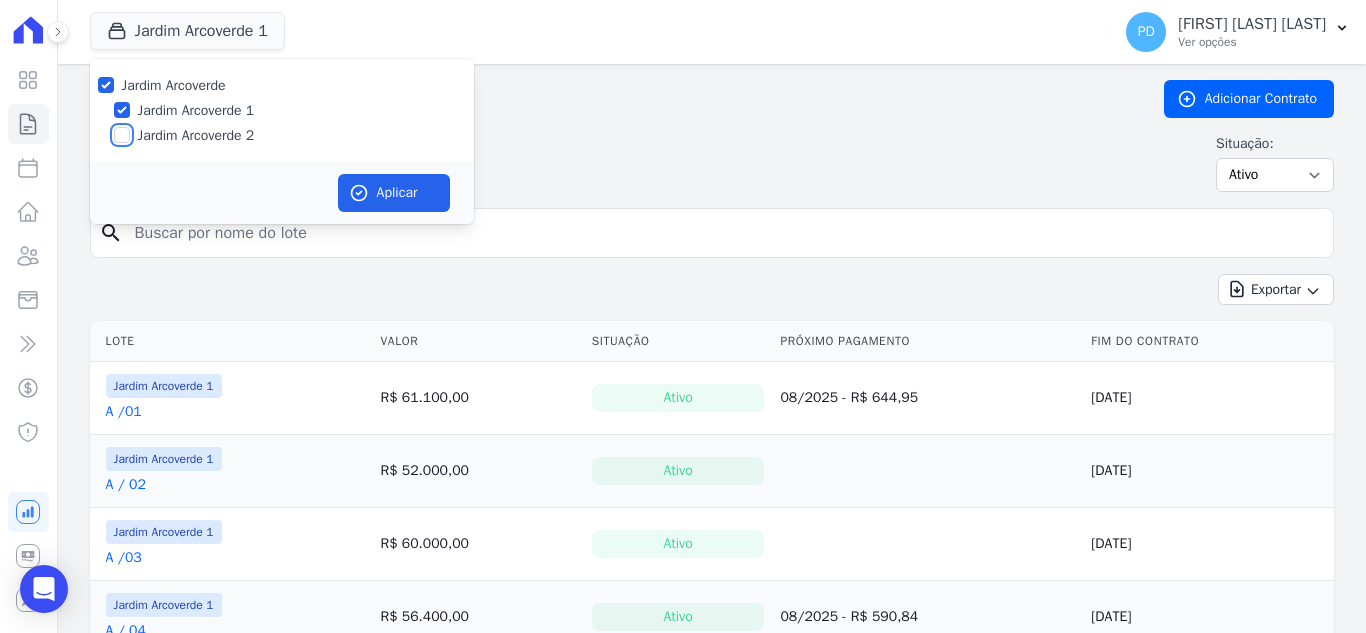 checkbox on "true" 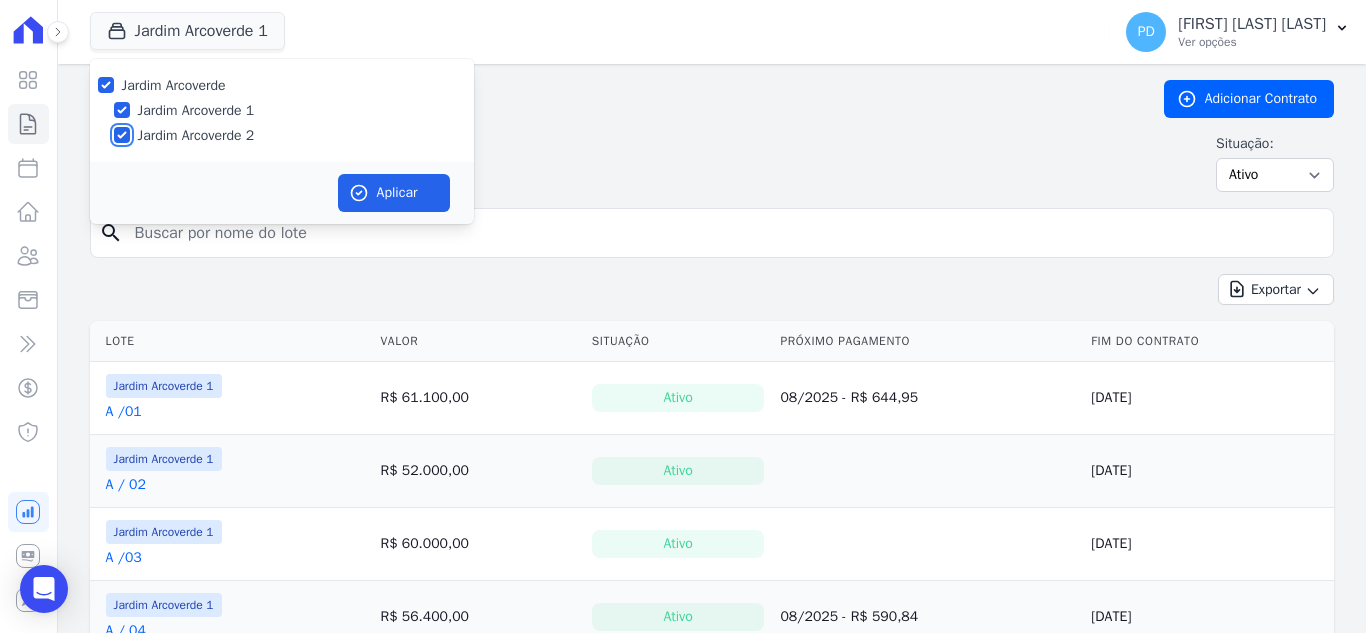 checkbox on "true" 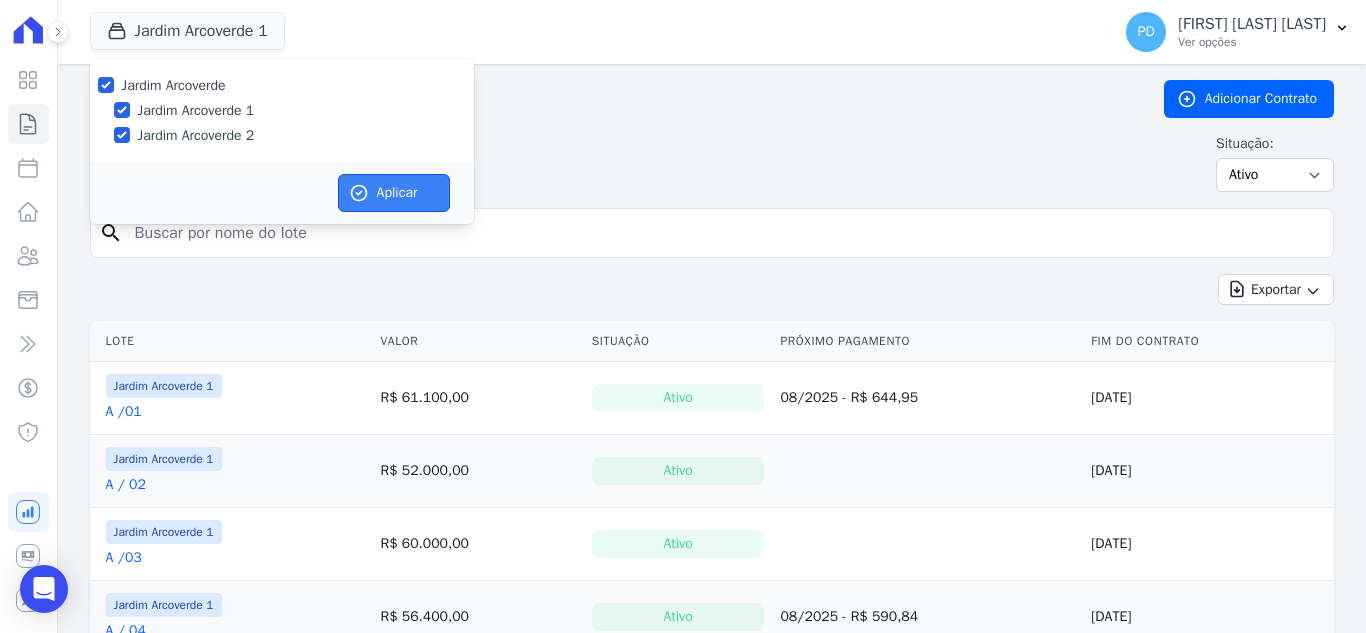 click on "Aplicar" at bounding box center [394, 193] 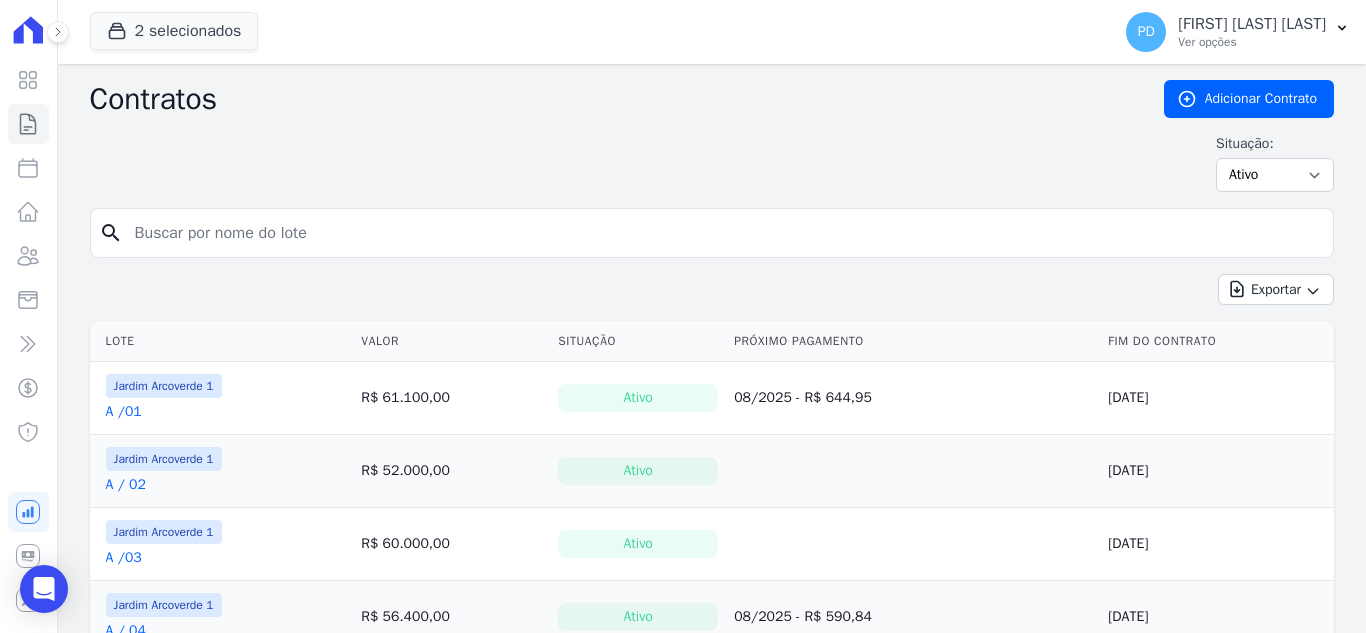 click at bounding box center (724, 233) 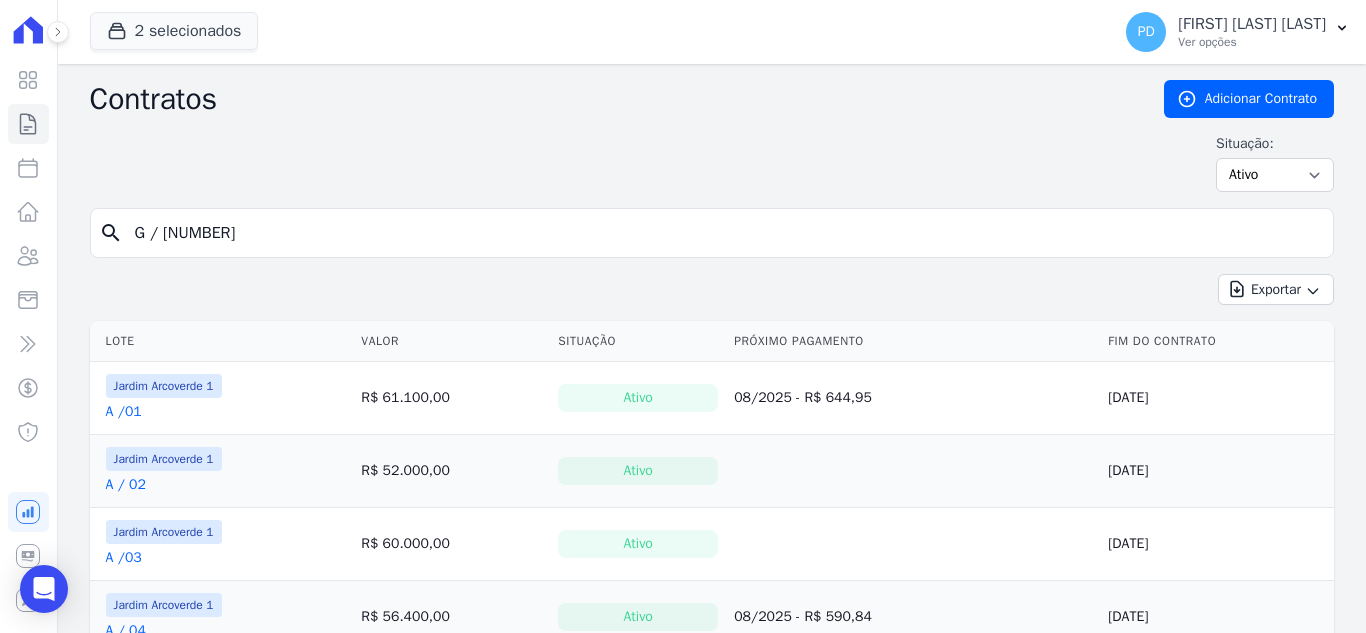 type on "G / [NUMBER]" 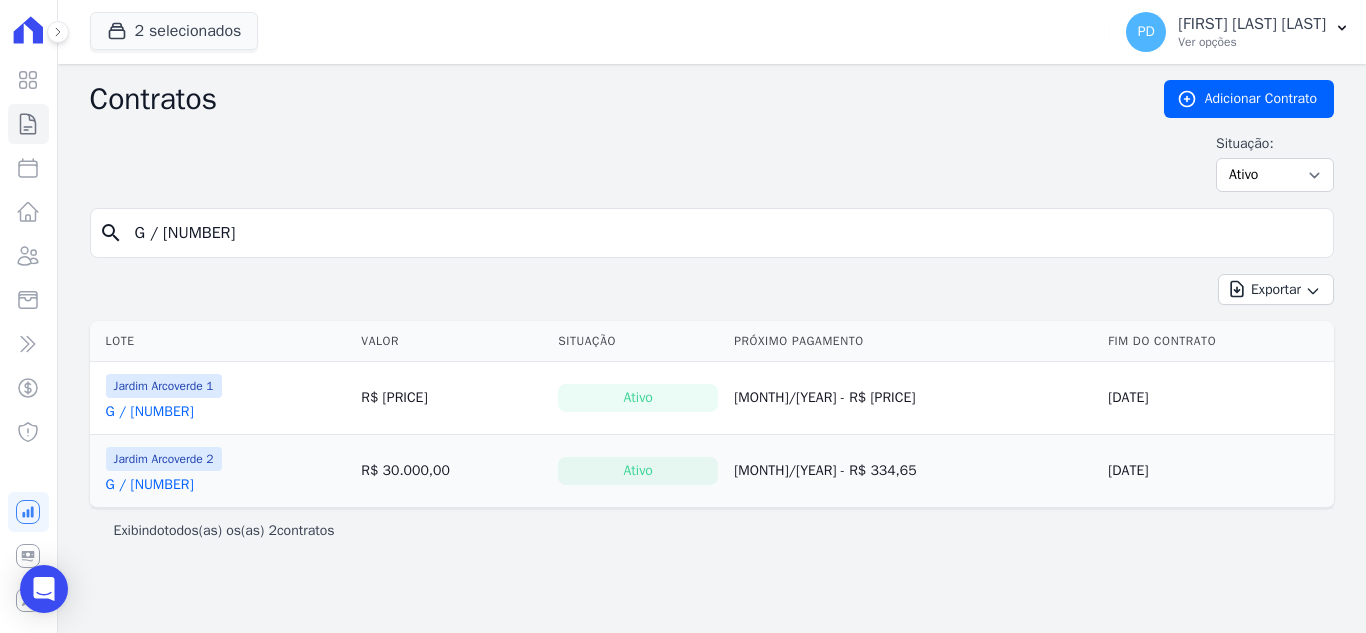 click on "G / [NUMBER]" at bounding box center (150, 485) 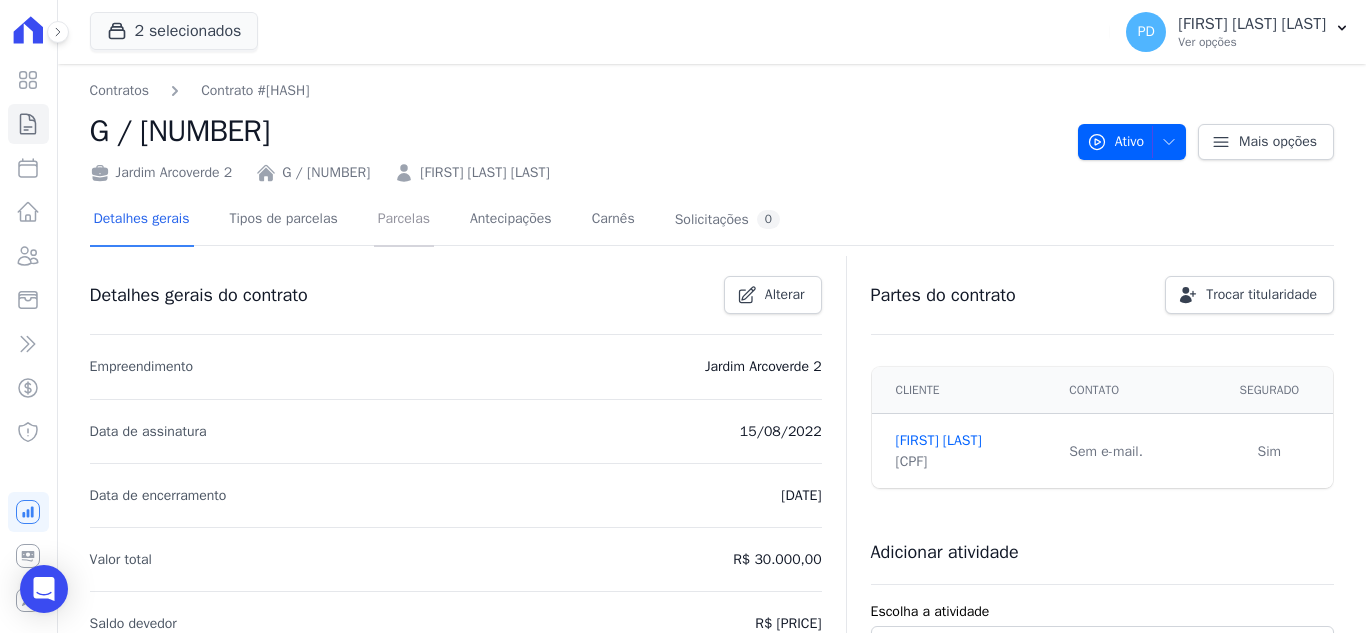 click on "Parcelas" at bounding box center [404, 220] 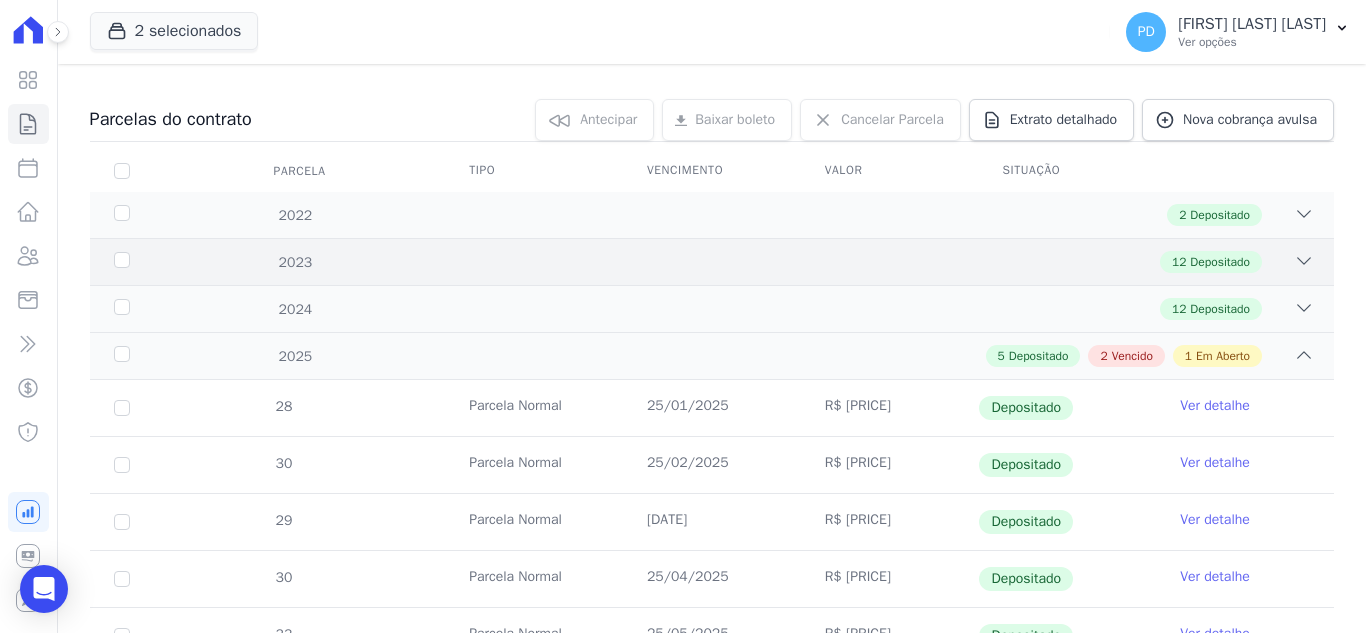 scroll, scrollTop: 493, scrollLeft: 0, axis: vertical 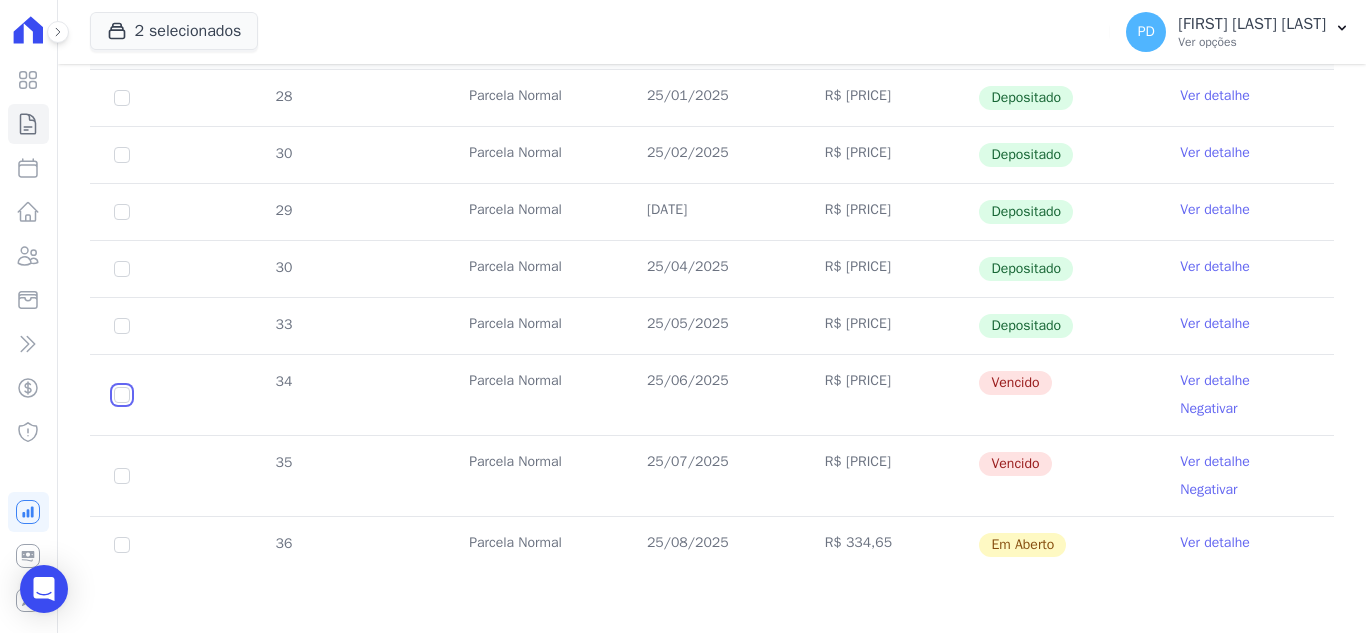 click at bounding box center (122, 395) 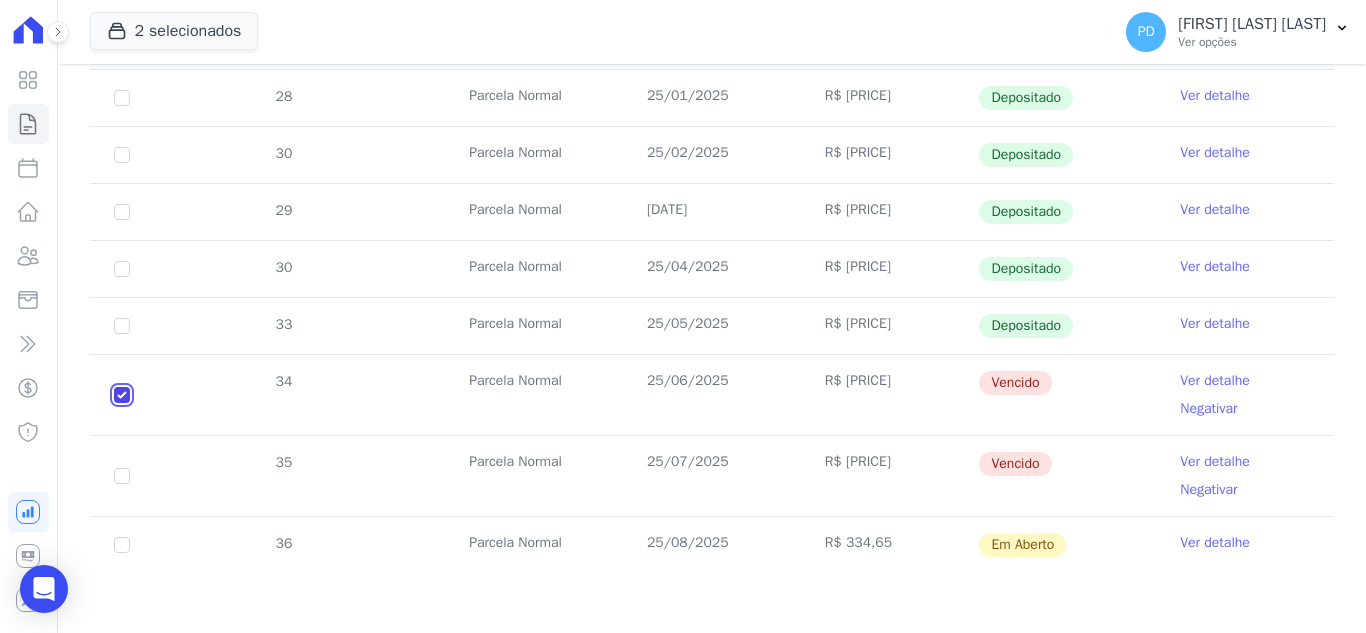checkbox on "true" 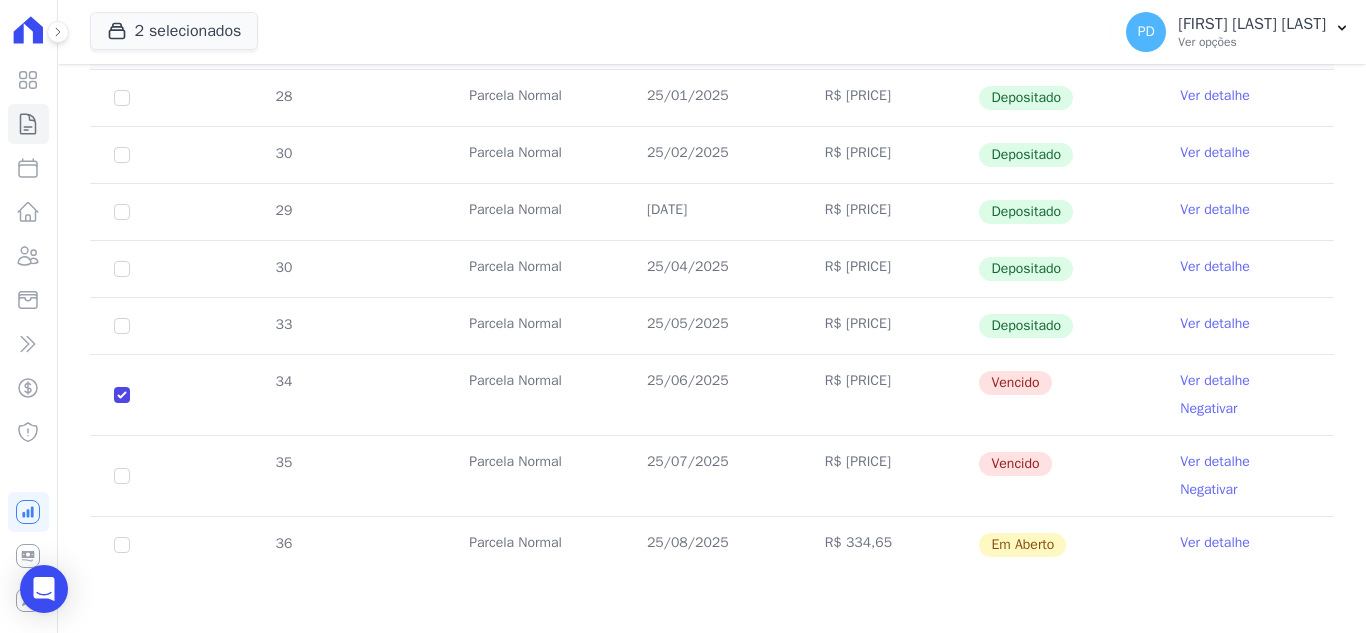 click on "Ver detalhe" at bounding box center (1215, 381) 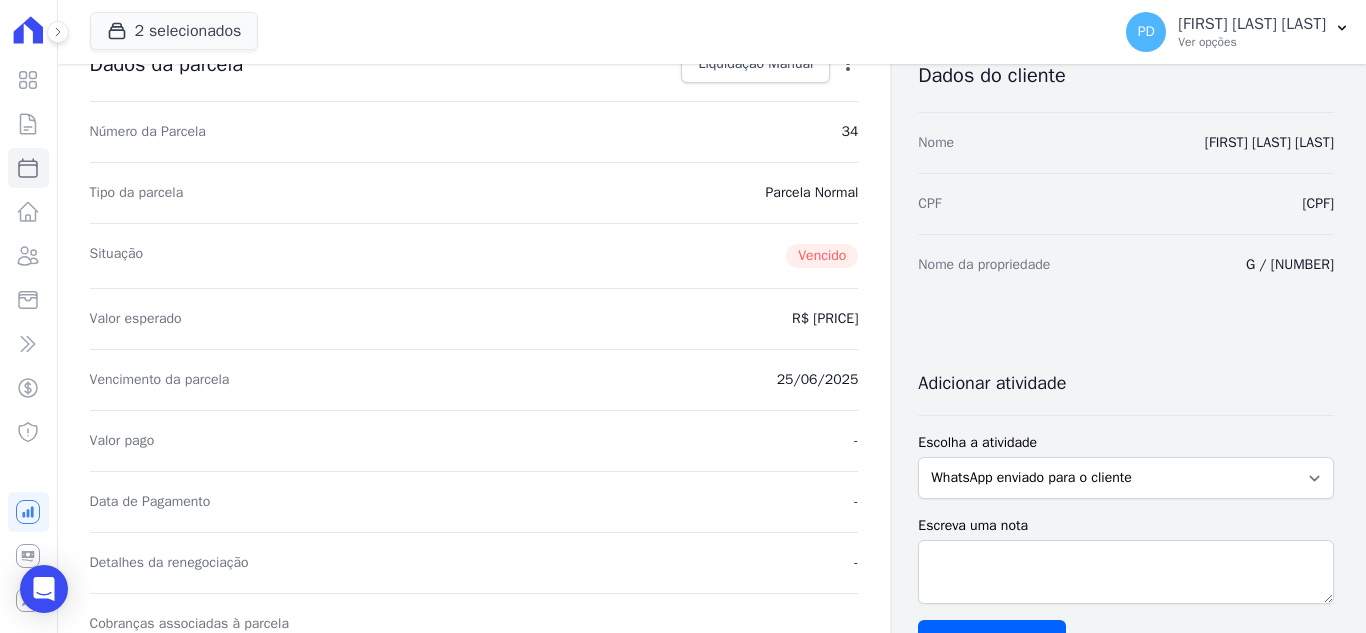 scroll, scrollTop: 400, scrollLeft: 0, axis: vertical 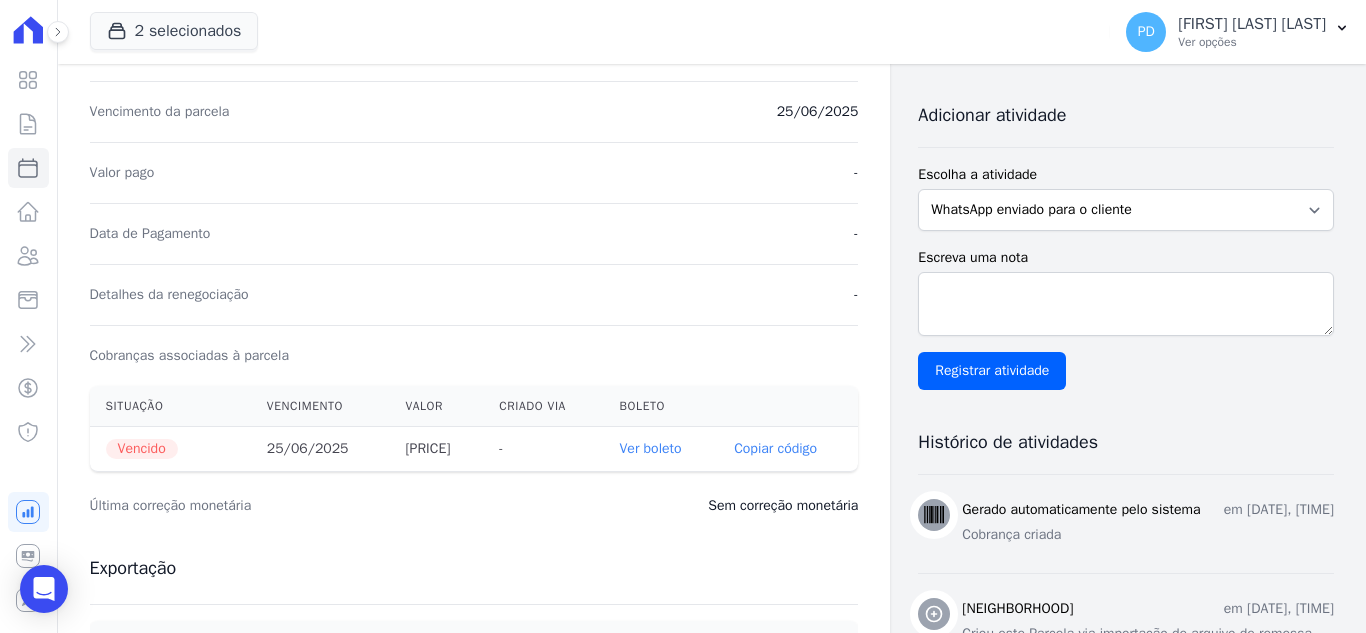 click on "Ver boleto" at bounding box center [651, 448] 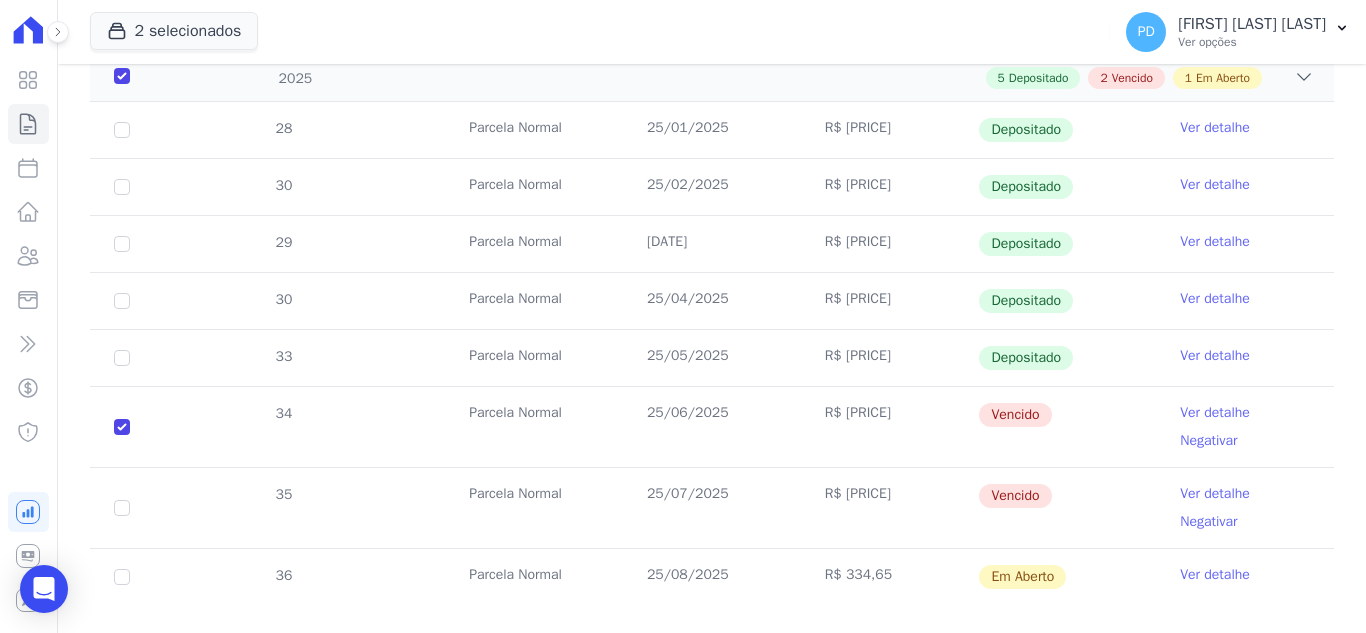 scroll, scrollTop: 500, scrollLeft: 0, axis: vertical 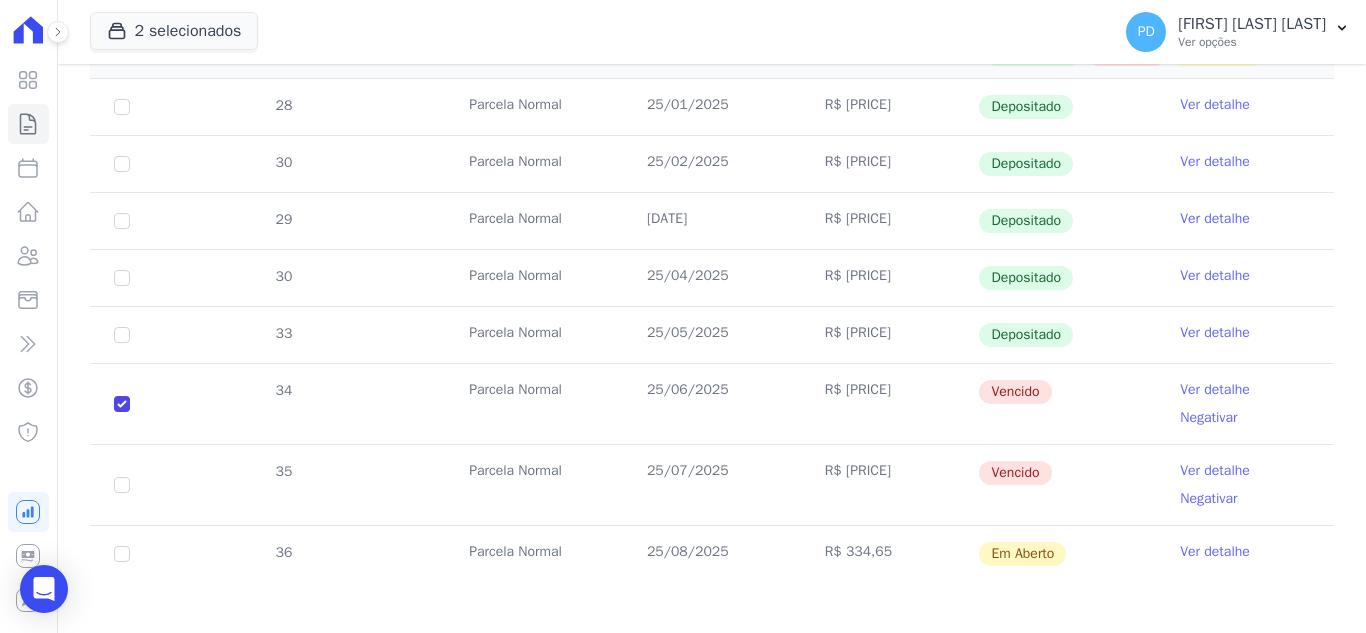 click on "Ver detalhe" at bounding box center [1215, 471] 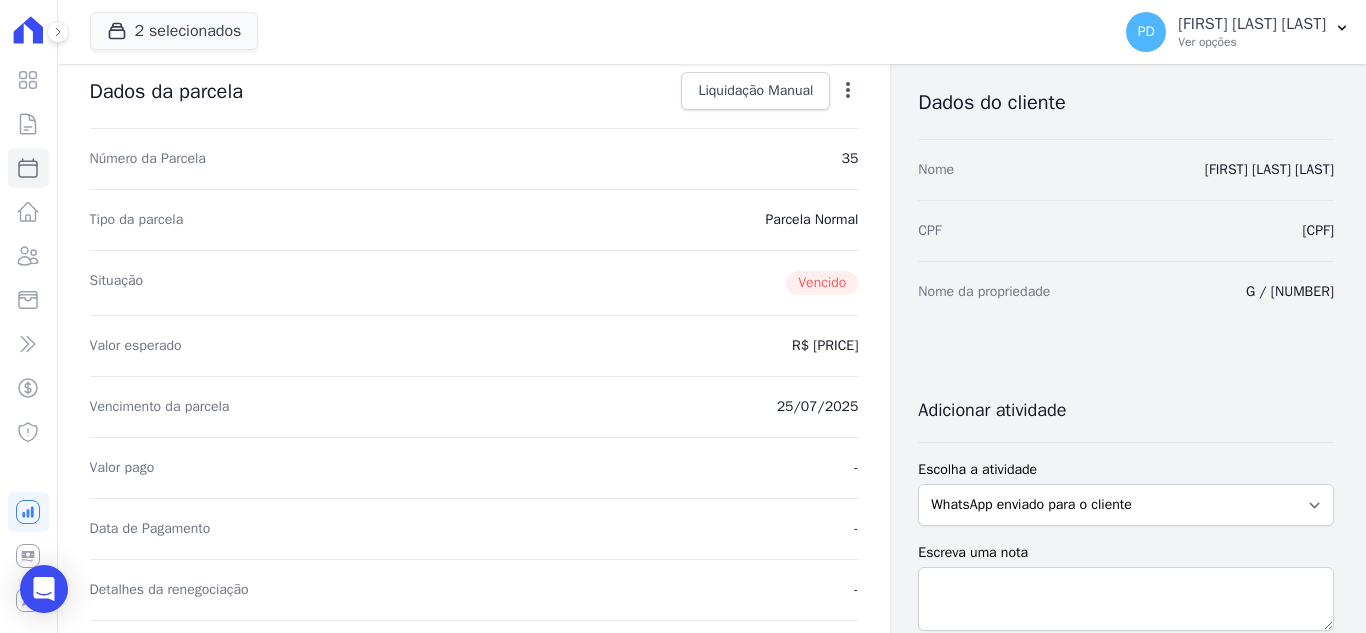 scroll, scrollTop: 300, scrollLeft: 0, axis: vertical 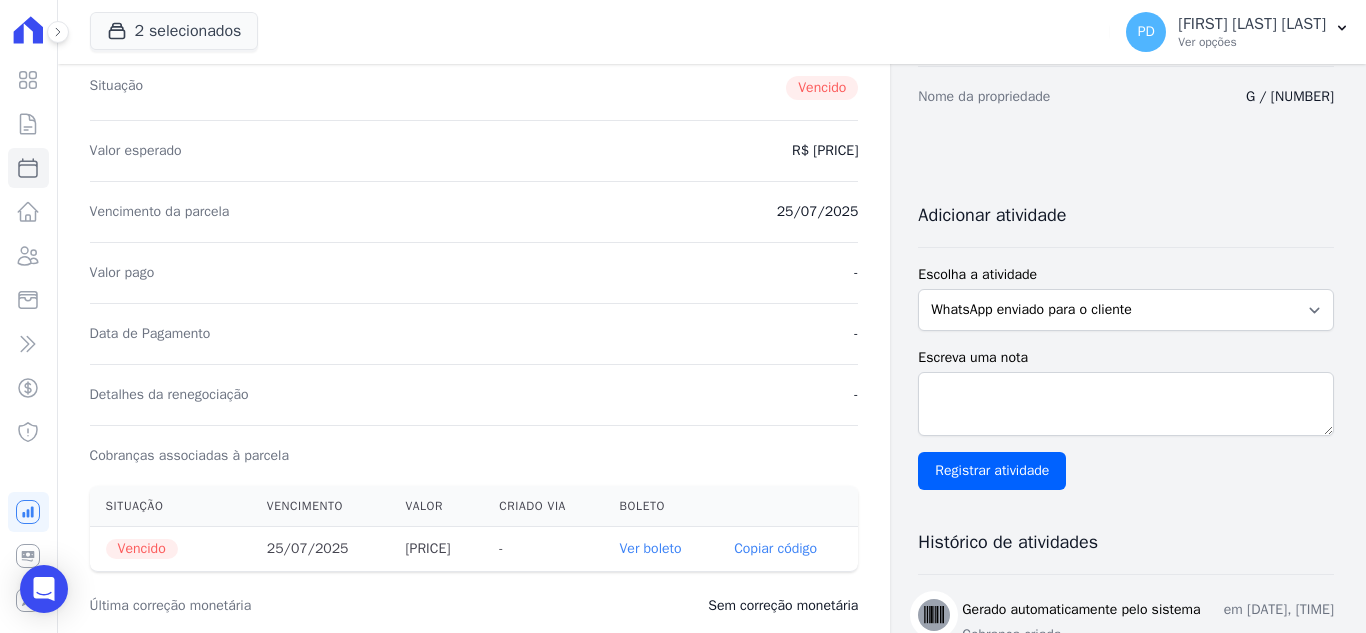 click on "Ver boleto" at bounding box center [651, 548] 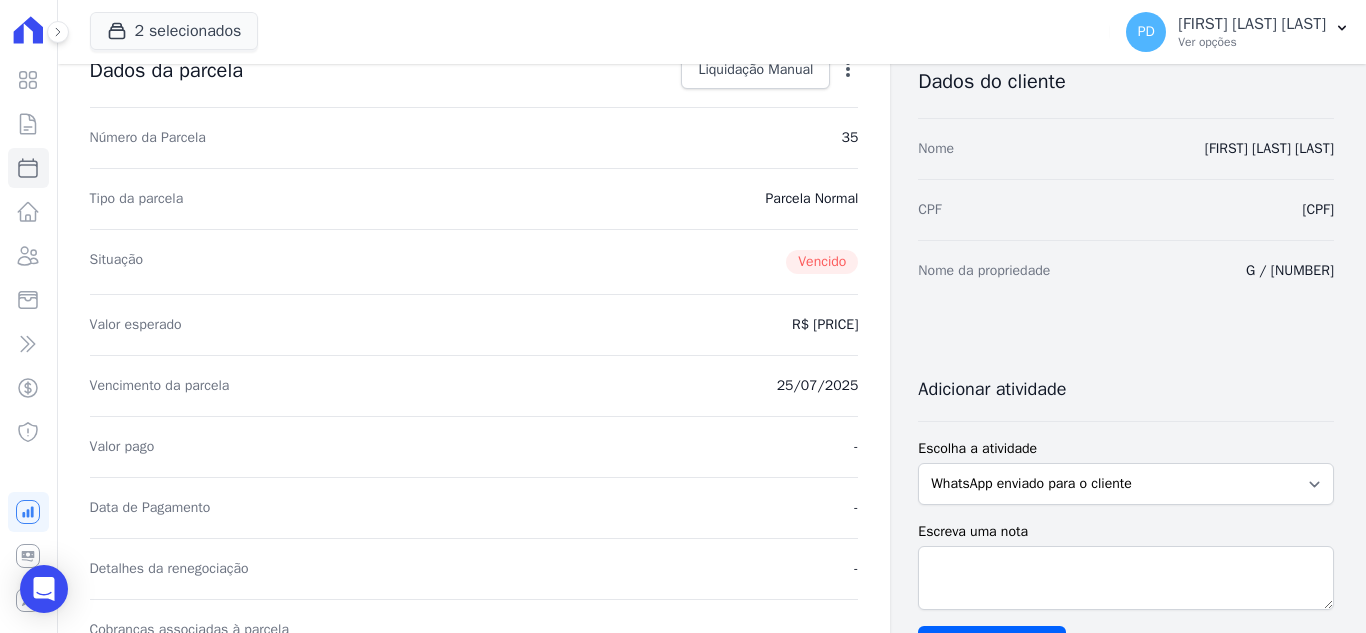 scroll, scrollTop: 0, scrollLeft: 0, axis: both 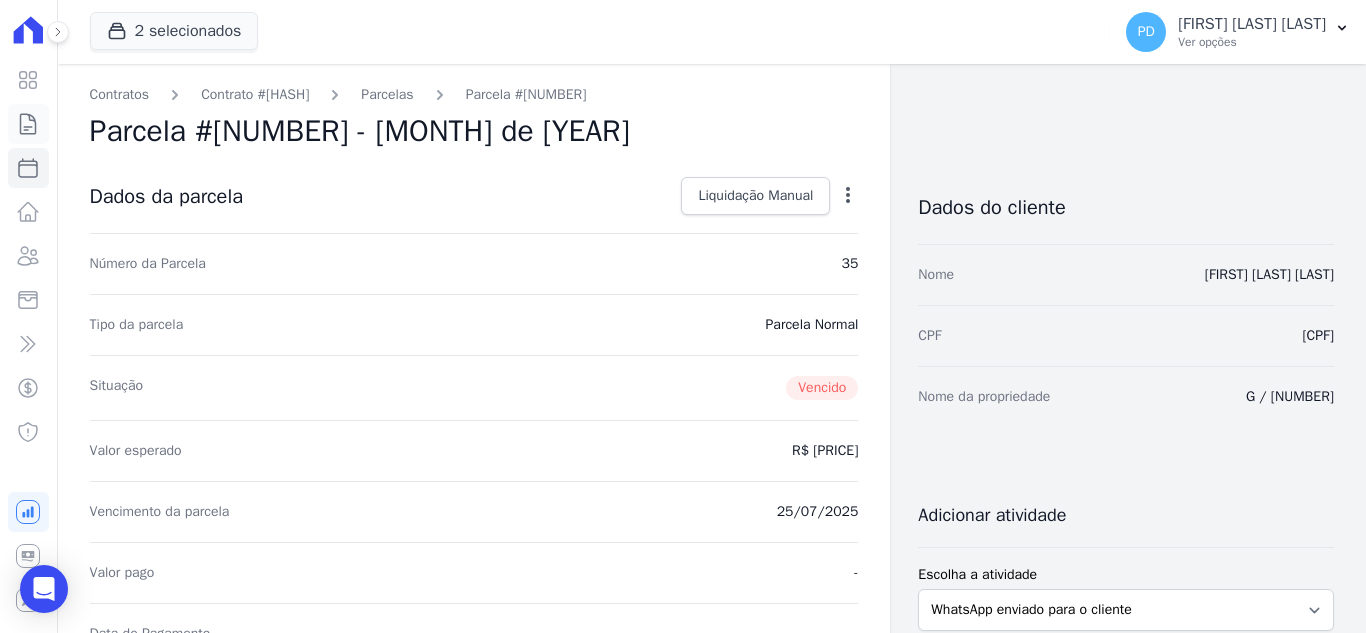 click 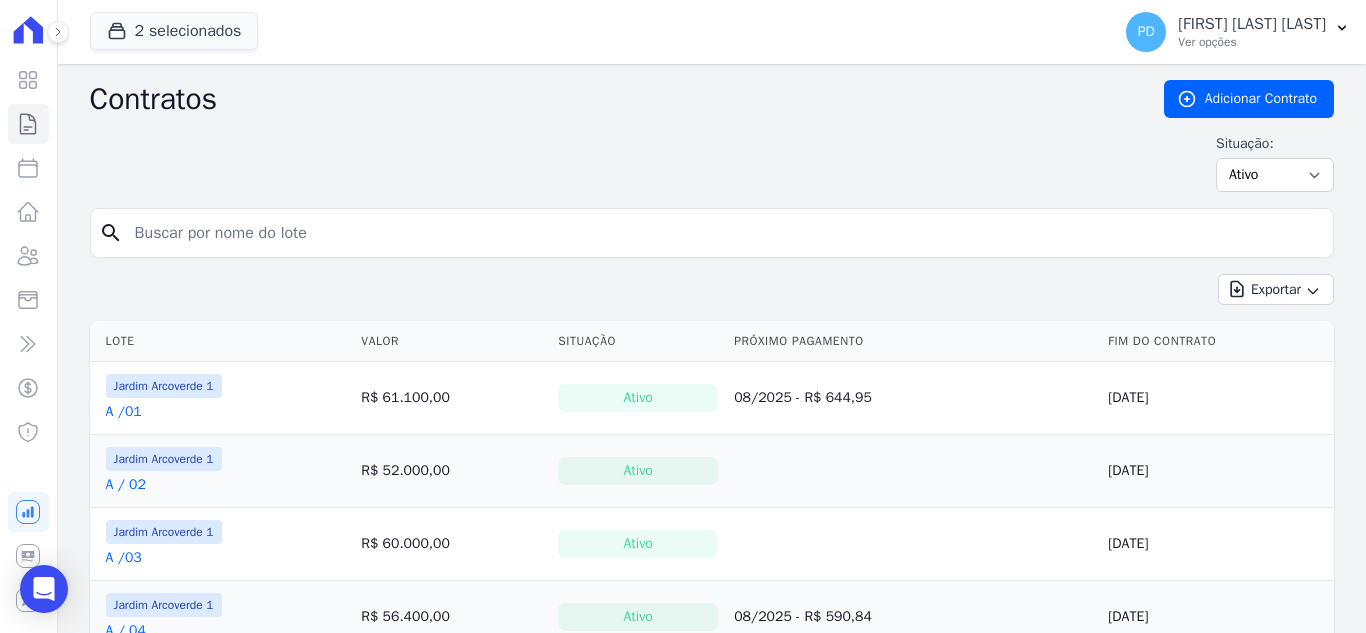 click at bounding box center [724, 233] 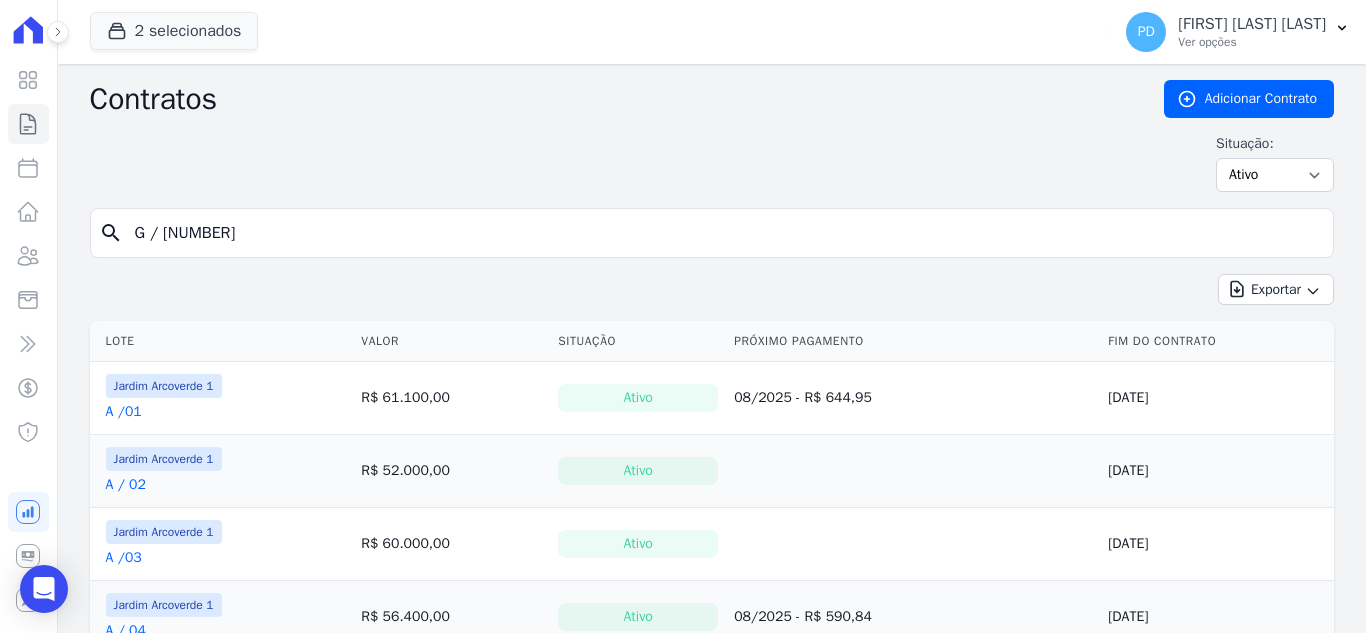type on "G / 19" 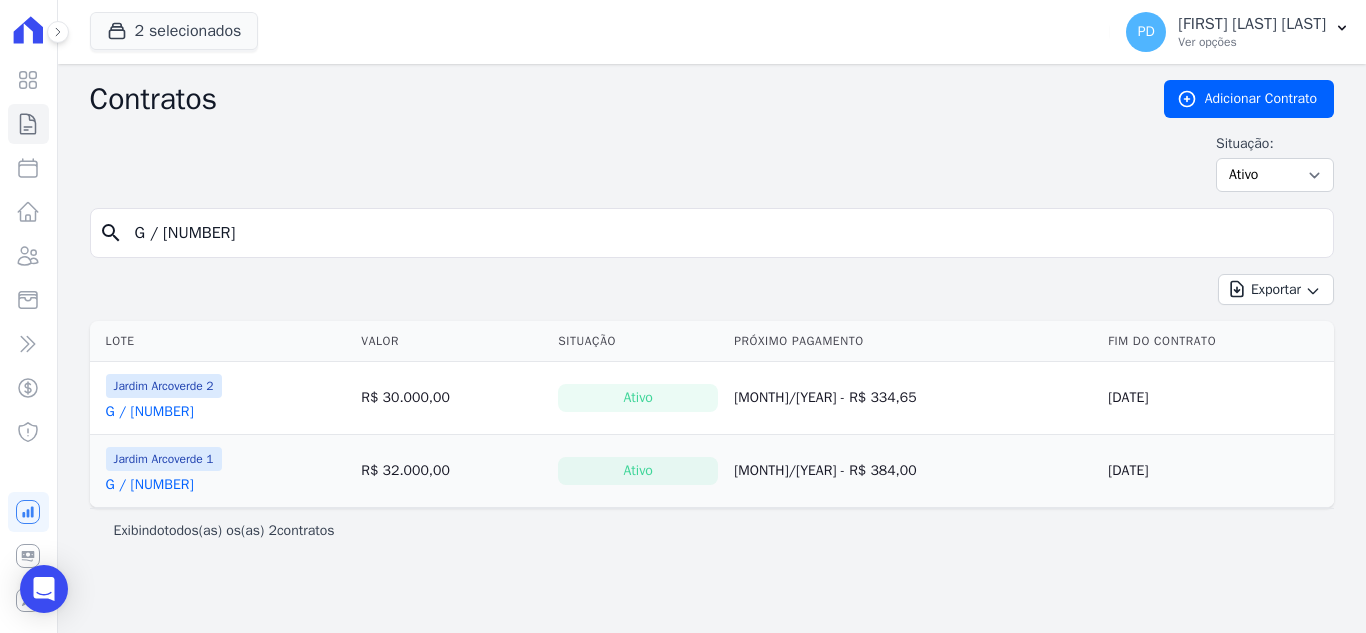 click on "G / 19" at bounding box center [164, 412] 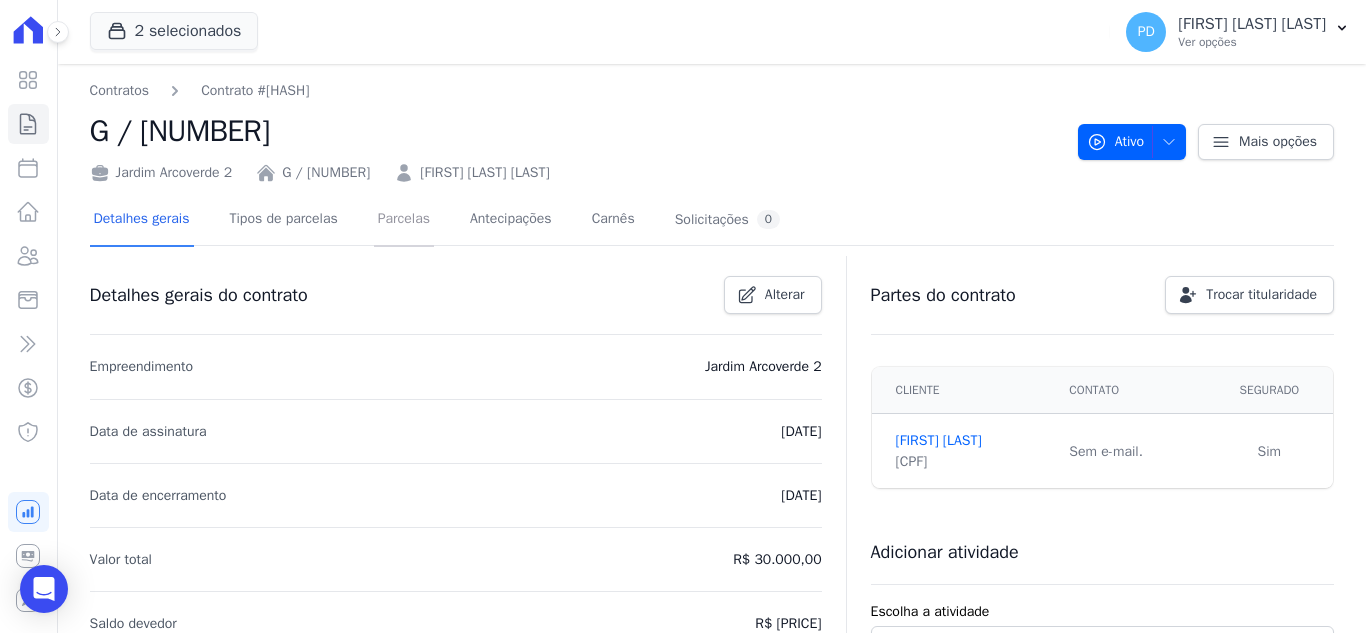 click on "Parcelas" at bounding box center (404, 220) 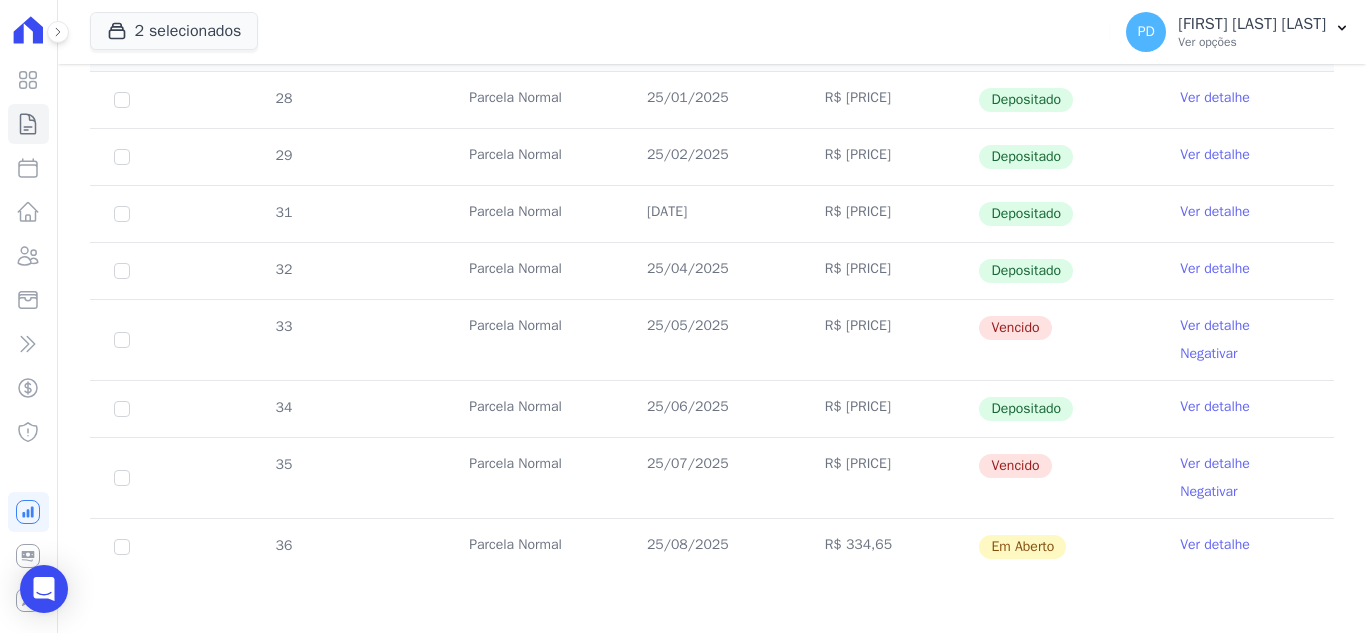 scroll, scrollTop: 493, scrollLeft: 0, axis: vertical 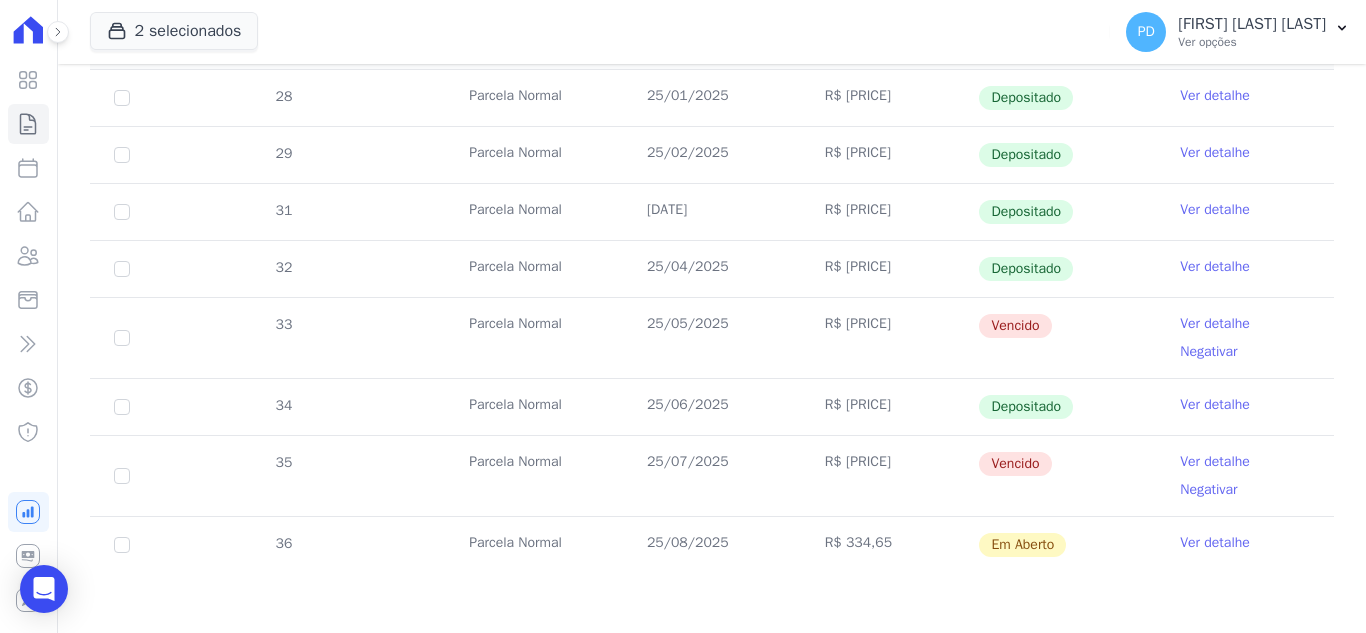 click on "Ver detalhe" at bounding box center [1215, 324] 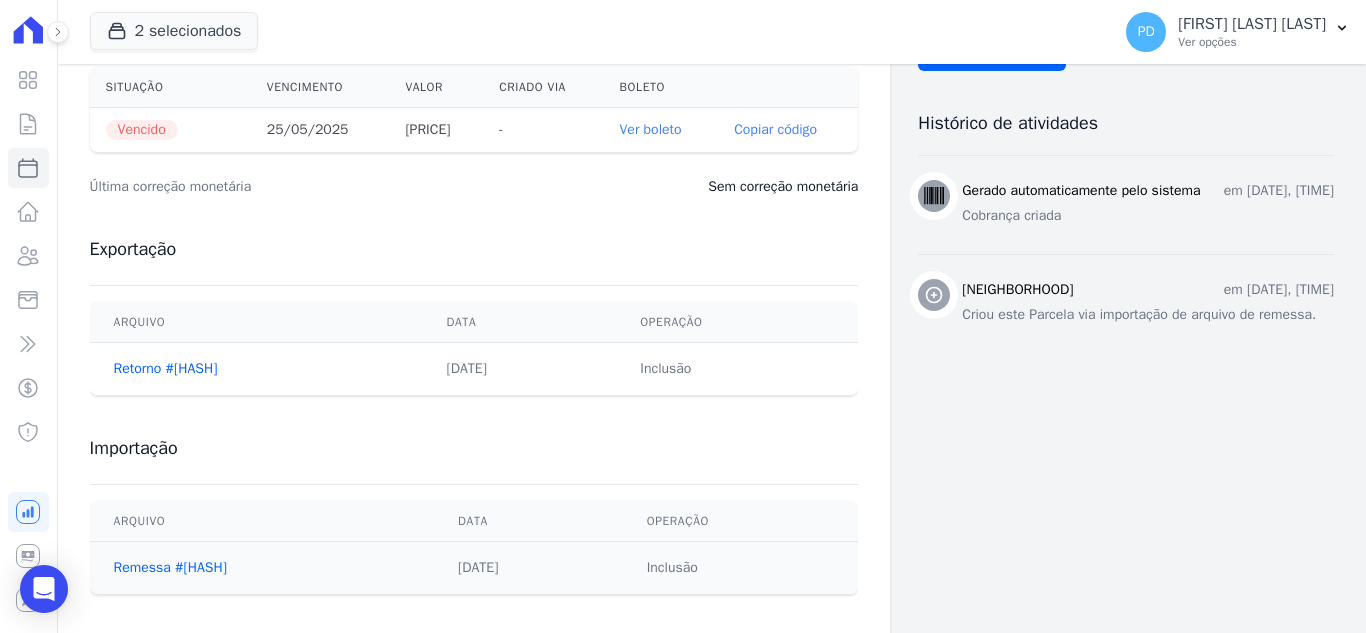 scroll, scrollTop: 737, scrollLeft: 0, axis: vertical 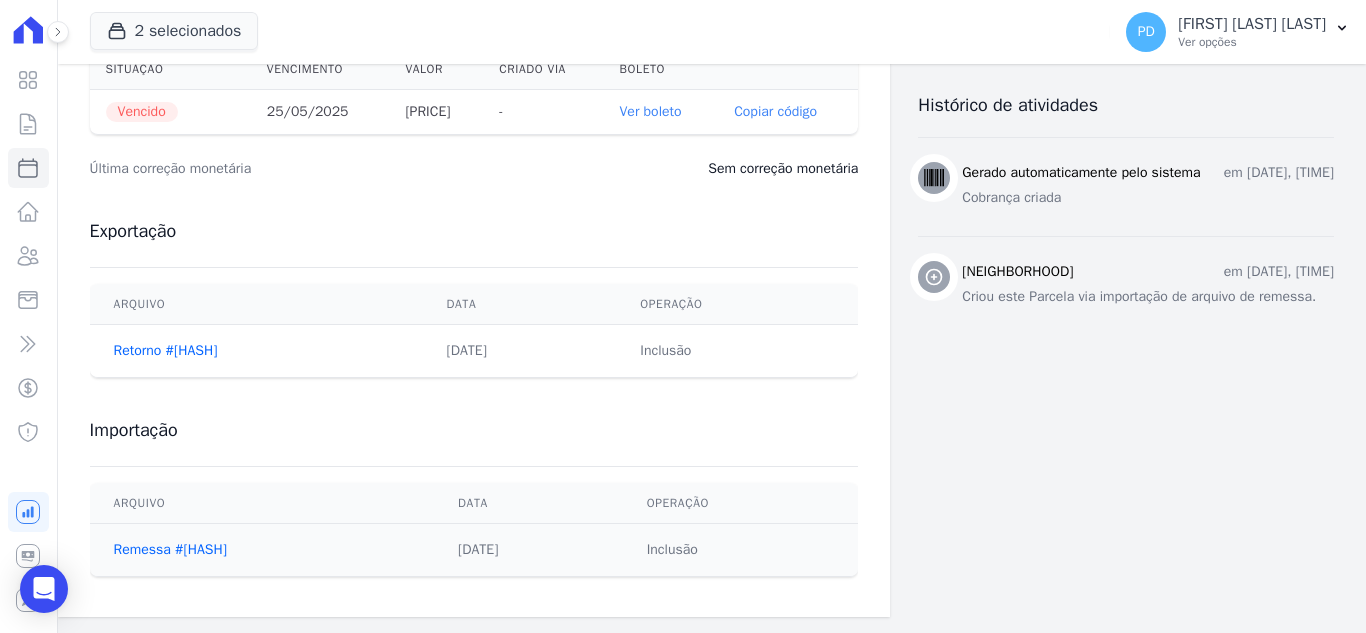 click on "Ver boleto" at bounding box center [651, 111] 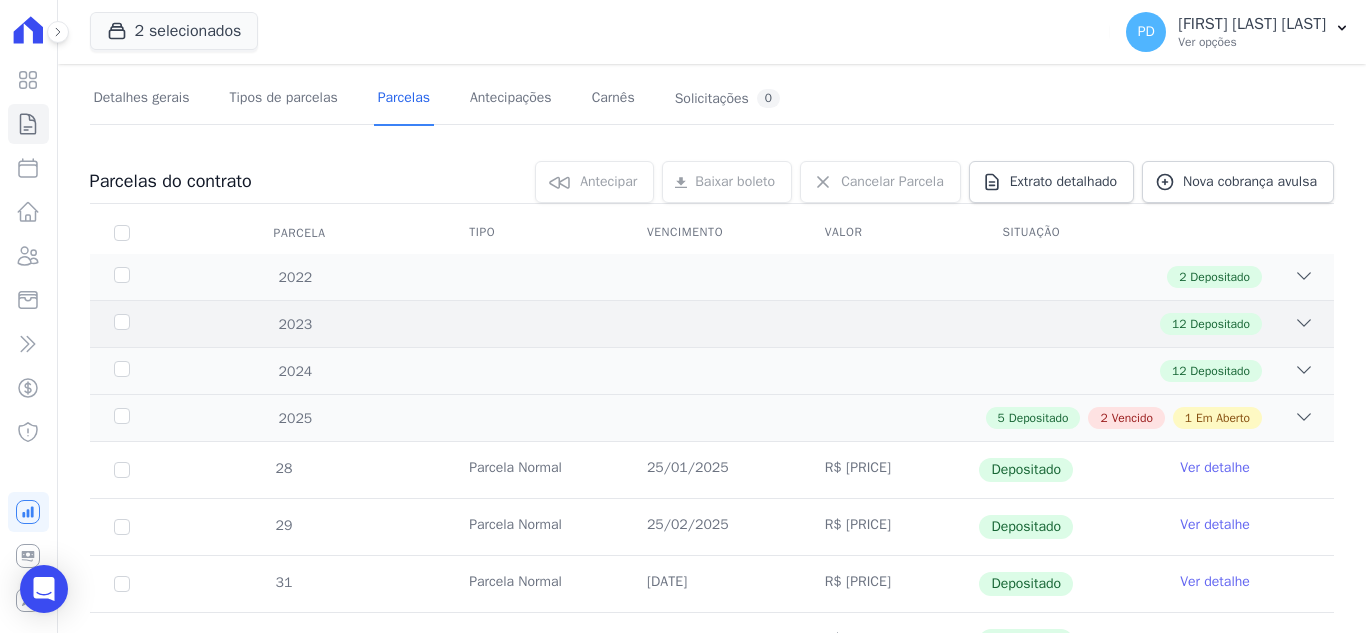 scroll, scrollTop: 400, scrollLeft: 0, axis: vertical 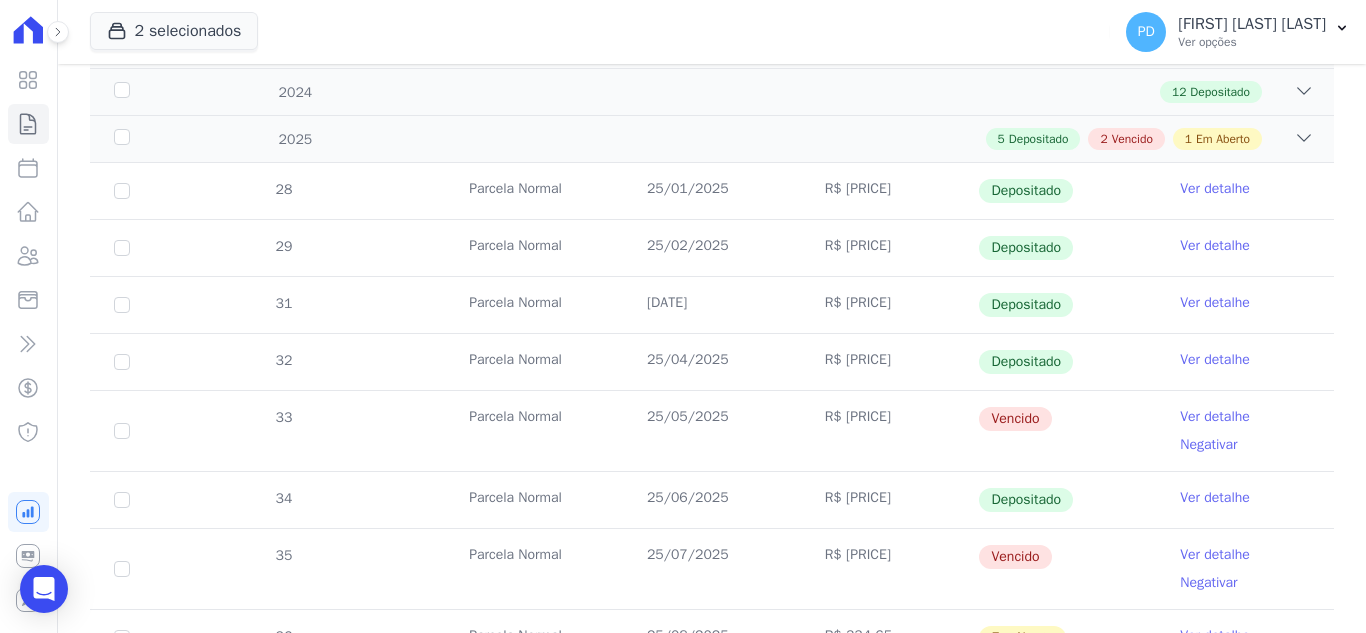 click on "Ver detalhe" at bounding box center (1215, 555) 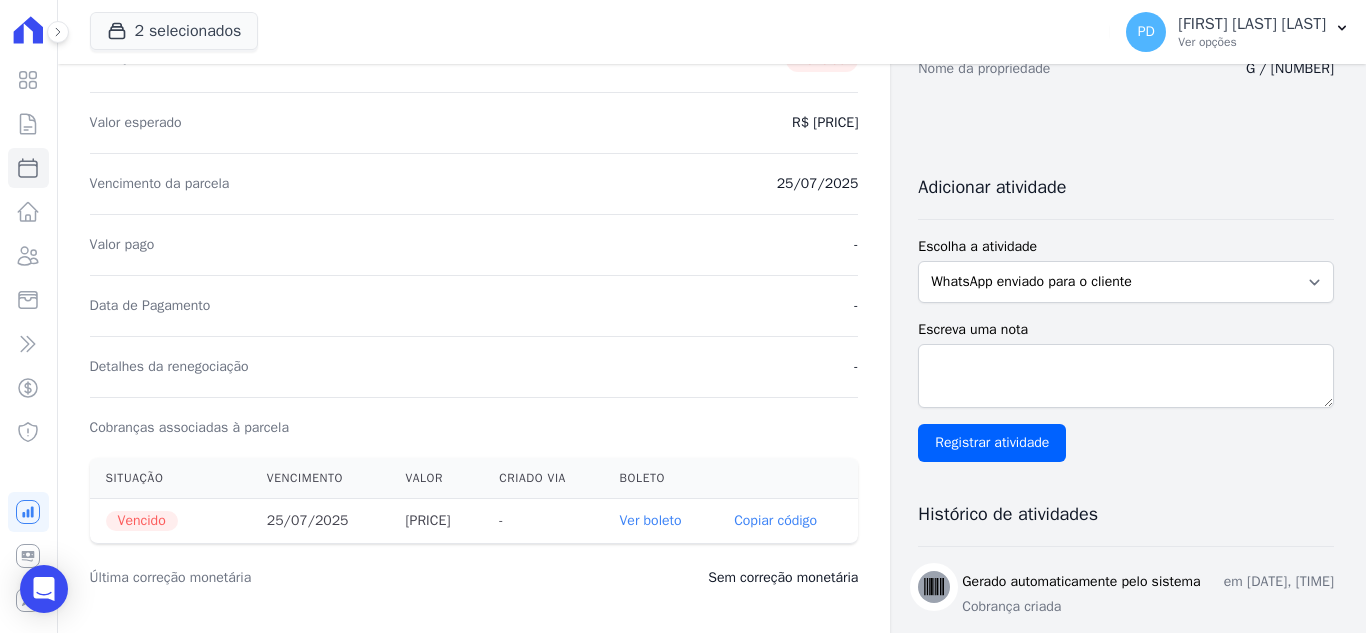 scroll, scrollTop: 500, scrollLeft: 0, axis: vertical 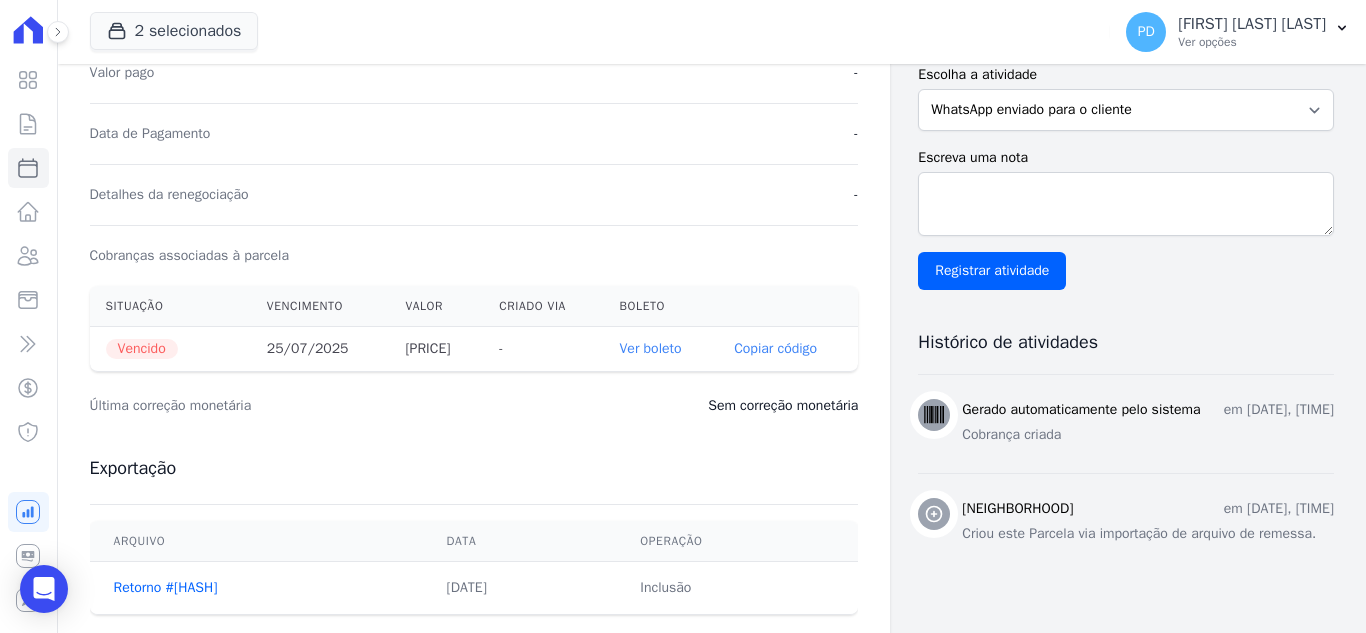 click on "Ver boleto" at bounding box center [651, 348] 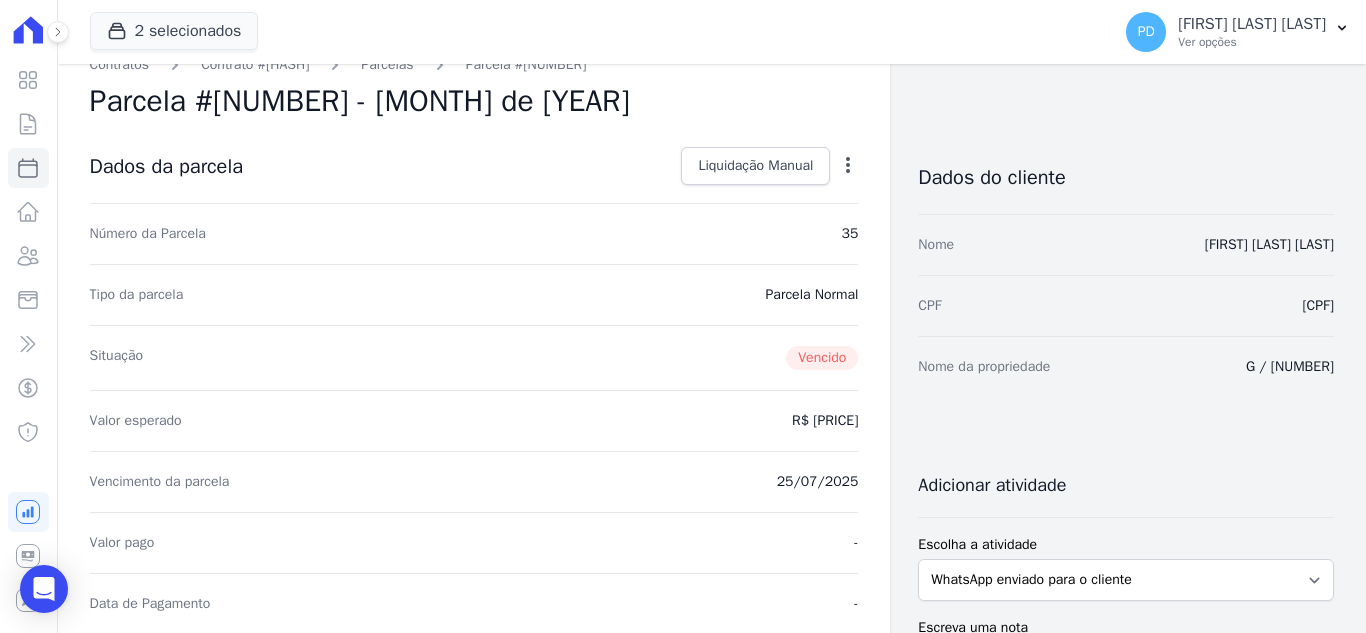 scroll, scrollTop: 0, scrollLeft: 0, axis: both 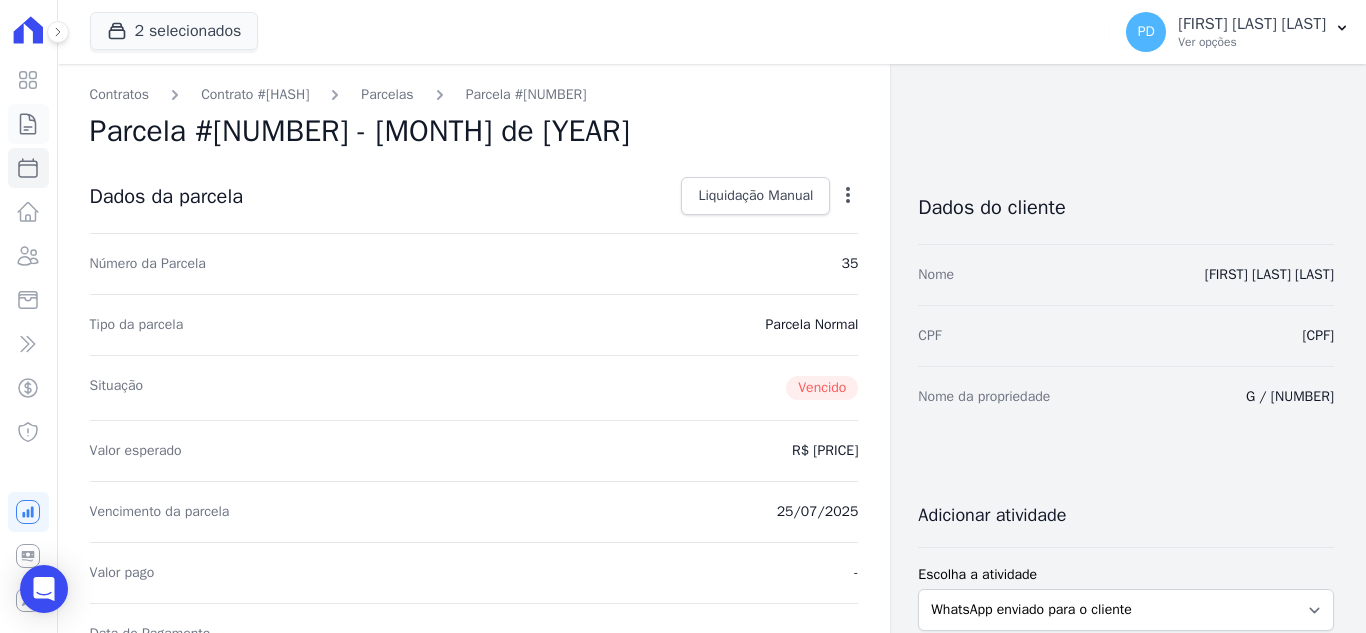 click 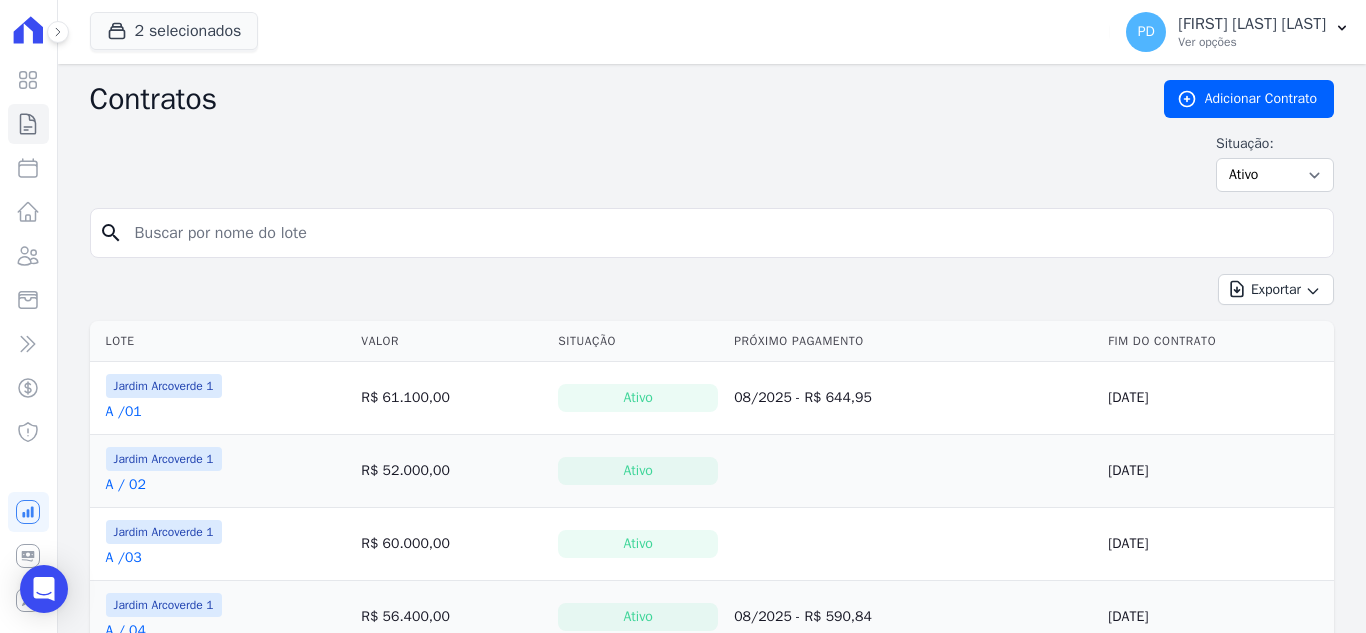 click at bounding box center (724, 233) 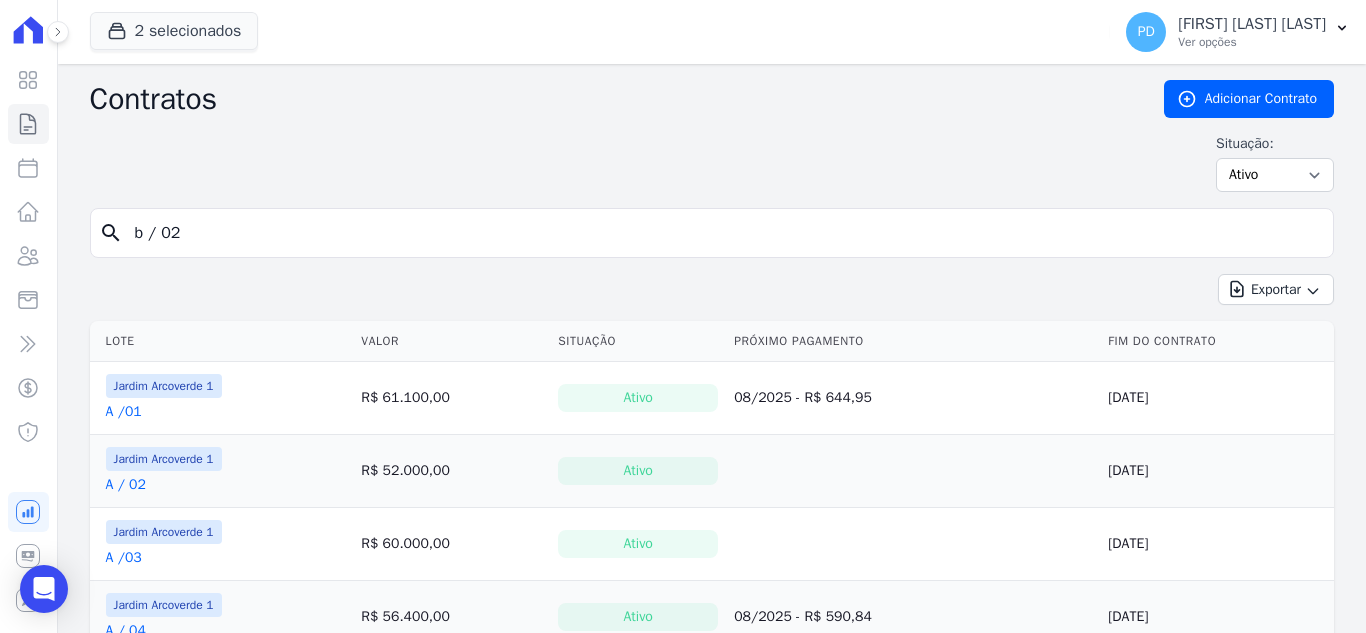 type on "b / 02" 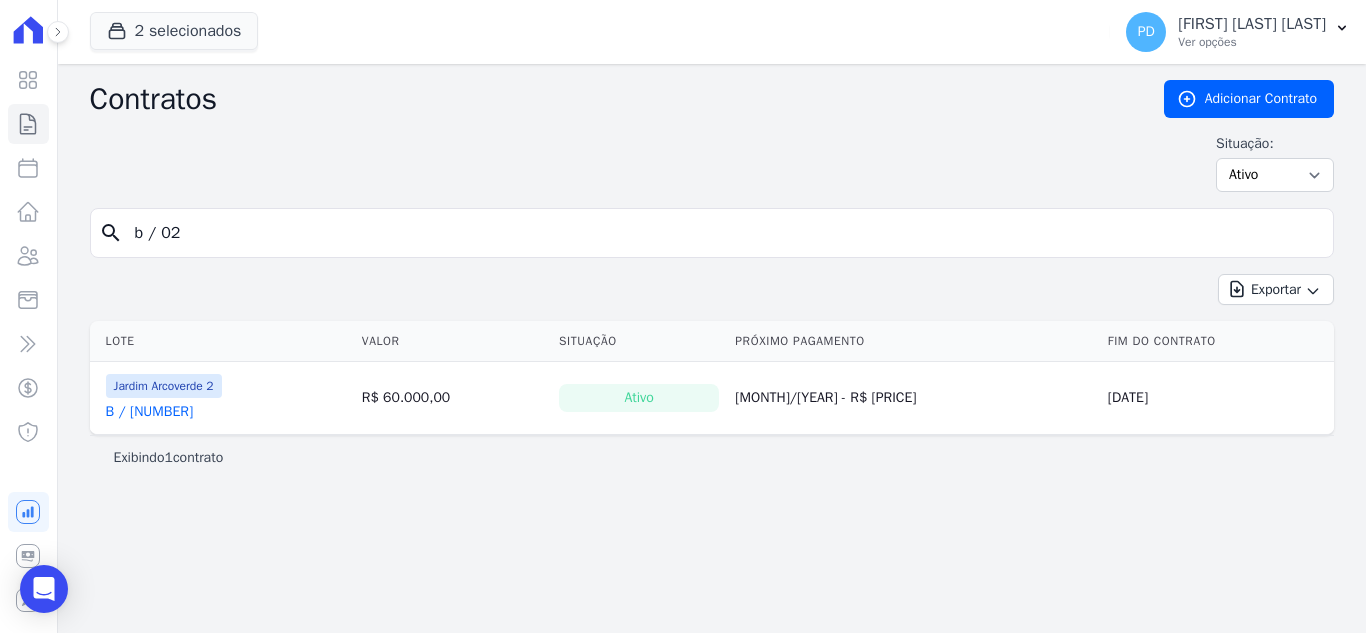 click on "B / 02" at bounding box center [150, 412] 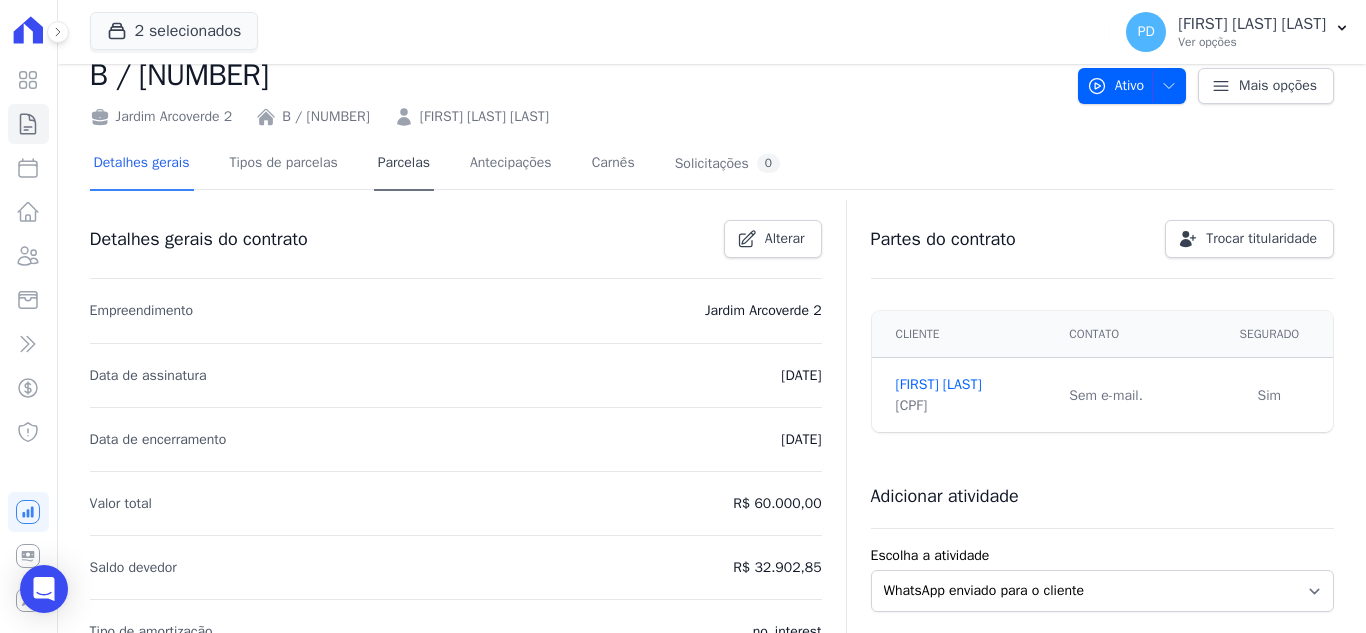 scroll, scrollTop: 0, scrollLeft: 0, axis: both 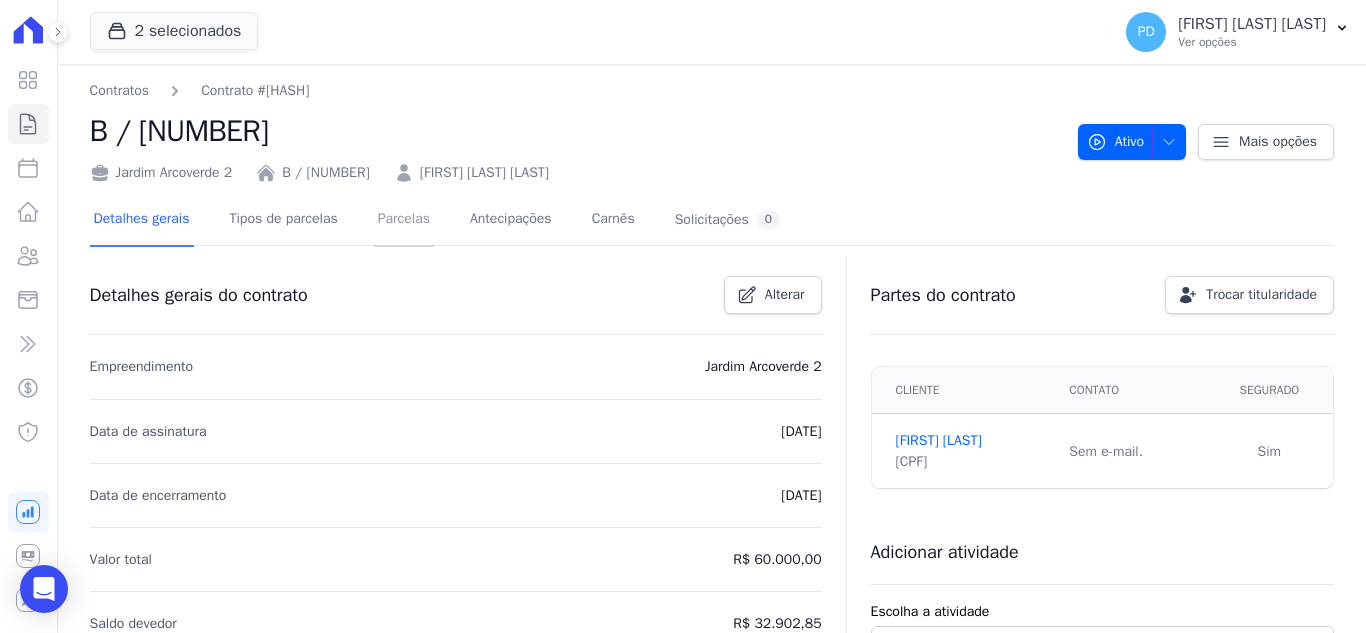 click on "Parcelas" at bounding box center (404, 220) 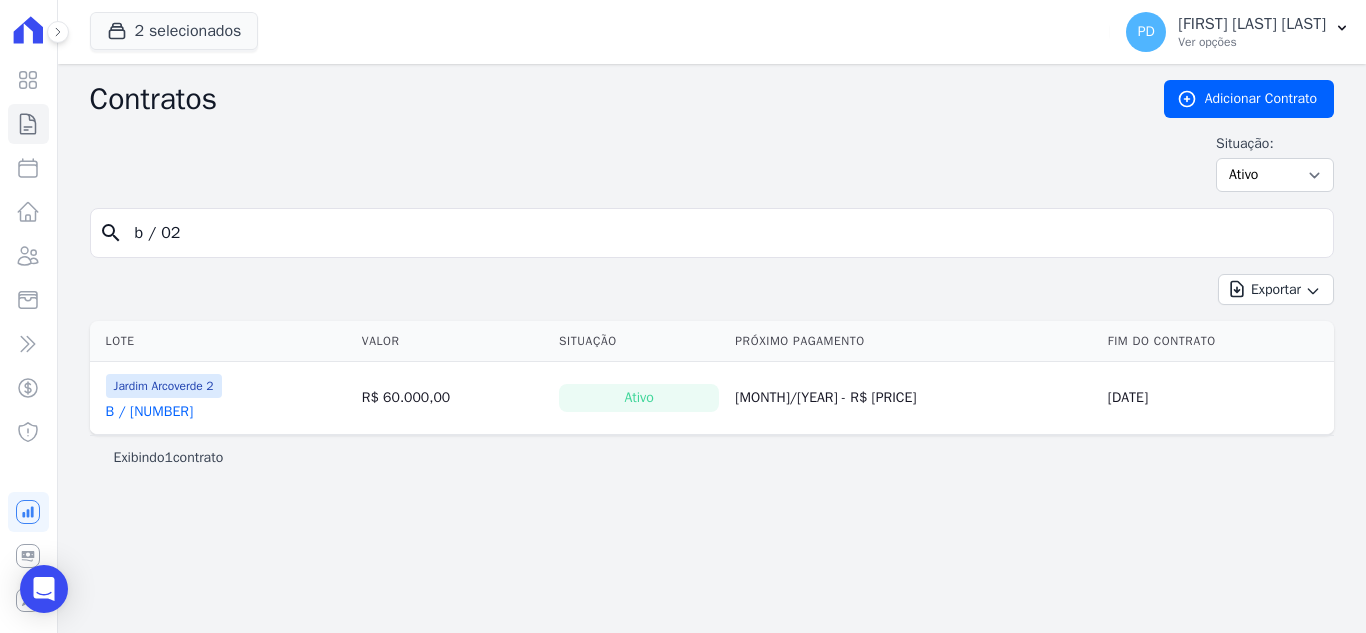 click on "b / 02" at bounding box center (724, 233) 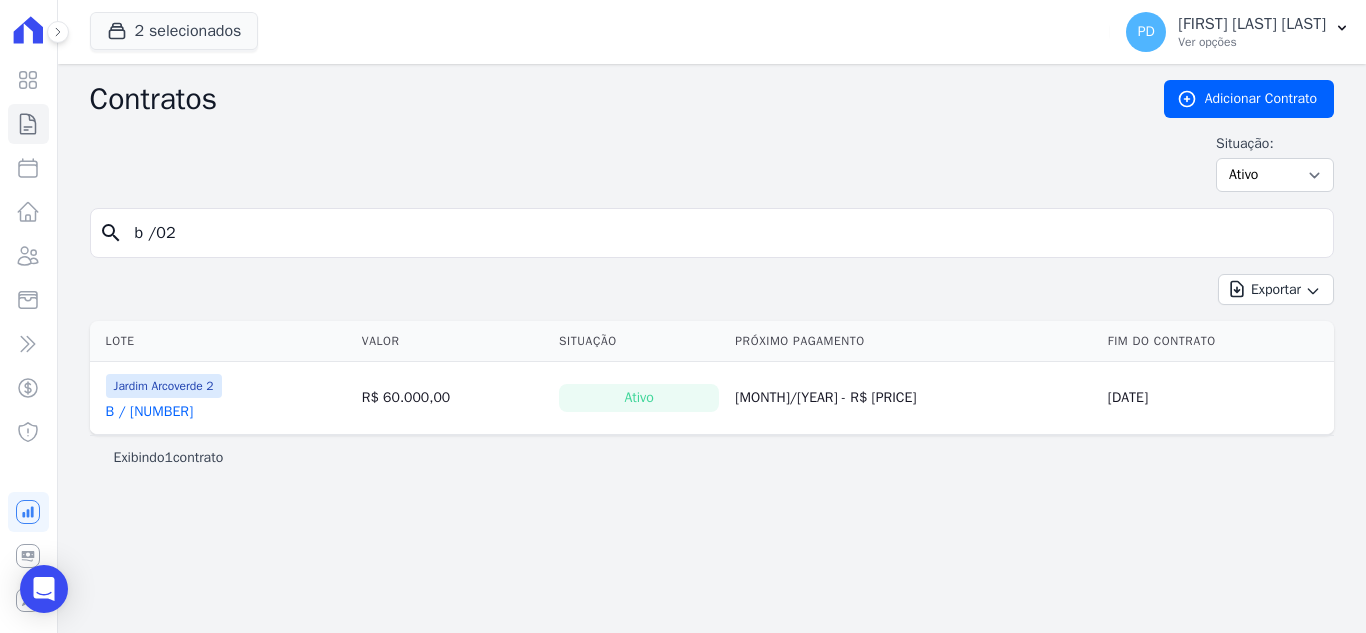 type on "b /02" 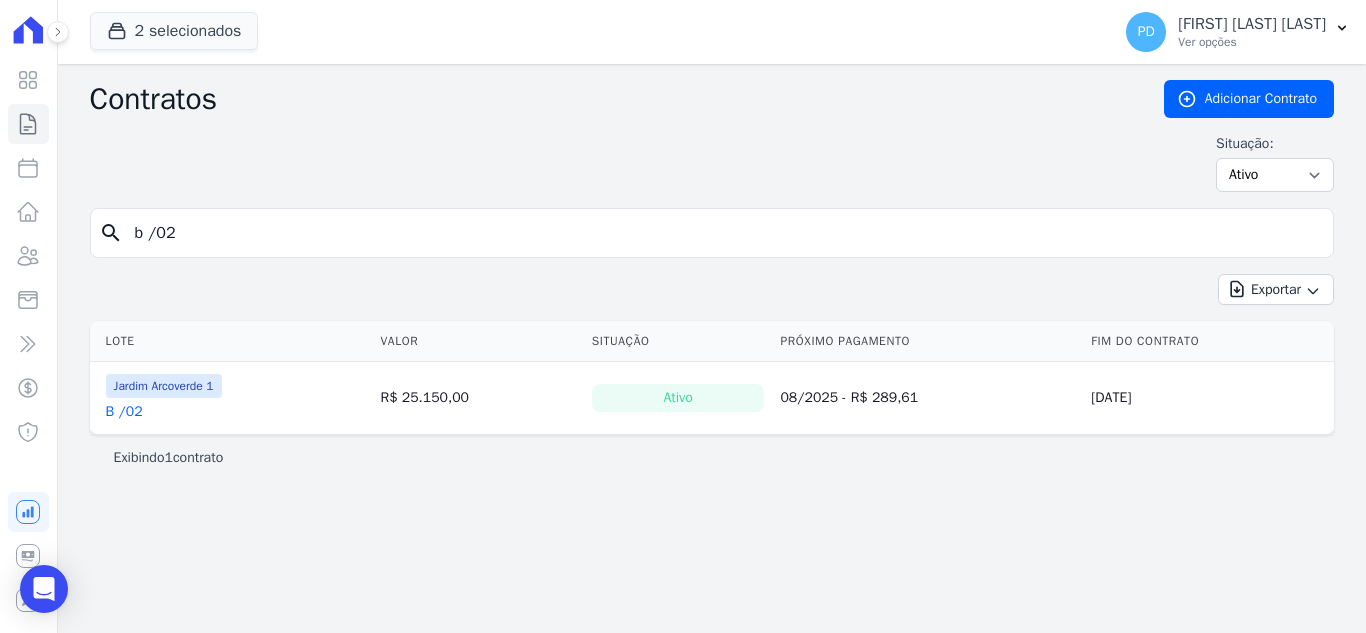 click on "B /02" at bounding box center [124, 412] 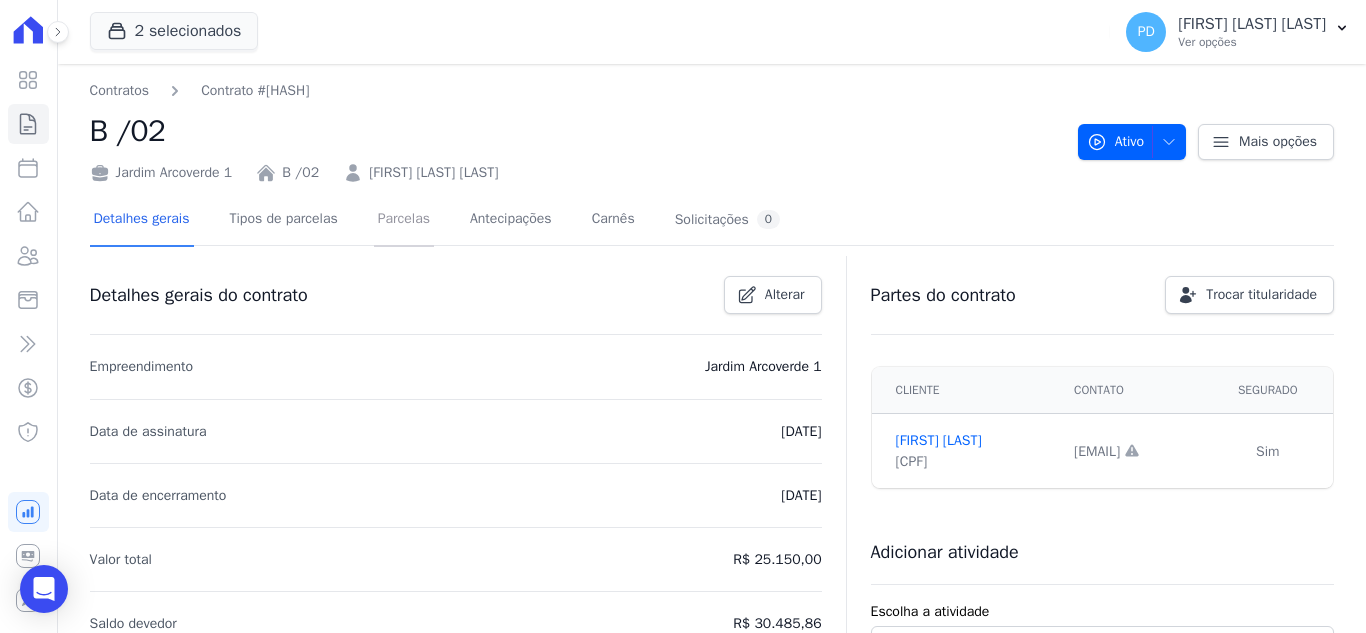 click on "Parcelas" at bounding box center [404, 220] 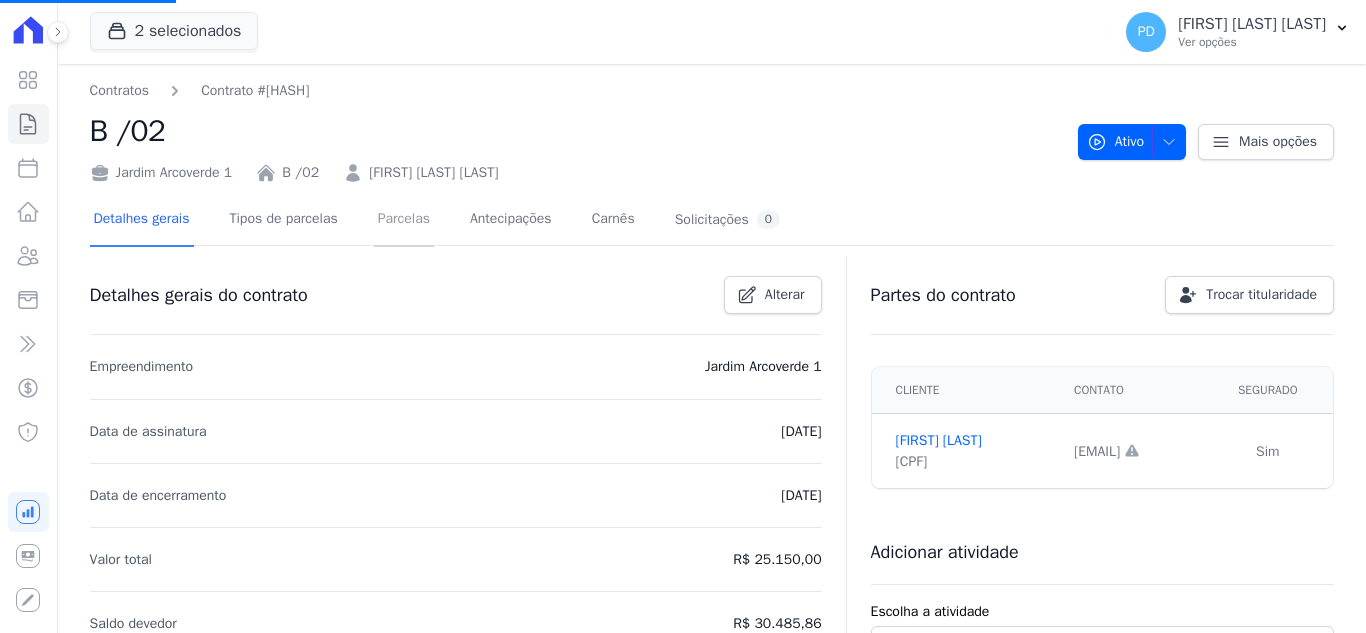 scroll, scrollTop: 100, scrollLeft: 0, axis: vertical 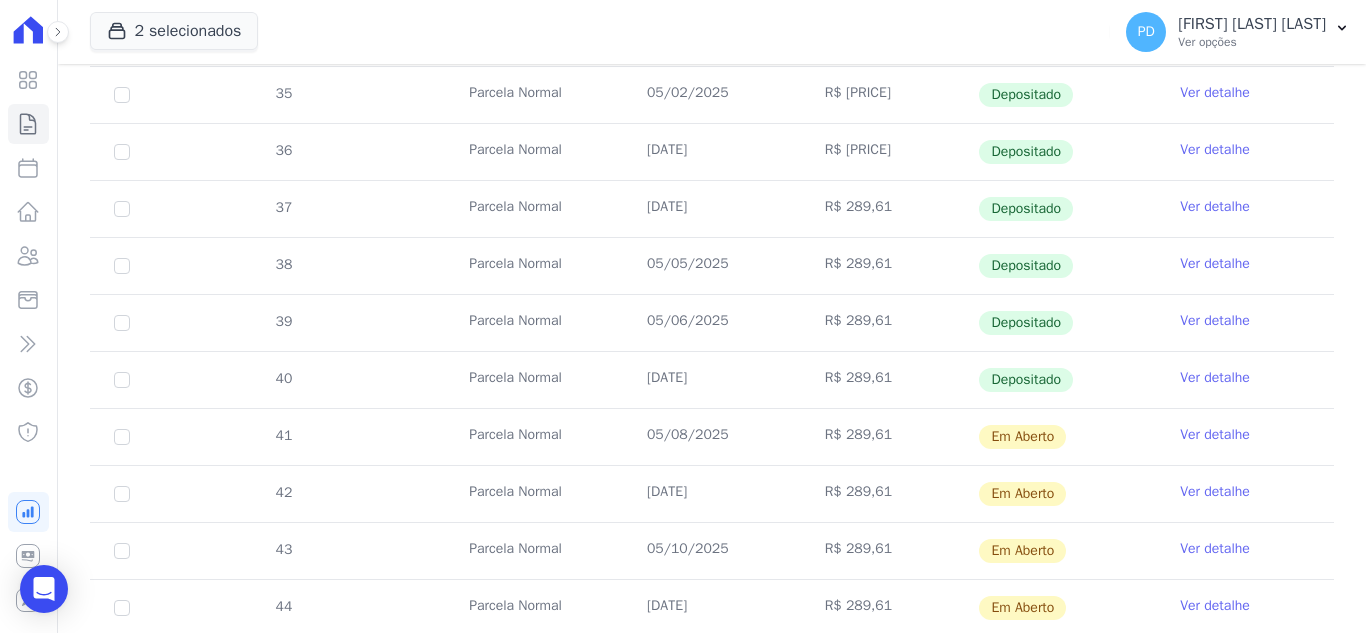 click on "Ver detalhe" at bounding box center (1215, 435) 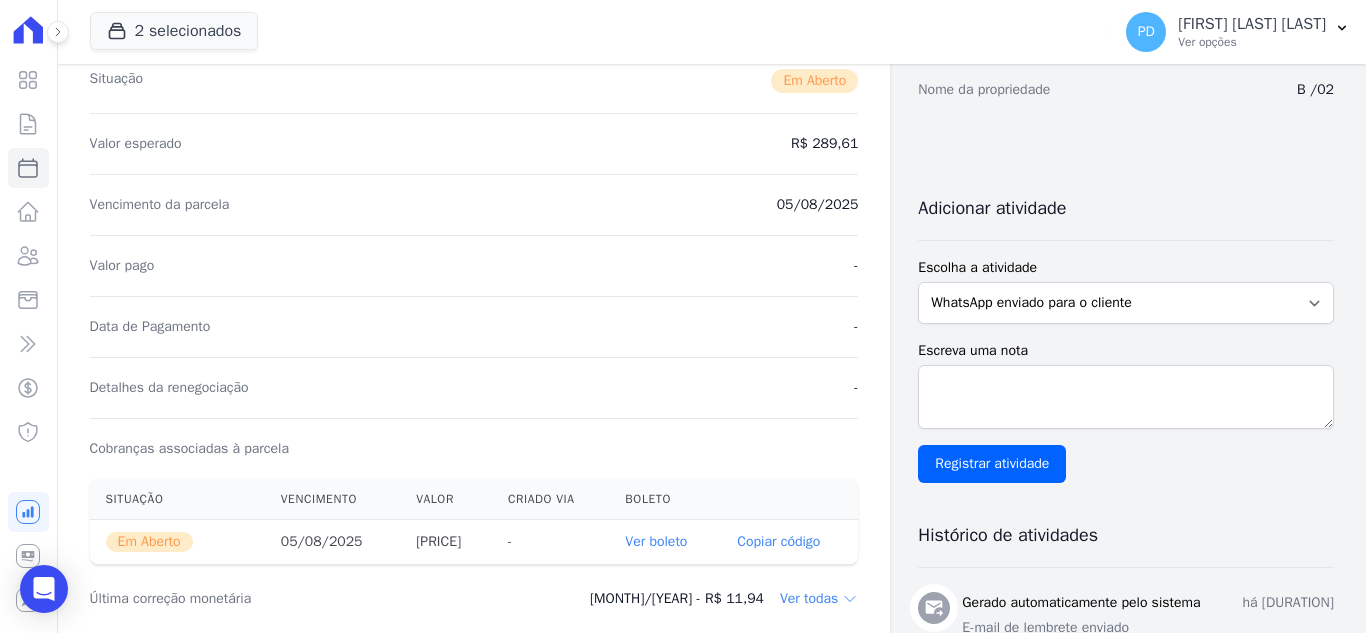 scroll, scrollTop: 600, scrollLeft: 0, axis: vertical 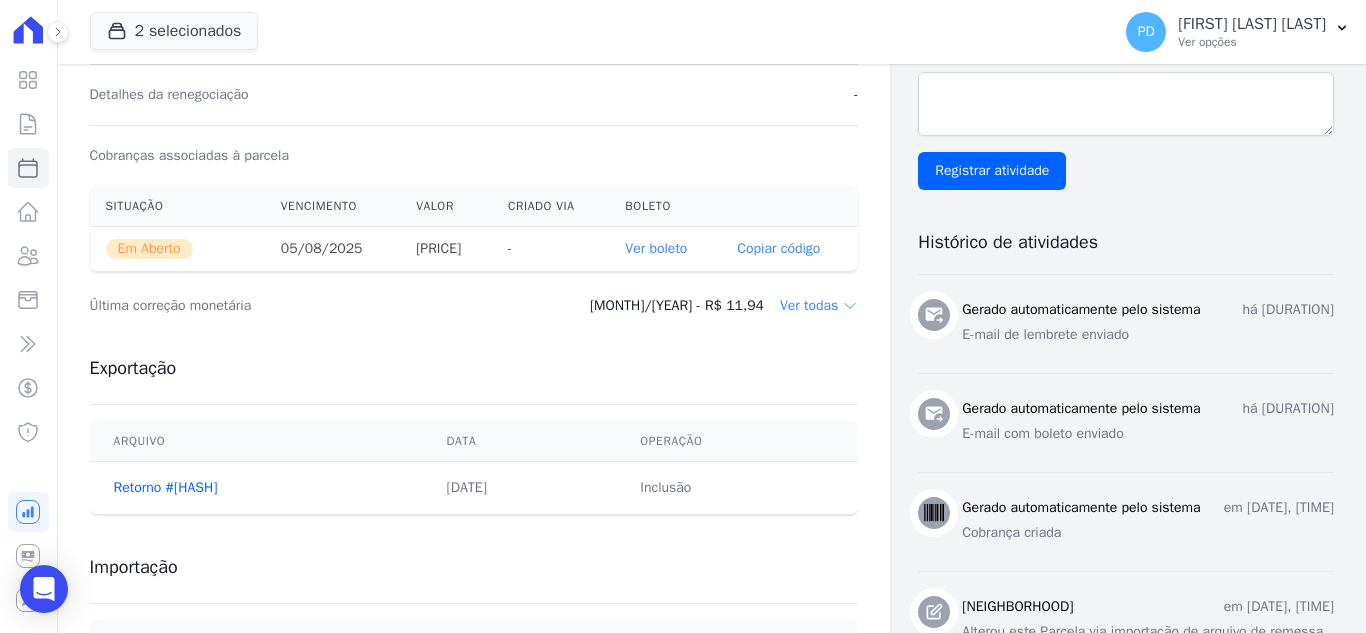 click on "Ver boleto" at bounding box center [656, 248] 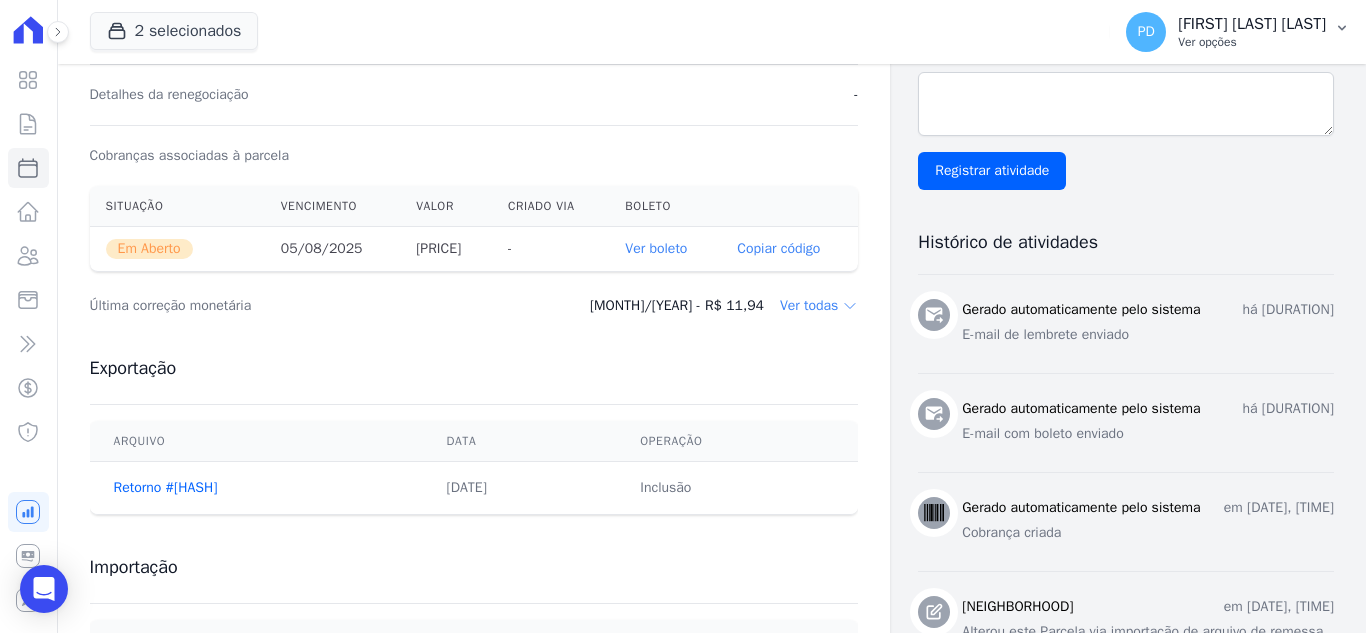 click 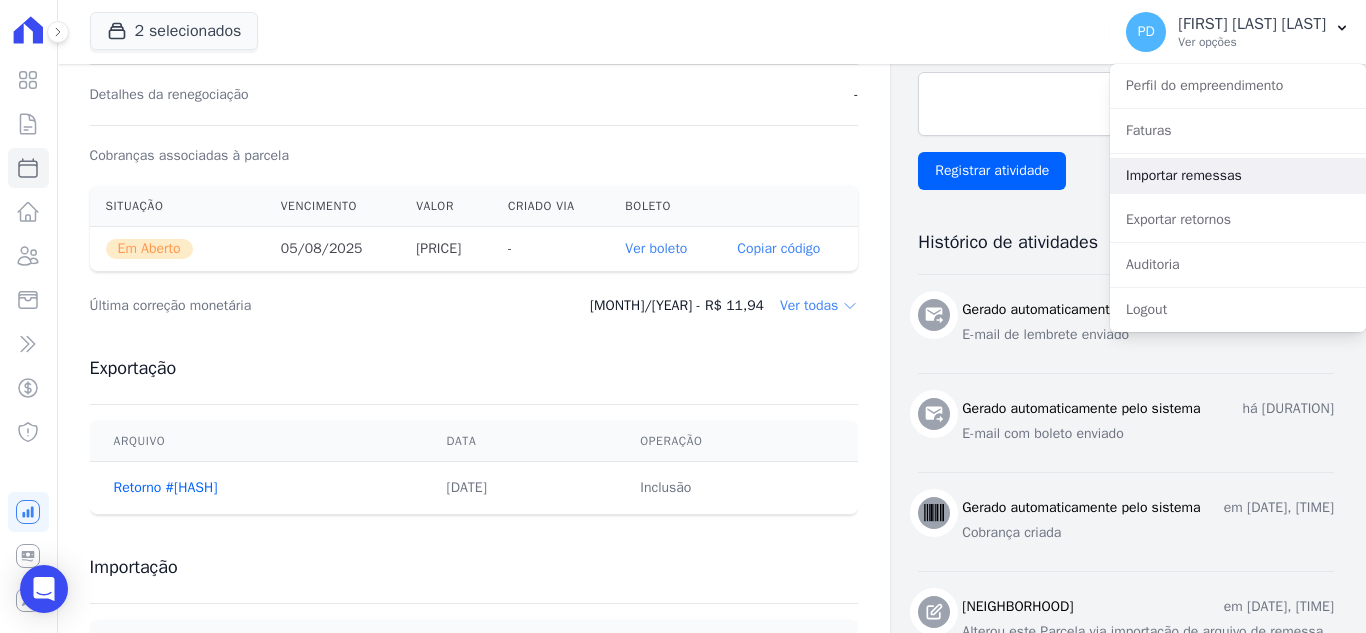 click on "Importar remessas" at bounding box center (1238, 176) 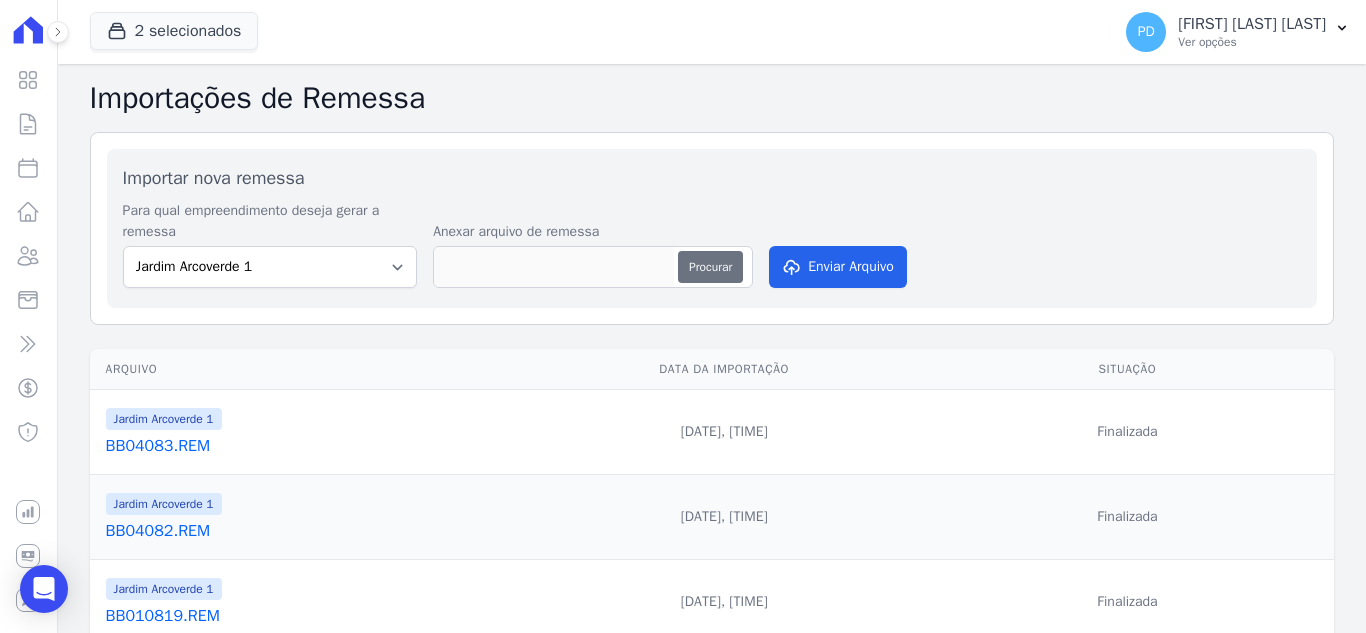 click on "Procurar" at bounding box center [710, 267] 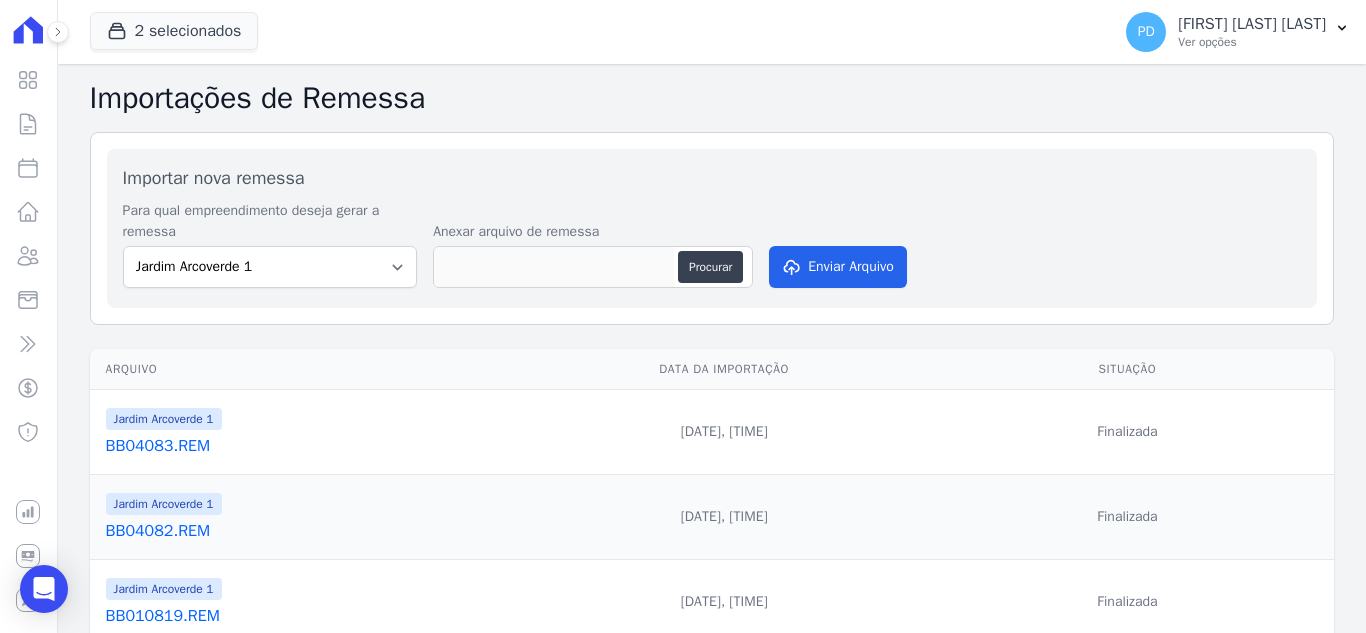 type on "BB04084.REM" 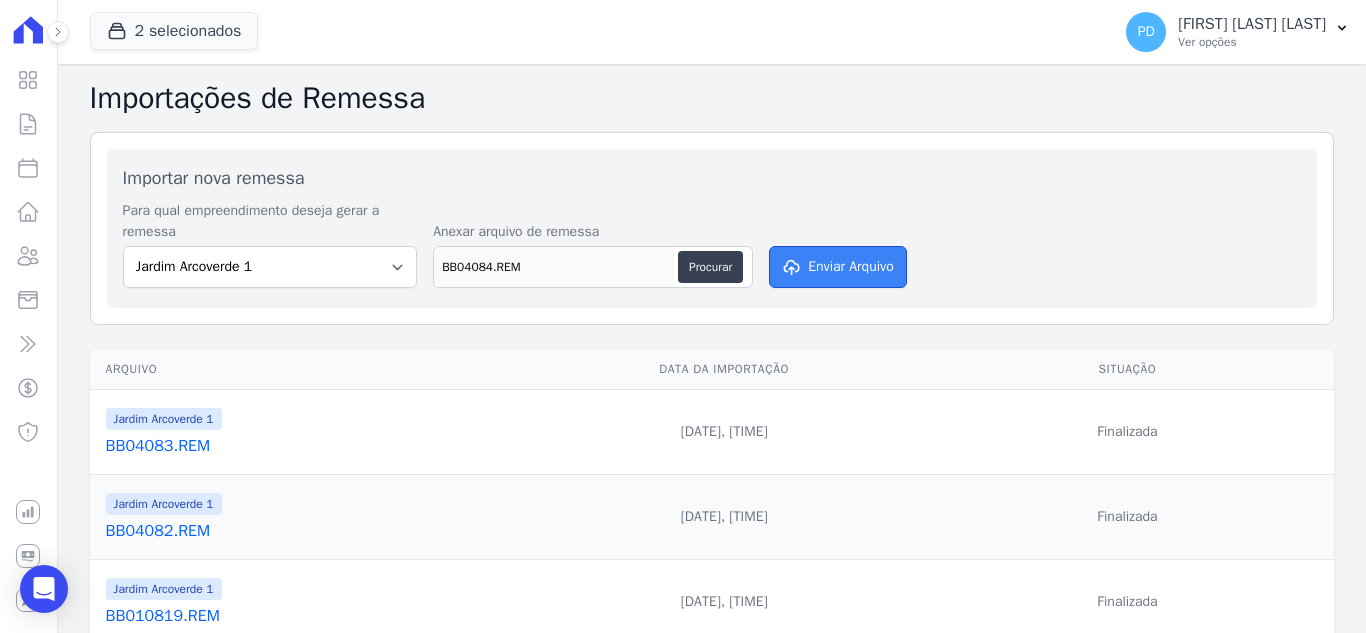 click on "Enviar Arquivo" at bounding box center [838, 267] 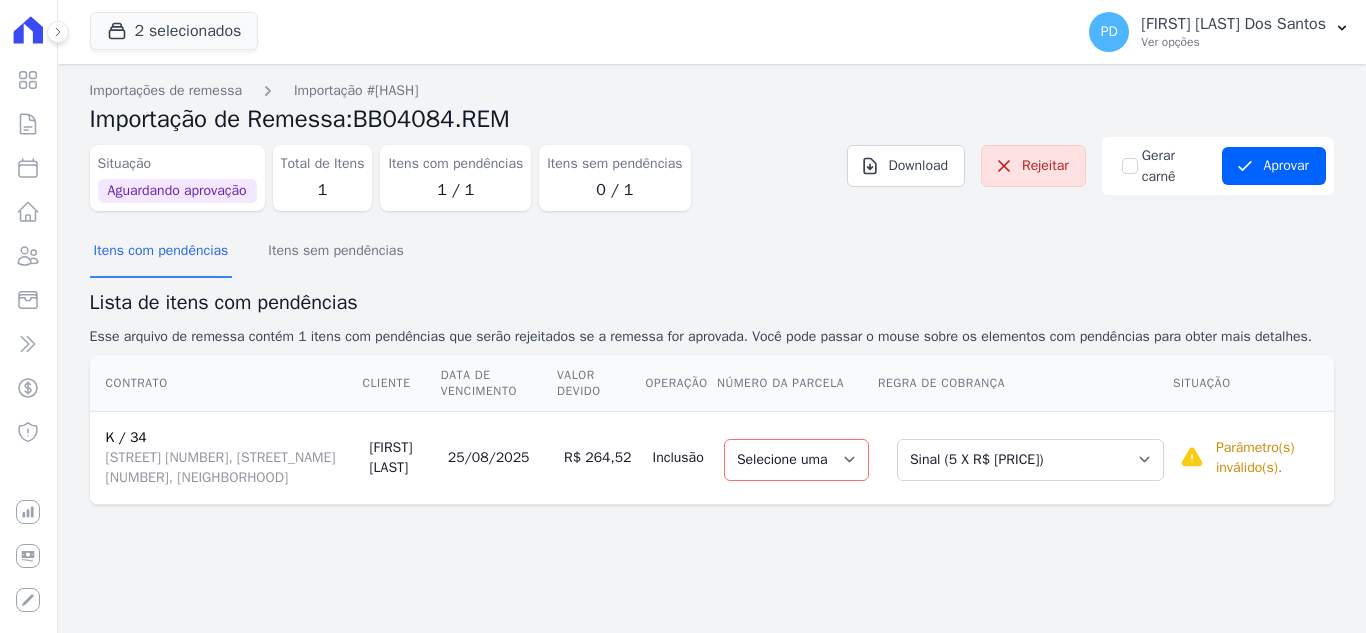 scroll, scrollTop: 0, scrollLeft: 0, axis: both 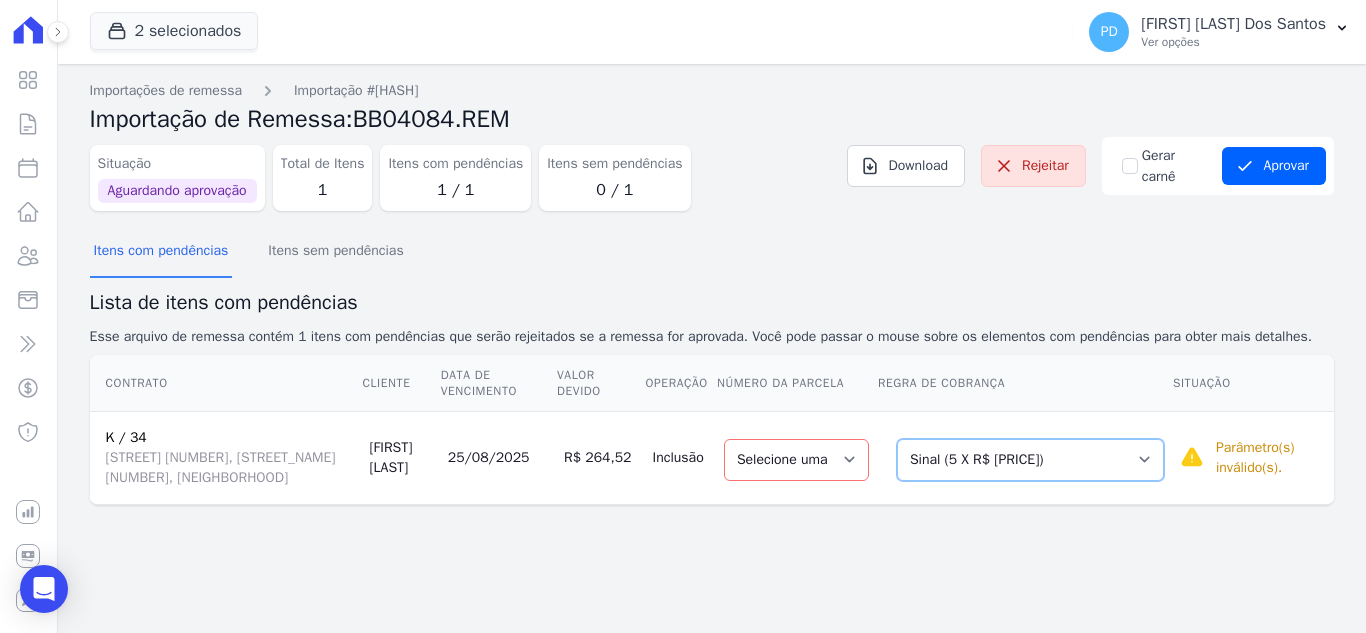 click on "Selecione uma
Nova Parcela Avulsa
Parcela Avulsa Existente
Sinal (5 X R$ [PRICE])
Parcela Normal (180 X R$ [PRICE])" at bounding box center (1030, 460) 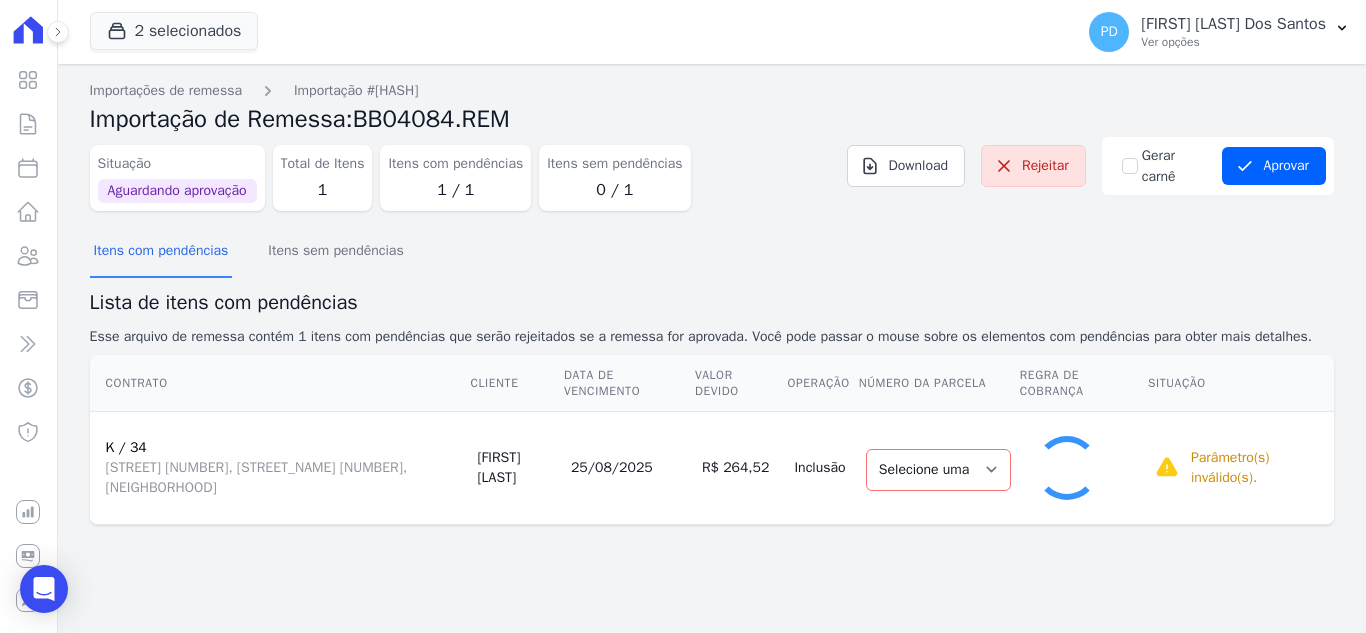 select on "21" 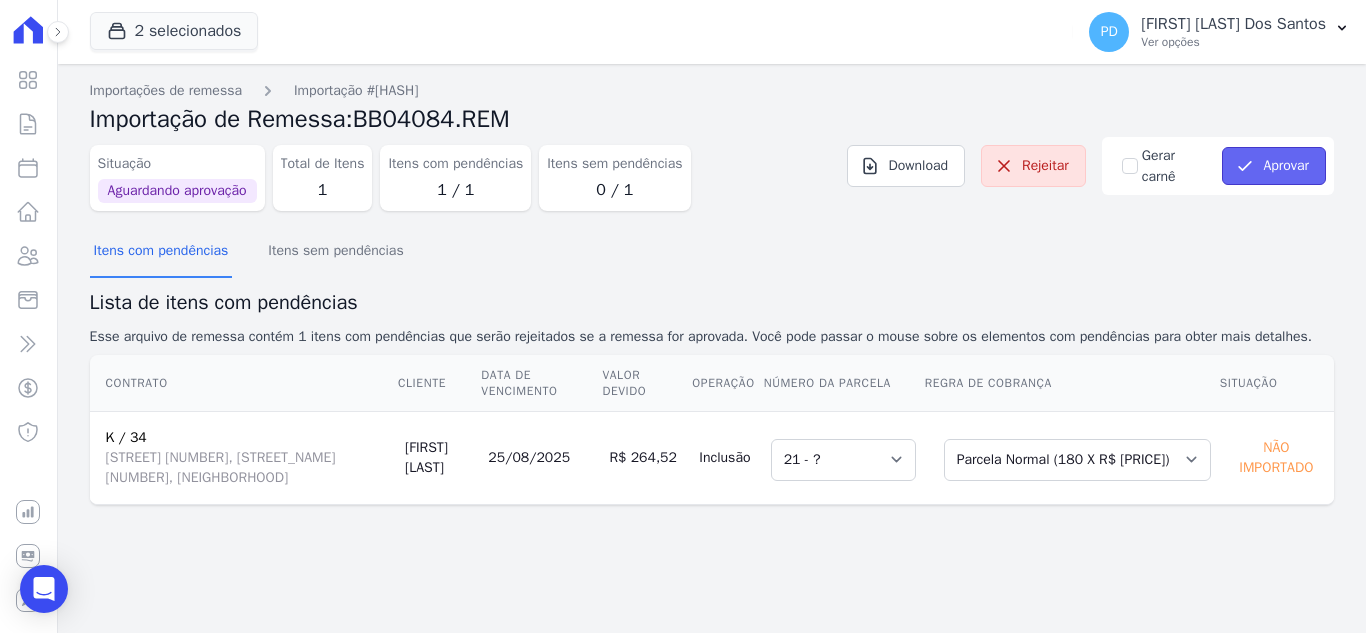 click on "Aprovar" at bounding box center [1274, 166] 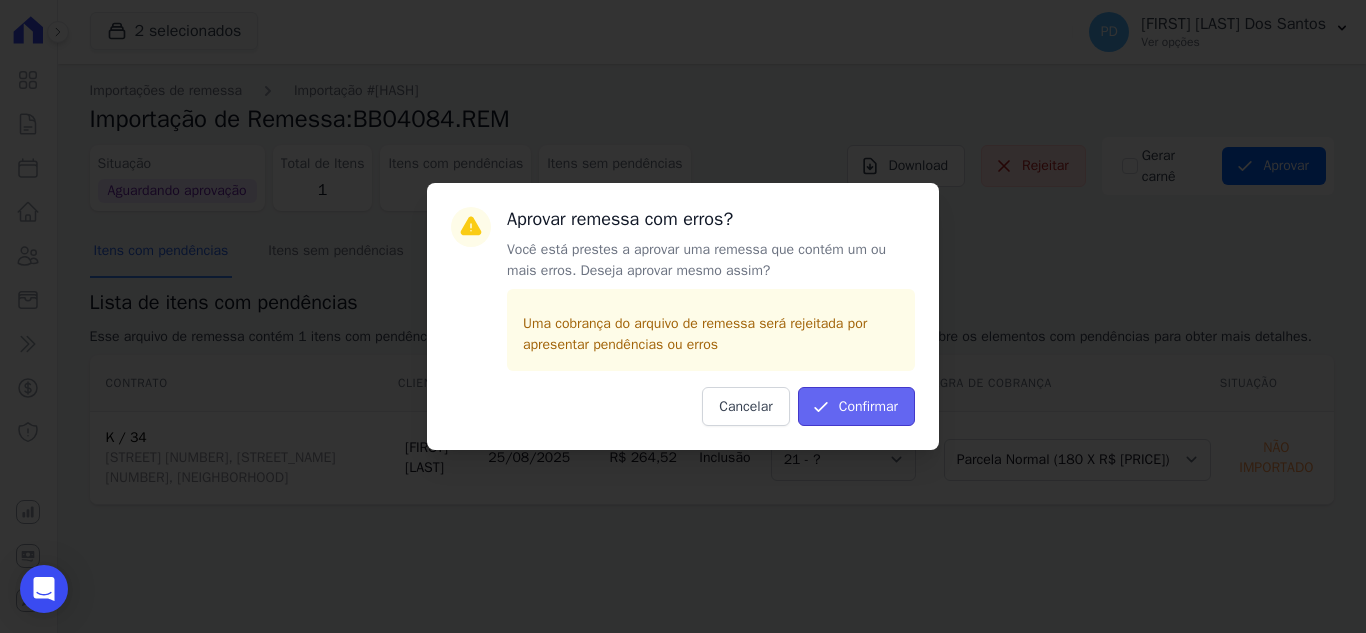 click on "Confirmar" at bounding box center [856, 406] 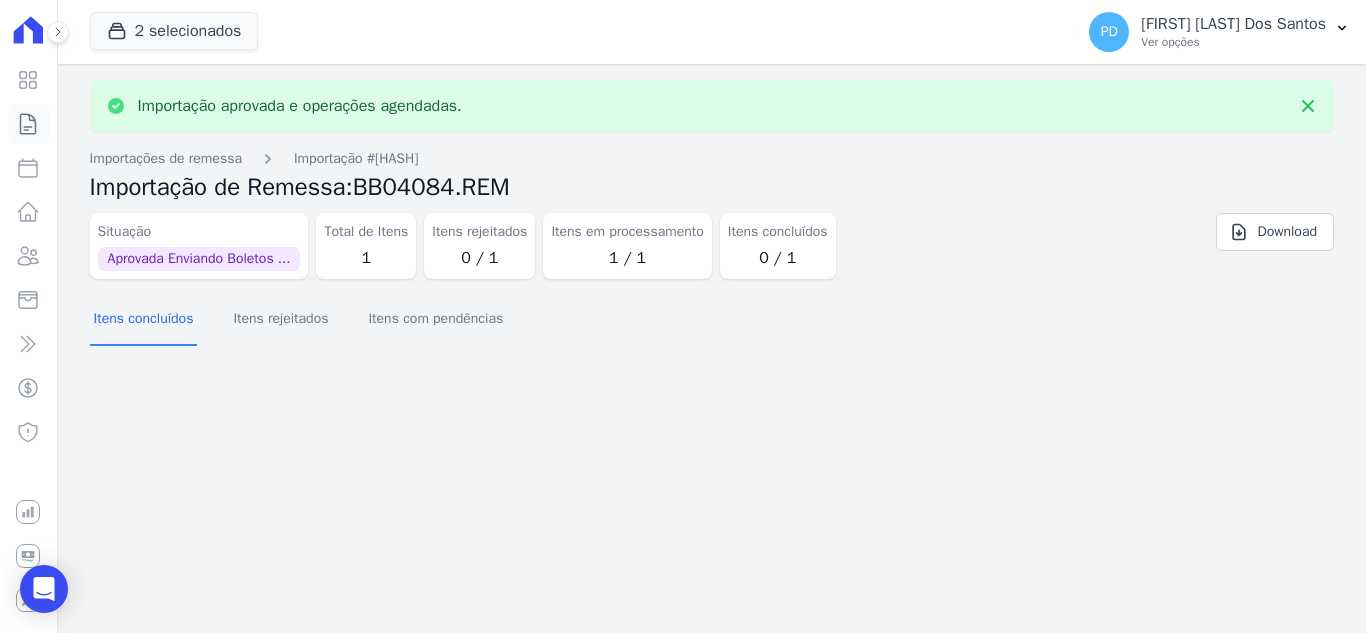 click 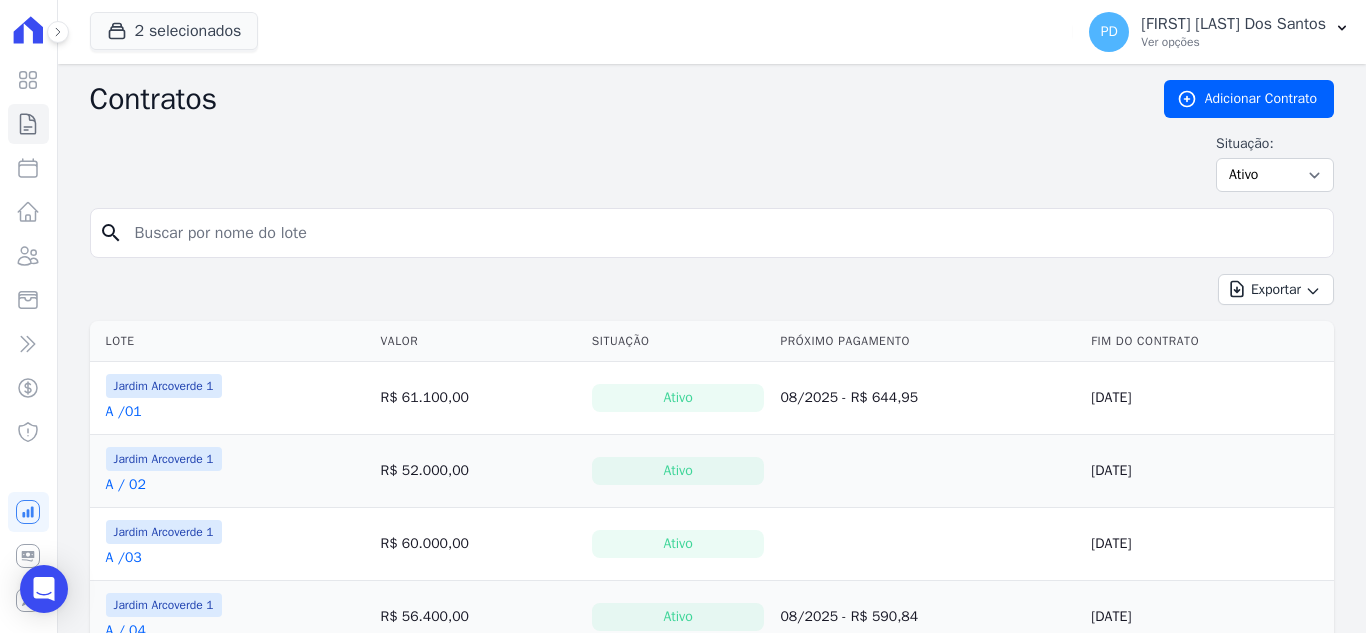 click at bounding box center (724, 233) 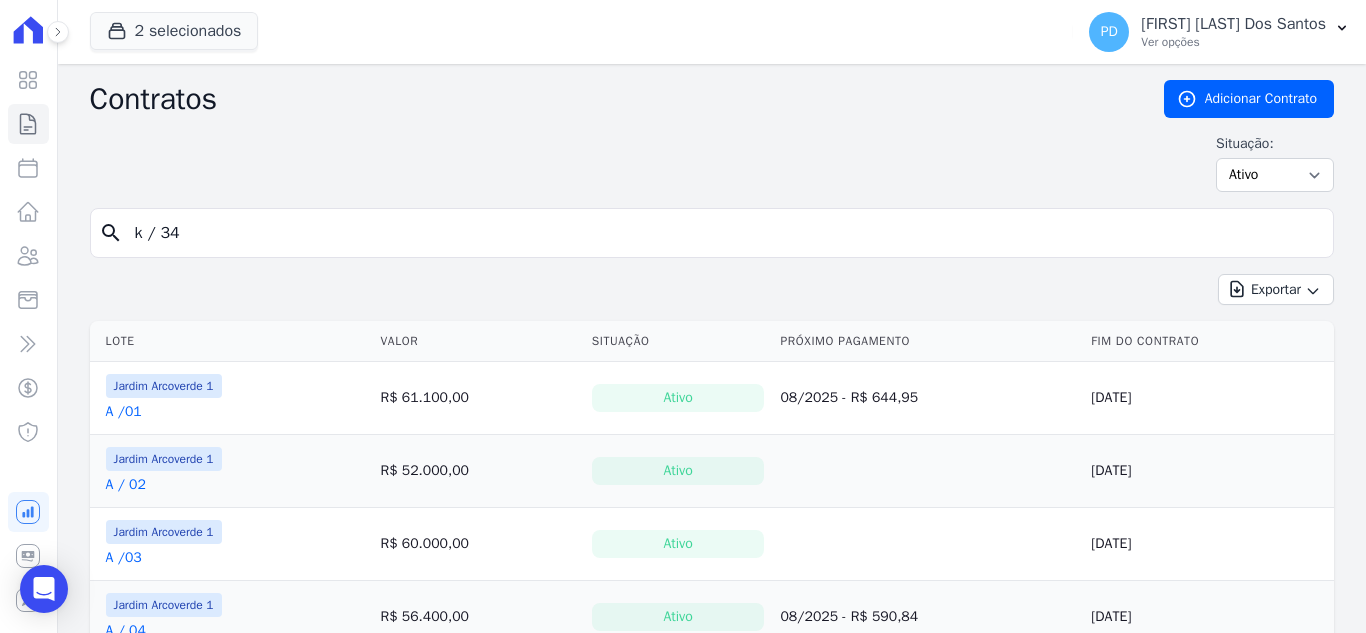 type on "k / 34" 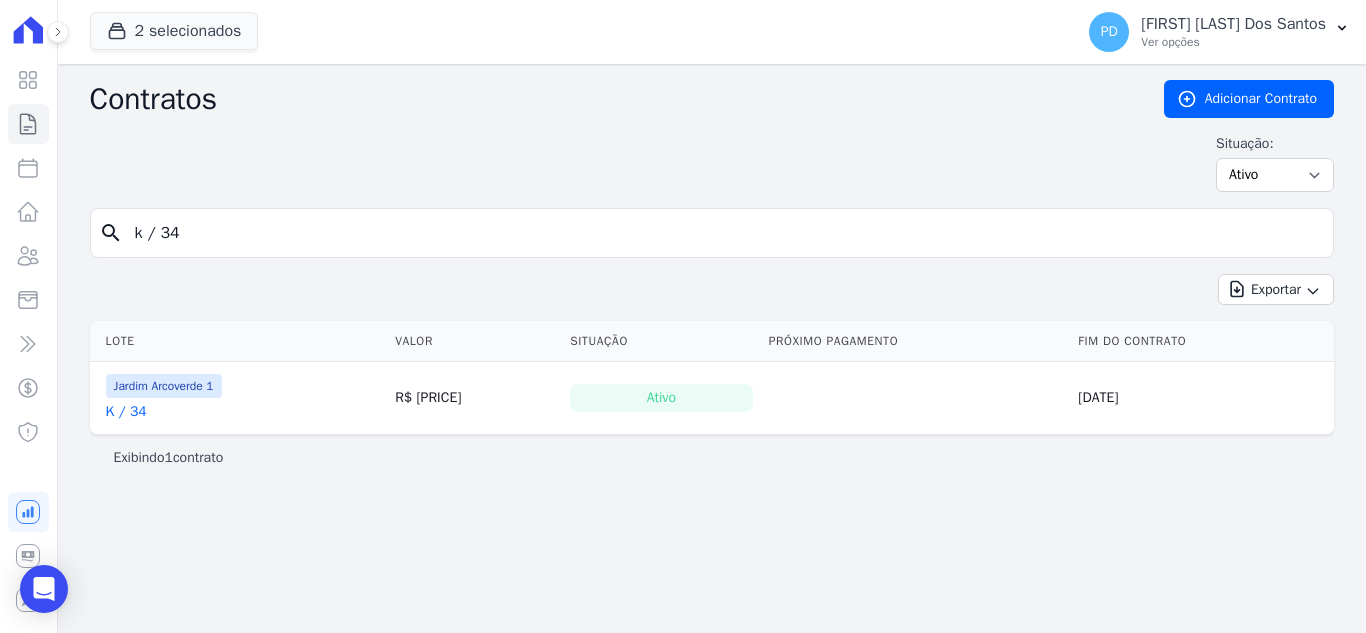click on "K / 34" at bounding box center (126, 412) 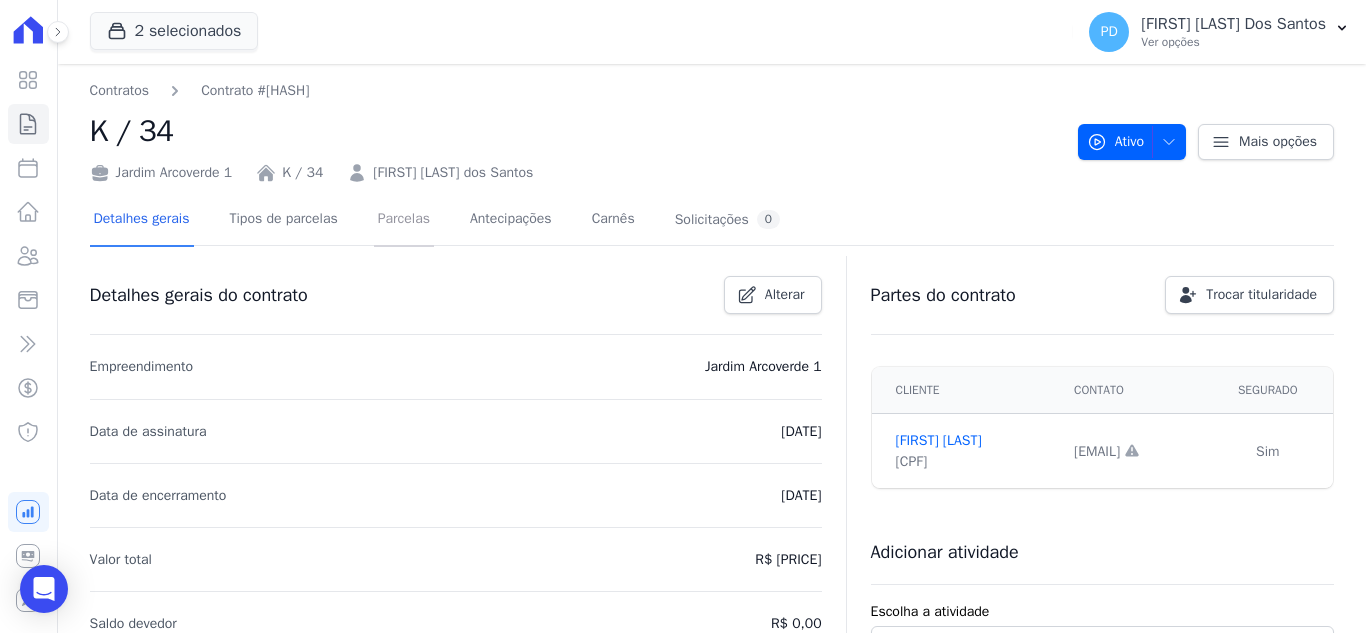 click on "Parcelas" at bounding box center (404, 220) 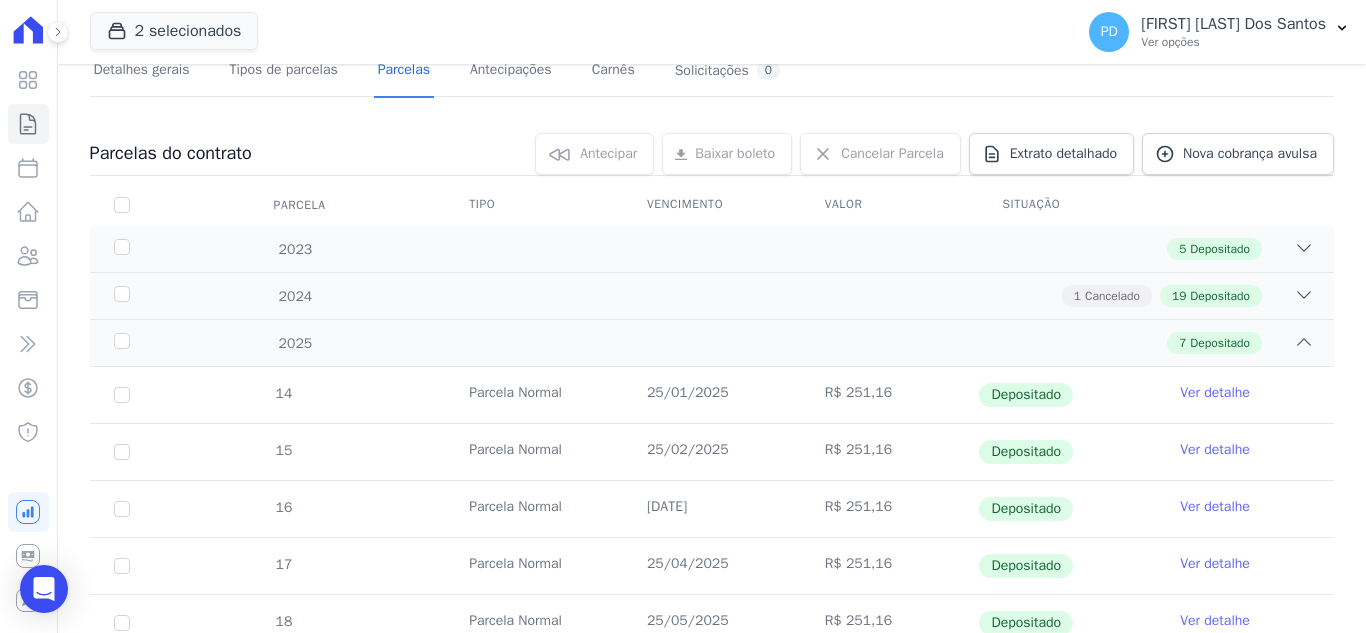 scroll, scrollTop: 141, scrollLeft: 0, axis: vertical 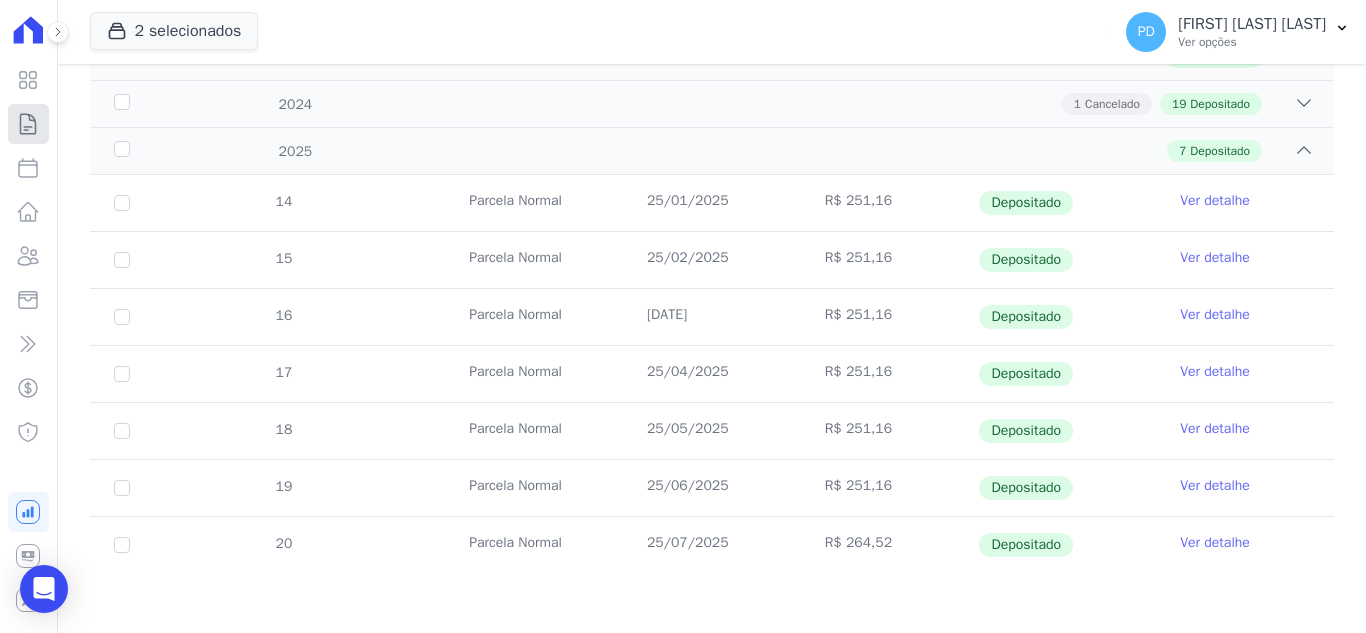click 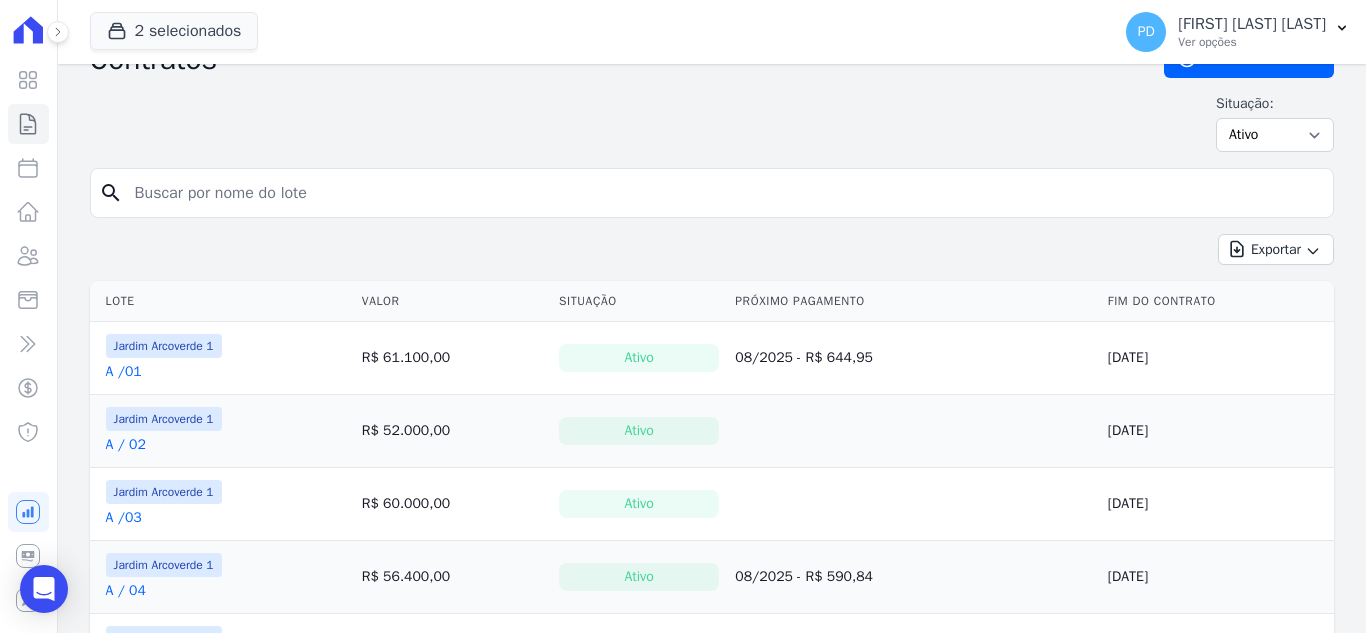 scroll, scrollTop: 0, scrollLeft: 0, axis: both 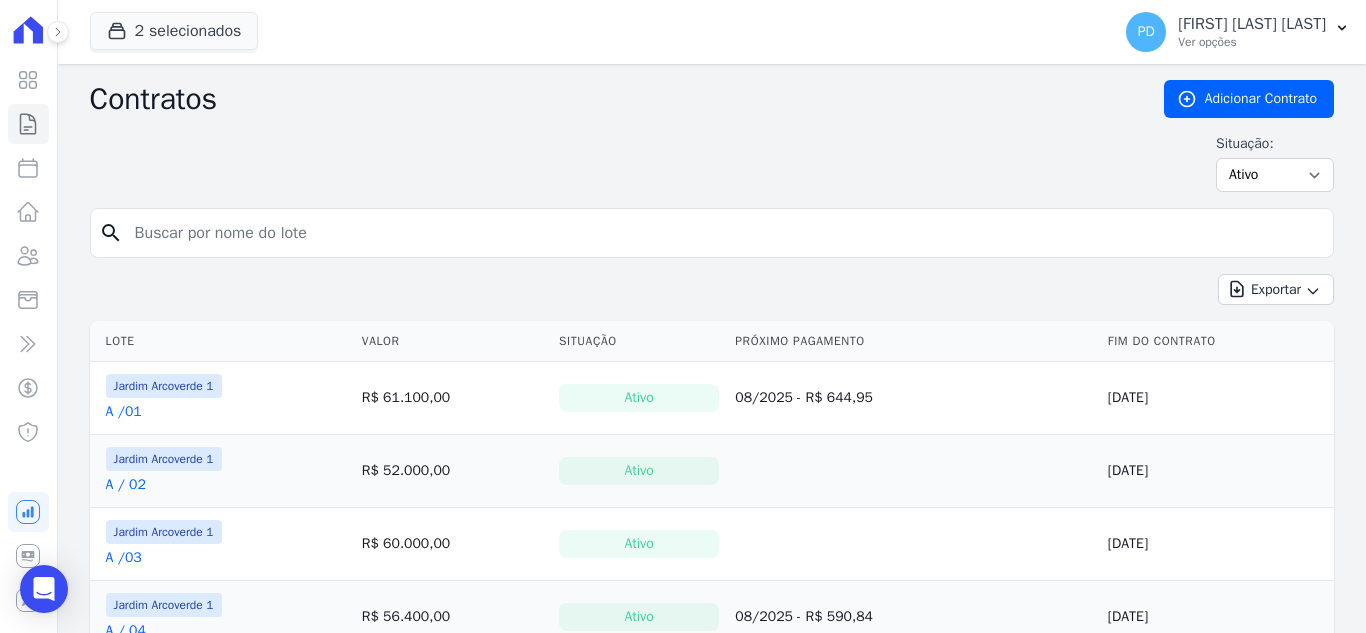 click at bounding box center [724, 233] 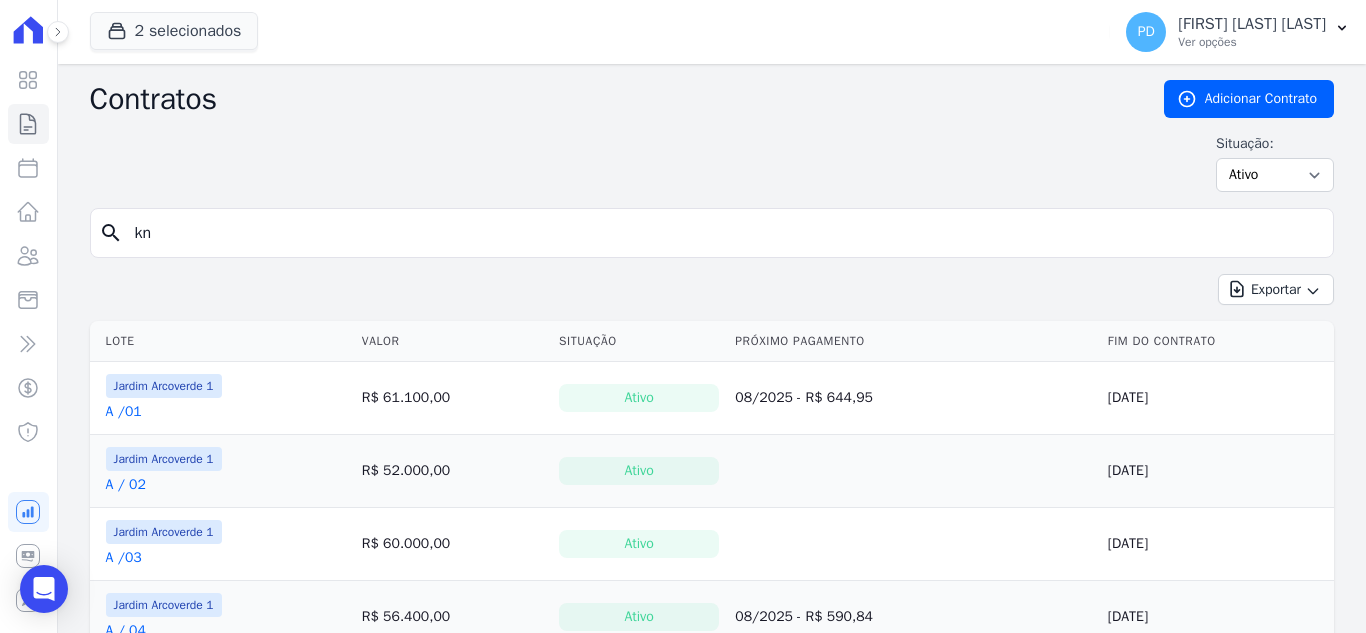type on "k" 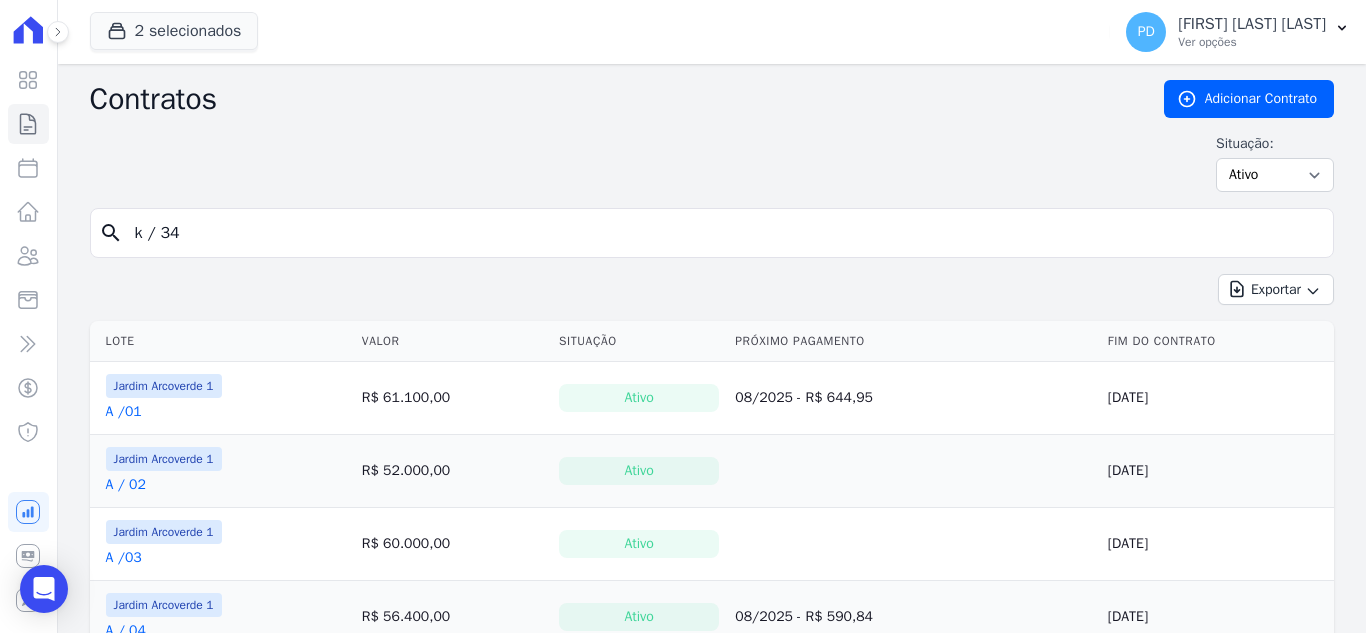 type on "k / 34" 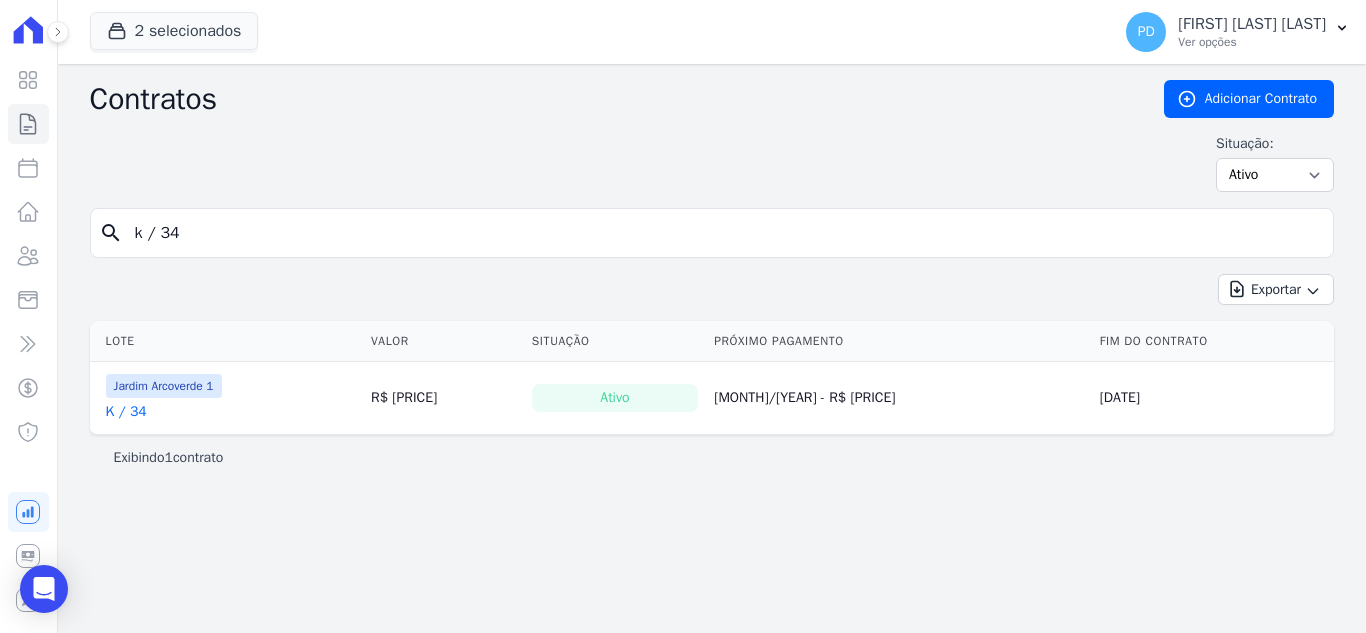 click on "K / 34" at bounding box center (126, 412) 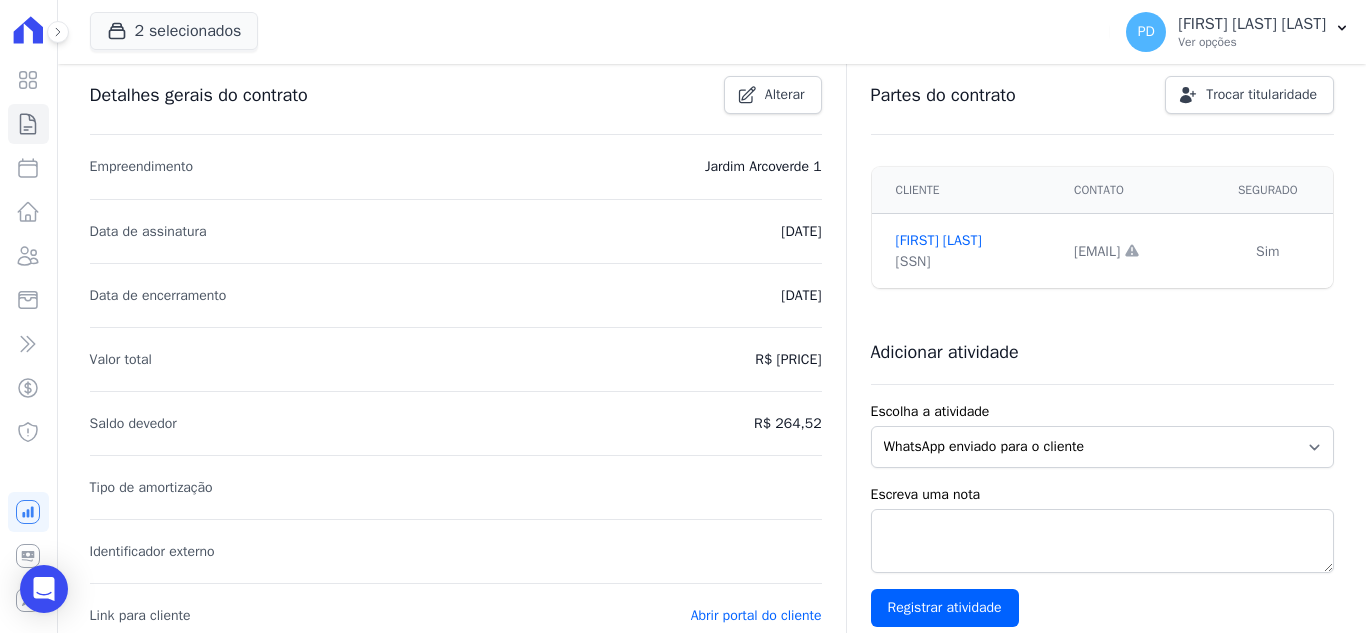 scroll, scrollTop: 0, scrollLeft: 0, axis: both 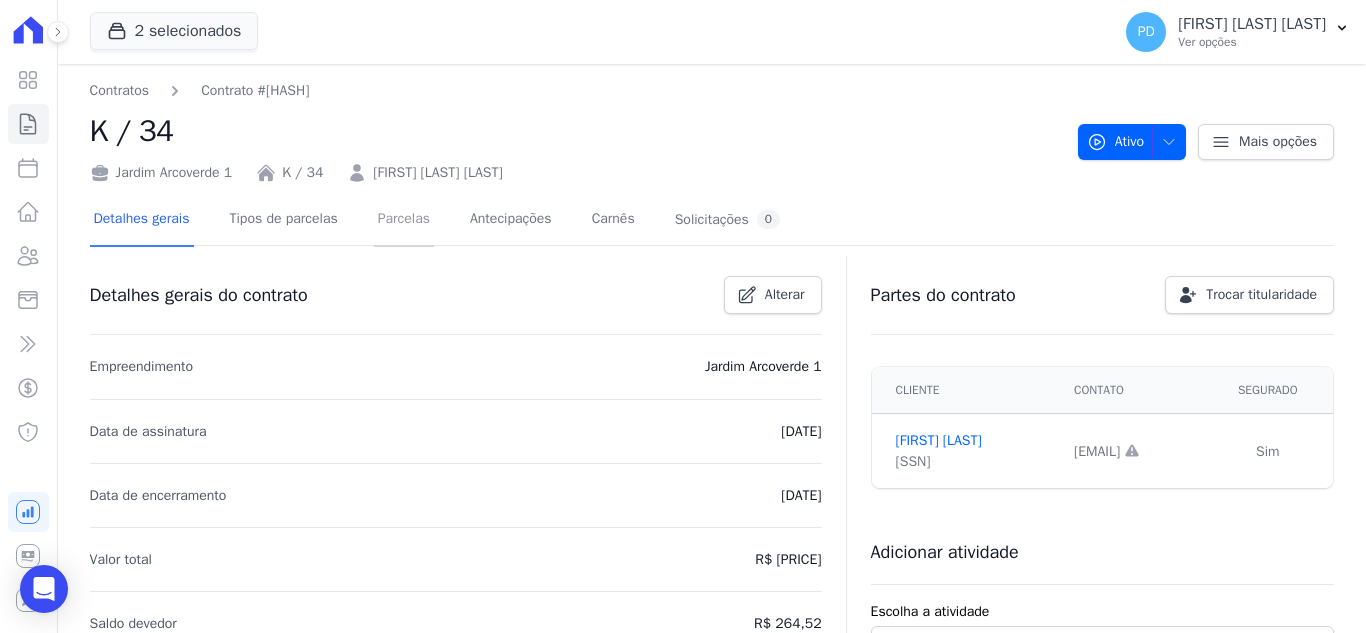 click on "Parcelas" at bounding box center [404, 220] 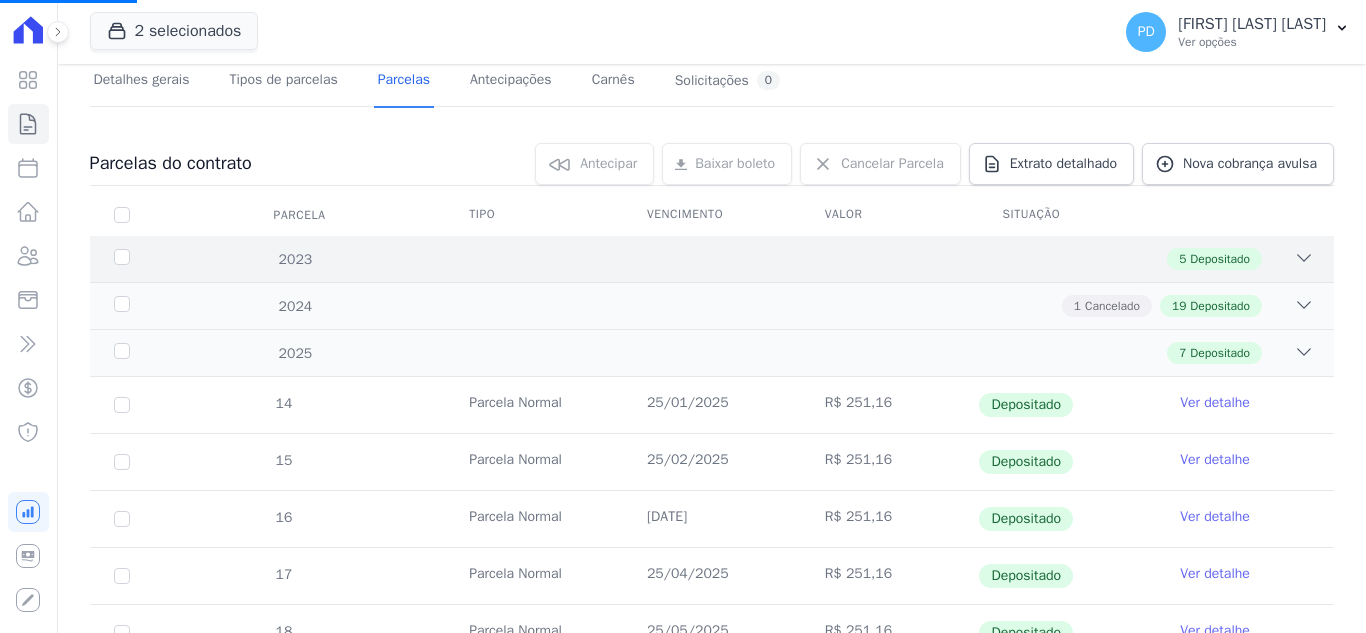 scroll, scrollTop: 341, scrollLeft: 0, axis: vertical 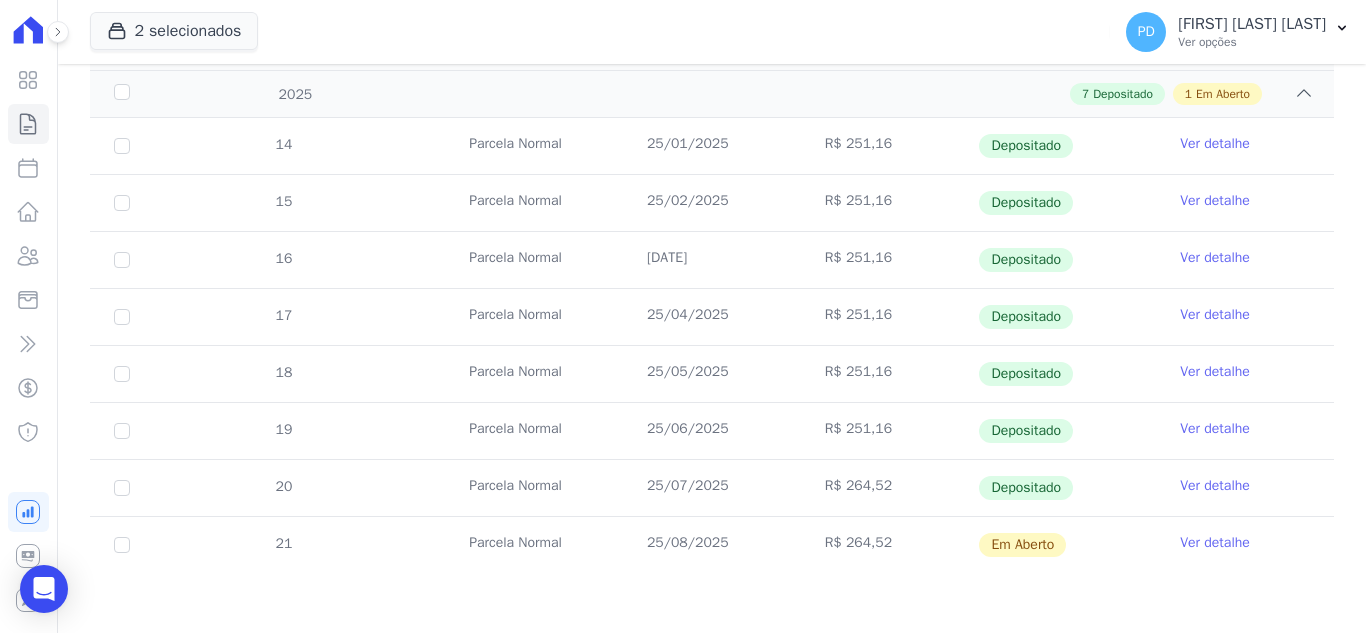 click on "Ver detalhe" at bounding box center [1215, 543] 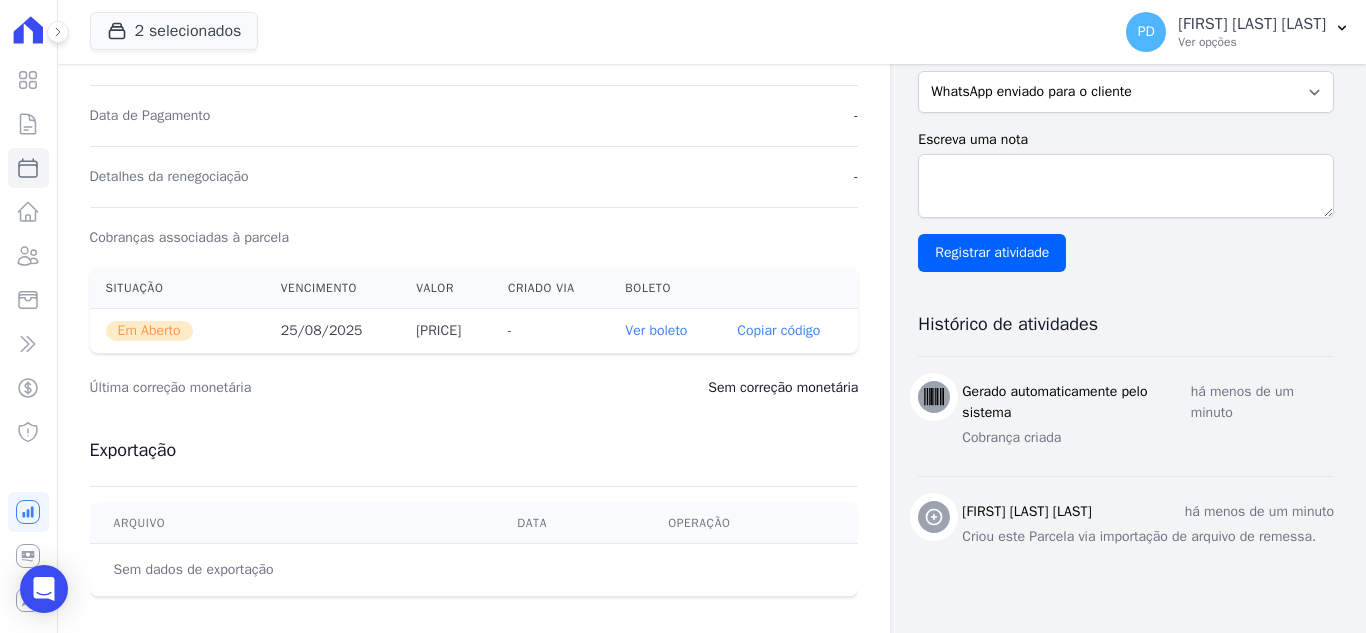 scroll, scrollTop: 700, scrollLeft: 0, axis: vertical 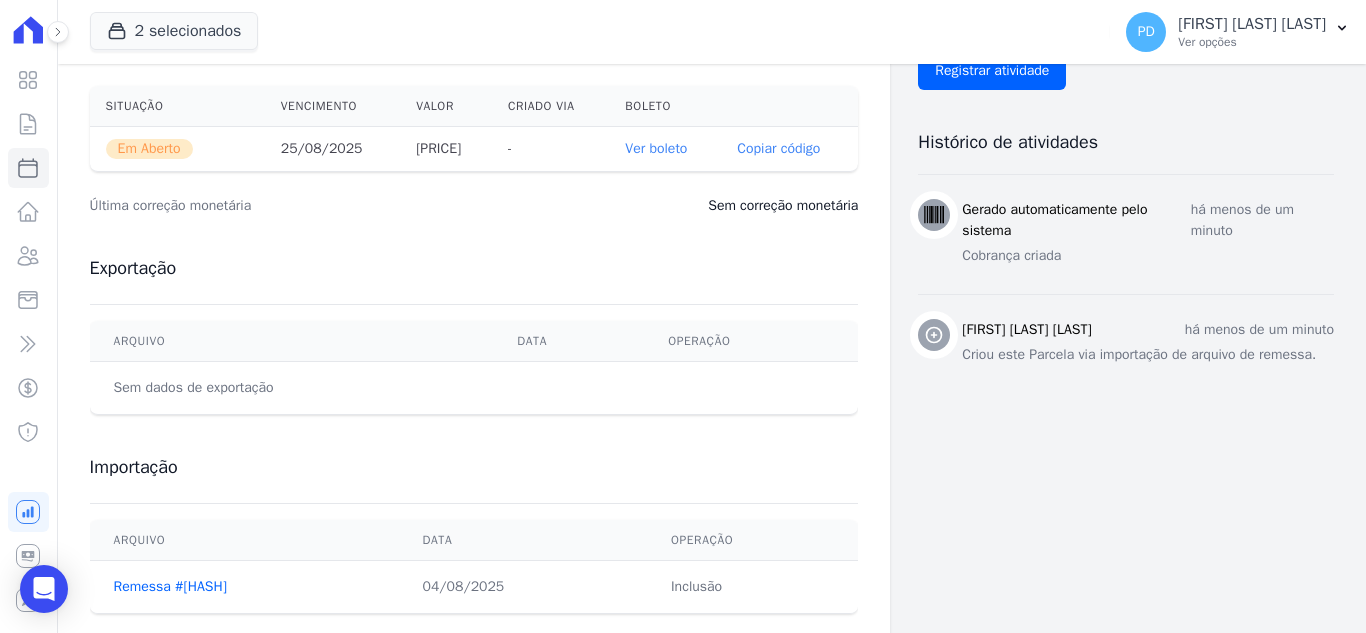 click on "Ver boleto" at bounding box center (656, 148) 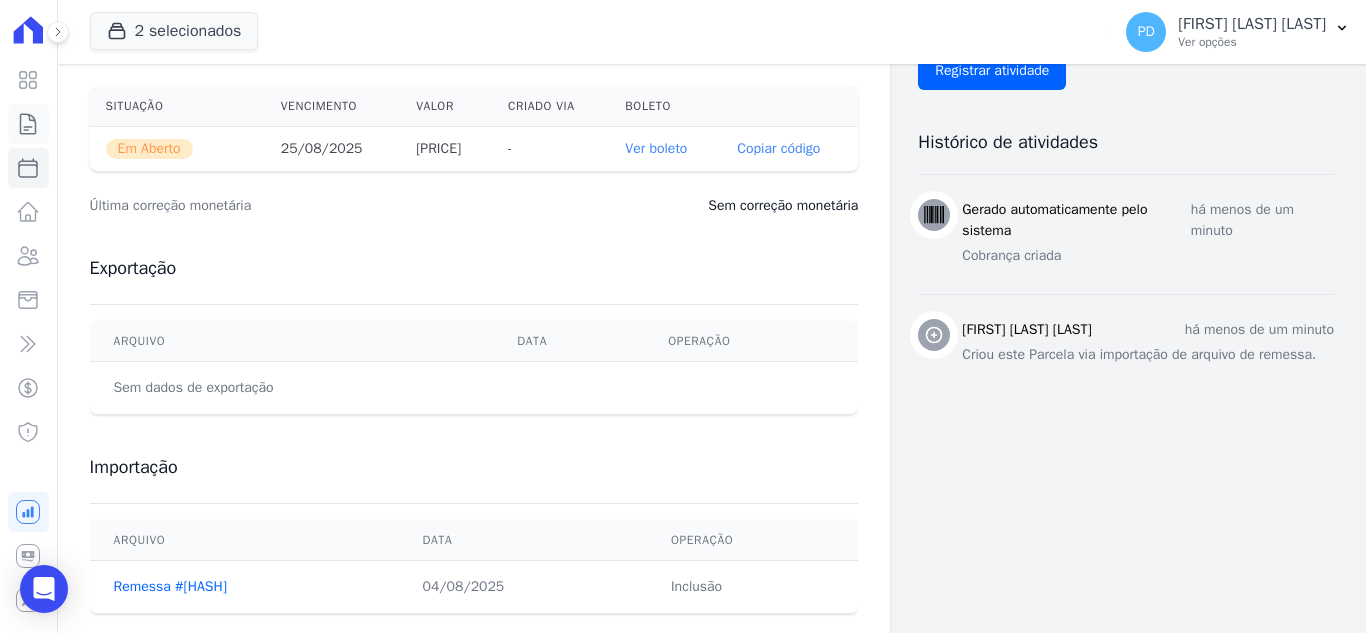 click 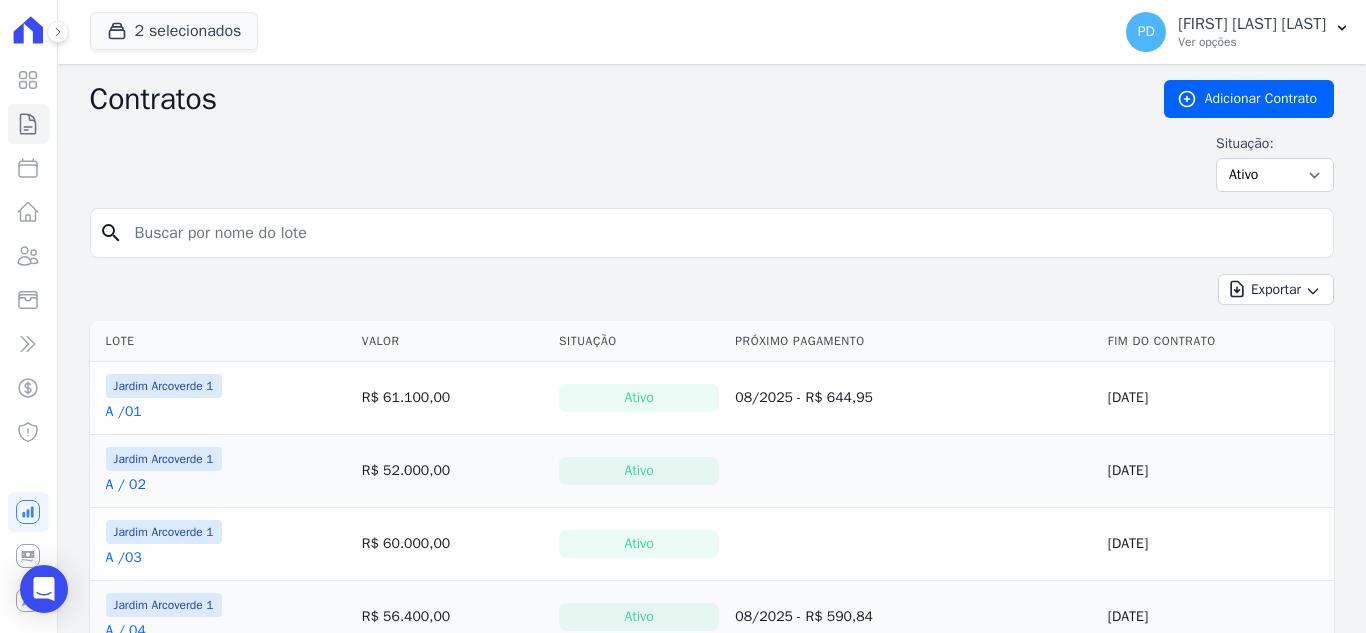 click at bounding box center [724, 233] 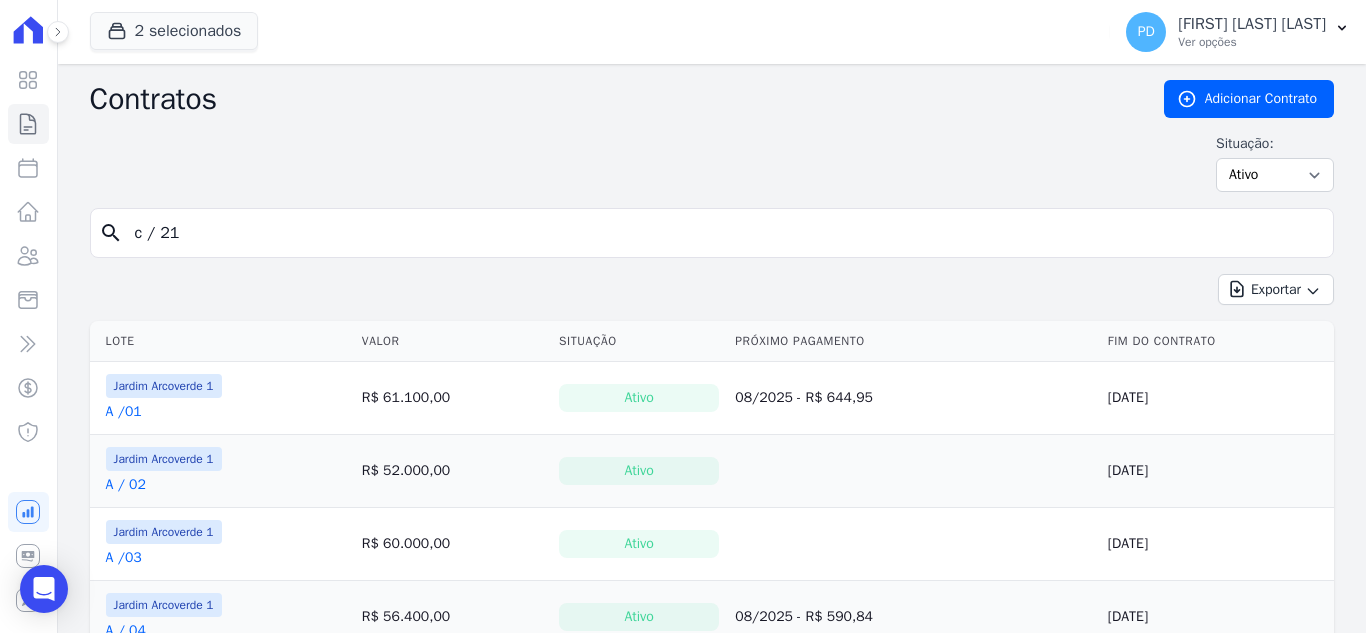 type on "c / 21" 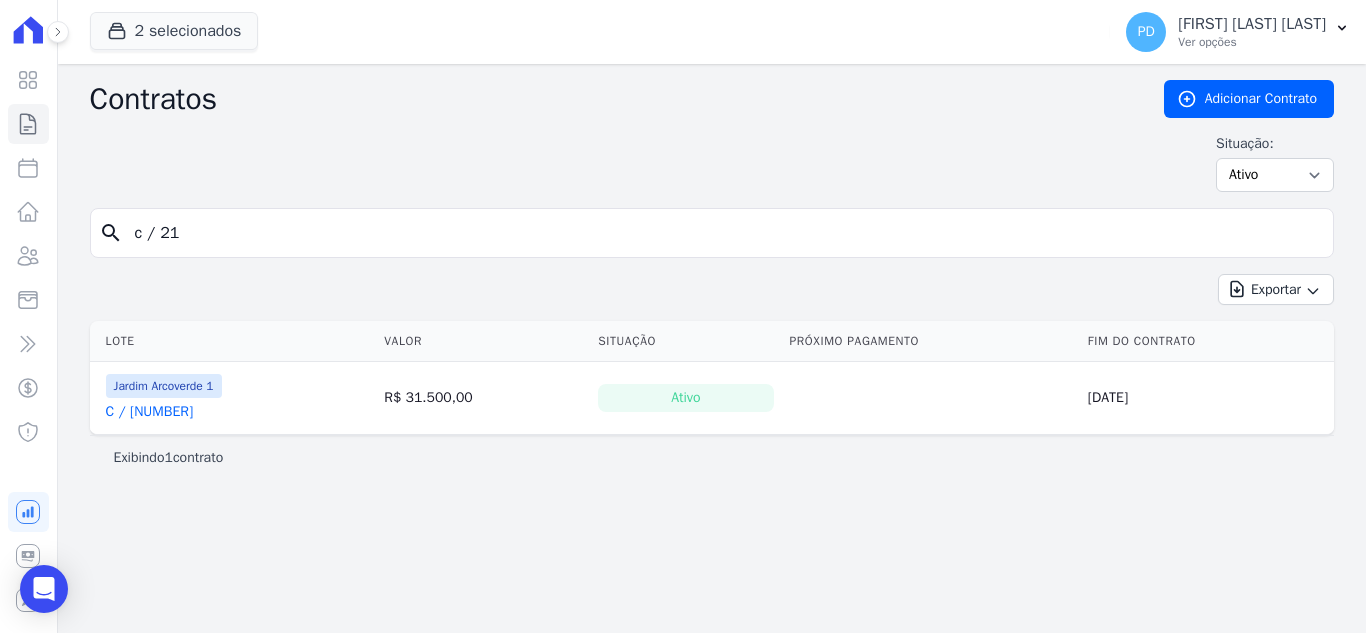 click on "[LETTER] / [NUMBER]" at bounding box center [150, 412] 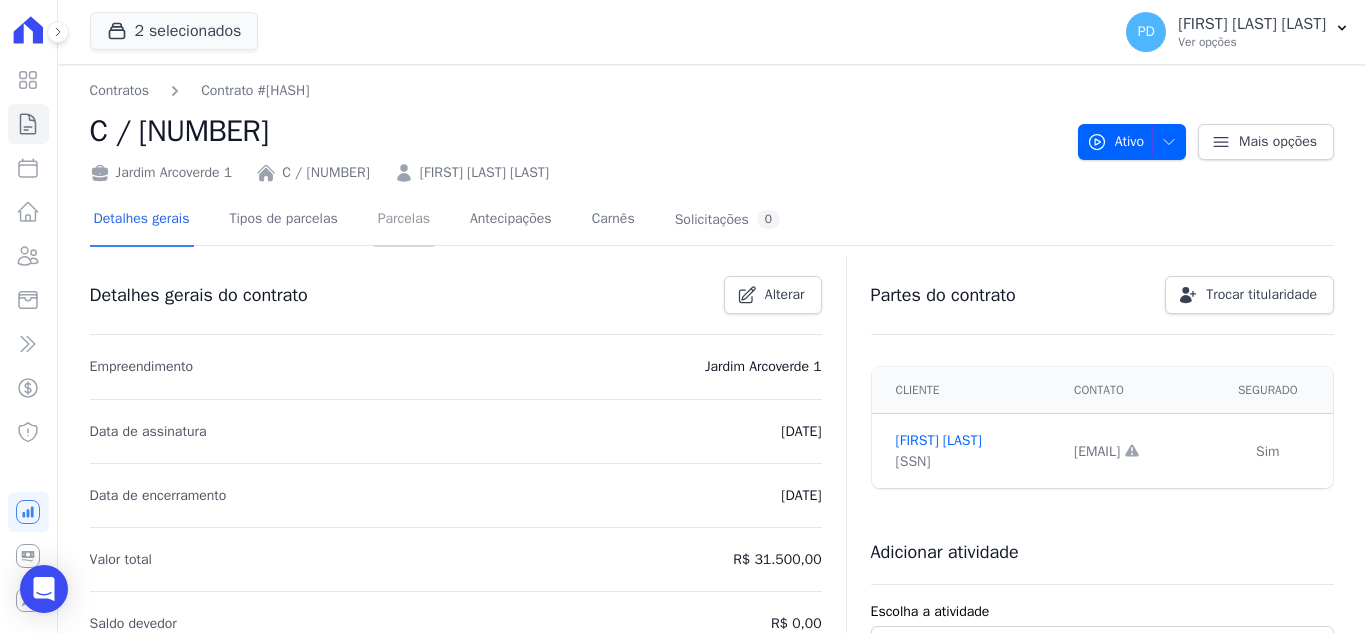 click on "Parcelas" at bounding box center (404, 220) 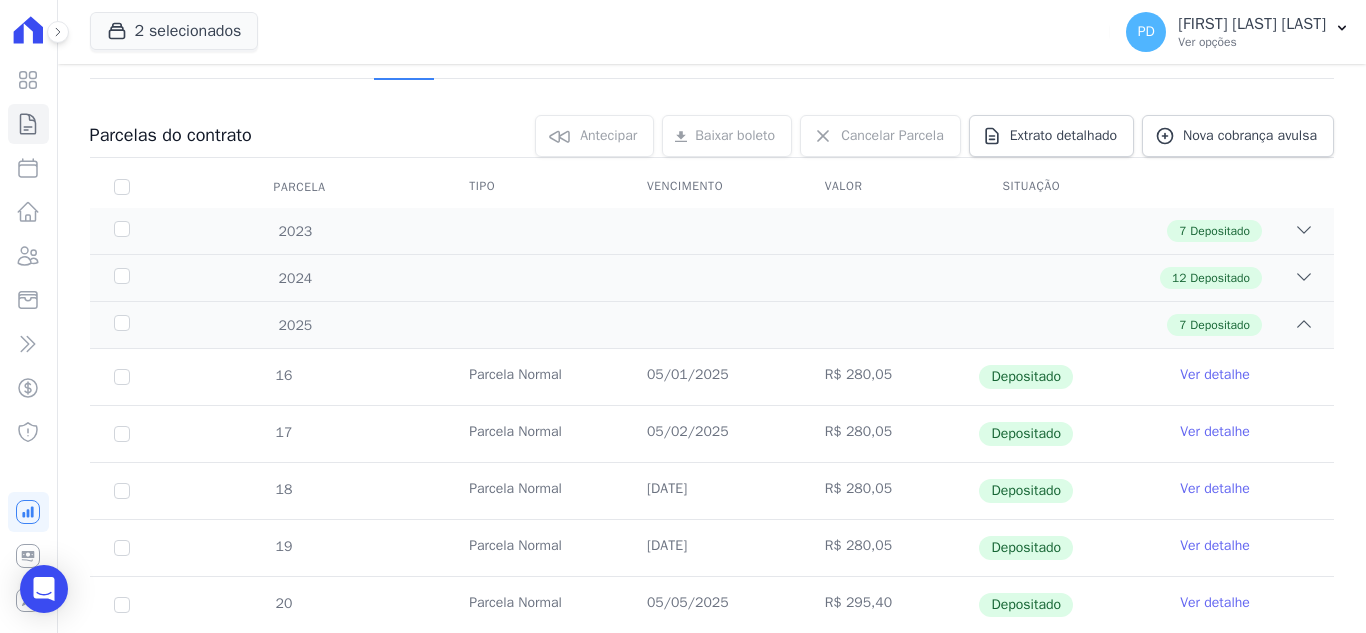 scroll, scrollTop: 341, scrollLeft: 0, axis: vertical 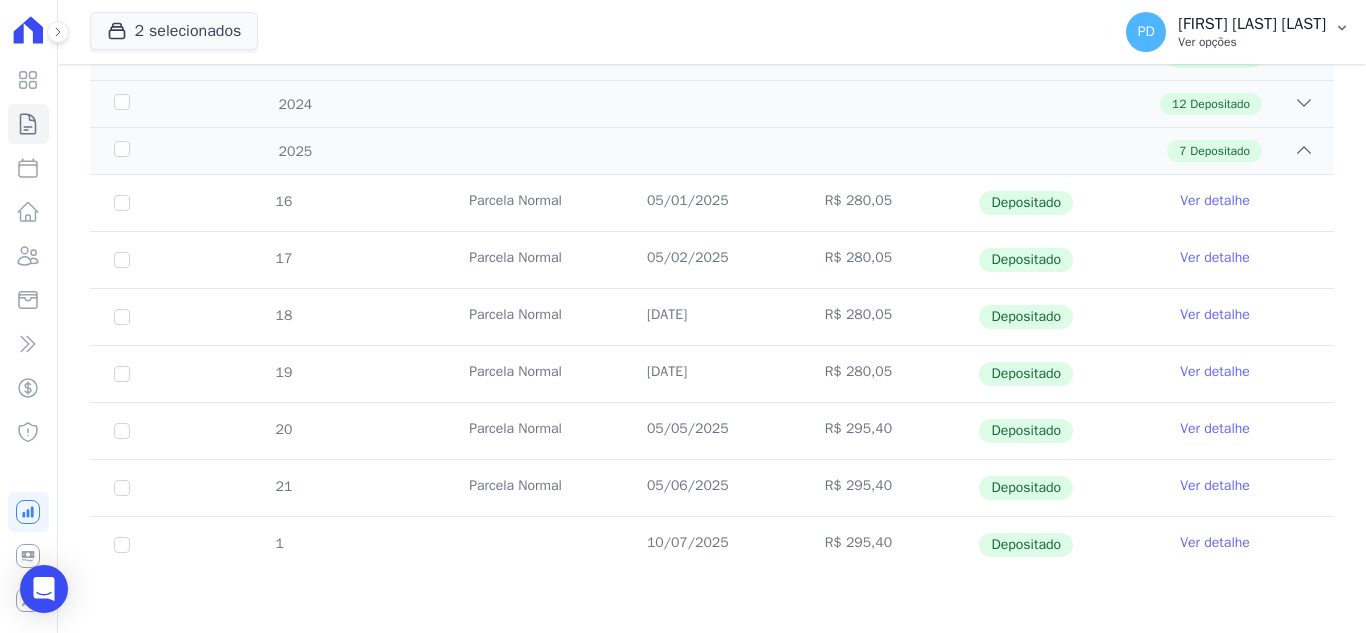 click 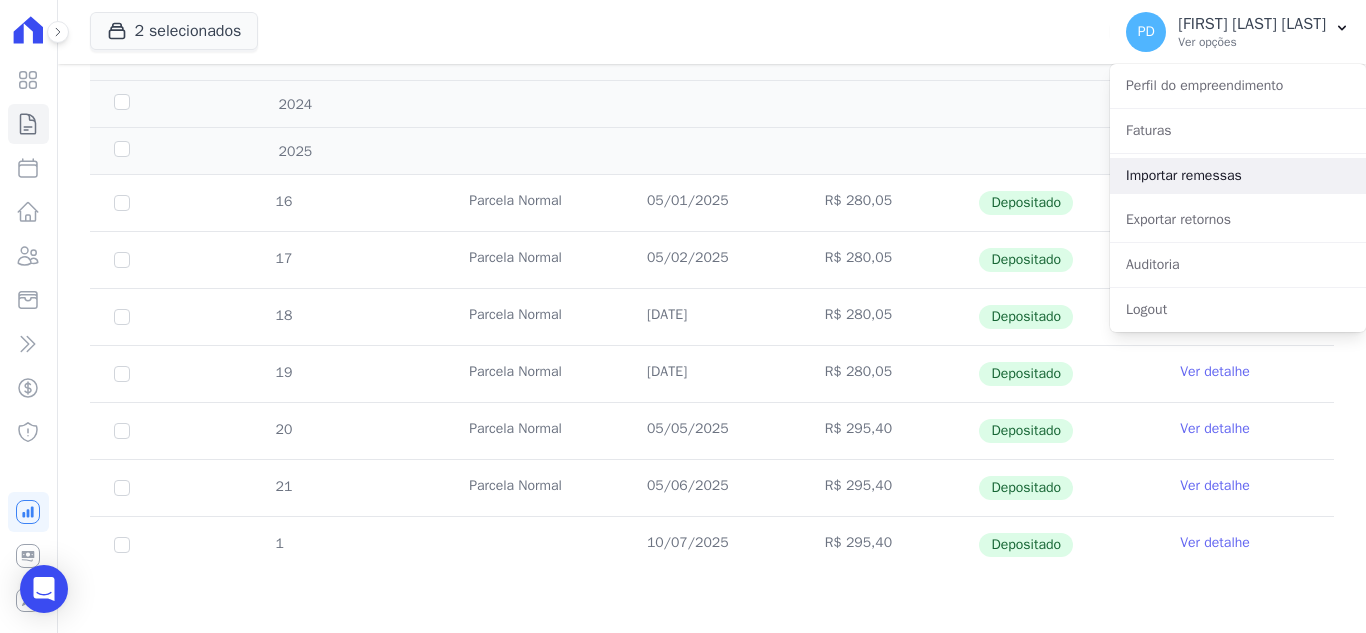 click on "Importar remessas" at bounding box center (1238, 176) 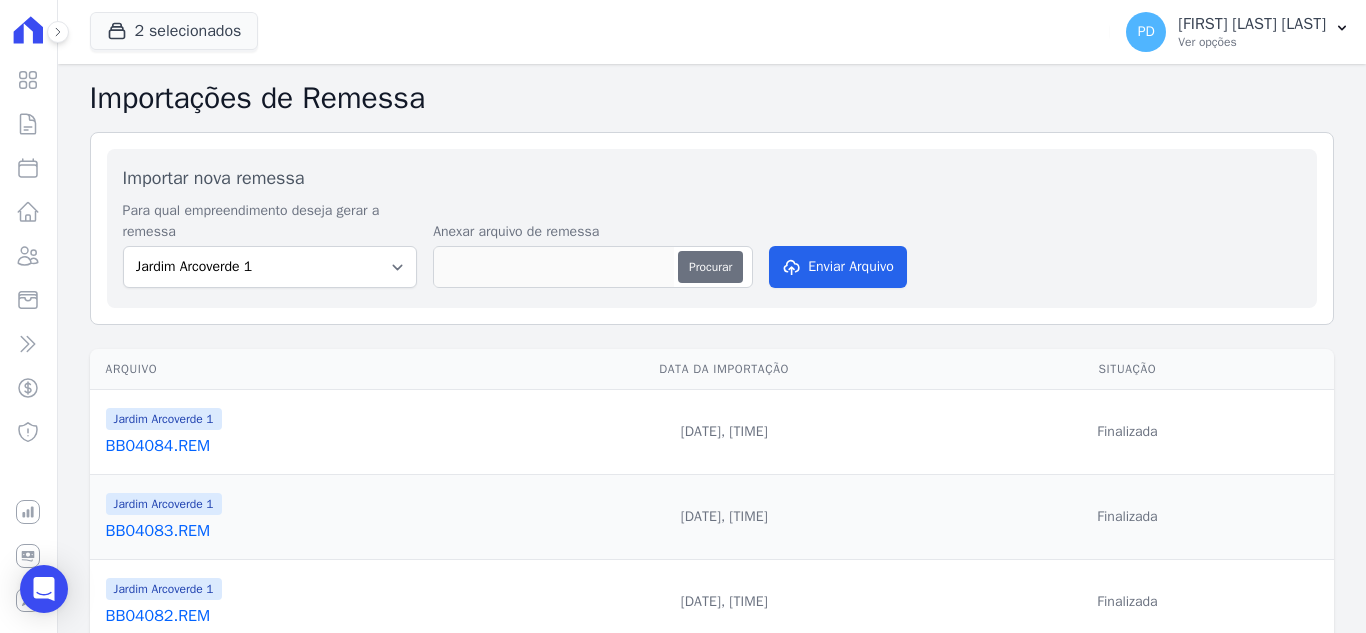 click on "Procurar" at bounding box center (710, 267) 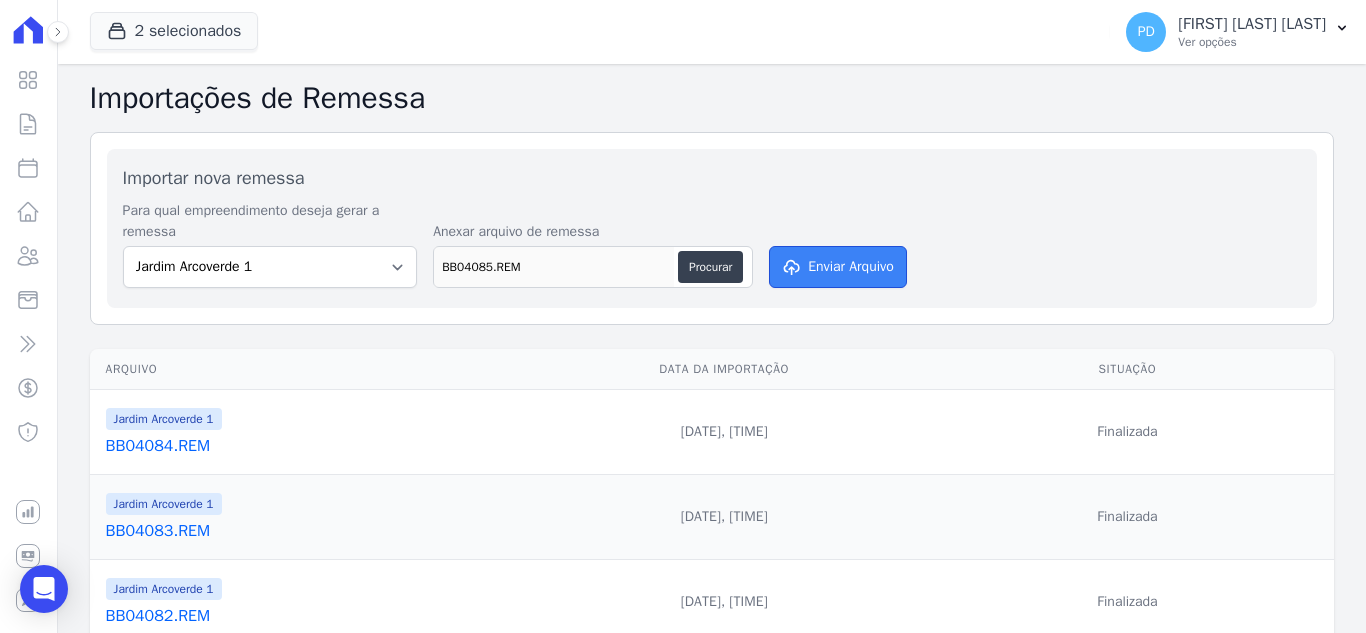 click on "Enviar Arquivo" at bounding box center (838, 267) 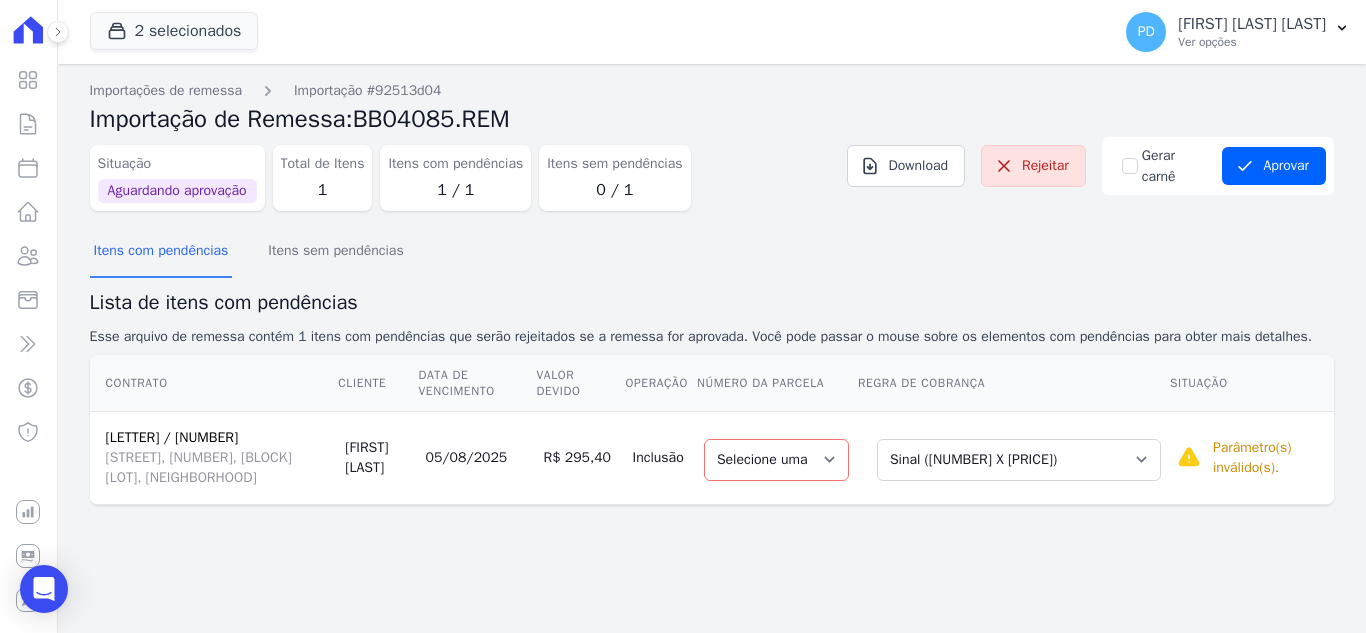 scroll, scrollTop: 0, scrollLeft: 0, axis: both 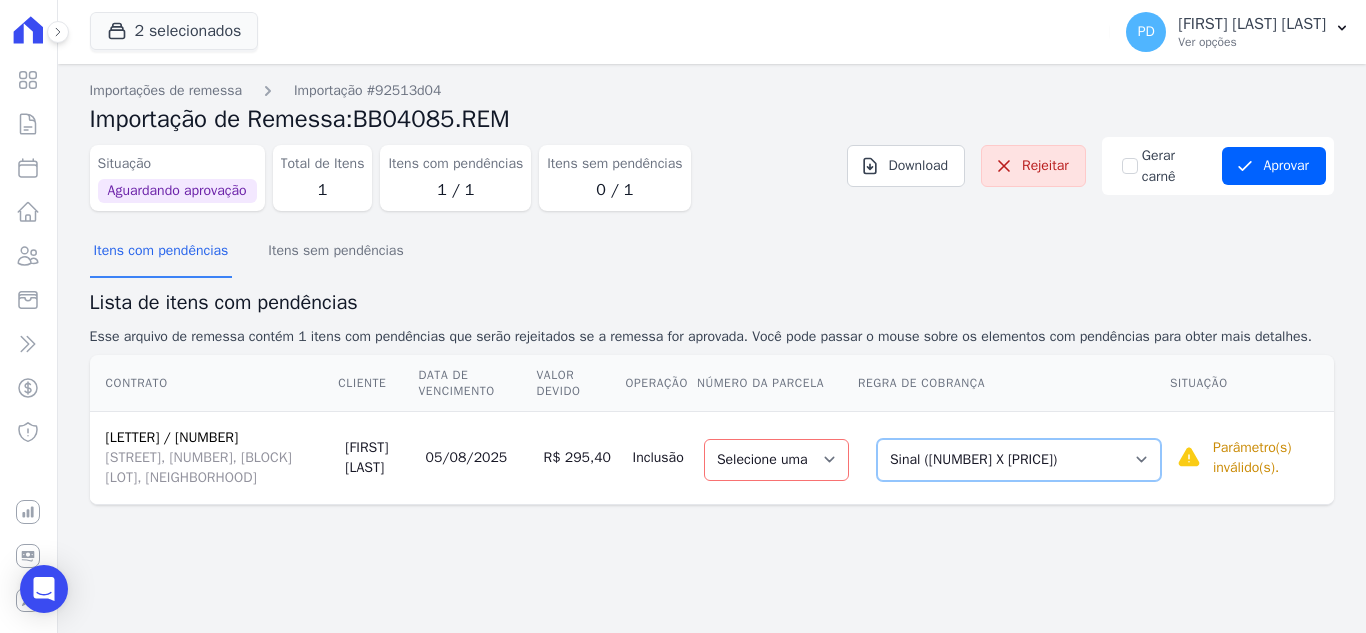 drag, startPoint x: 1121, startPoint y: 472, endPoint x: 1099, endPoint y: 473, distance: 22.022715 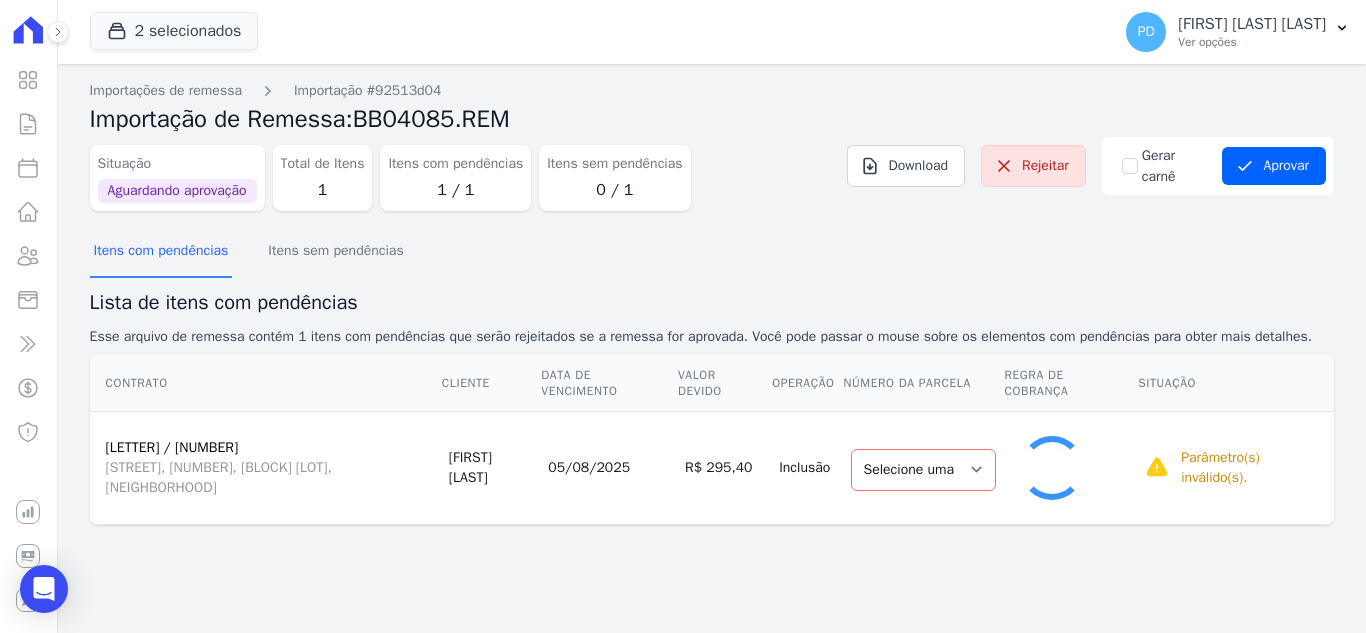 select on "23" 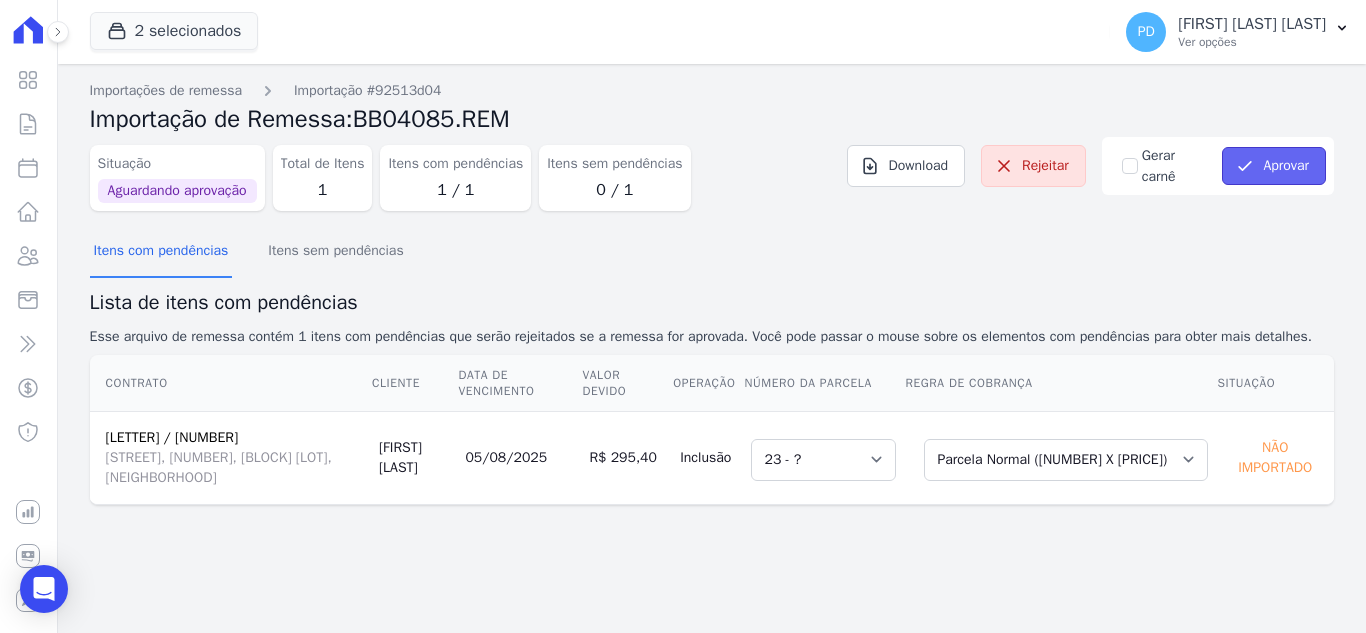click on "Aprovar" at bounding box center [1274, 166] 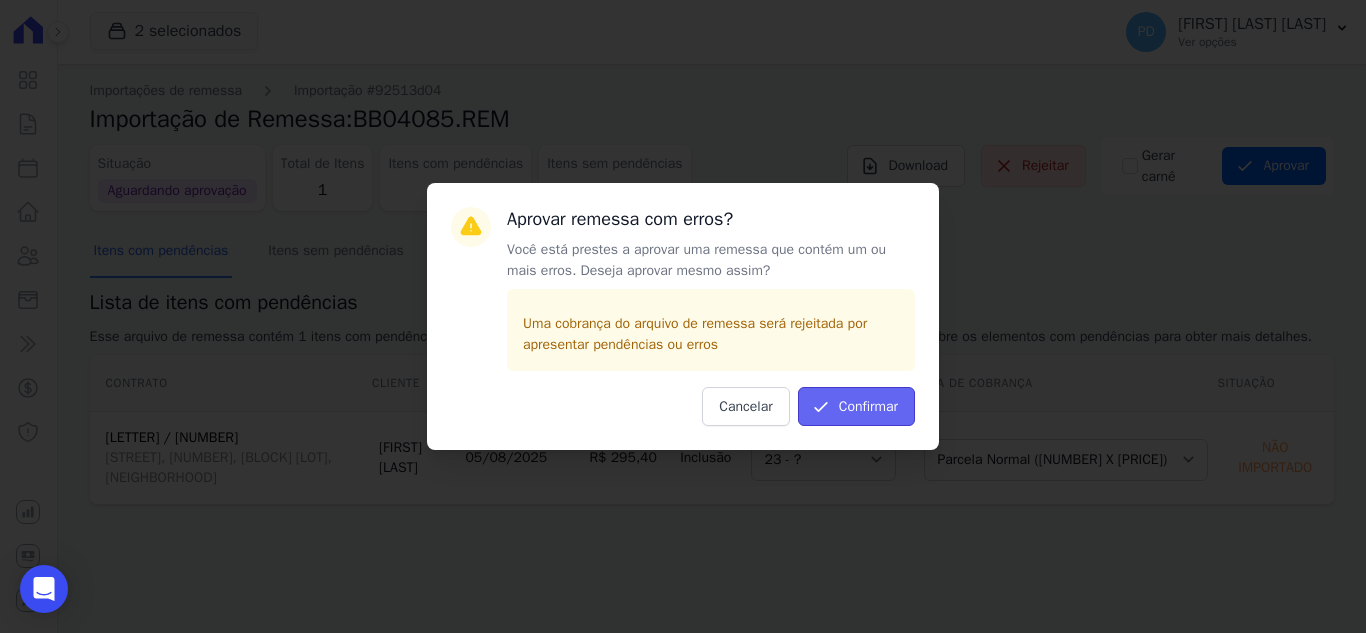 click on "Confirmar" at bounding box center [856, 406] 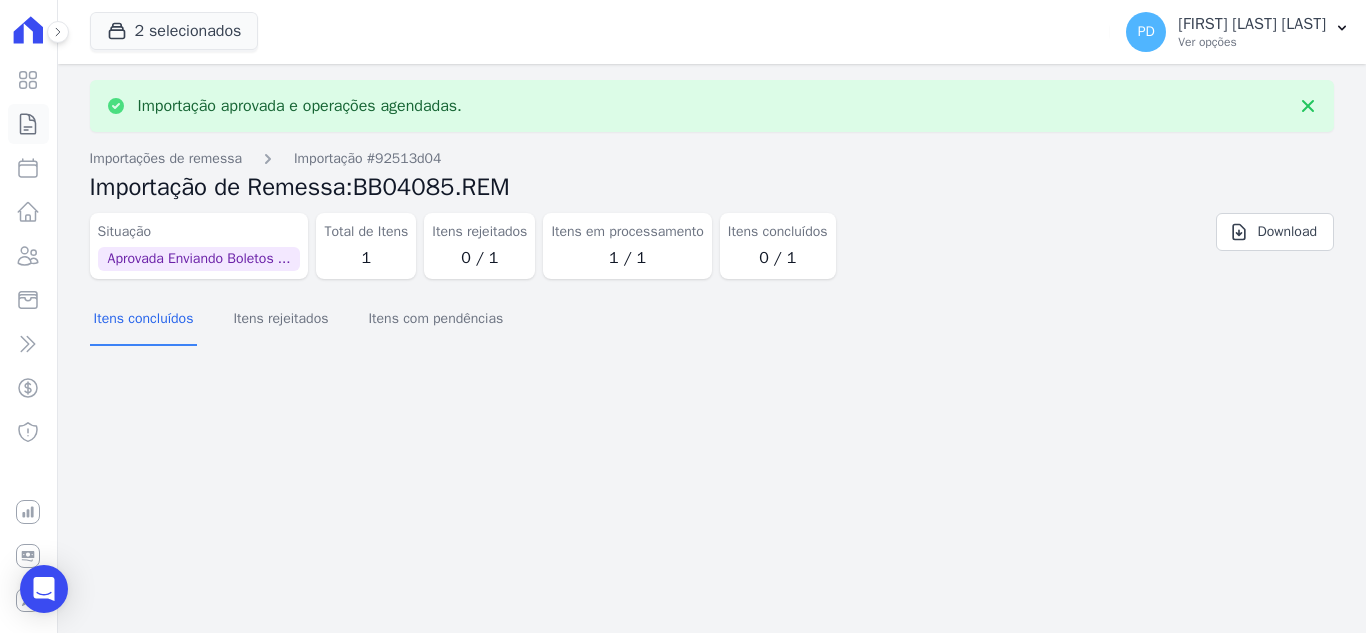 click 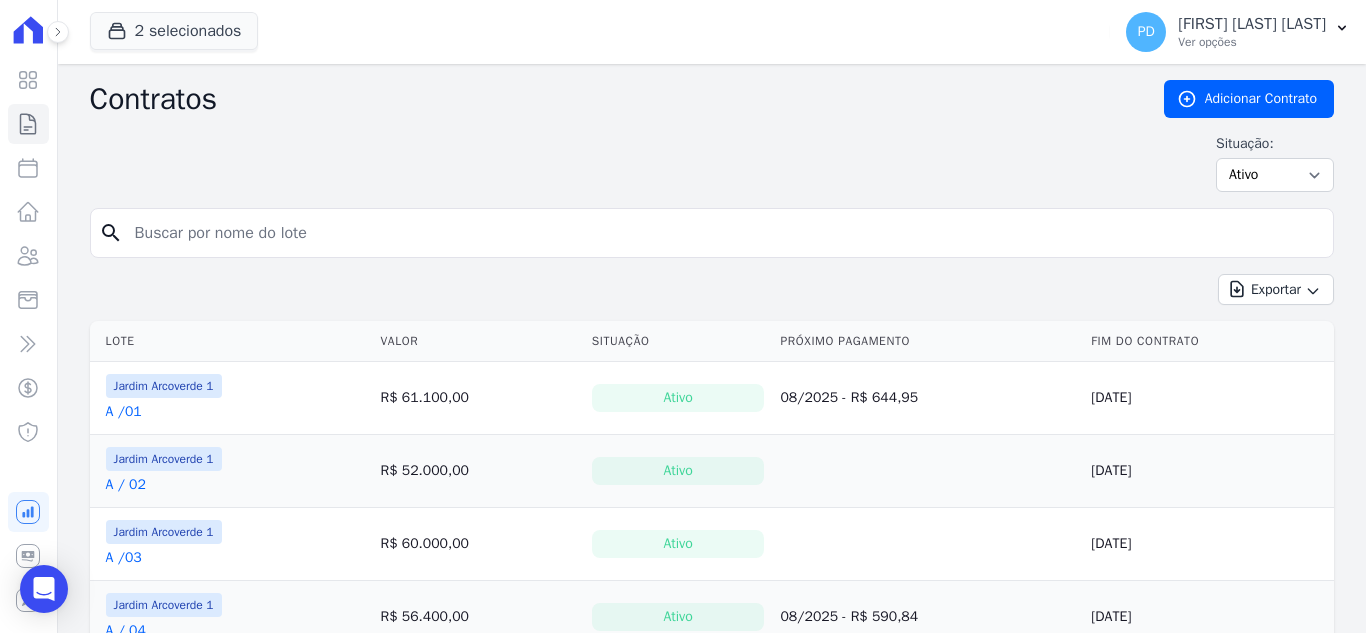 click at bounding box center [724, 233] 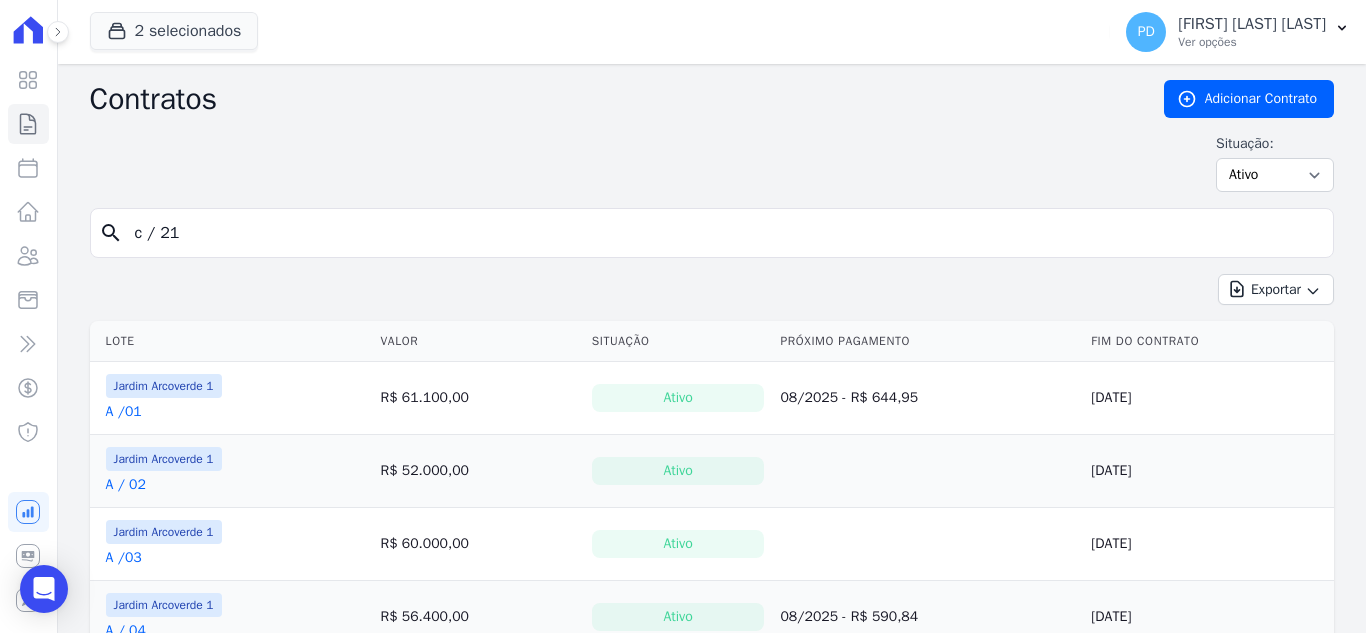 type on "c / 21" 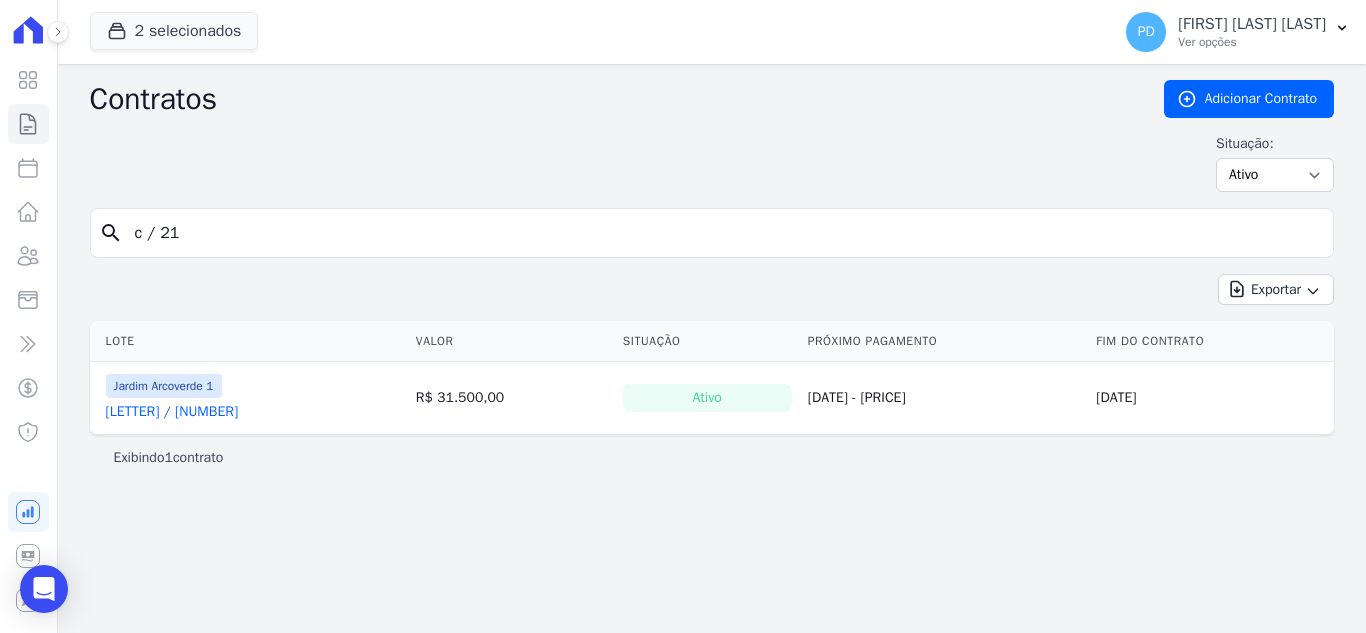 click on "[LETTER] / [NUMBER]" at bounding box center [172, 412] 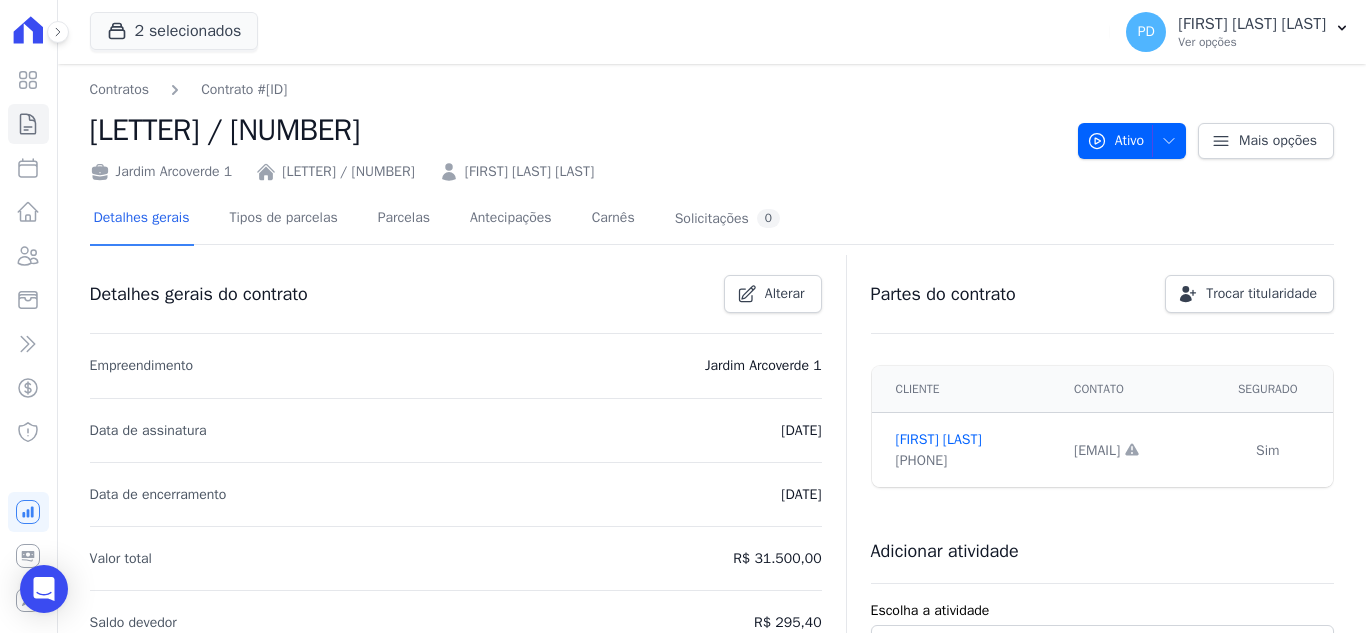 scroll, scrollTop: 0, scrollLeft: 0, axis: both 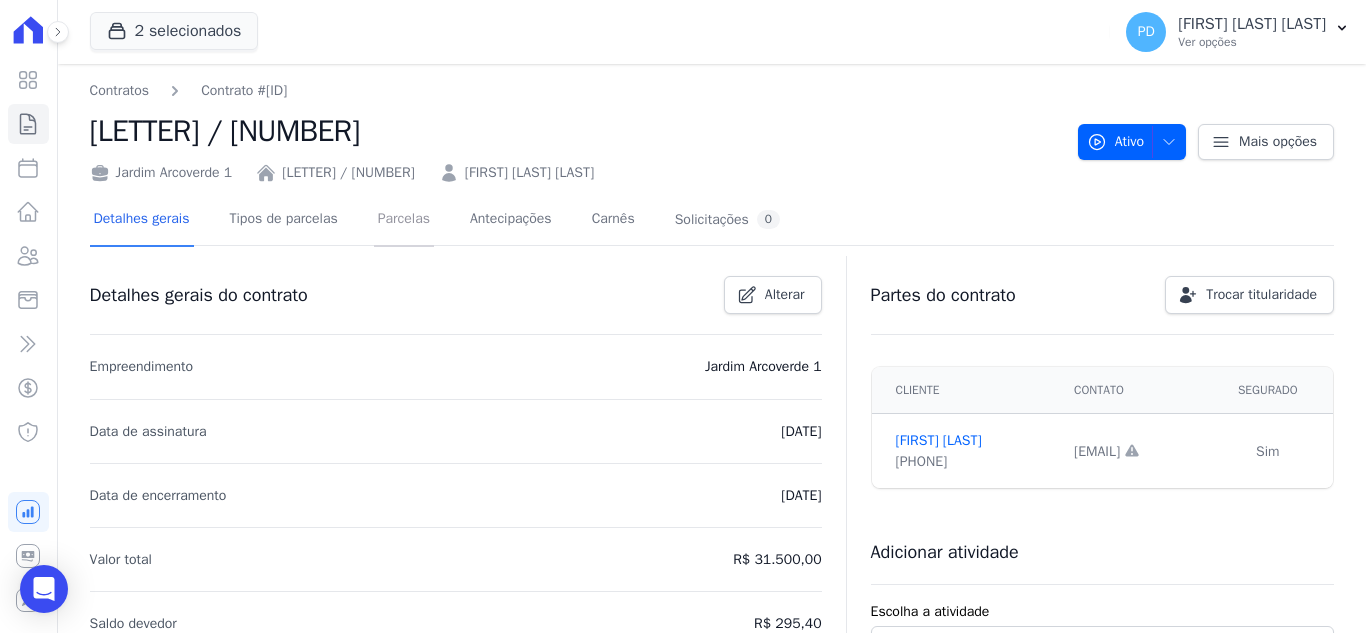 click on "Parcelas" at bounding box center (404, 220) 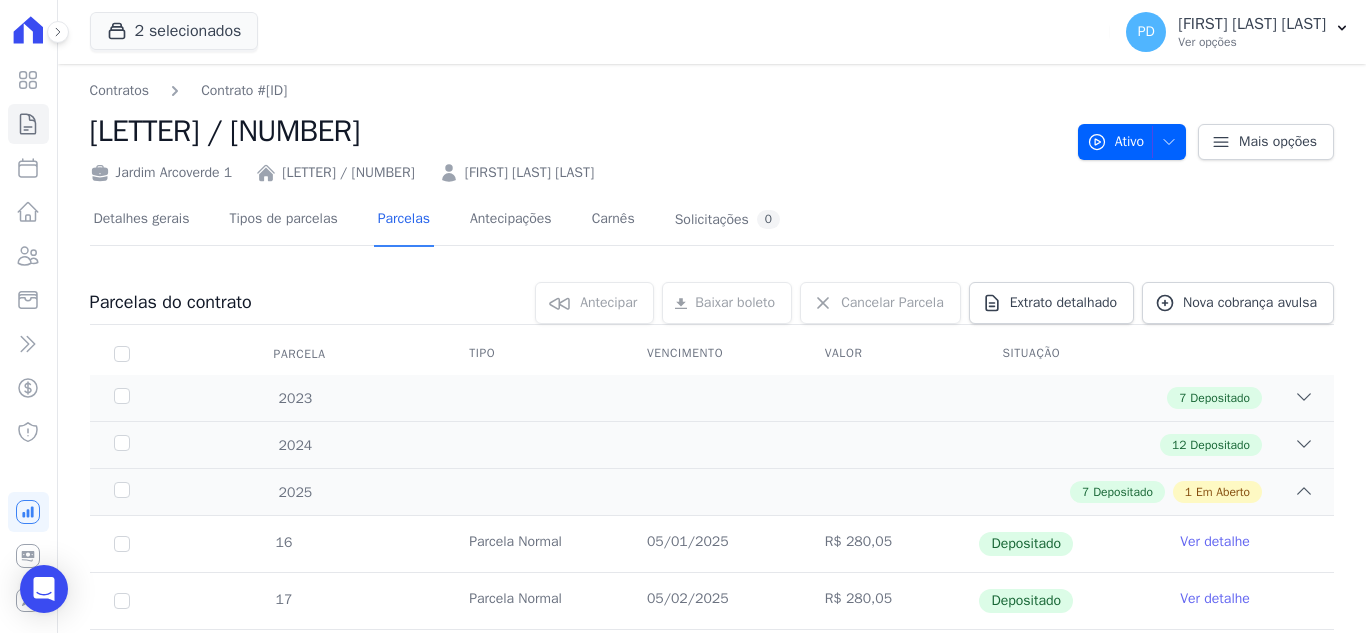 scroll, scrollTop: 398, scrollLeft: 0, axis: vertical 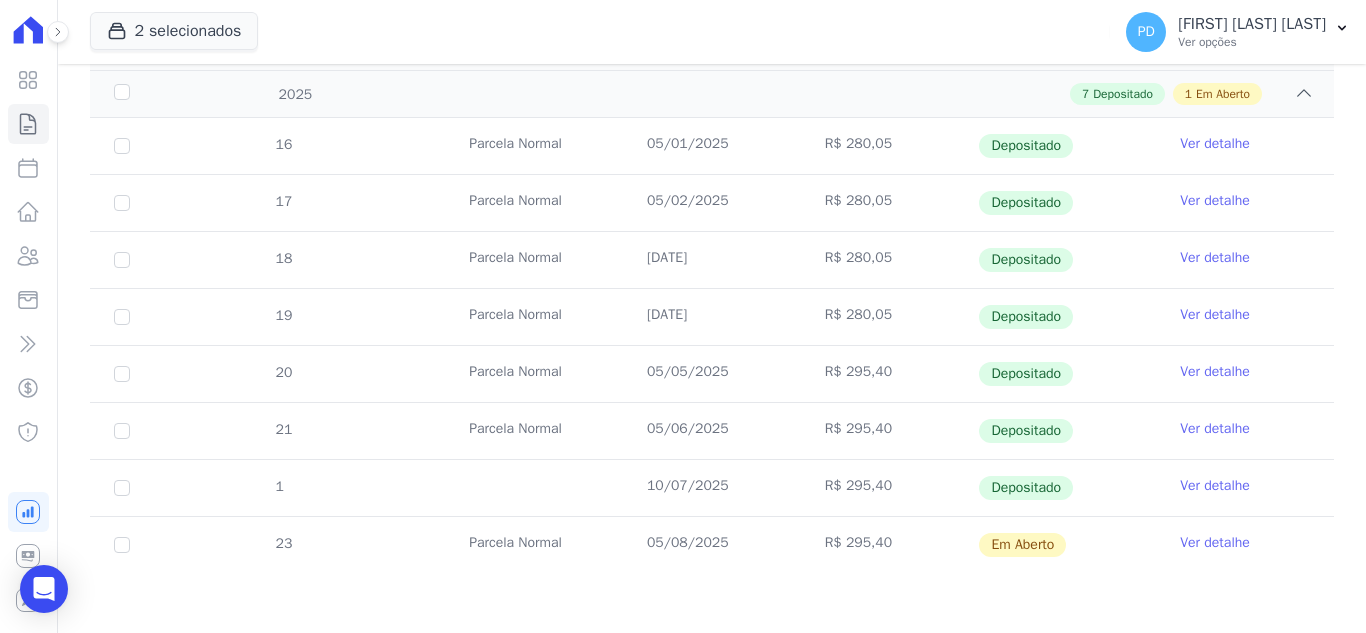 click on "Ver detalhe" at bounding box center [1215, 543] 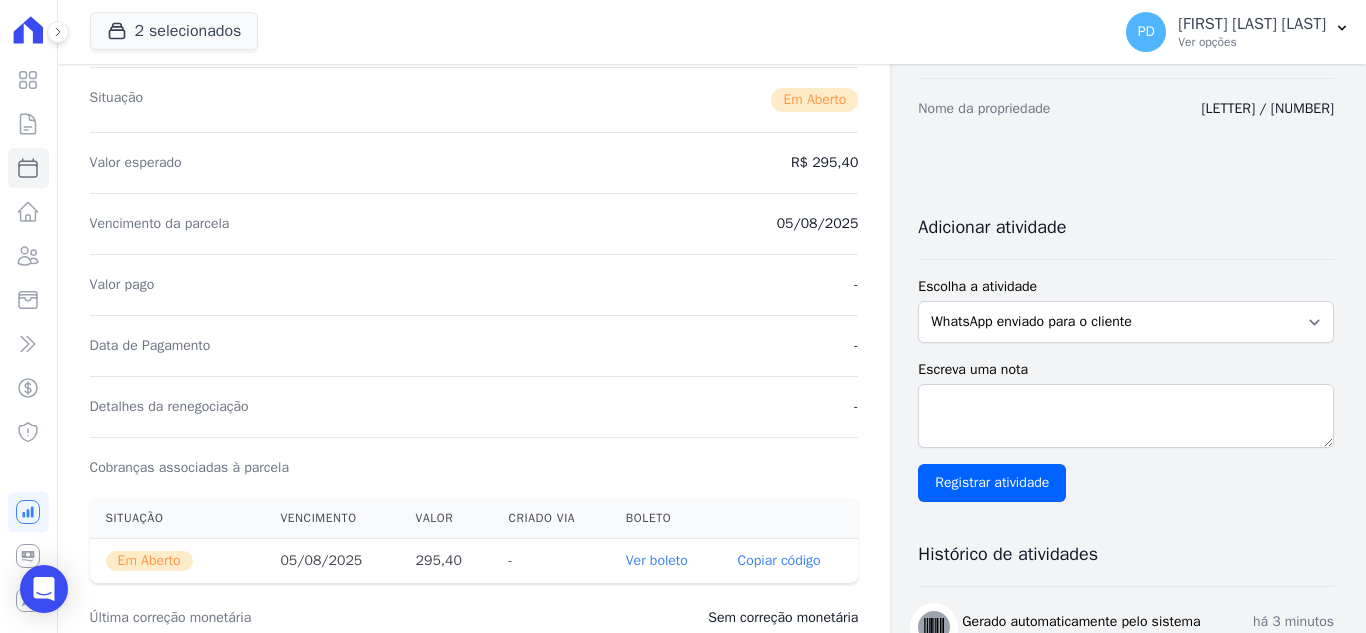 scroll, scrollTop: 600, scrollLeft: 0, axis: vertical 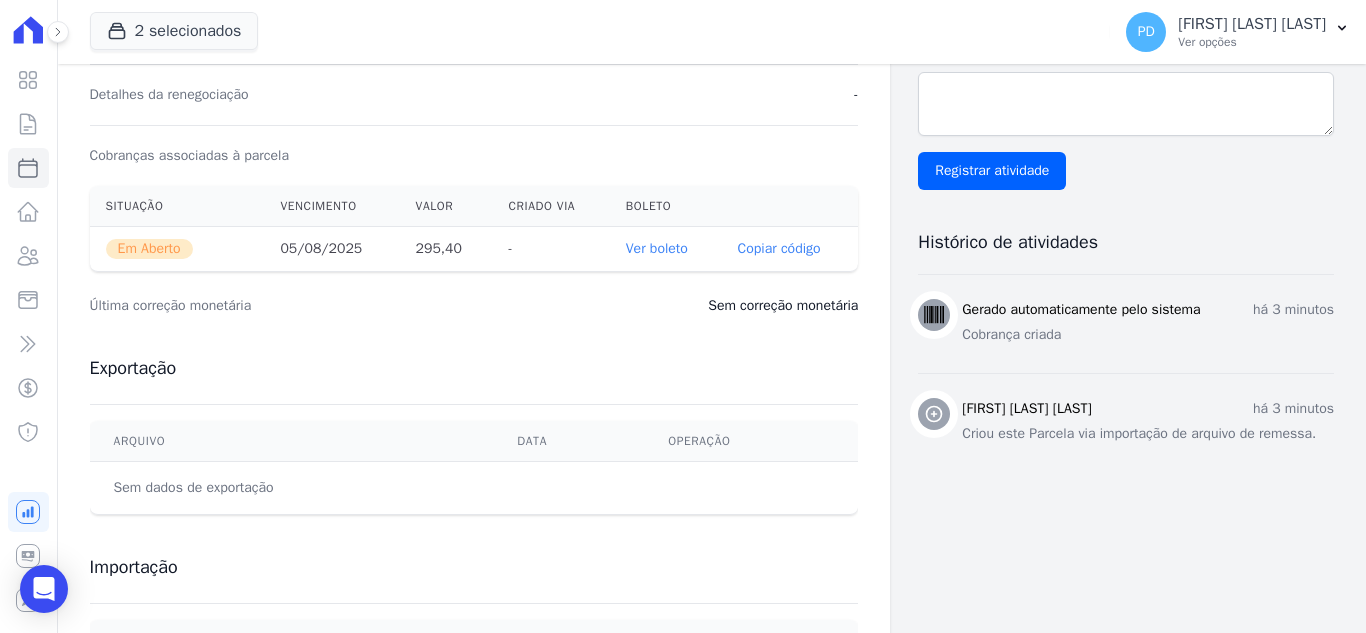 click on "Ver boleto" at bounding box center [657, 248] 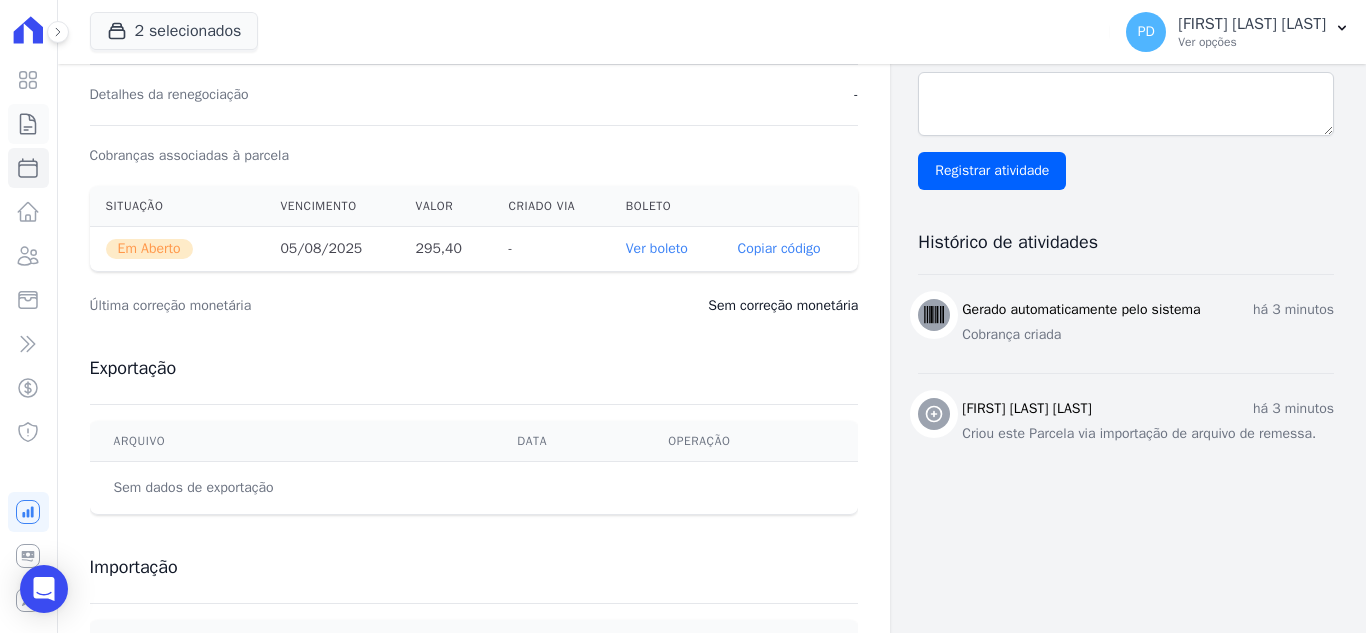 click 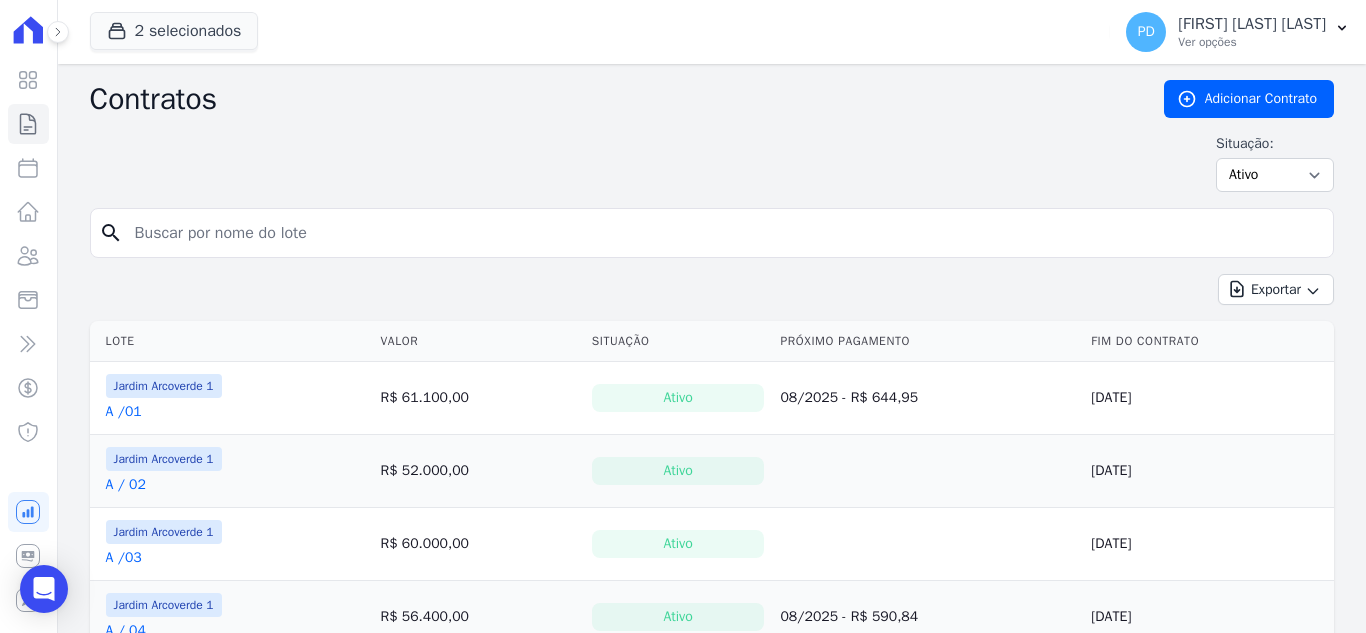 click at bounding box center (724, 233) 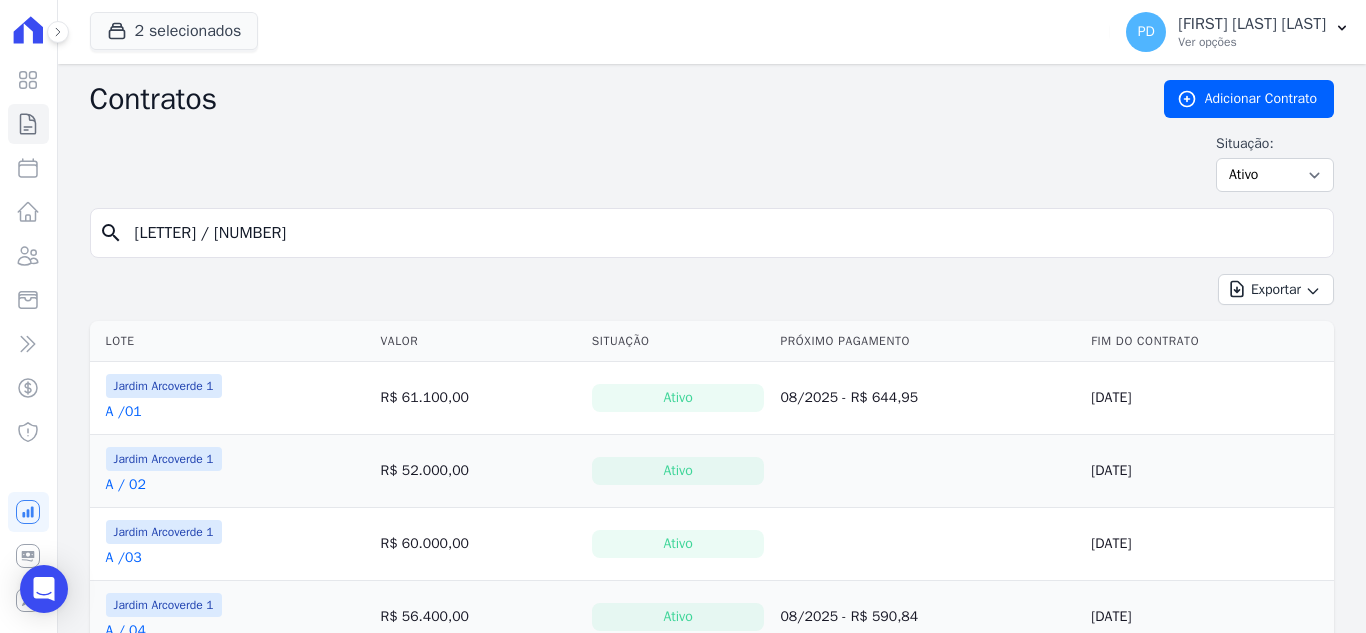 type on "[LETTER] / [NUMBER]" 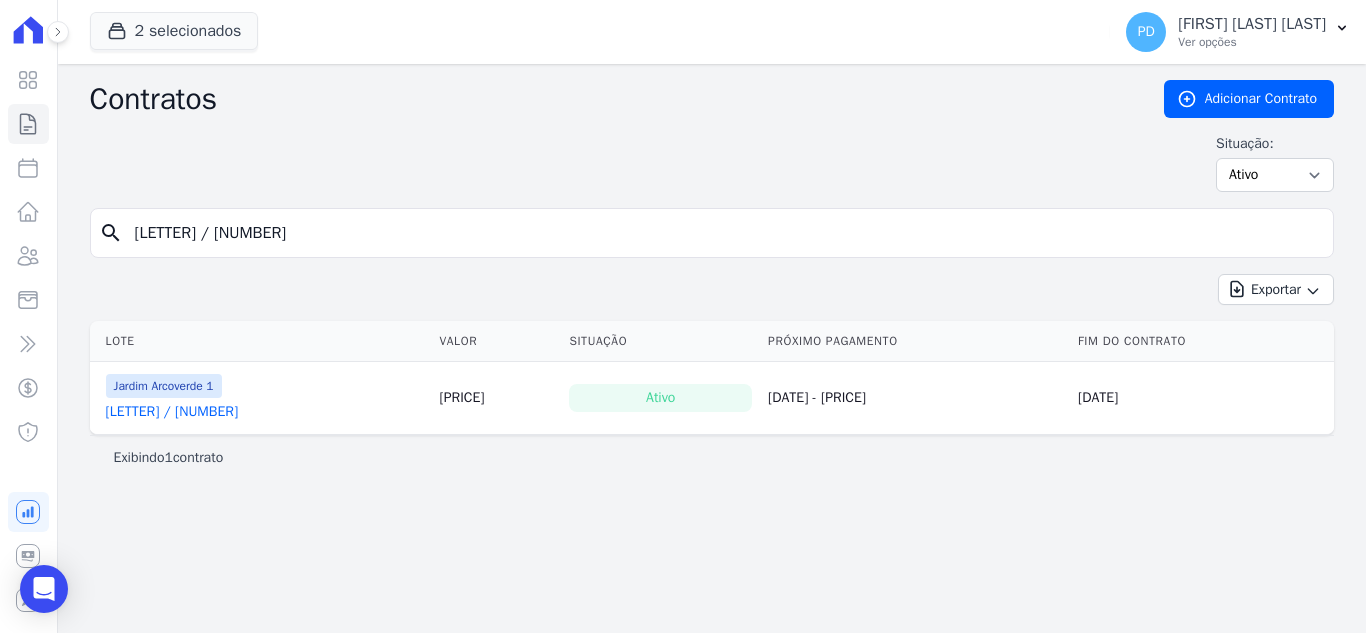 click on "[LETTER] / [NUMBER]" at bounding box center (172, 412) 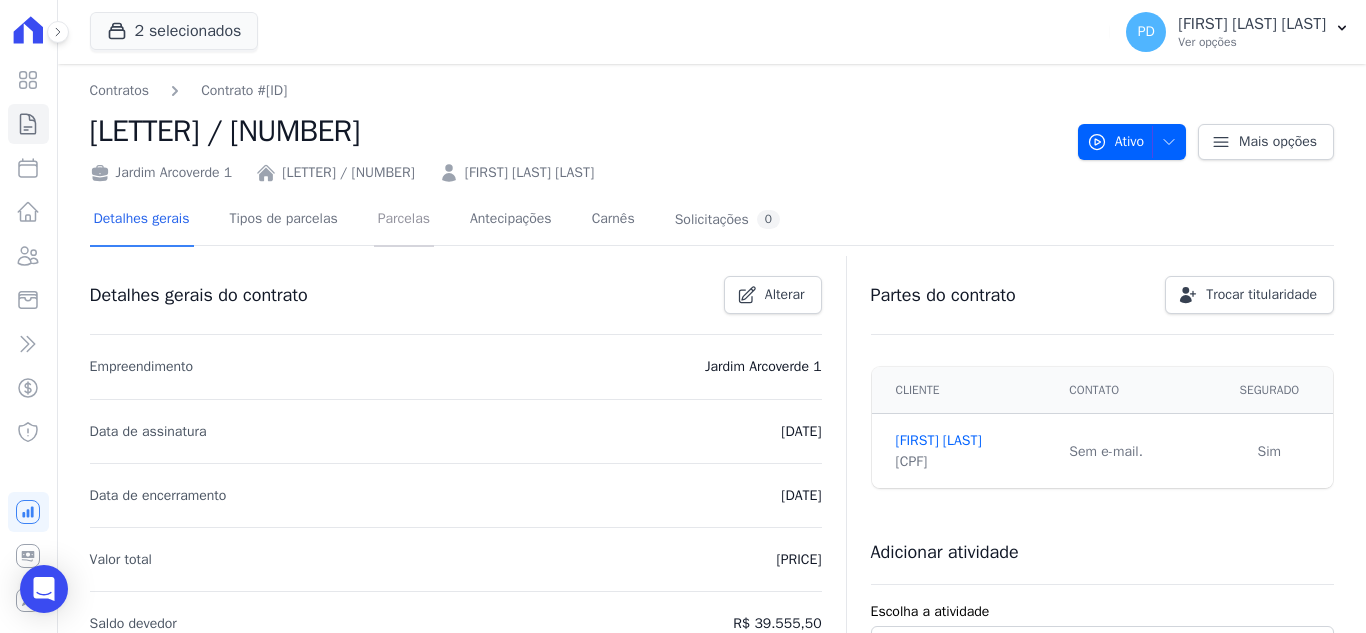 click on "Parcelas" at bounding box center [404, 220] 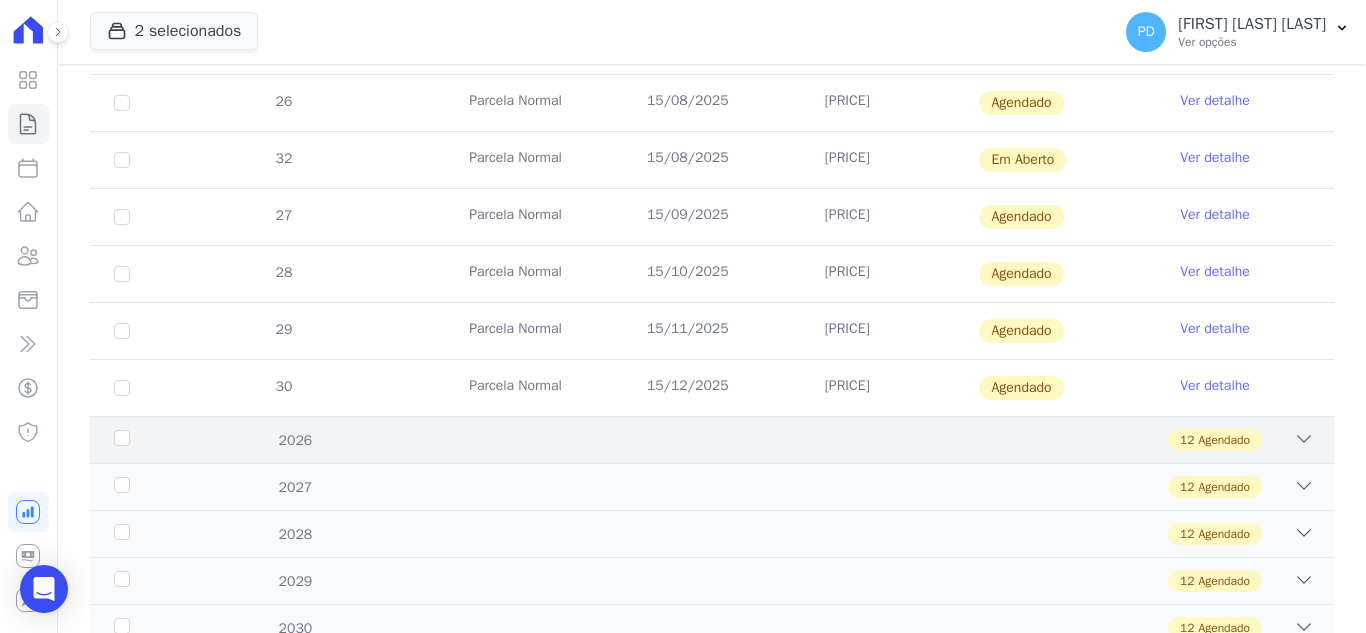 scroll, scrollTop: 1300, scrollLeft: 0, axis: vertical 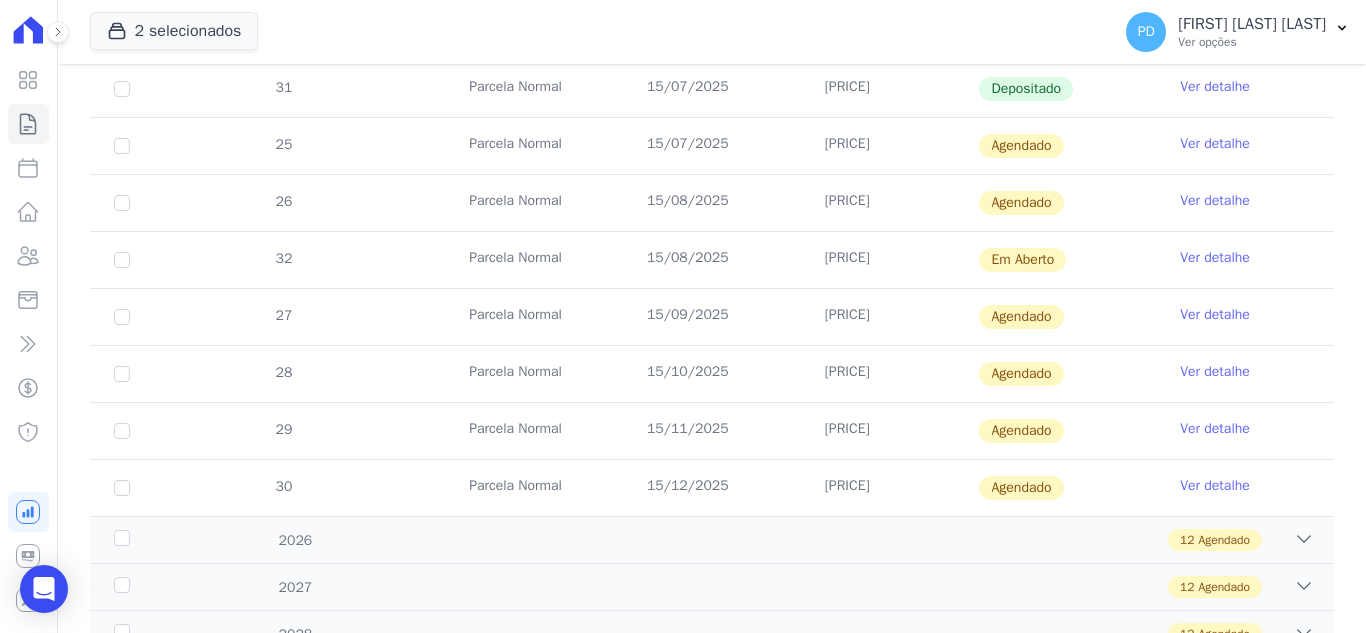 click on "Ver detalhe" at bounding box center (1215, 258) 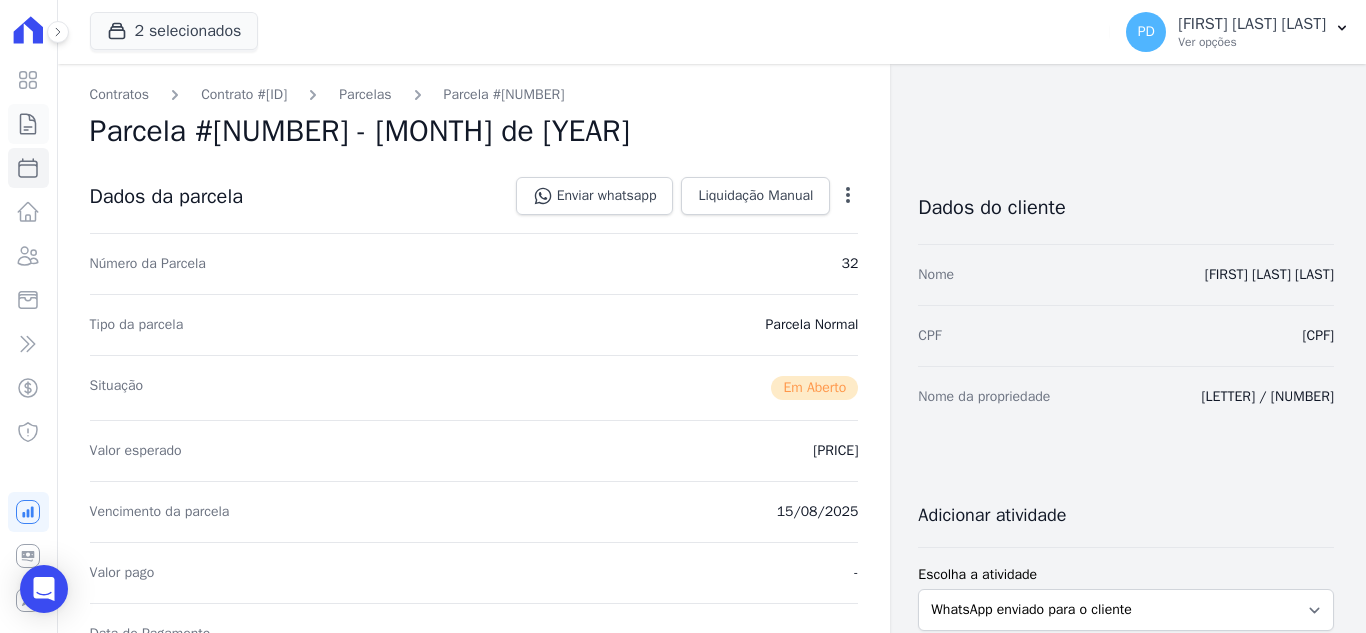 click 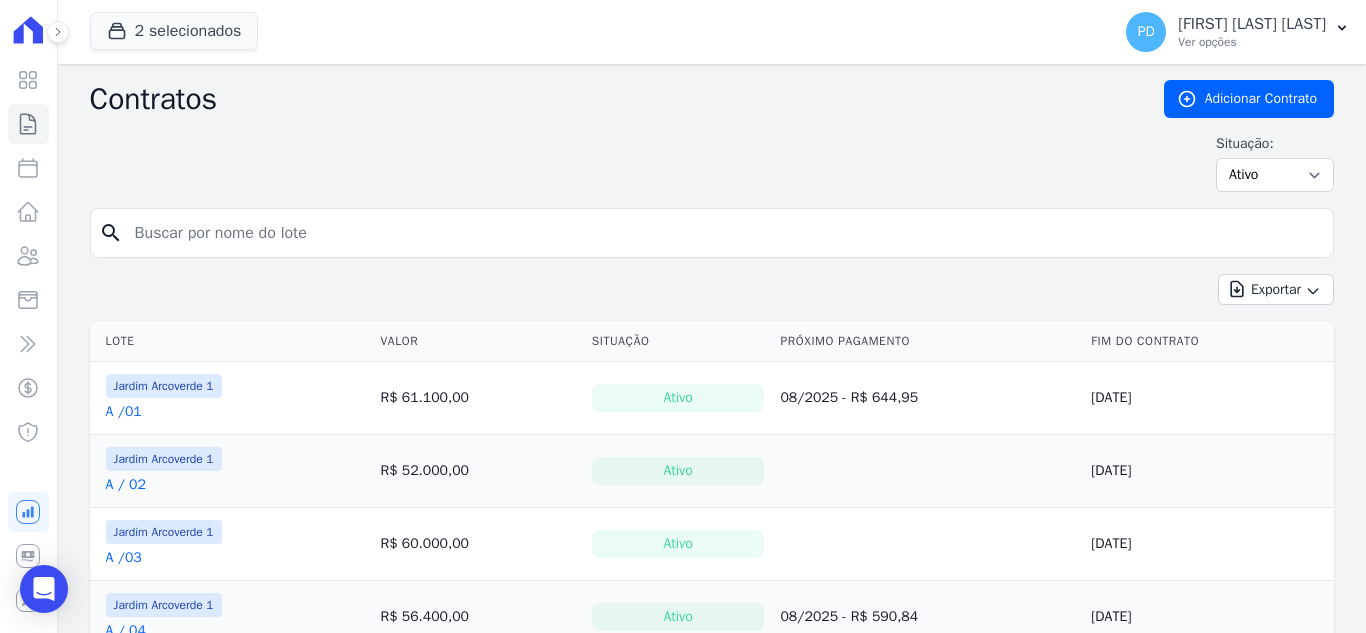 click at bounding box center [724, 233] 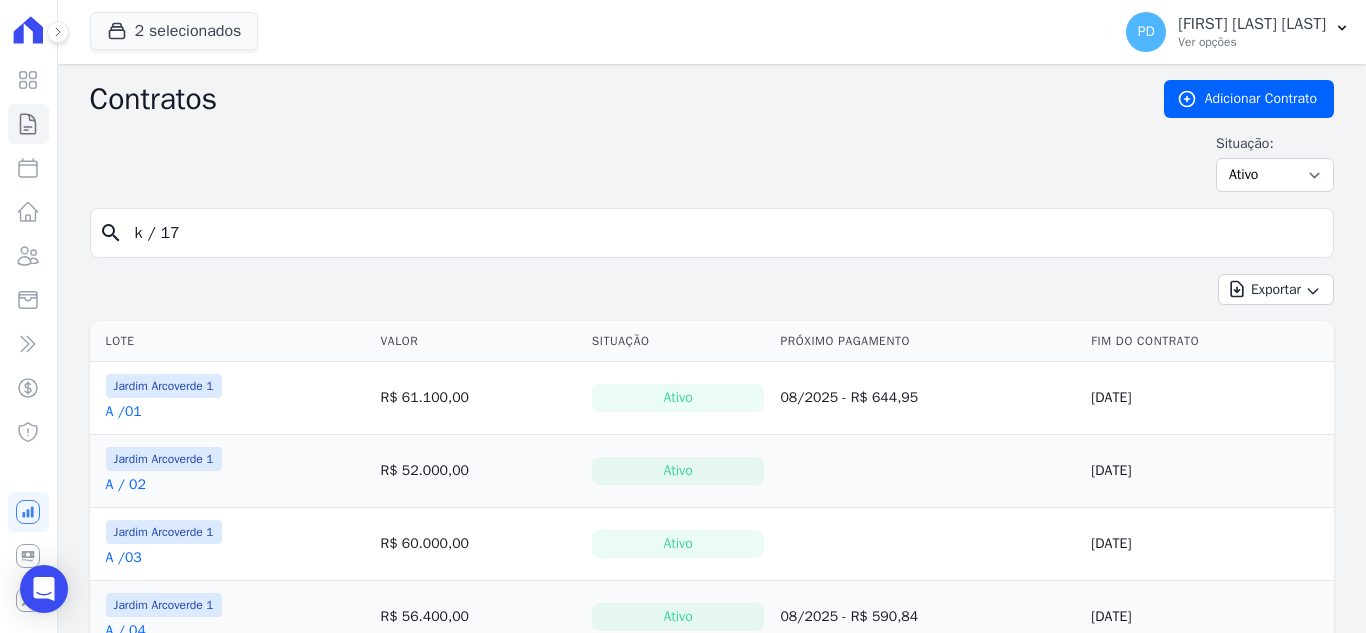 type on "k / 17" 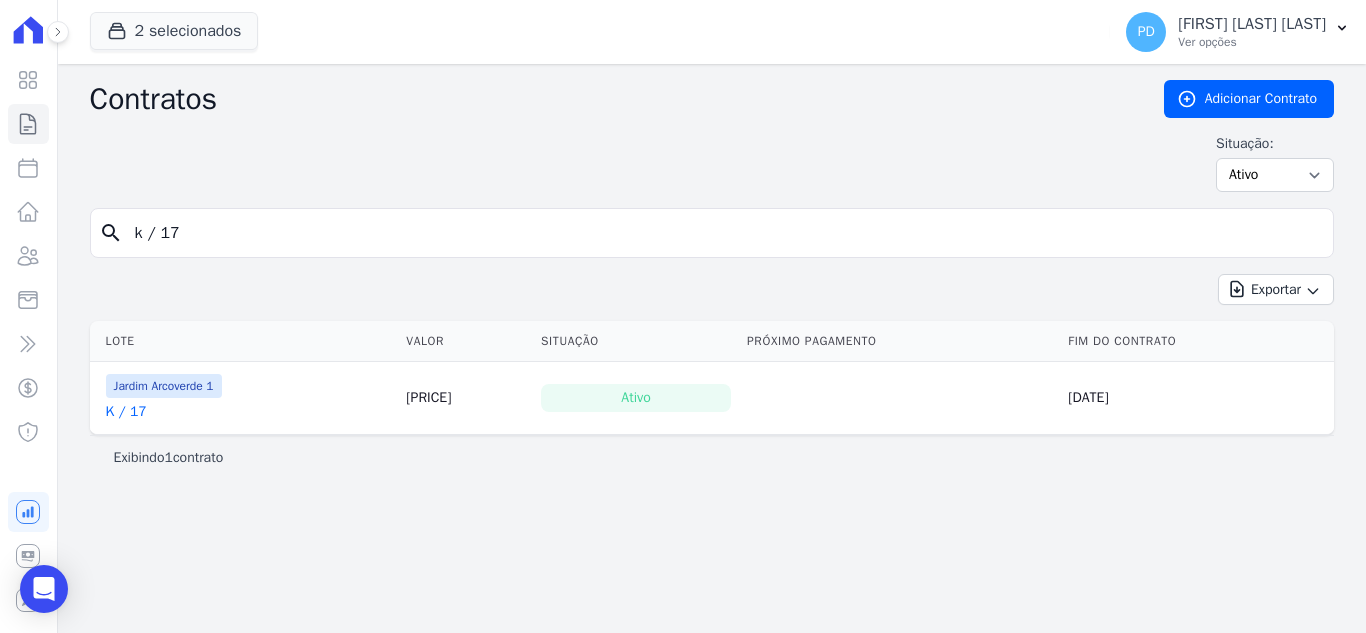 click on "K / 17" at bounding box center [126, 412] 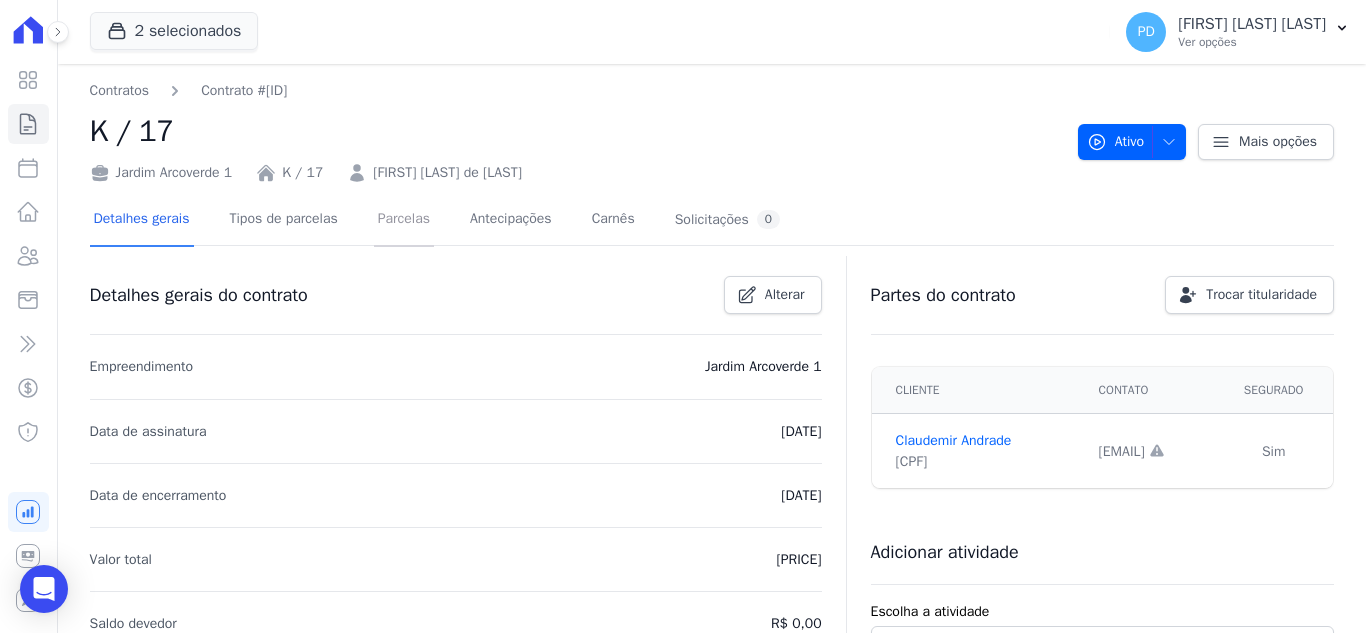 click on "Parcelas" at bounding box center (404, 220) 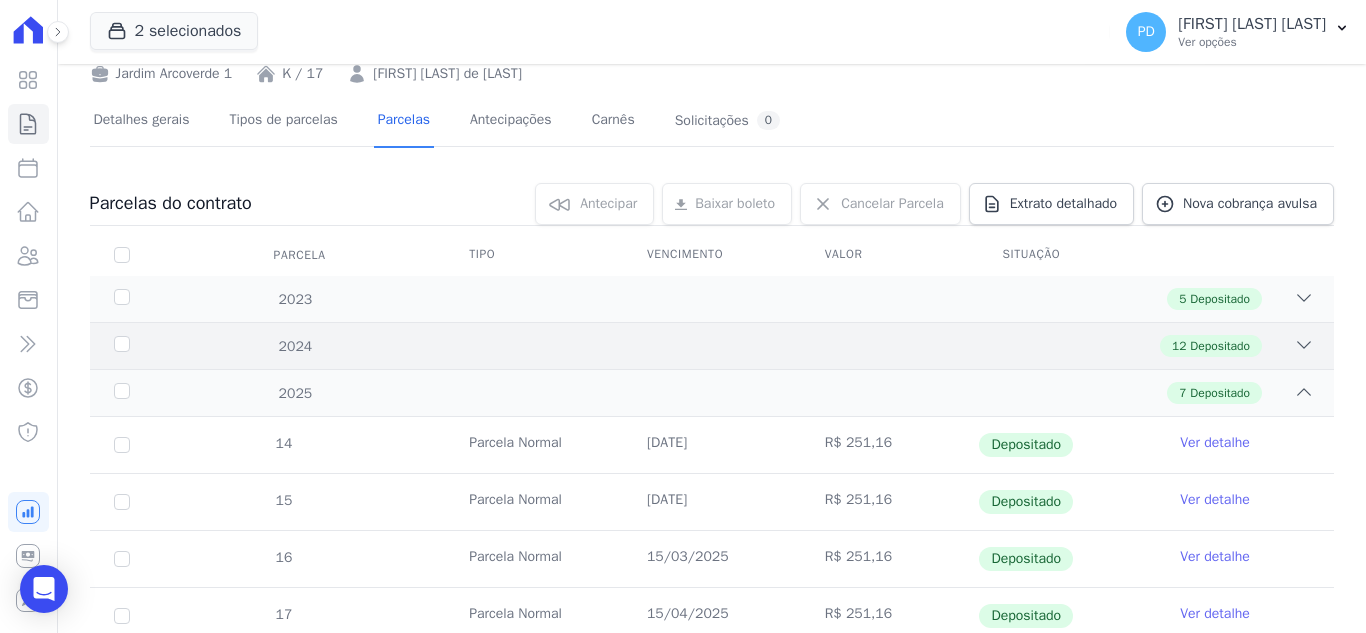 scroll, scrollTop: 341, scrollLeft: 0, axis: vertical 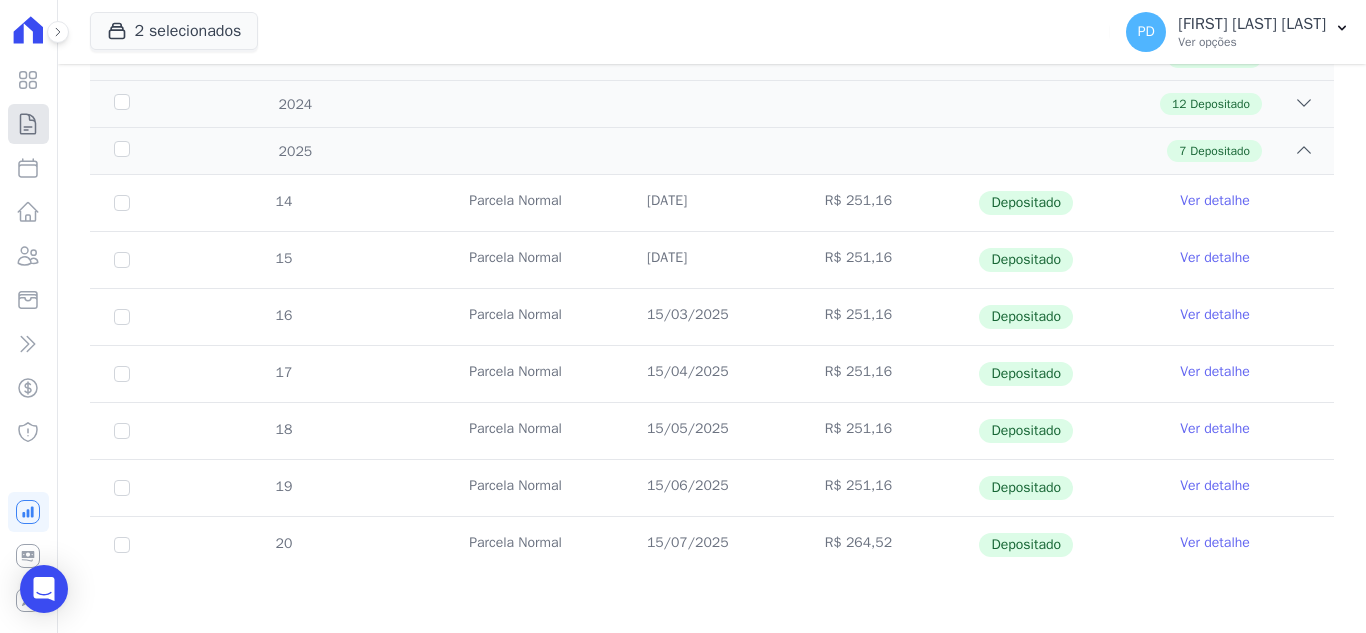 click 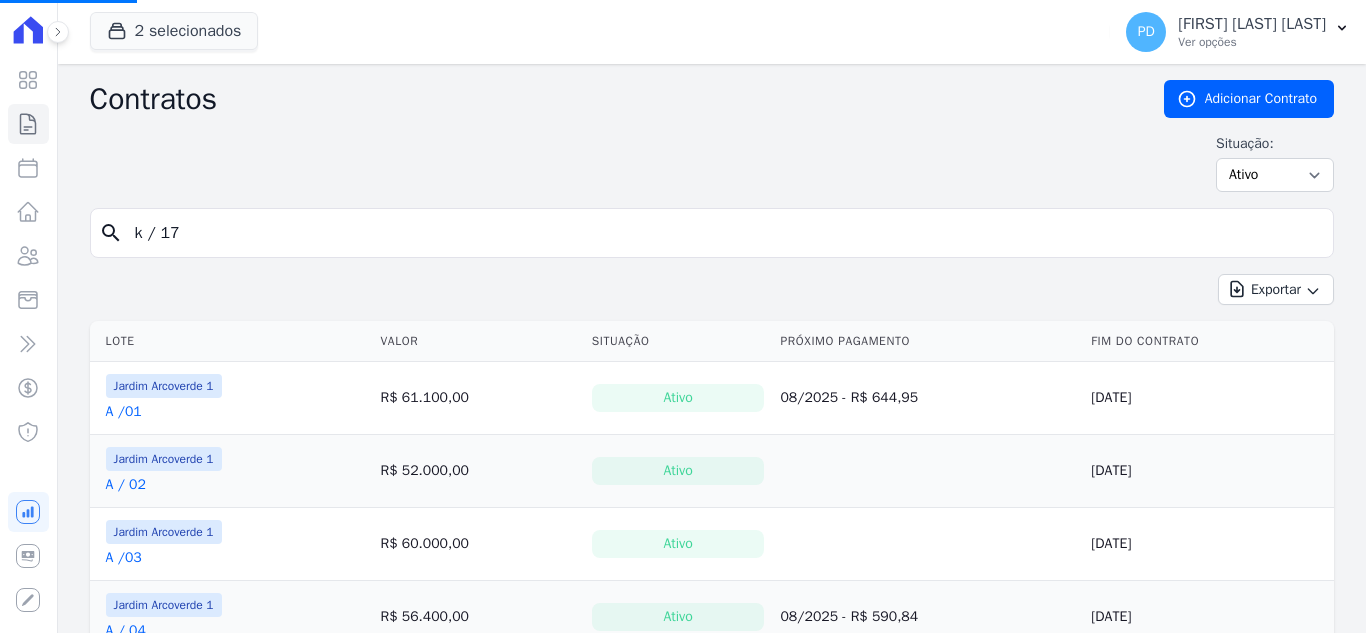 click on "k / 17" at bounding box center [724, 233] 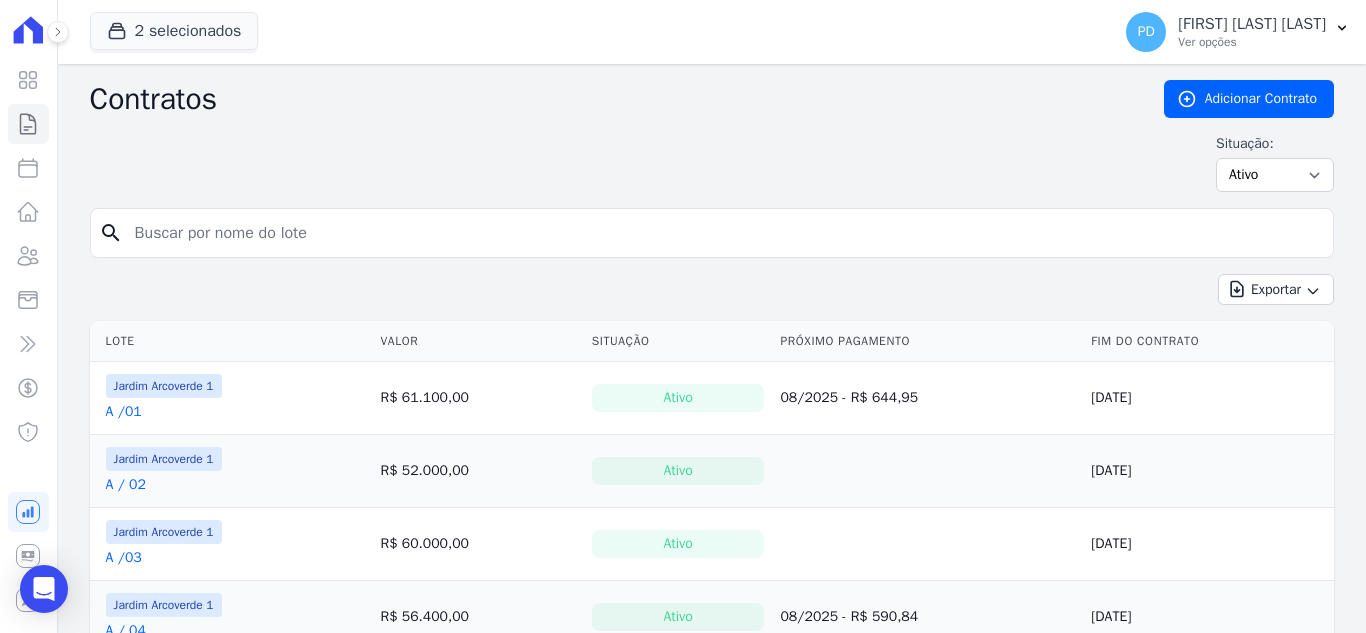 click at bounding box center [724, 233] 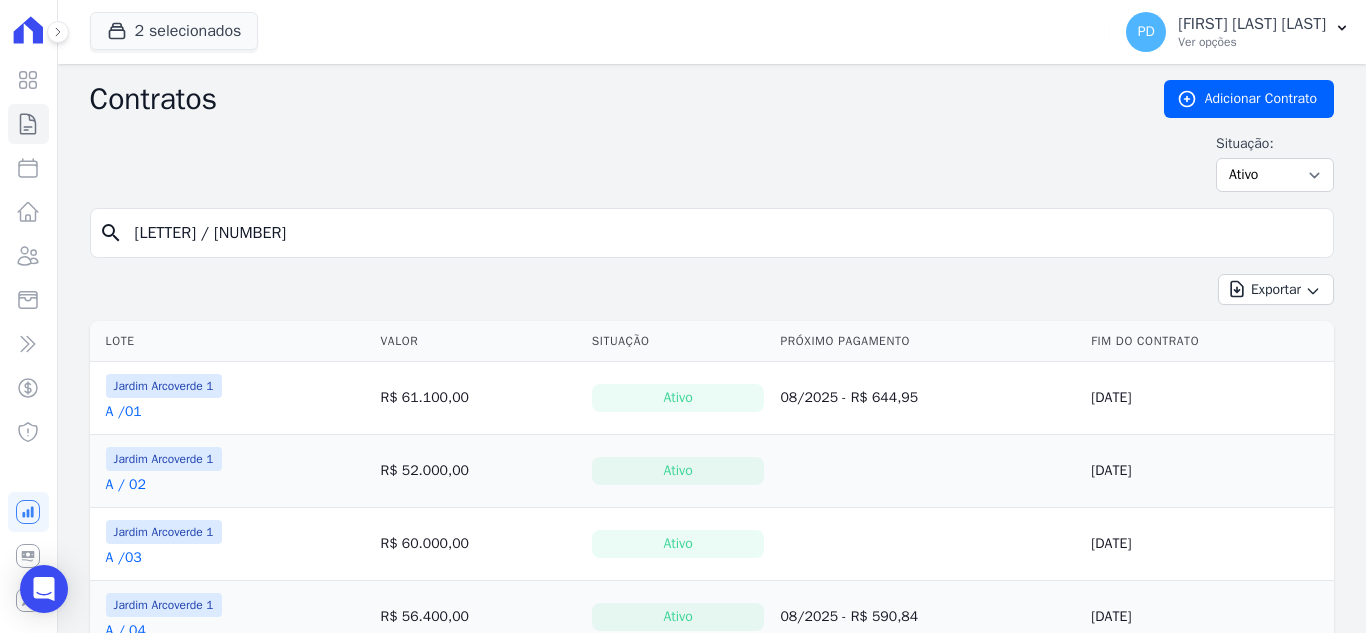 type on "[LETTER] / [NUMBER]" 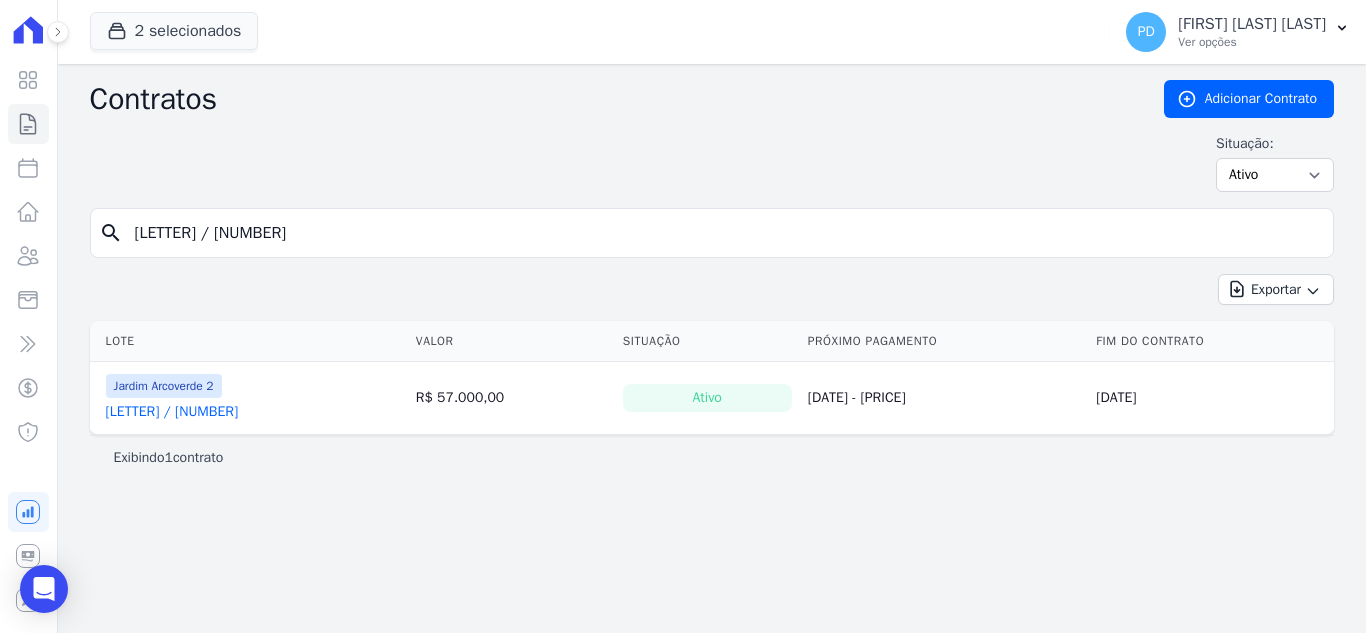 click on "[LETTER] / [NUMBER]" at bounding box center (172, 412) 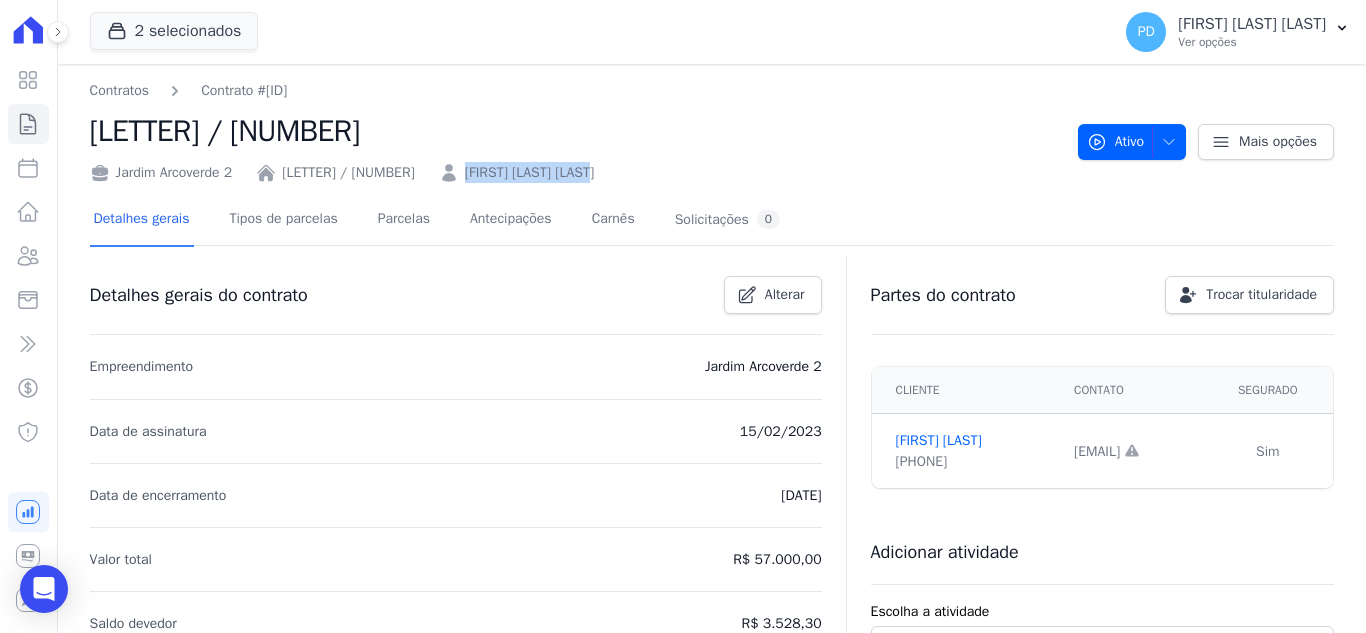 drag, startPoint x: 499, startPoint y: 169, endPoint x: 365, endPoint y: 169, distance: 134 